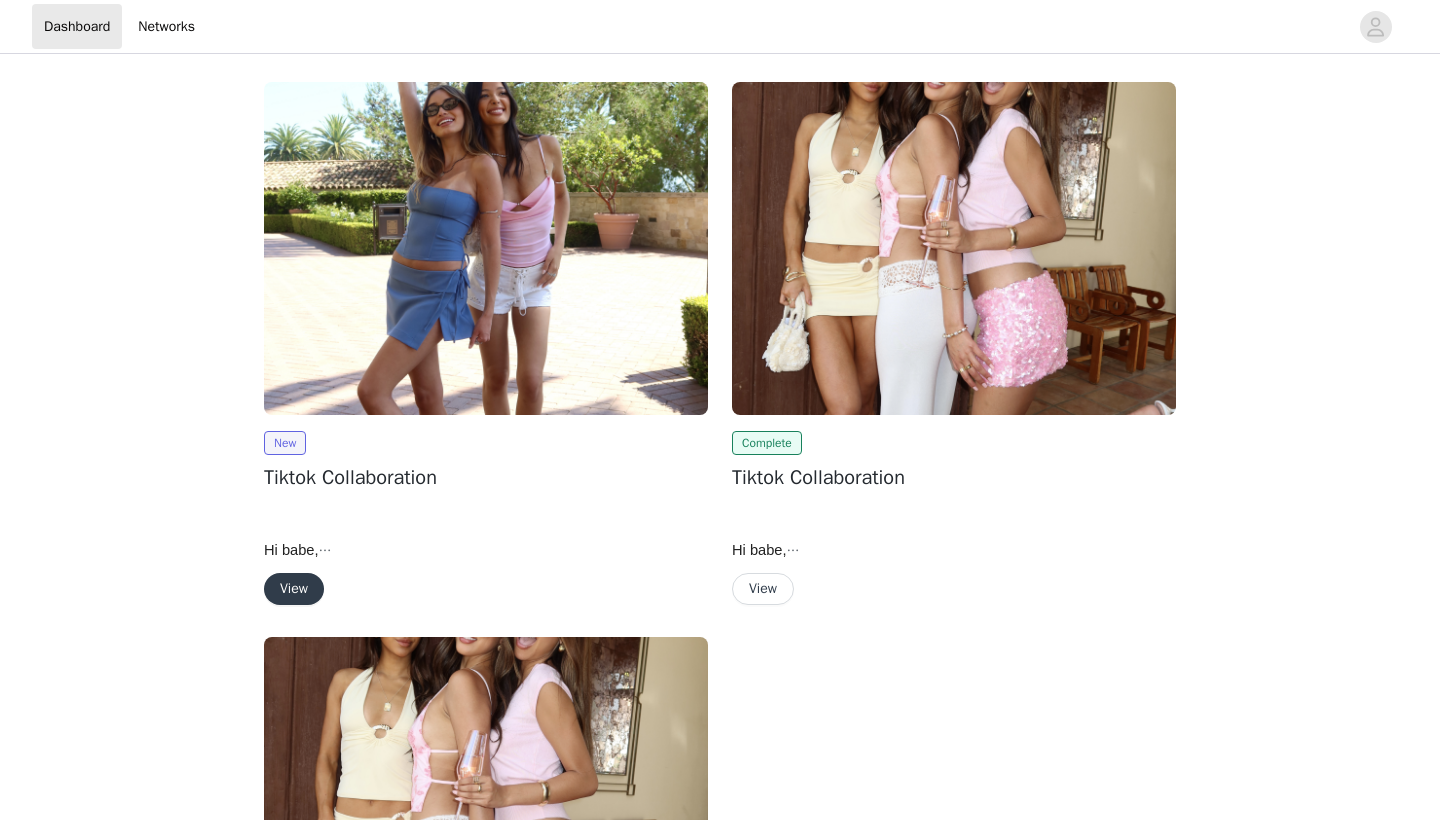 scroll, scrollTop: 0, scrollLeft: 0, axis: both 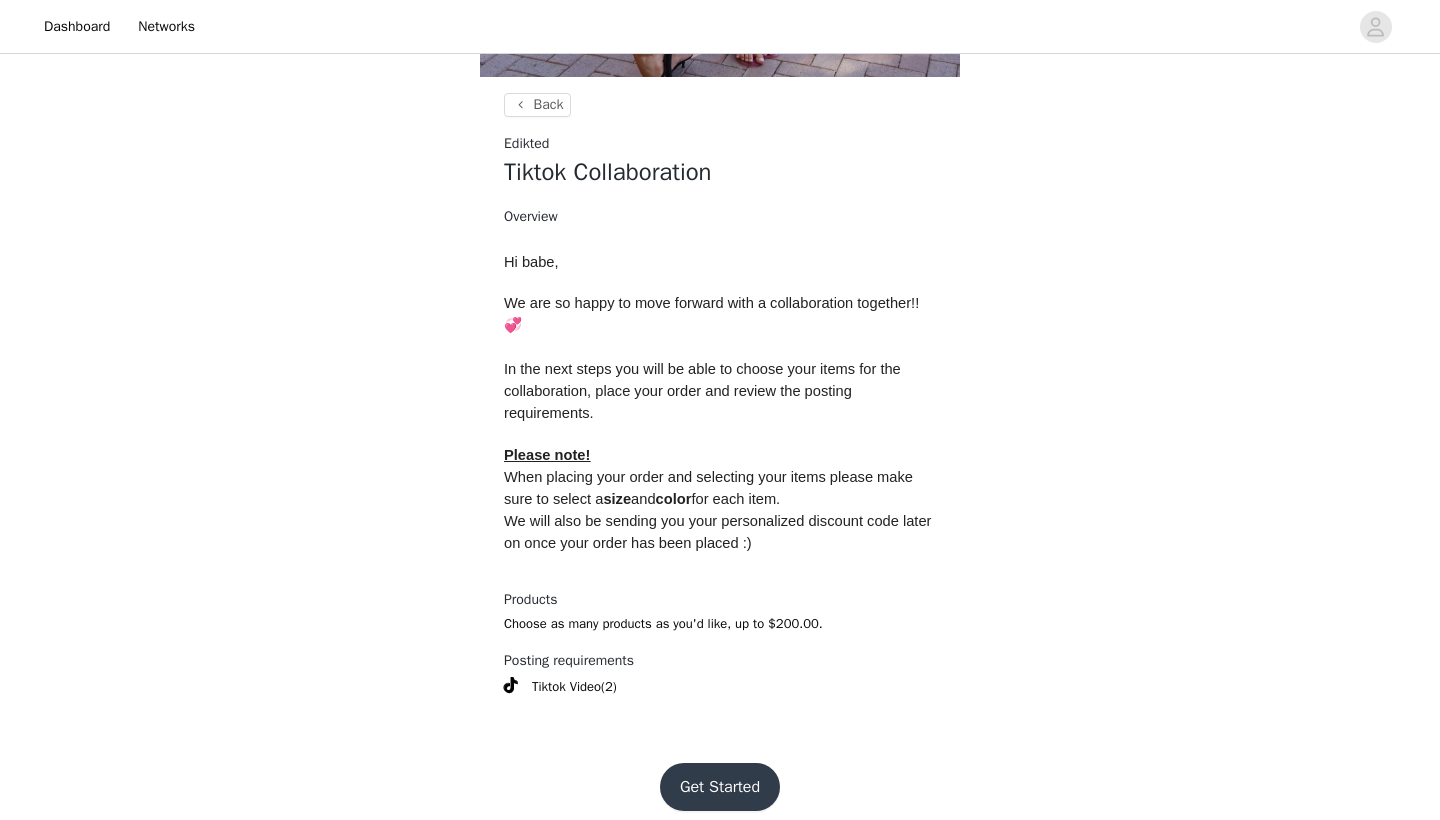 click on "Get Started" at bounding box center [720, 787] 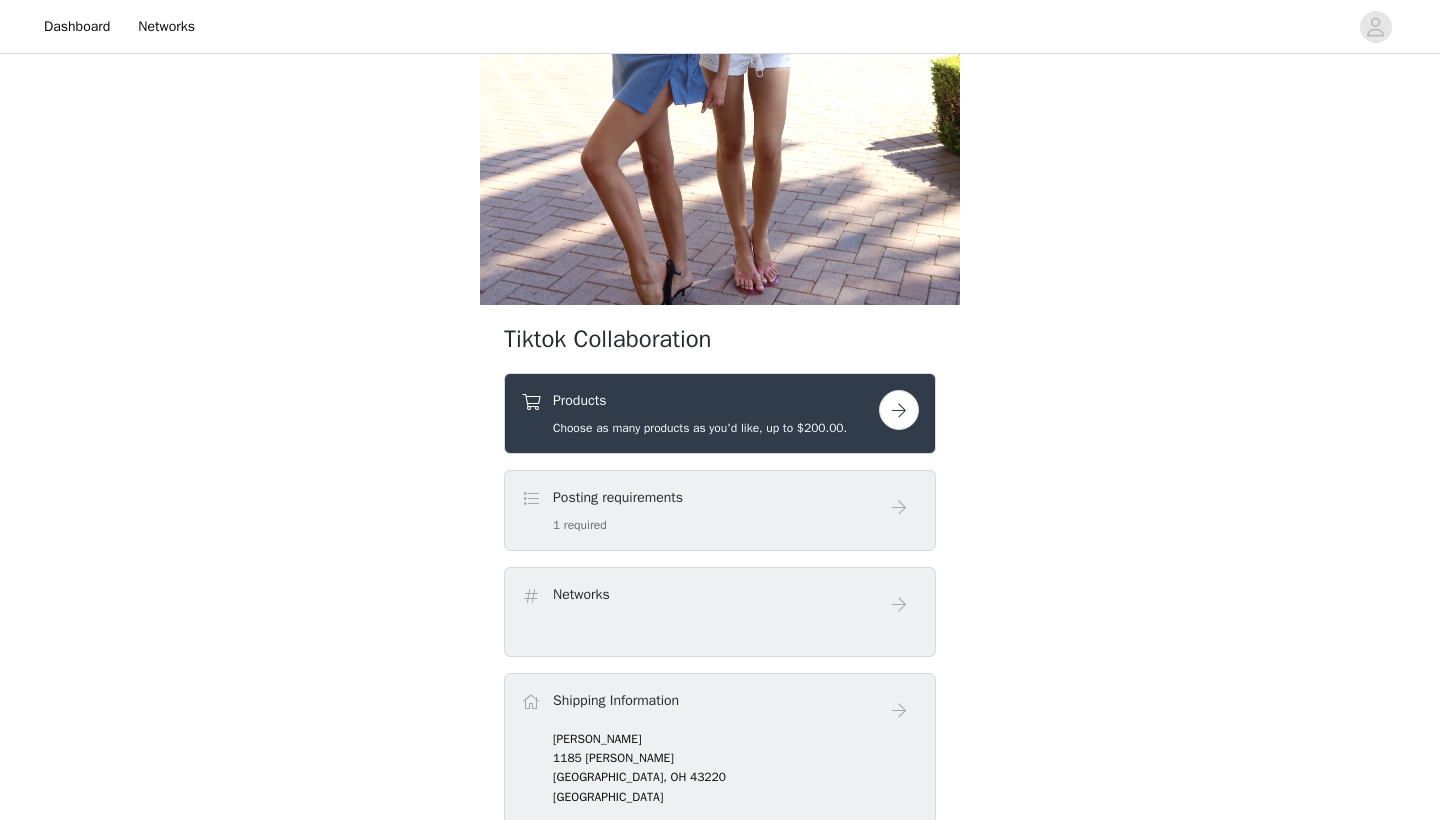 scroll, scrollTop: 353, scrollLeft: 0, axis: vertical 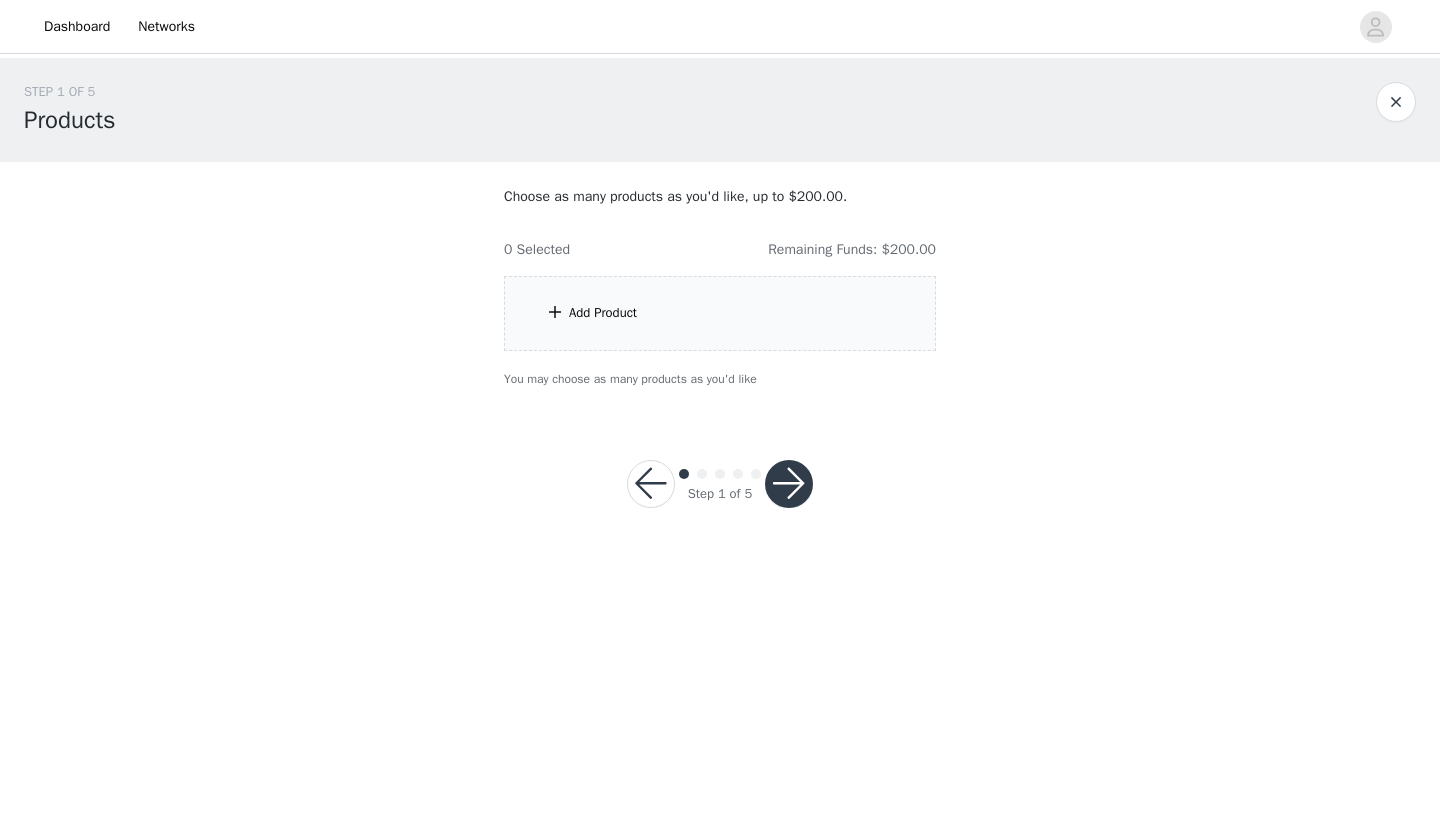 click on "Add Product" at bounding box center (720, 313) 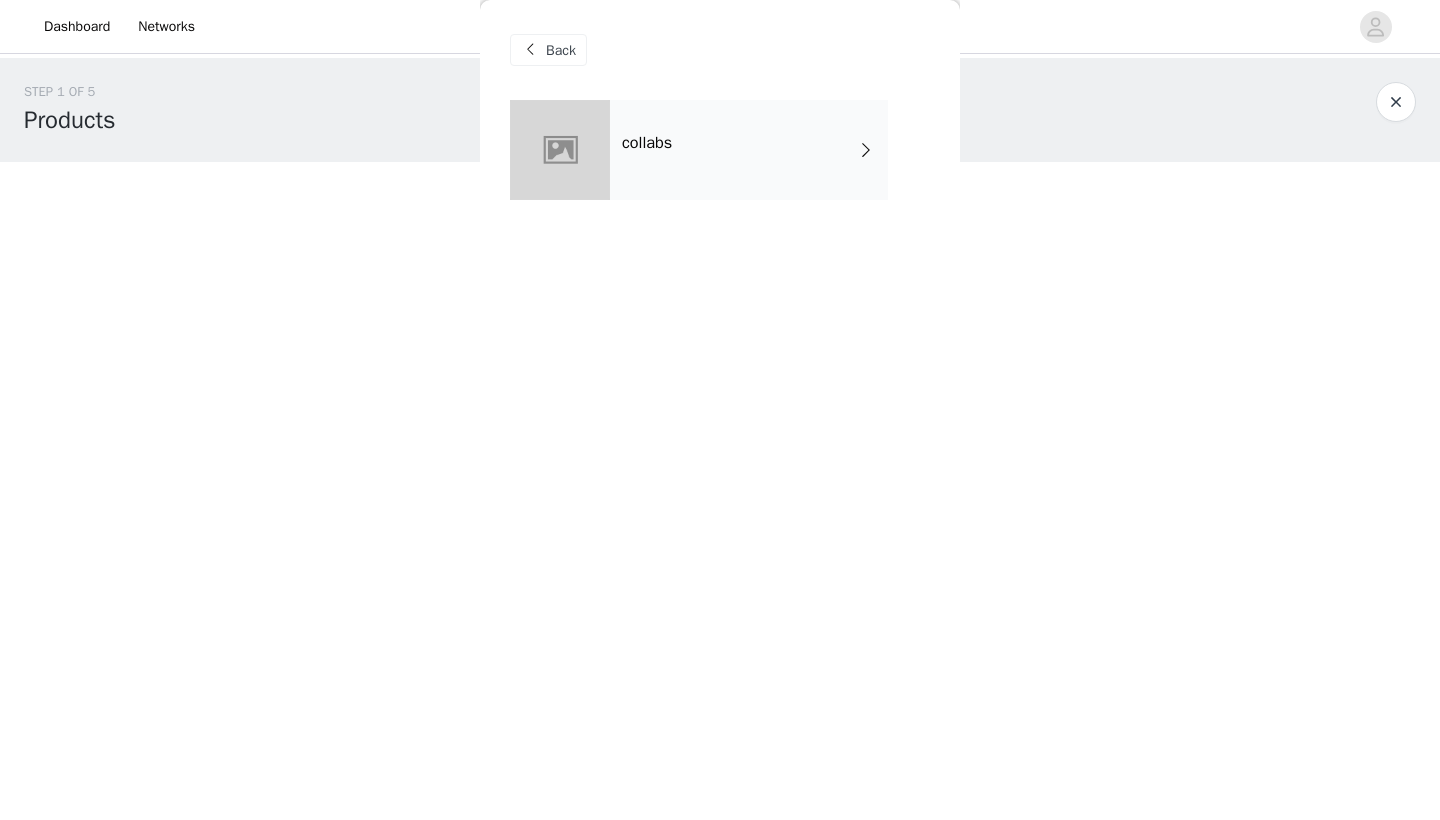 click on "collabs" at bounding box center [749, 150] 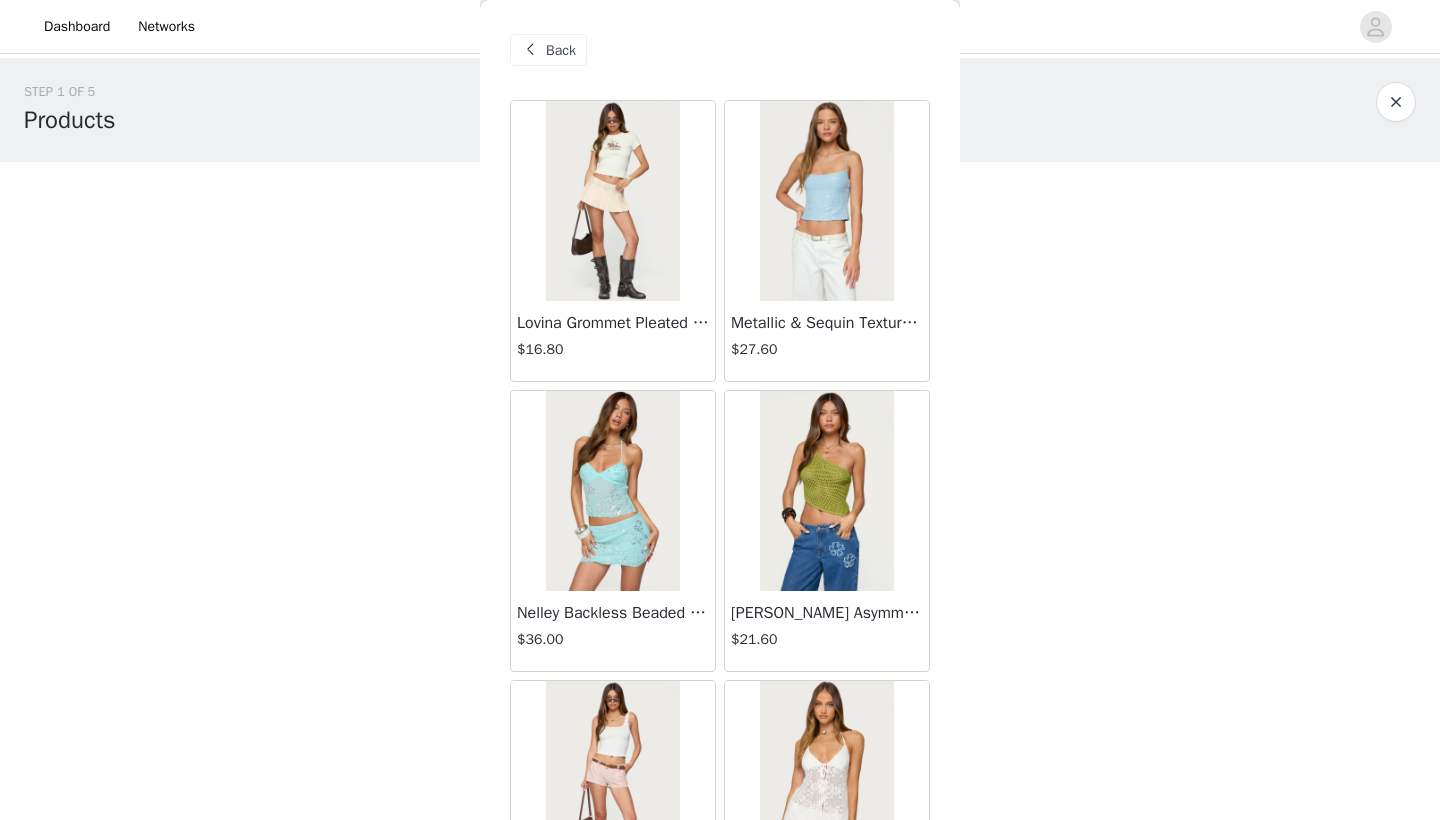 scroll, scrollTop: 0, scrollLeft: 0, axis: both 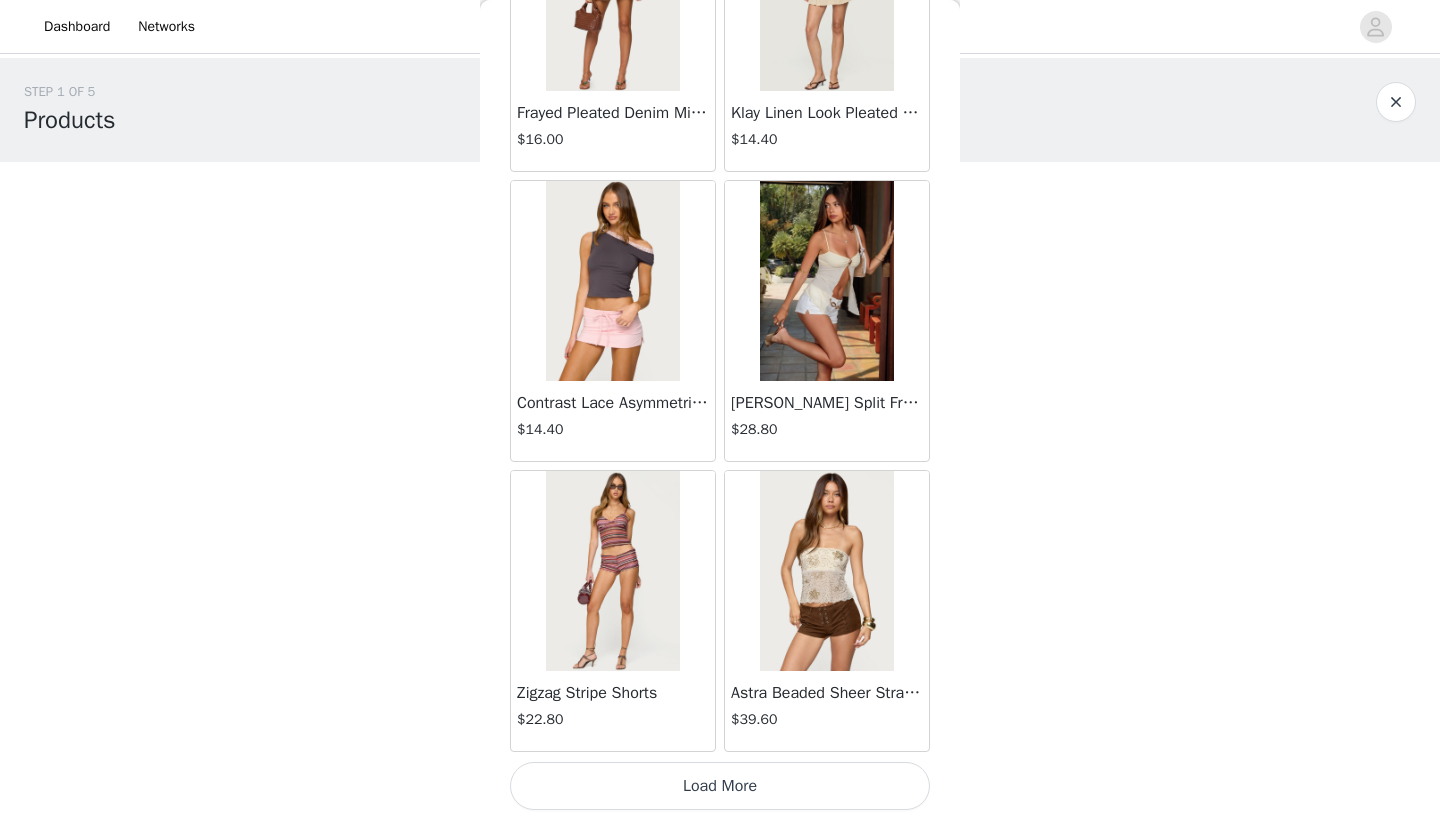 click on "Load More" at bounding box center (720, 786) 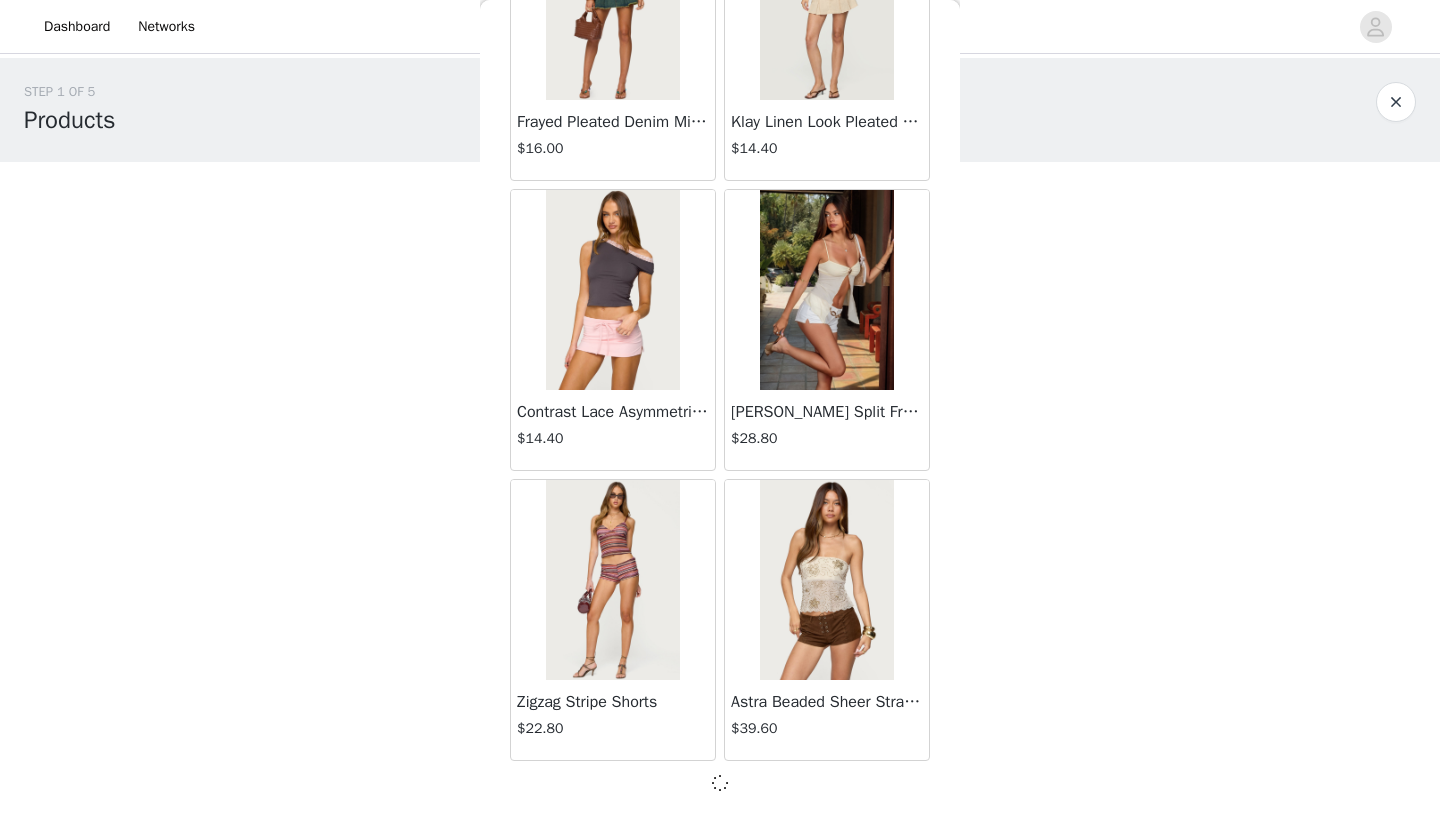 scroll, scrollTop: 2231, scrollLeft: 0, axis: vertical 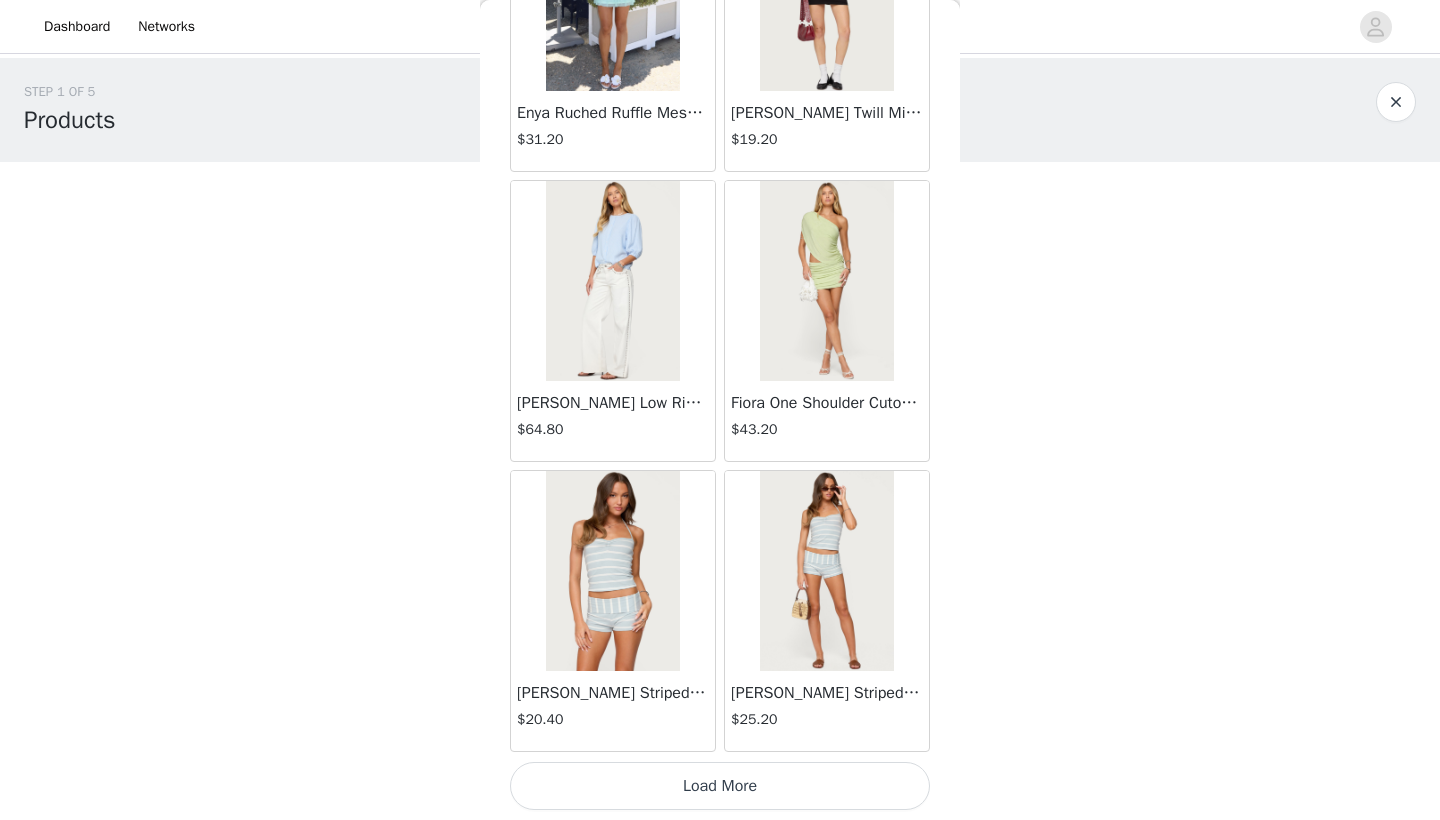 click on "Load More" at bounding box center (720, 786) 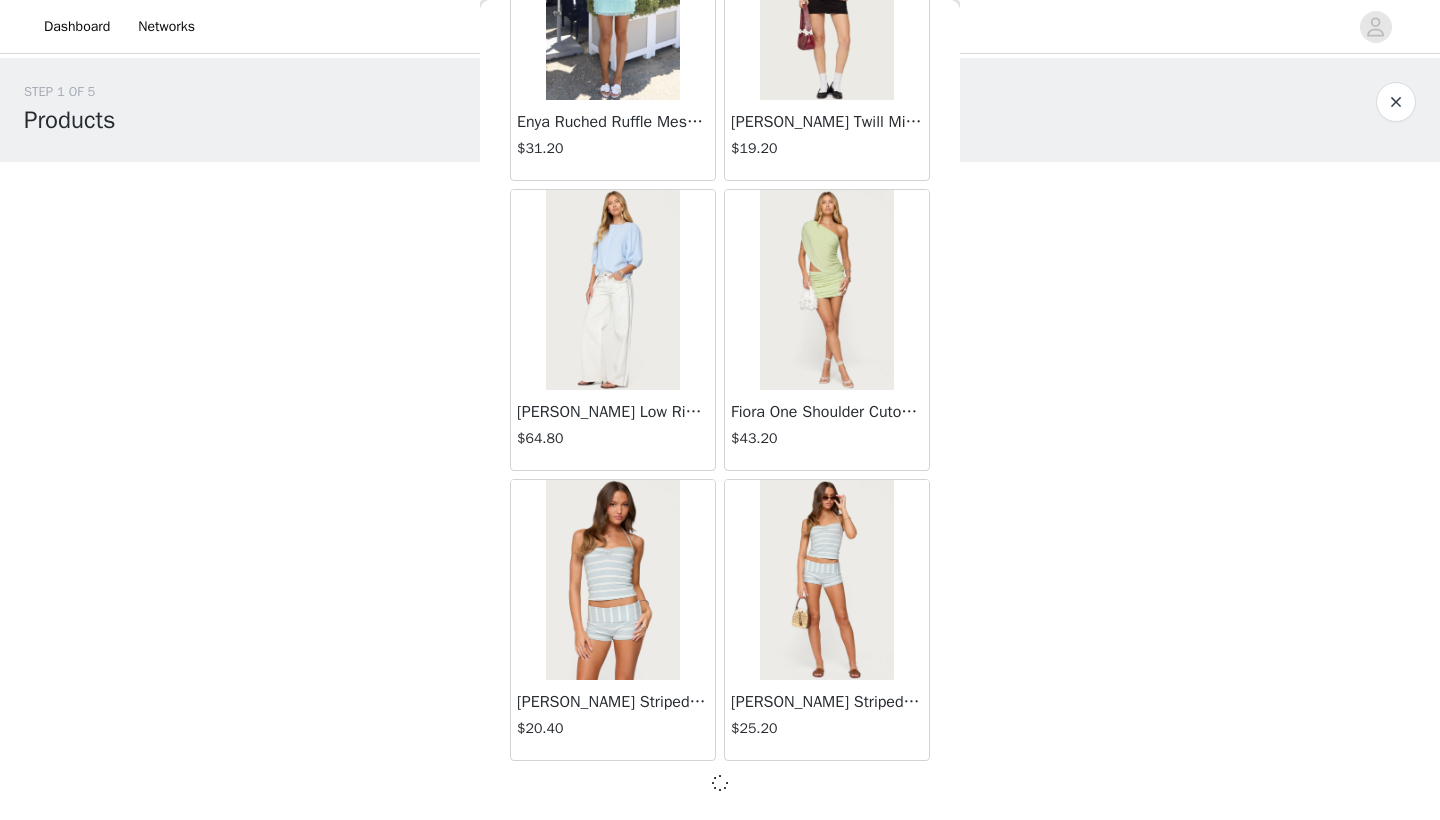 click on "Back       Lovina Grommet Pleated Mini Skort   $16.80       Metallic & Sequin Textured Tank Top   $27.60       Nelley Backless Beaded Sequin Chiffon Top   $36.00       Daley Asymmetric One Shoulder Crochet Top   $21.60       Monty Plaid Micro Shorts   $30.00       Arlie Floral Texured Sheer Halter Top   $27.60       Maree Bead V Neck Top   $22.80       Maree Bead Cut Out Mini Skirt   $20.40       Delcy Cut Out Halter Top   $28.80       Juney Pinstripe Tailored Button Up Shirt   $36.00       Avenly Striped Tie Front Babydoll Top   $27.60       Blanco Studded Grommet Tube Top   $30.00       Avalai Linen Look Mini Skort   $38.40       Beaded Deep Cowl Neck Backless Top   $37.20       Frayed Pleated Denim Mini Skort   $16.00       Klay Linen Look Pleated Mini Skort   $14.40       Contrast Lace Asymmetric Off Shoulder Top   $14.40       Reeve Split Front Sheer Mesh Top   $28.80       Zigzag Stripe Shorts   $22.80       Astra Beaded Sheer Strapless Top   $39.60       Beaded Floral Embroidered Tank Top   $38.40" at bounding box center (720, 410) 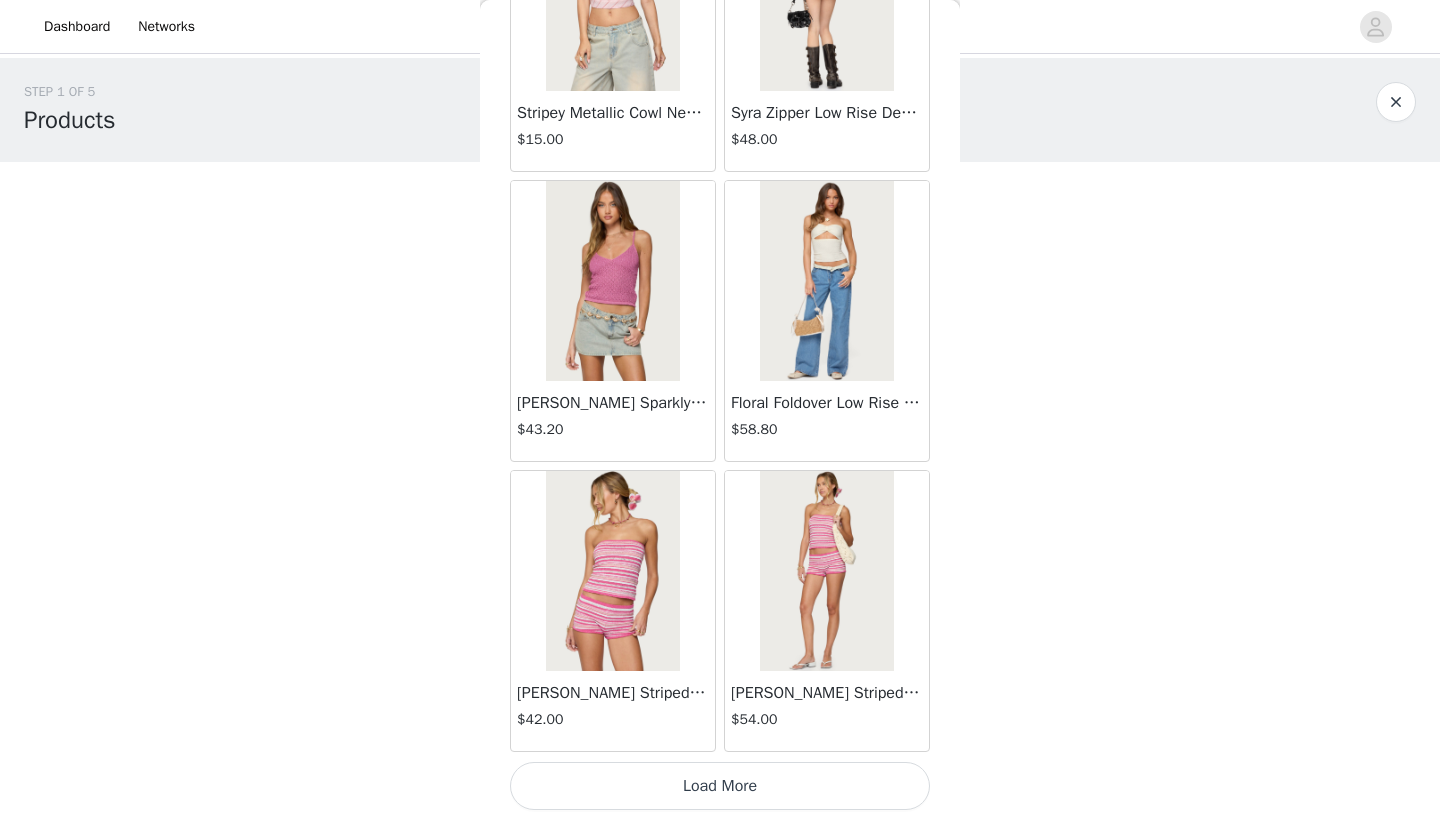scroll, scrollTop: 8041, scrollLeft: 0, axis: vertical 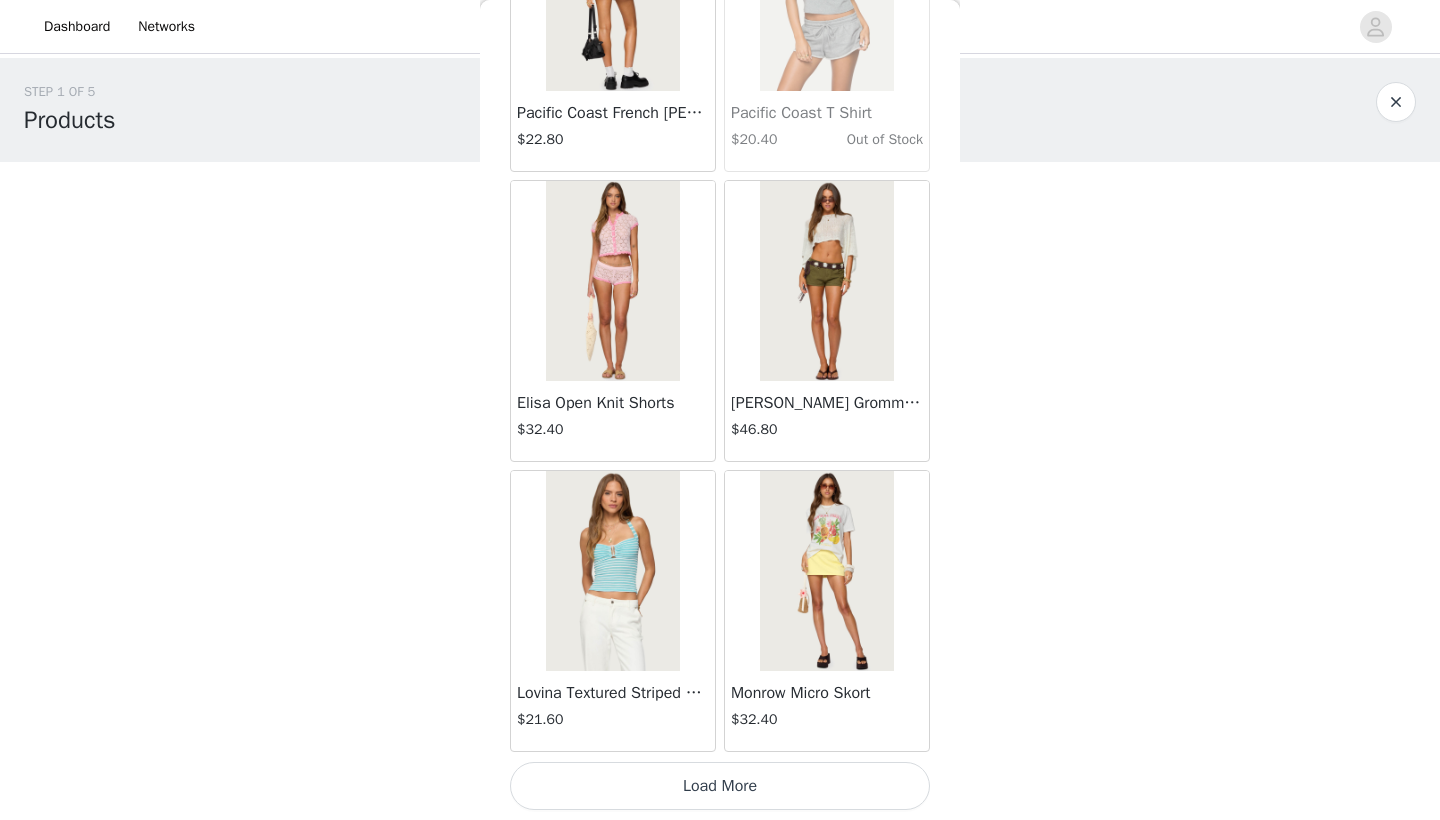 click on "Load More" at bounding box center [720, 786] 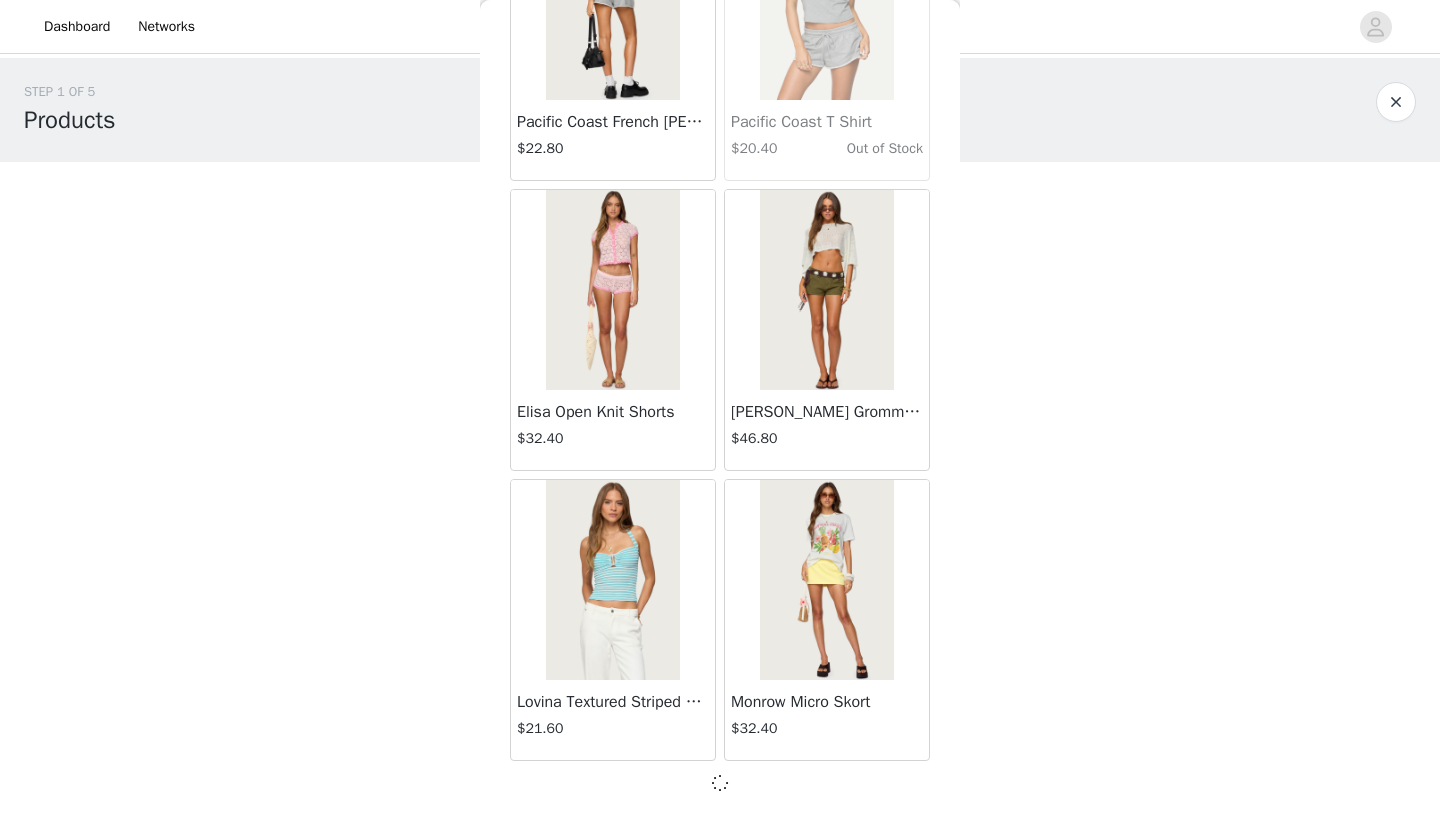 scroll, scrollTop: 10931, scrollLeft: 0, axis: vertical 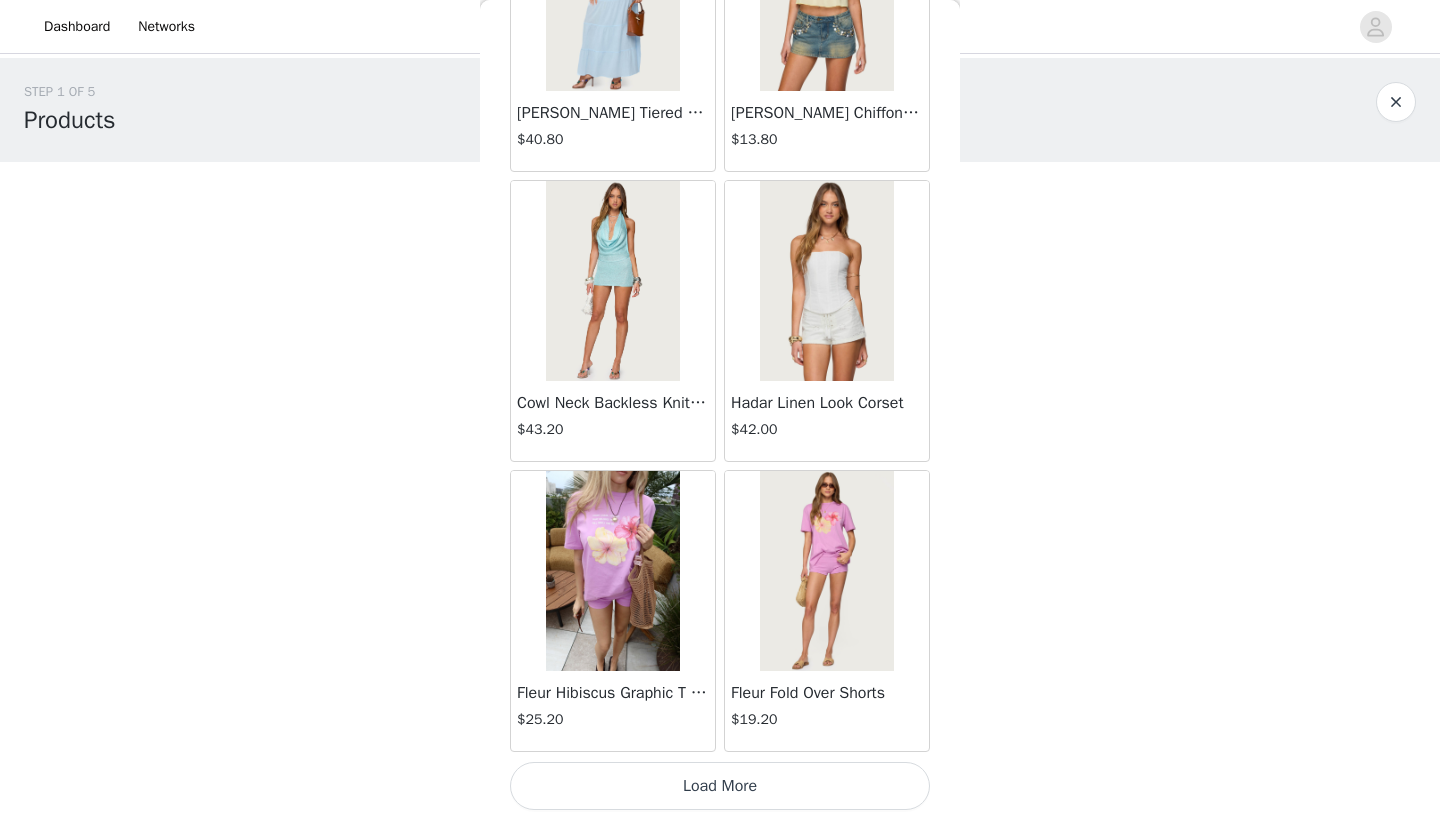 click on "Load More" at bounding box center (720, 786) 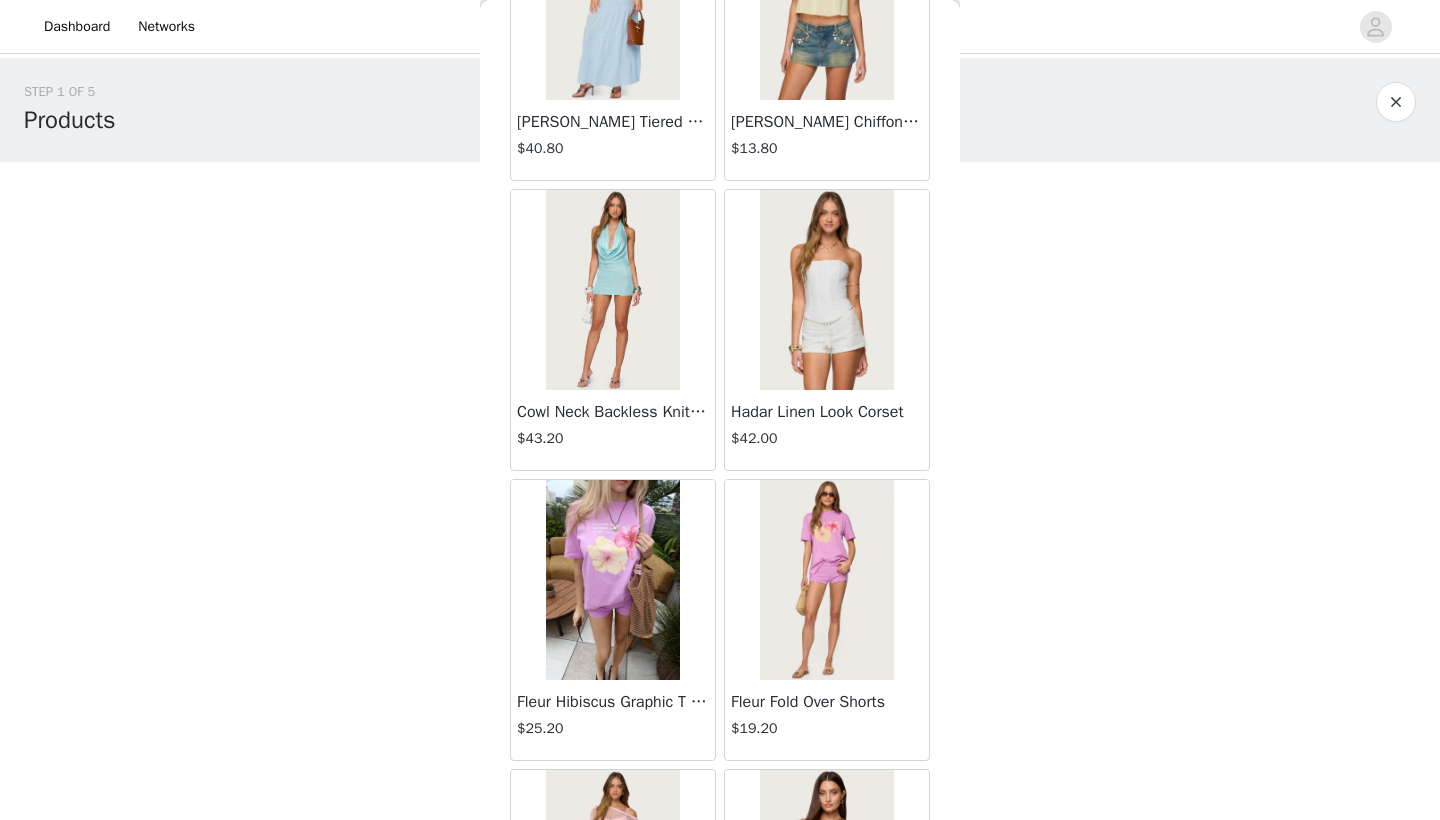 scroll, scrollTop: 0, scrollLeft: 0, axis: both 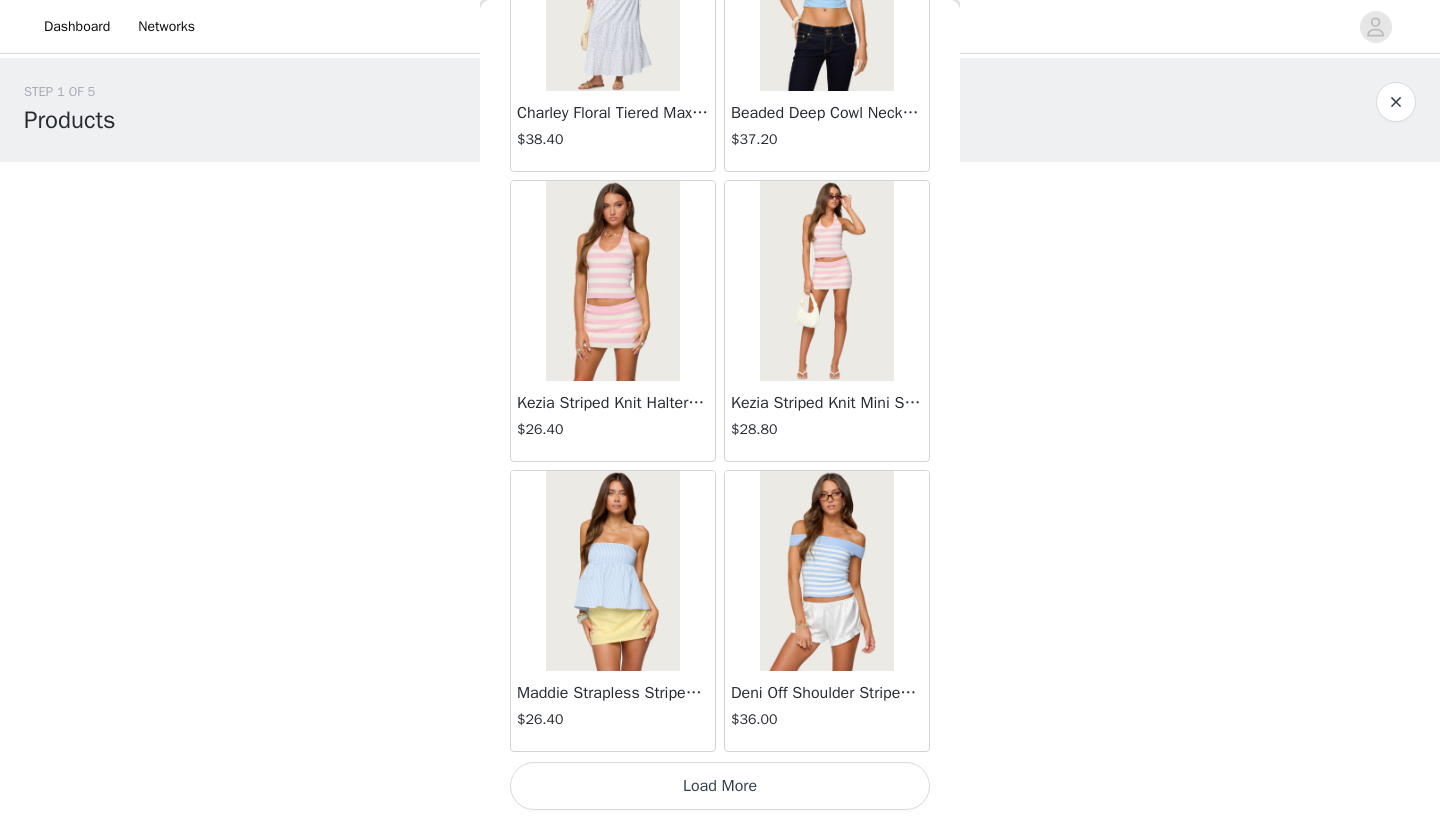 click on "Load More" at bounding box center [720, 786] 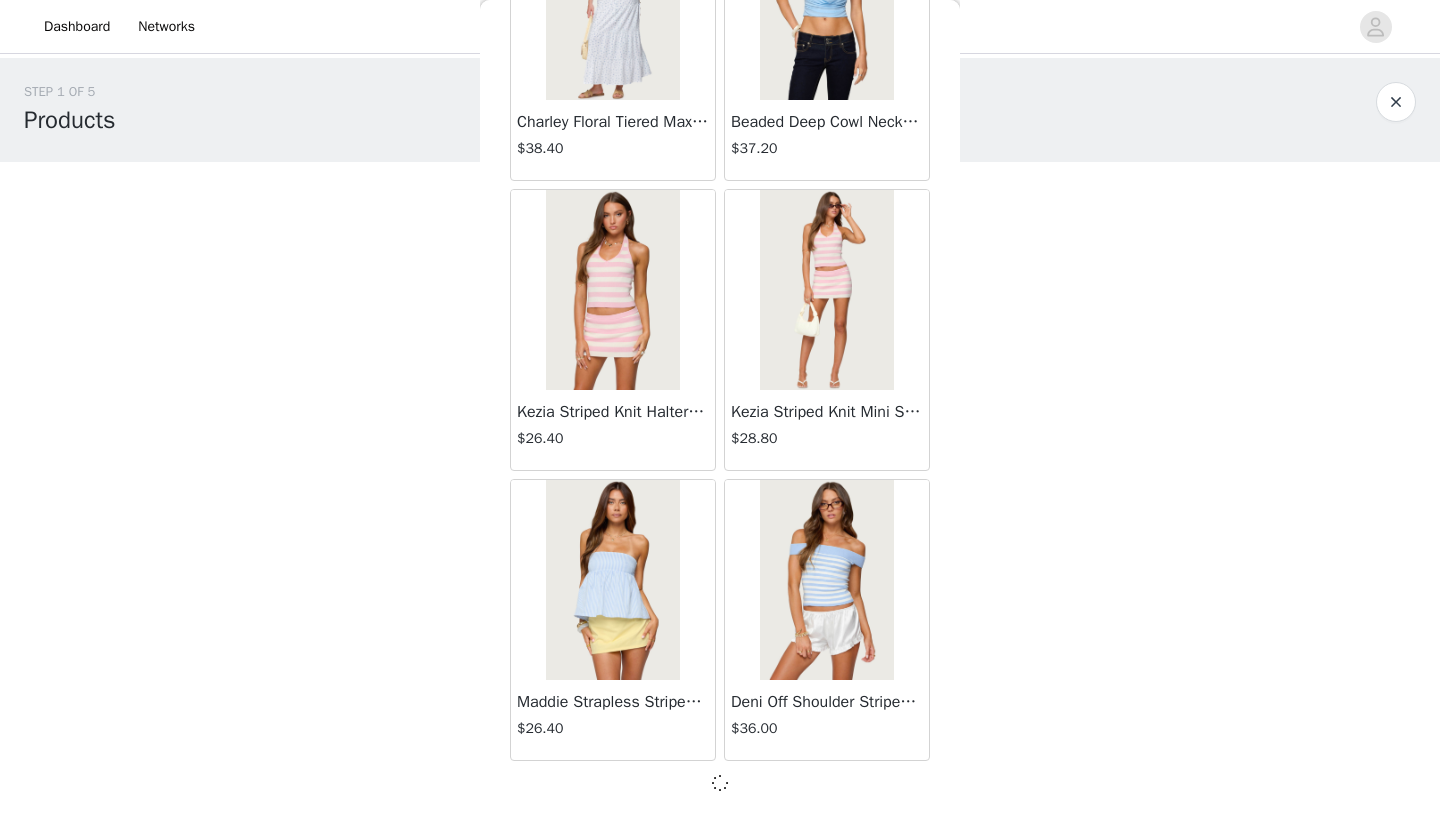 scroll, scrollTop: 16731, scrollLeft: 0, axis: vertical 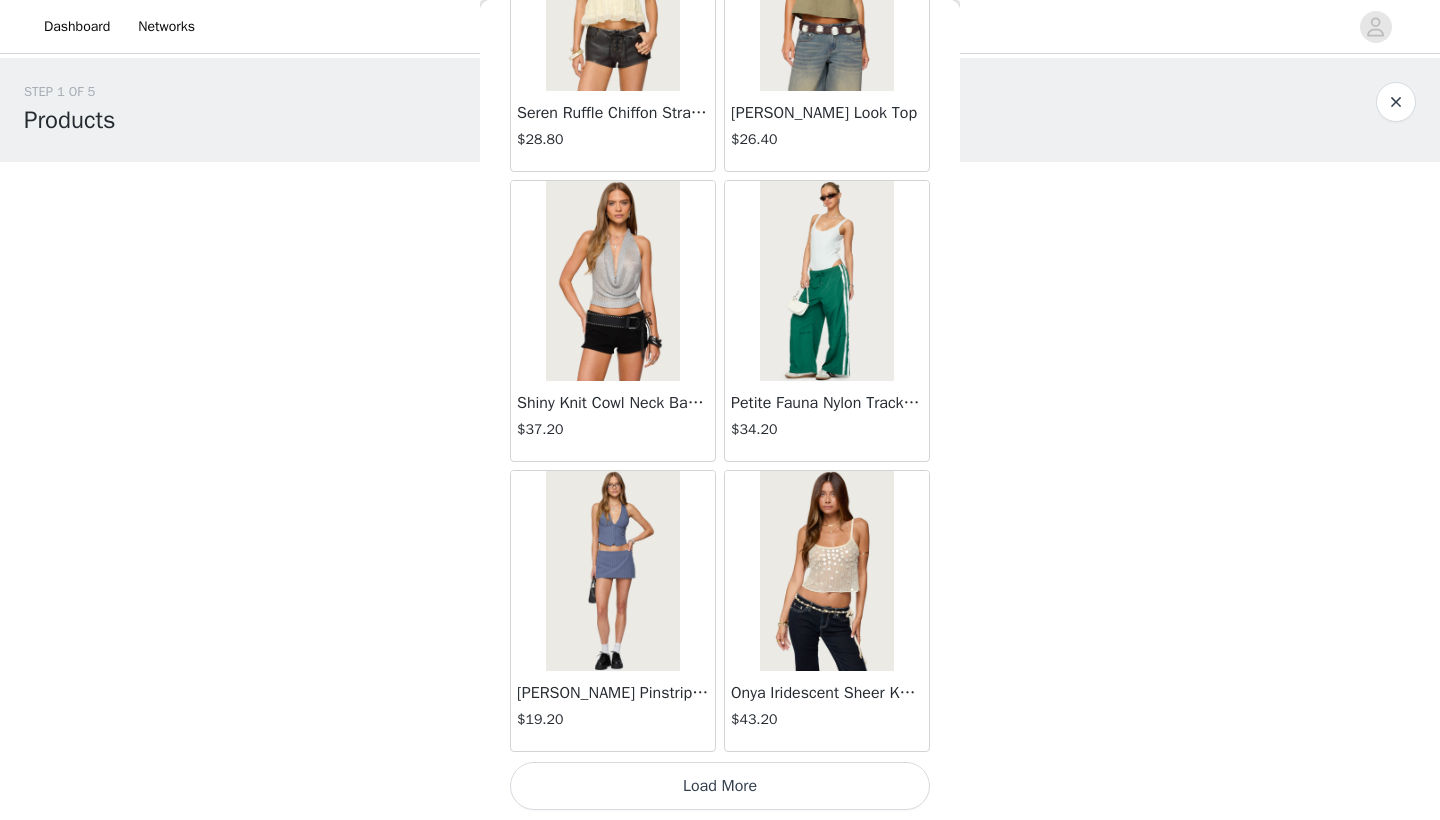 click on "Load More" at bounding box center (720, 786) 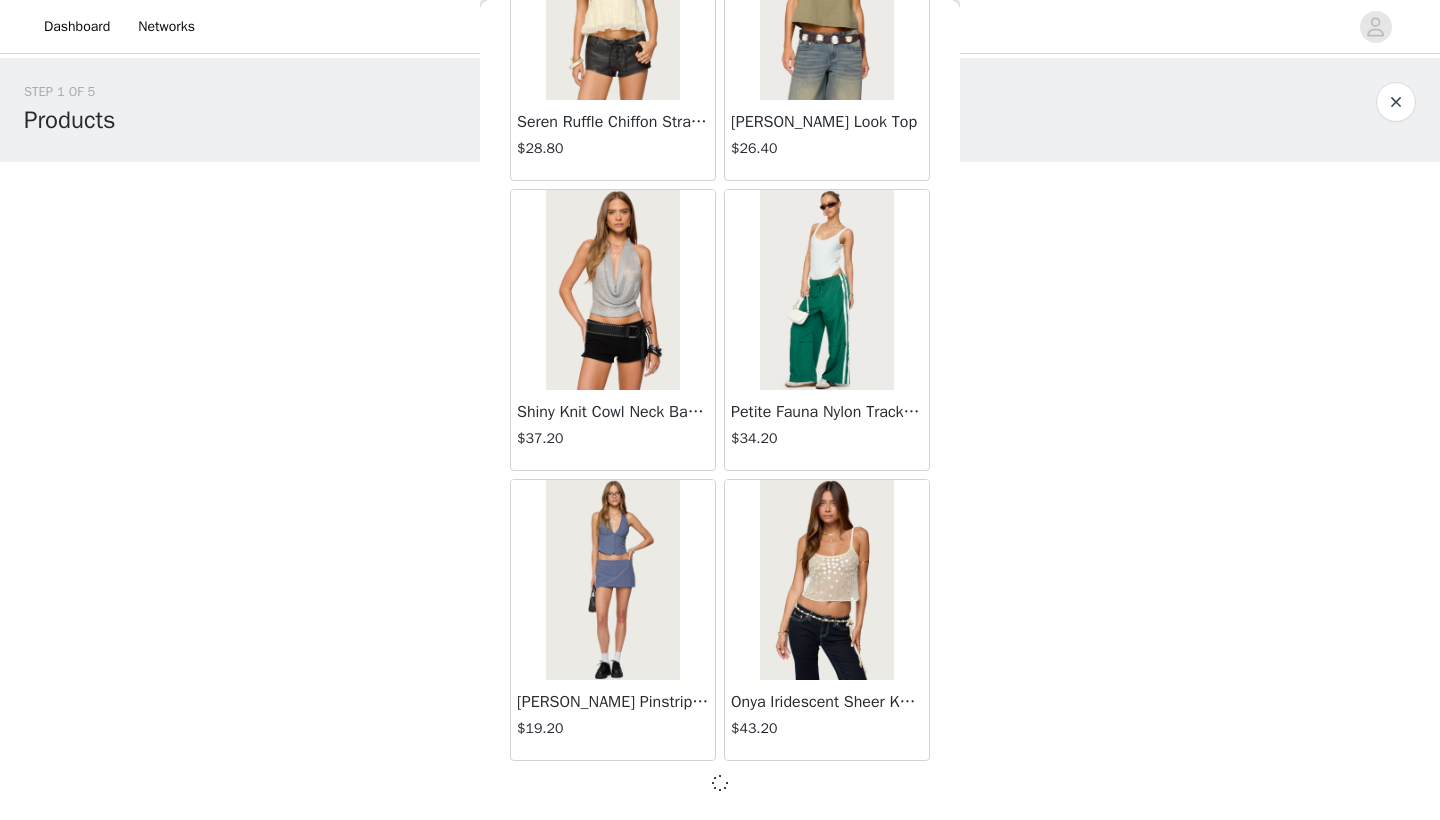 scroll, scrollTop: 19631, scrollLeft: 0, axis: vertical 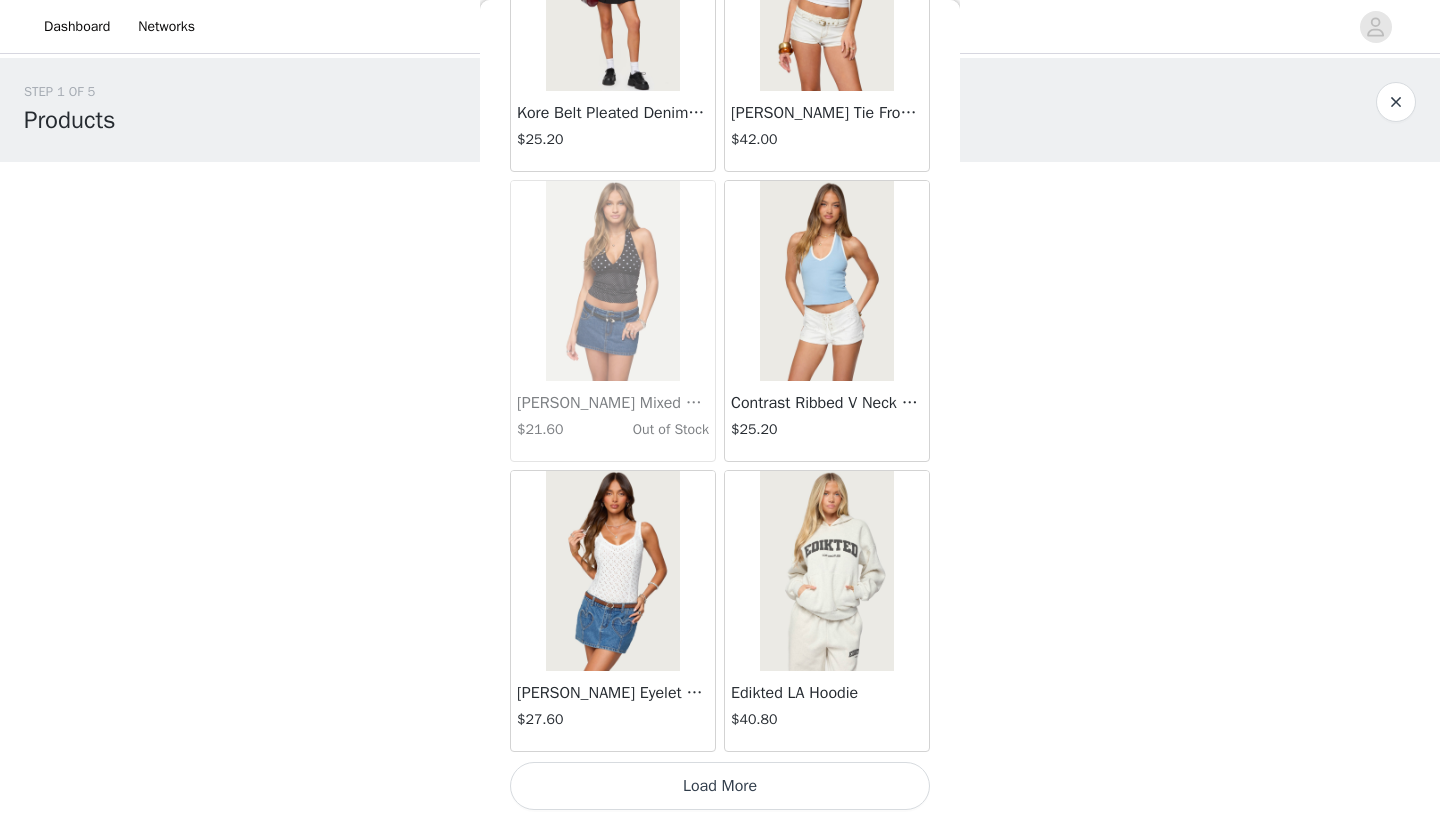 click on "Load More" at bounding box center [720, 786] 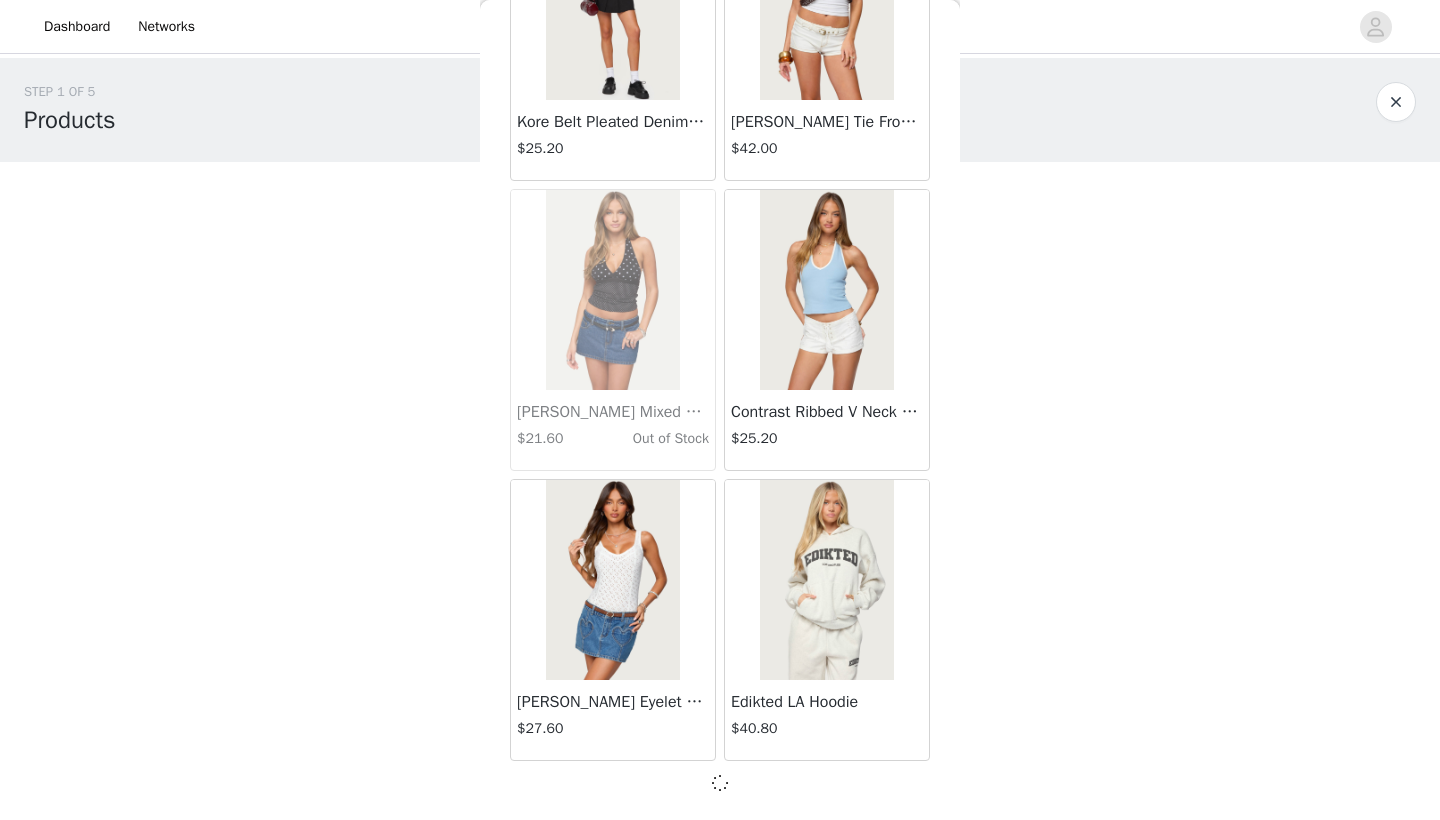 scroll, scrollTop: 1, scrollLeft: 0, axis: vertical 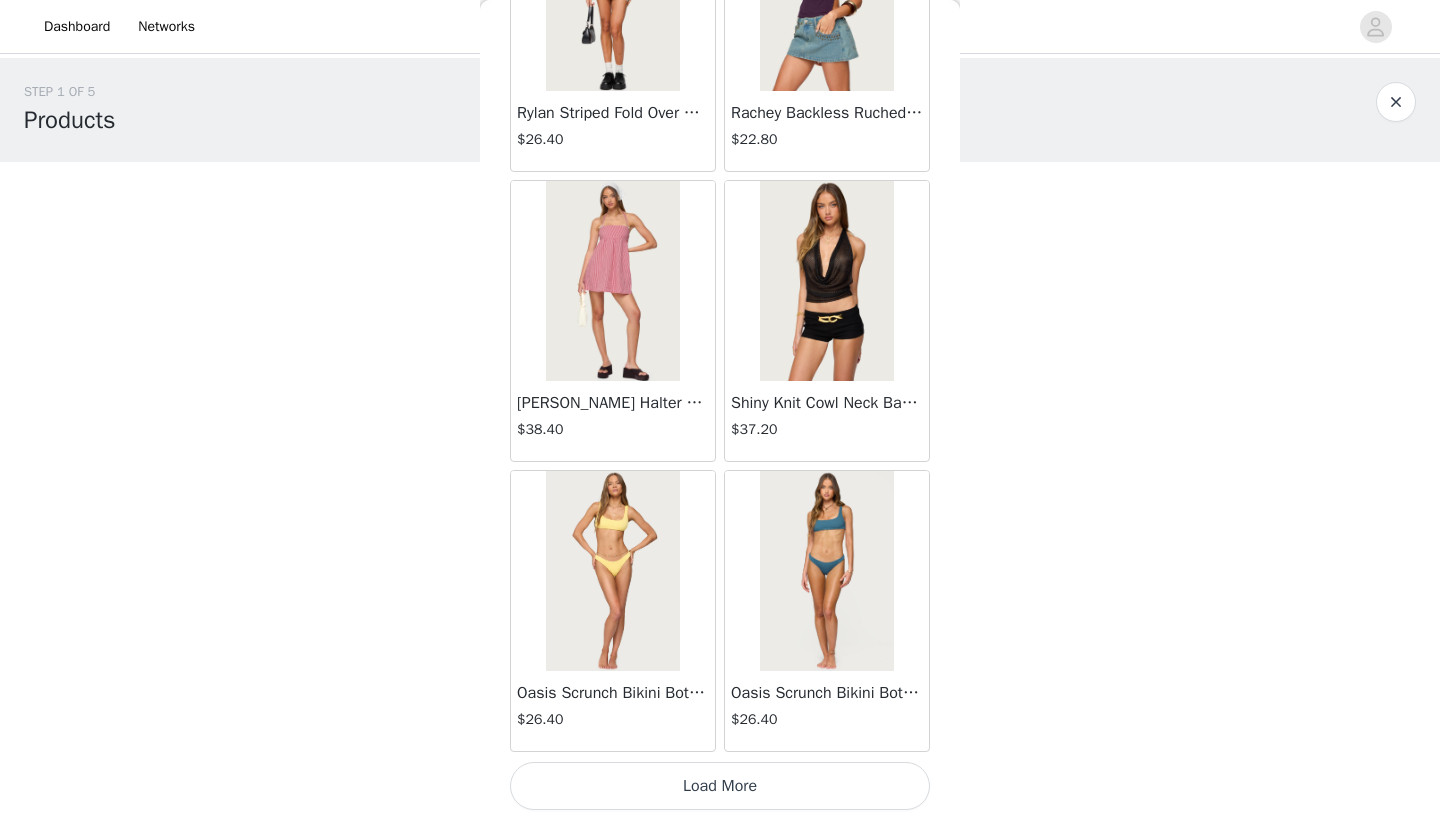 click on "Load More" at bounding box center (720, 786) 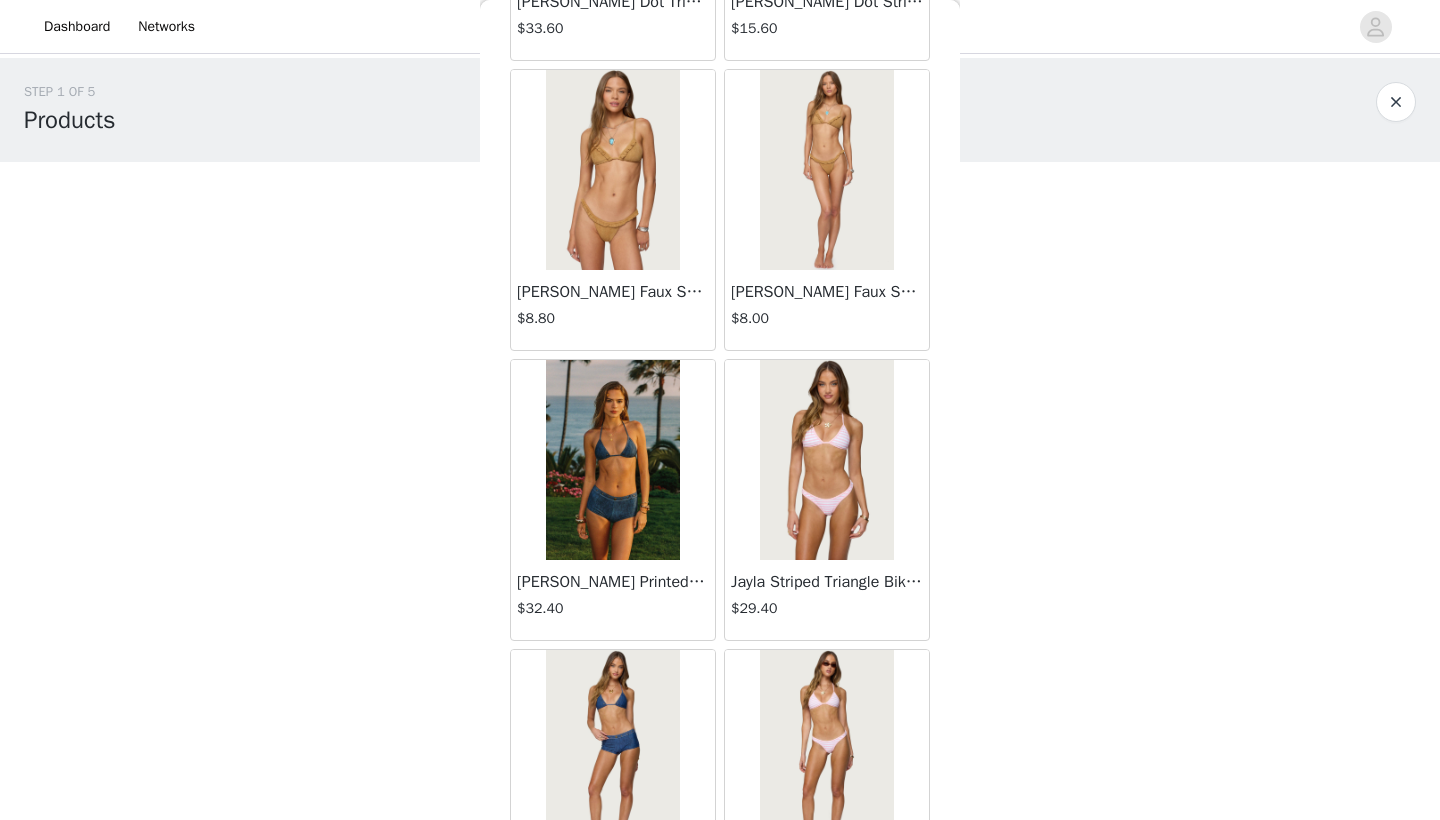 scroll, scrollTop: 27583, scrollLeft: 0, axis: vertical 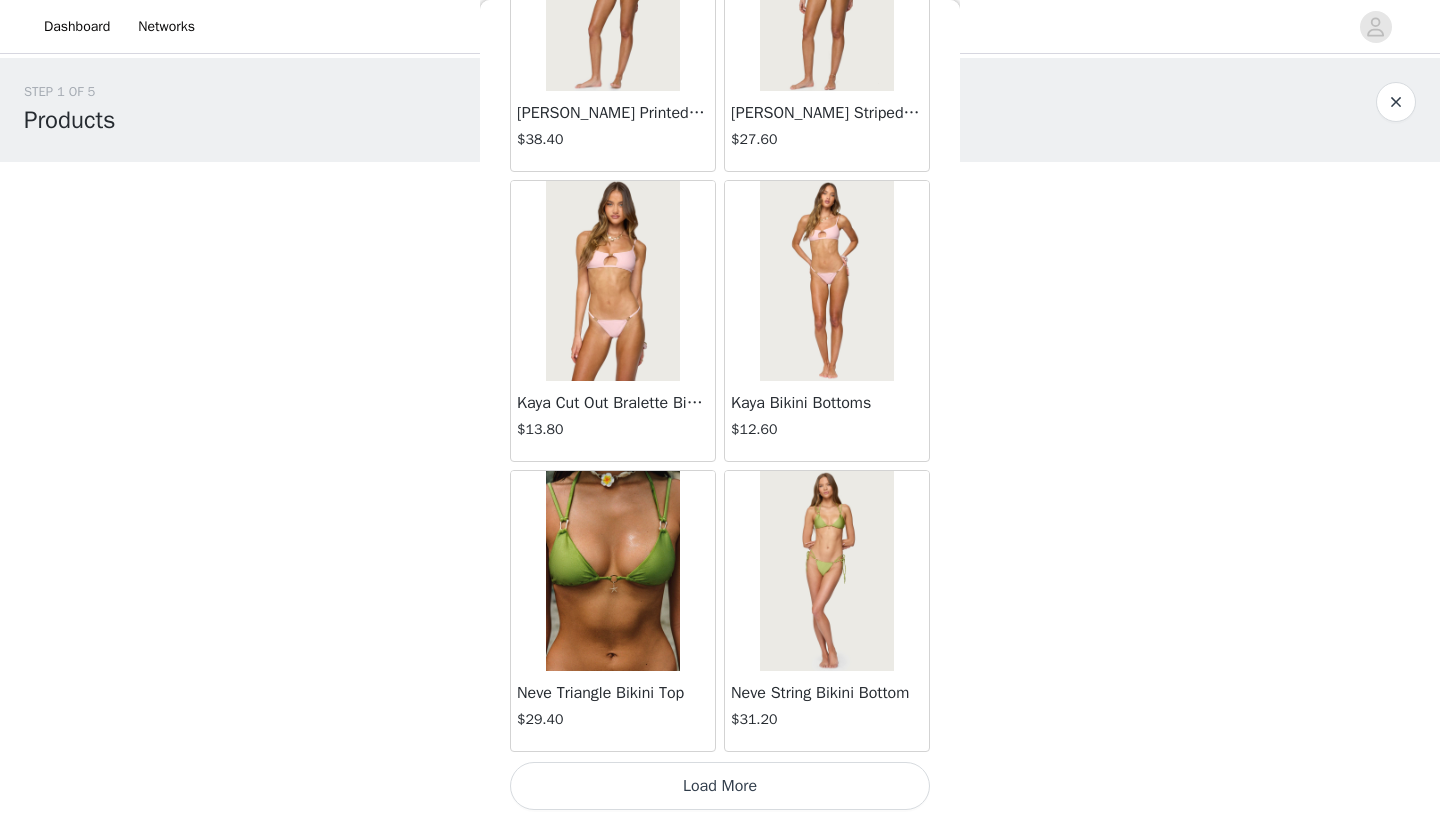 click on "Load More" at bounding box center [720, 786] 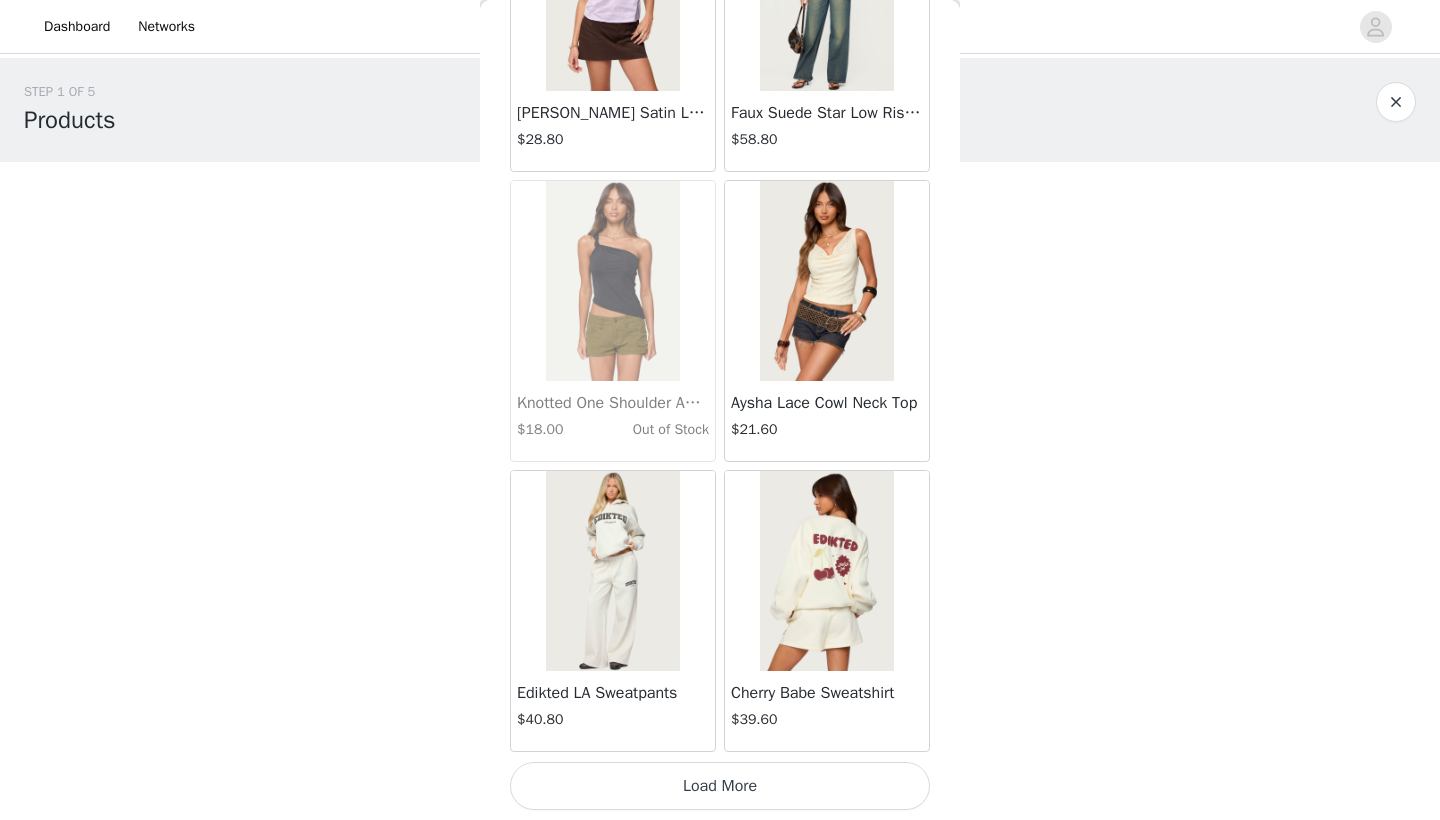 scroll, scrollTop: 31240, scrollLeft: 0, axis: vertical 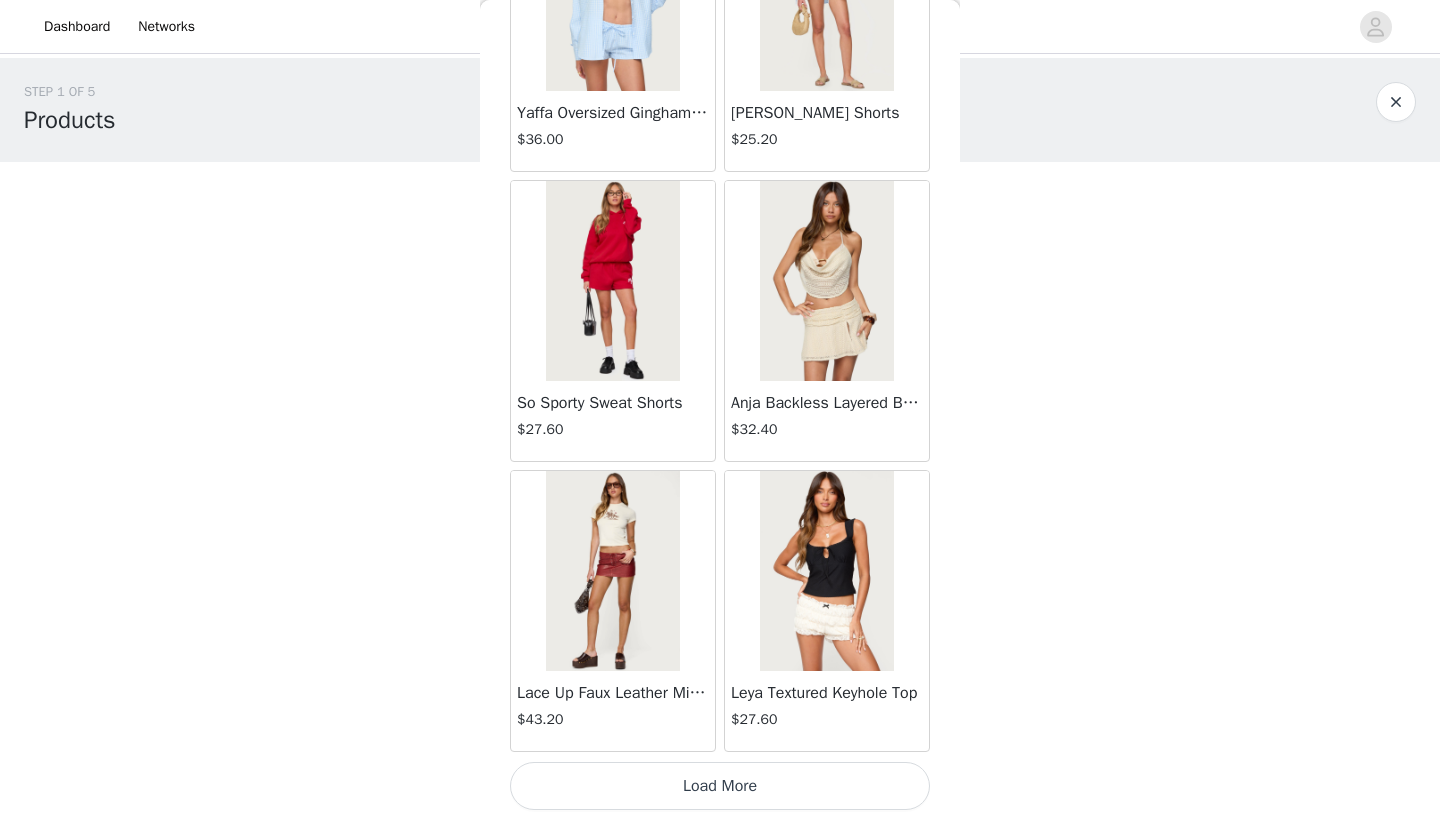 click on "Load More" at bounding box center [720, 786] 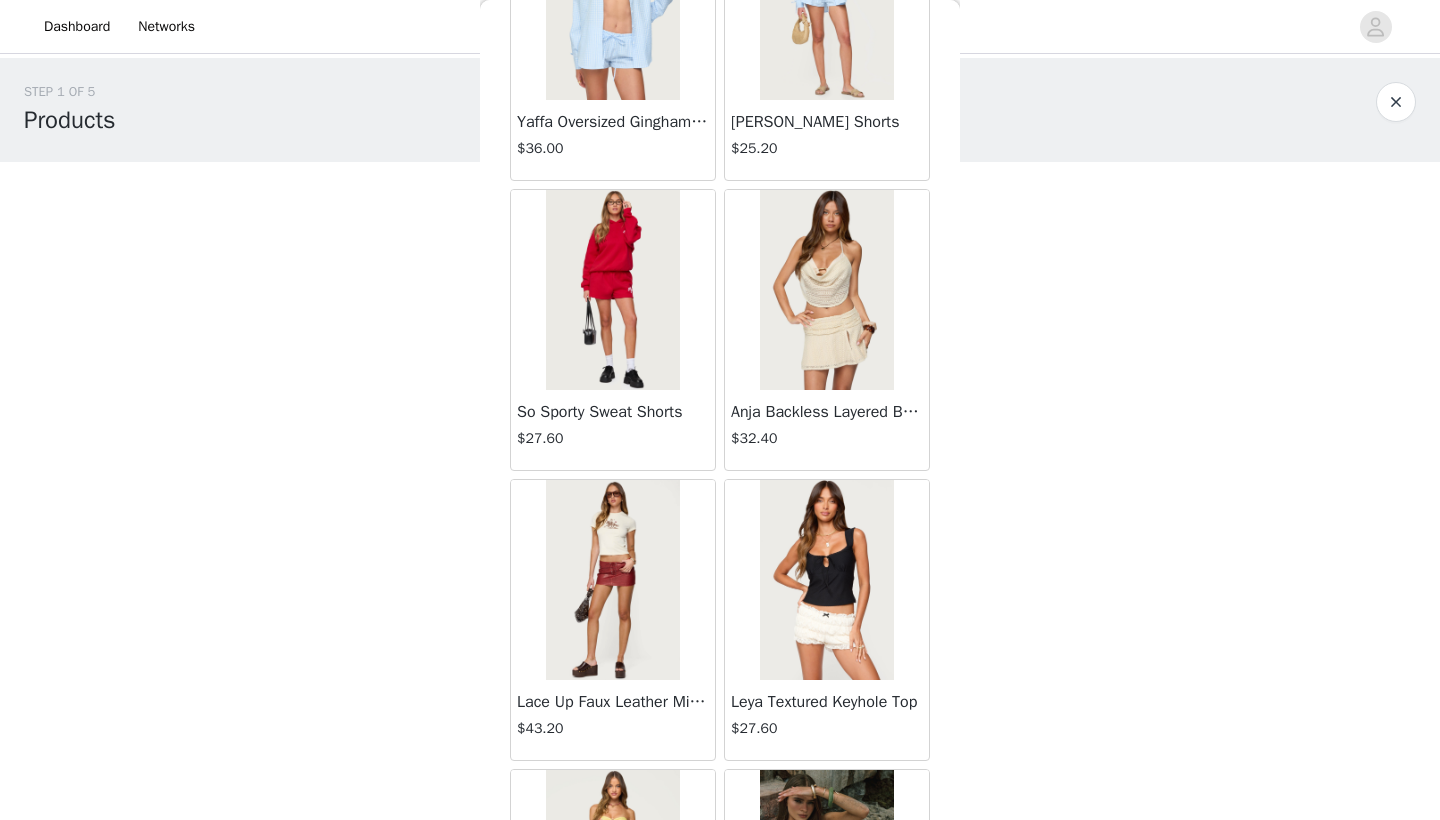 scroll, scrollTop: 0, scrollLeft: 0, axis: both 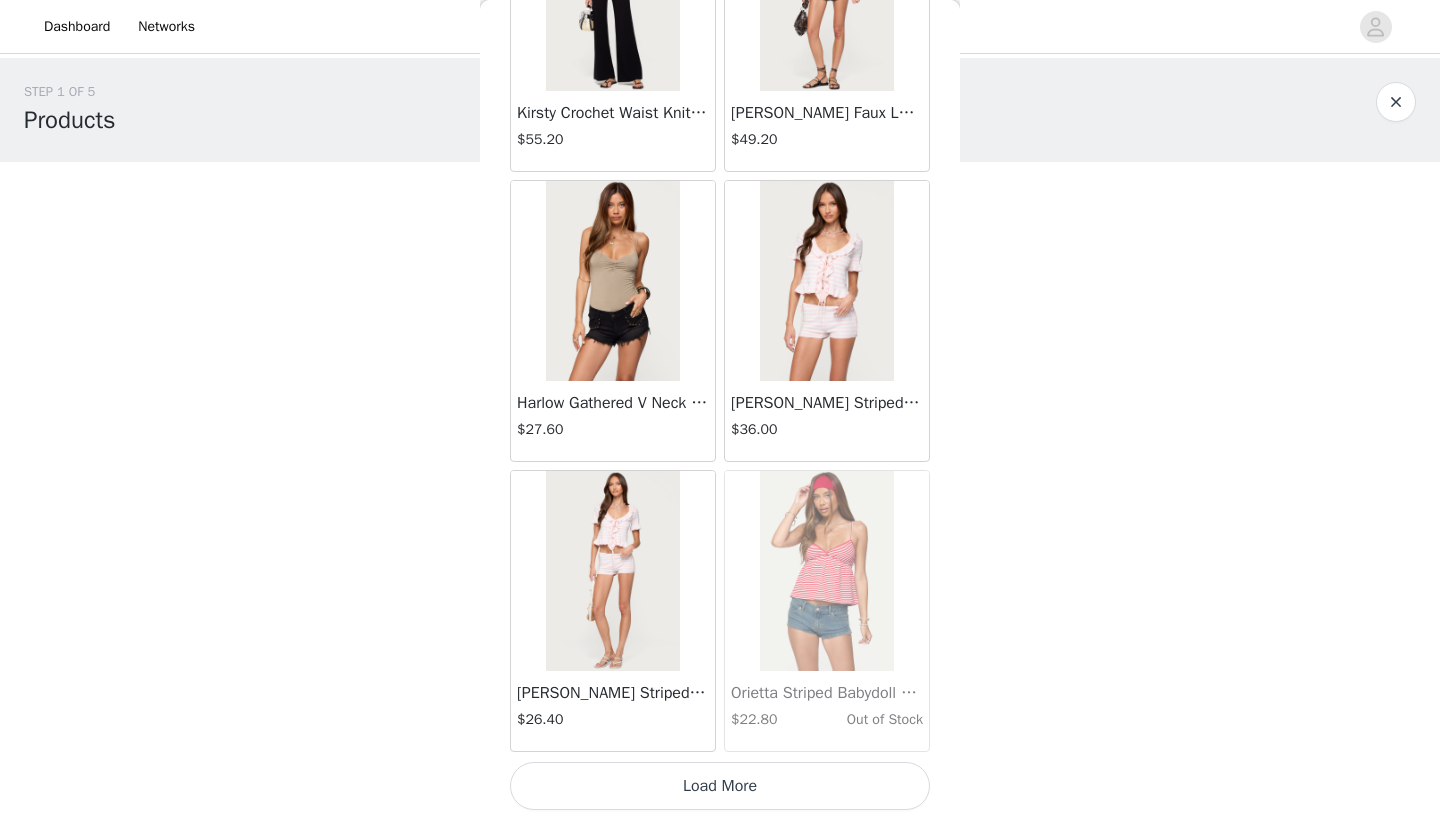 click on "Load More" at bounding box center (720, 786) 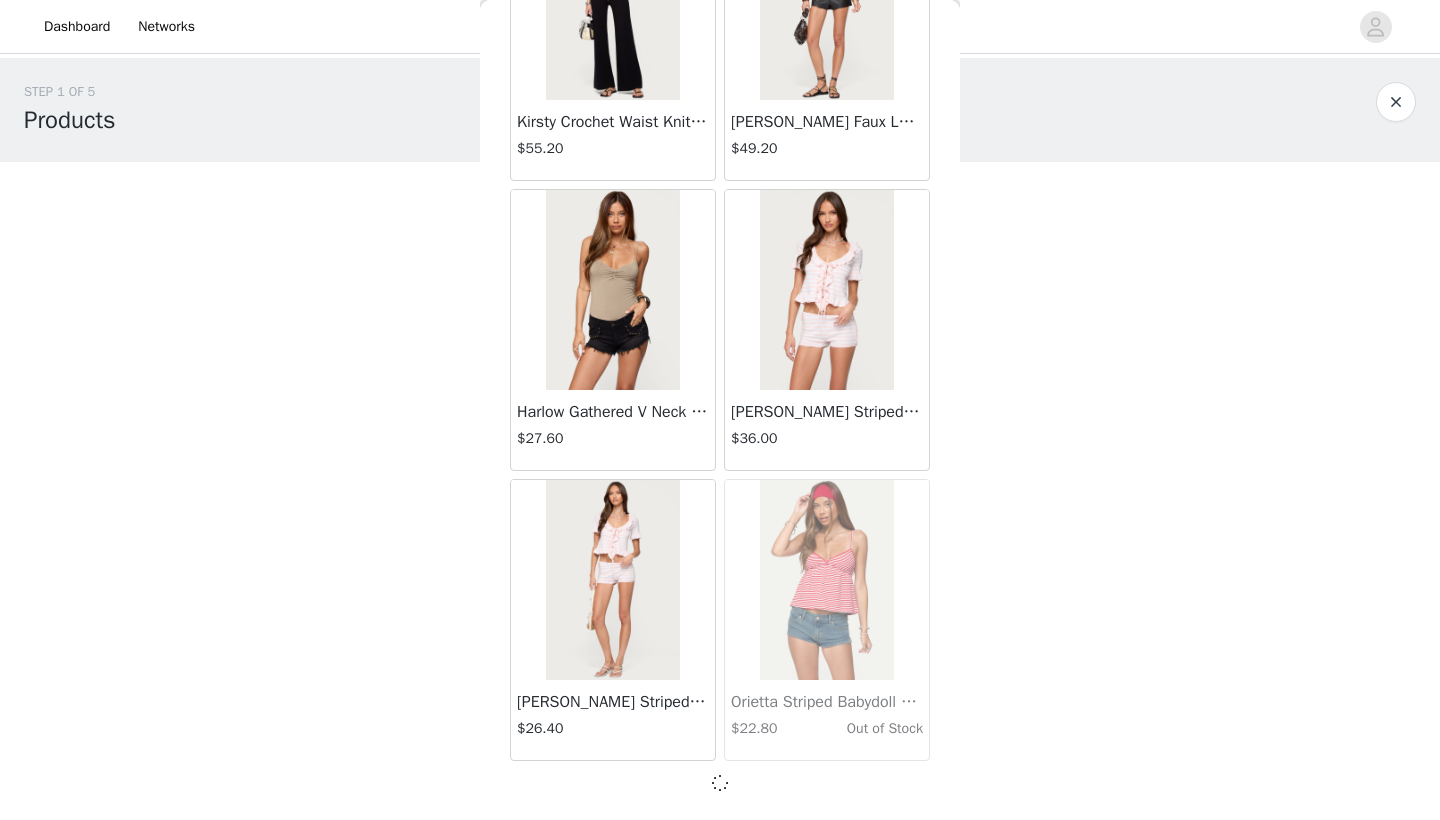 scroll, scrollTop: 37031, scrollLeft: 0, axis: vertical 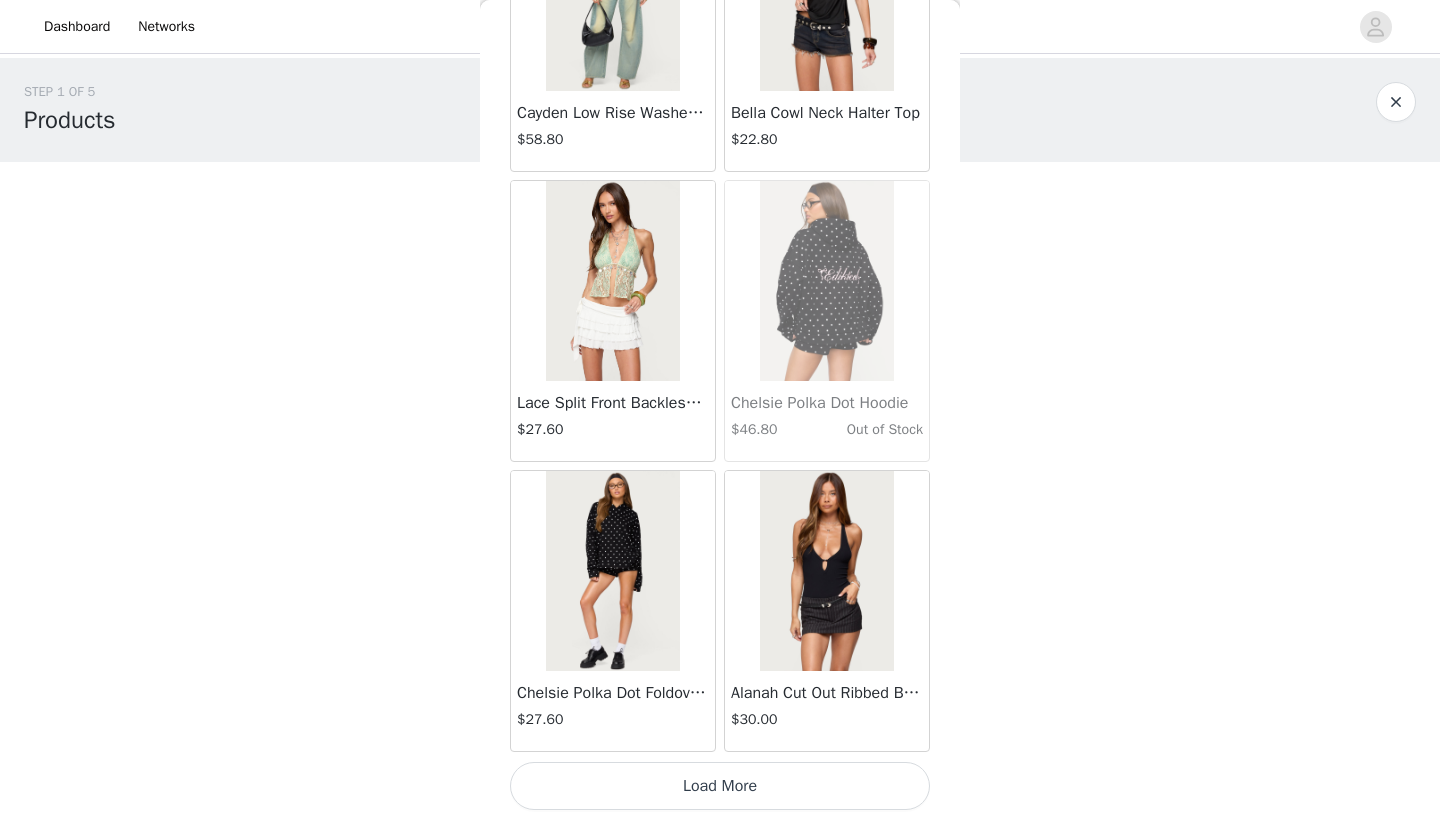click on "Lovina Grommet Pleated Mini Skort   $16.80       Metallic & Sequin Textured Tank Top   $27.60       Nelley Backless Beaded Sequin Chiffon Top   $36.00       Daley Asymmetric One Shoulder Crochet Top   $21.60       Monty Plaid Micro Shorts   $30.00       Arlie Floral Texured Sheer Halter Top   $27.60       Maree Bead V Neck Top   $22.80       Maree Bead Cut Out Mini Skirt   $20.40       Delcy Cut Out Halter Top   $28.80       Juney Pinstripe Tailored Button Up Shirt   $36.00       Avenly Striped Tie Front Babydoll Top   $27.60       Blanco Studded Grommet Tube Top   $30.00       Avalai Linen Look Mini Skort   $38.40       Beaded Deep Cowl Neck Backless Top   $37.20       Frayed Pleated Denim Mini Skort   $16.00       Klay Linen Look Pleated Mini Skort   $14.40       Contrast Lace Asymmetric Off Shoulder Top   $14.40       Reeve Split Front Sheer Mesh Top   $28.80       Zigzag Stripe Shorts   $22.80       Astra Beaded Sheer Strapless Top   $39.60       Beaded Floral Embroidered Tank Top   $38.40" at bounding box center [720, -19512] 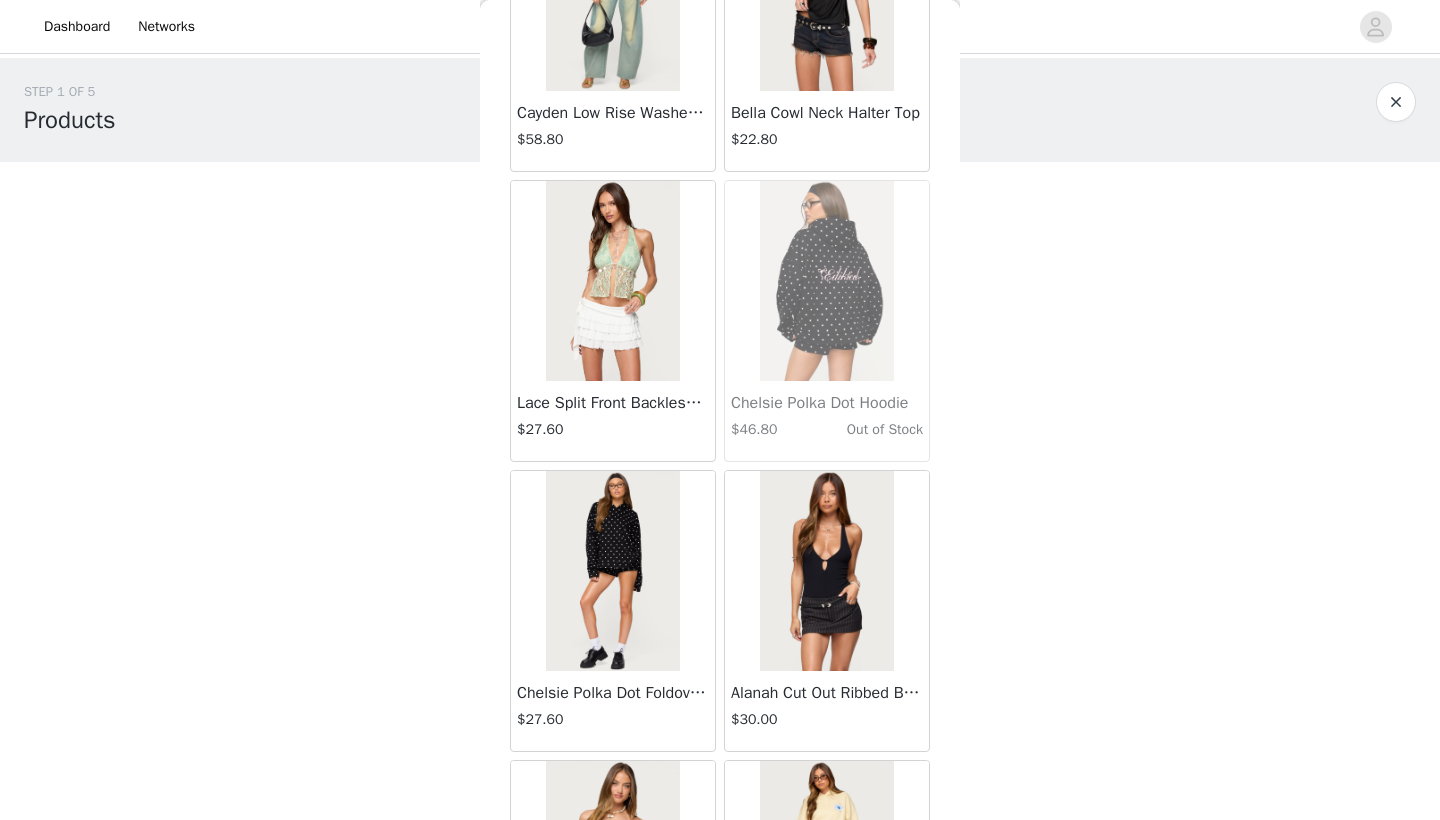 scroll, scrollTop: 39931, scrollLeft: 0, axis: vertical 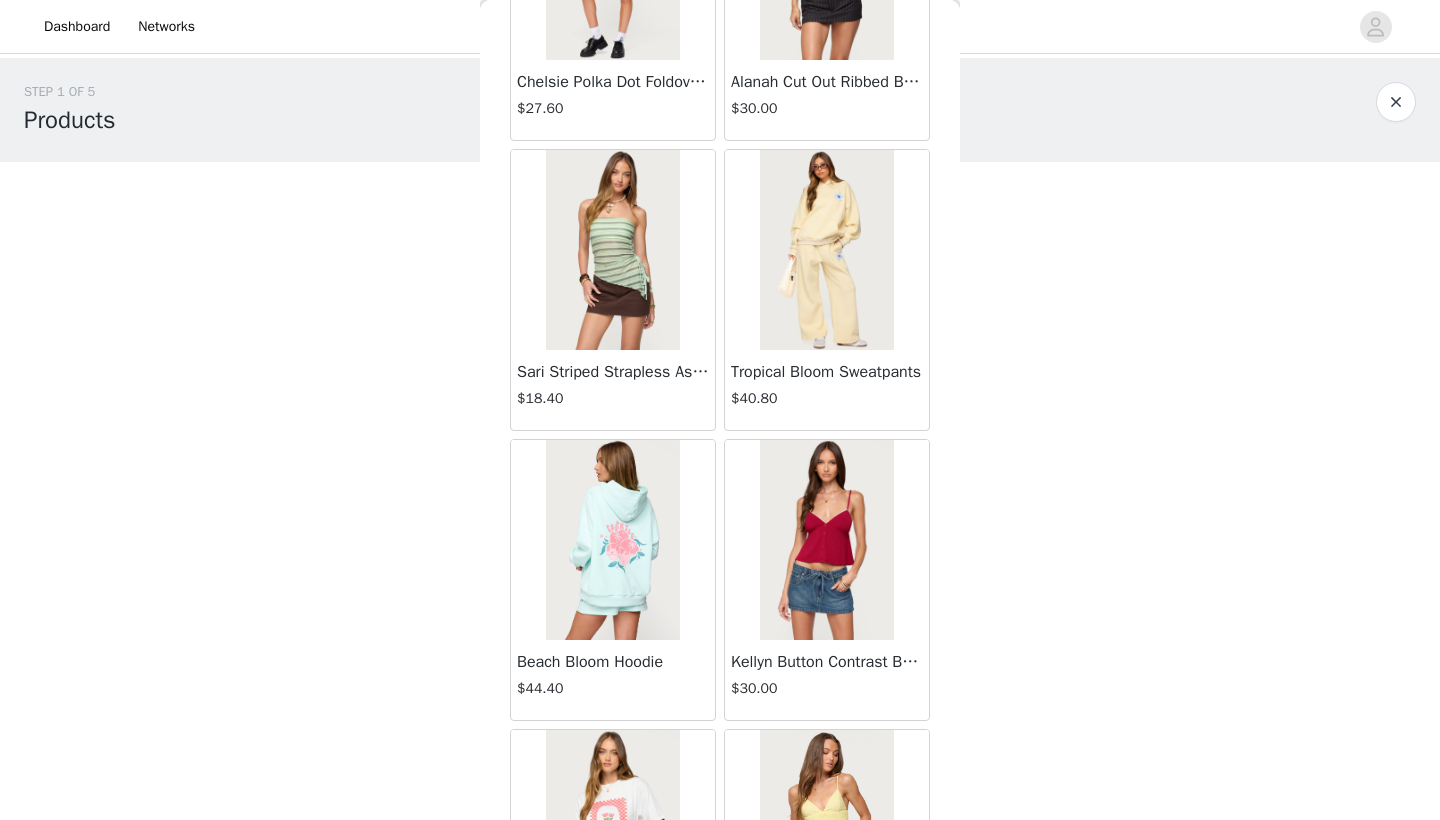 click at bounding box center [826, 250] 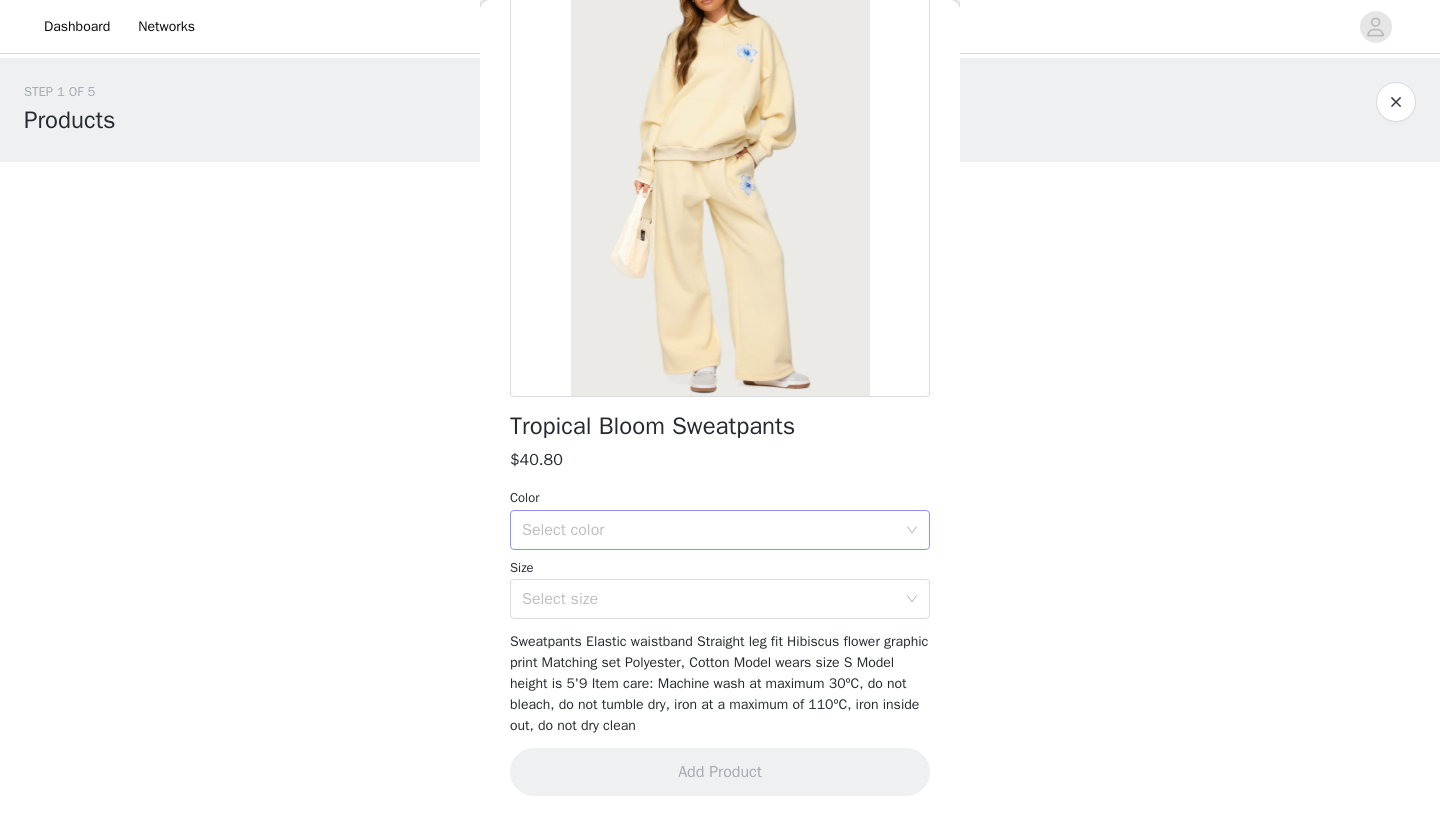 scroll, scrollTop: 152, scrollLeft: 0, axis: vertical 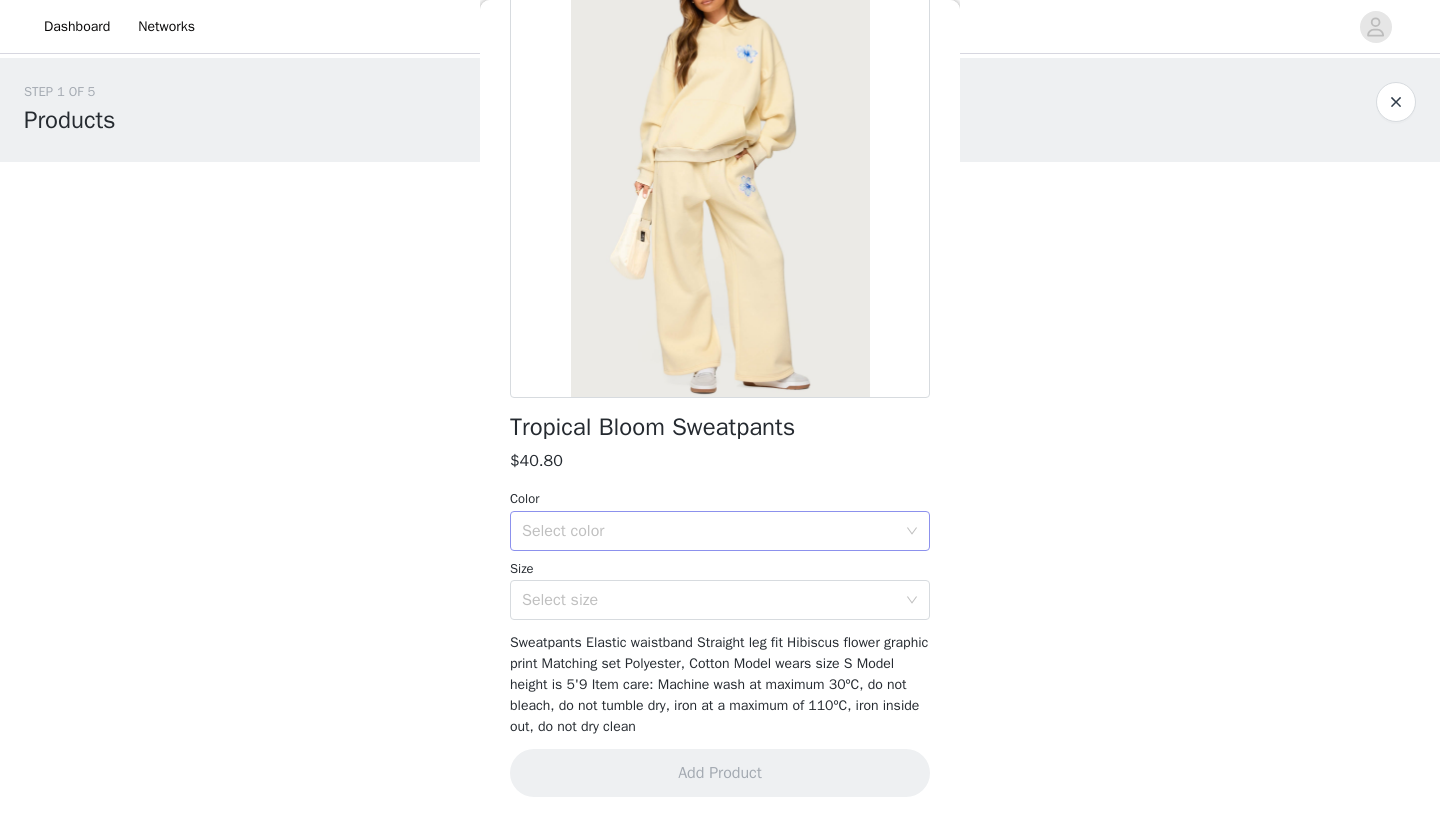 click on "Select color" at bounding box center (709, 531) 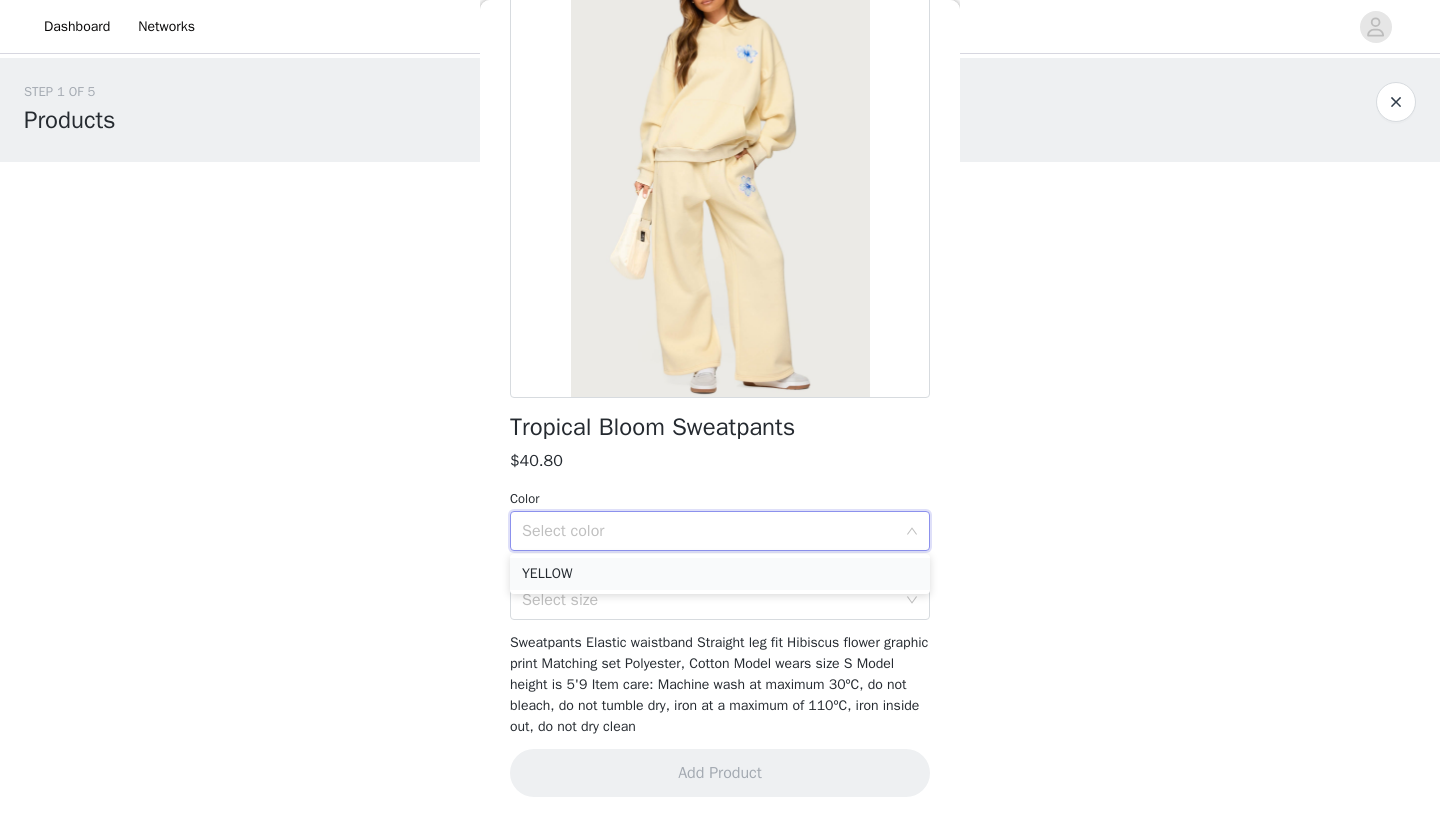 click on "YELLOW" at bounding box center (720, 574) 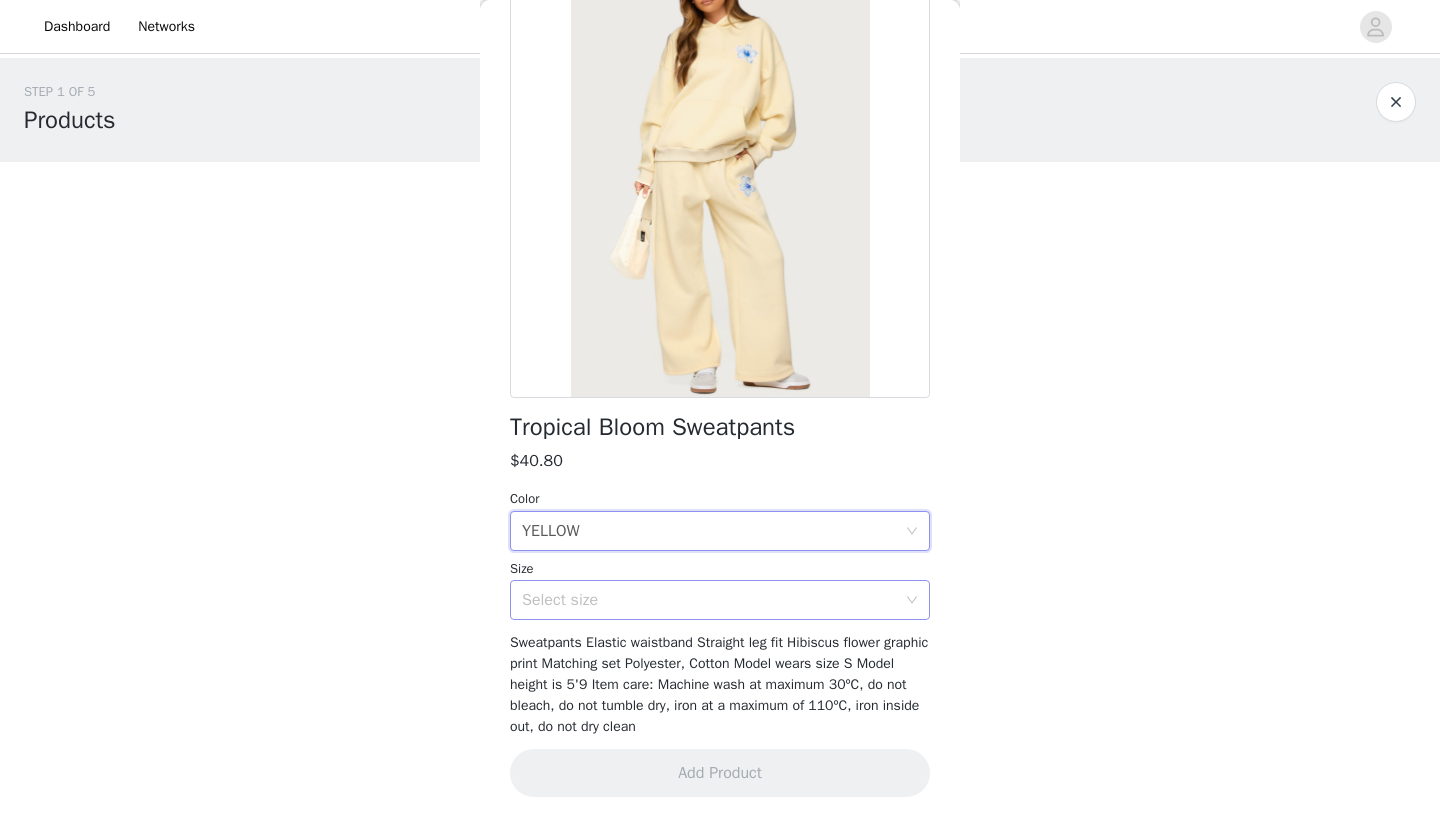click on "Select size" at bounding box center (713, 600) 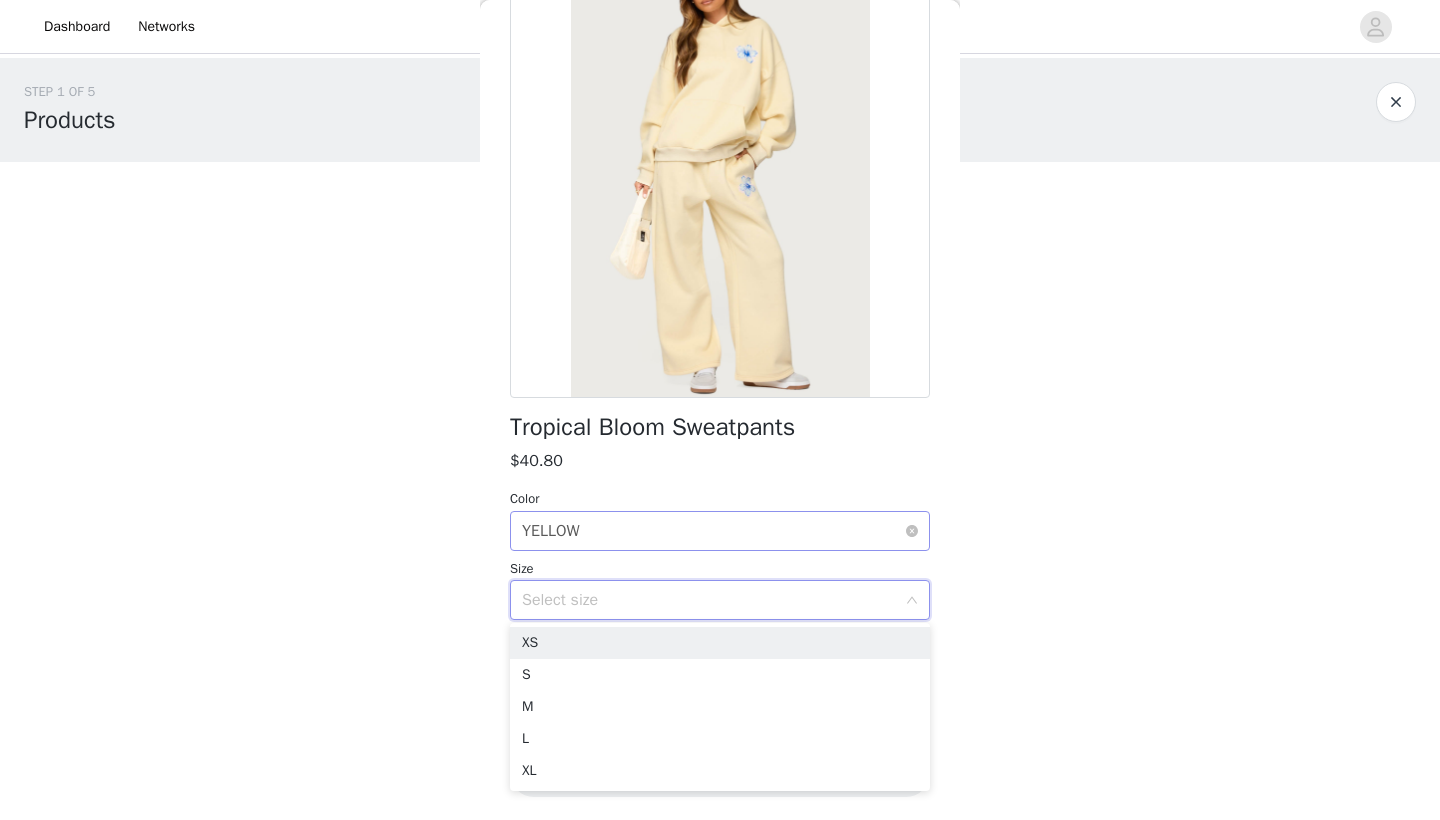 click on "Select color YELLOW" at bounding box center [713, 531] 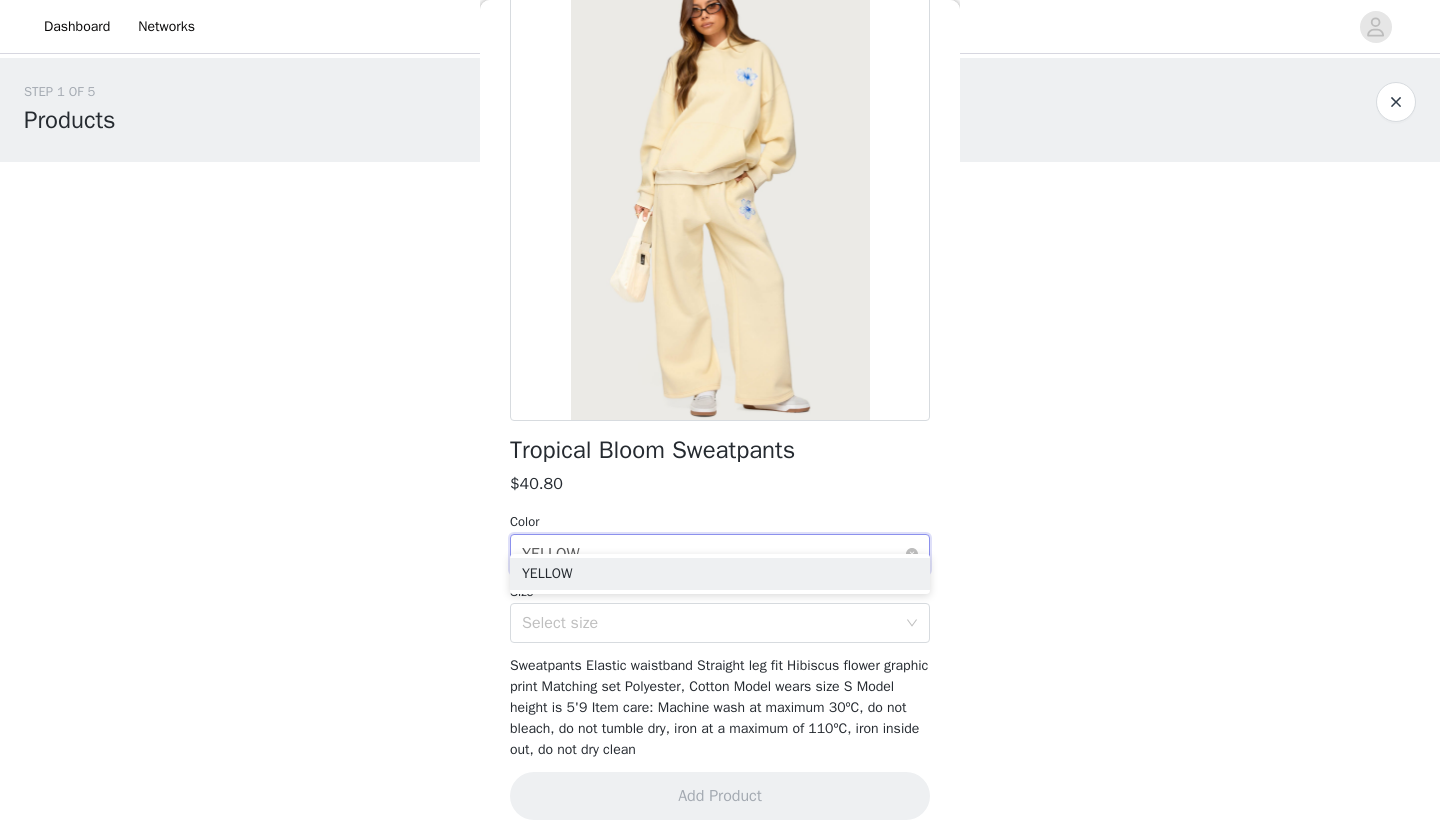scroll, scrollTop: 126, scrollLeft: 0, axis: vertical 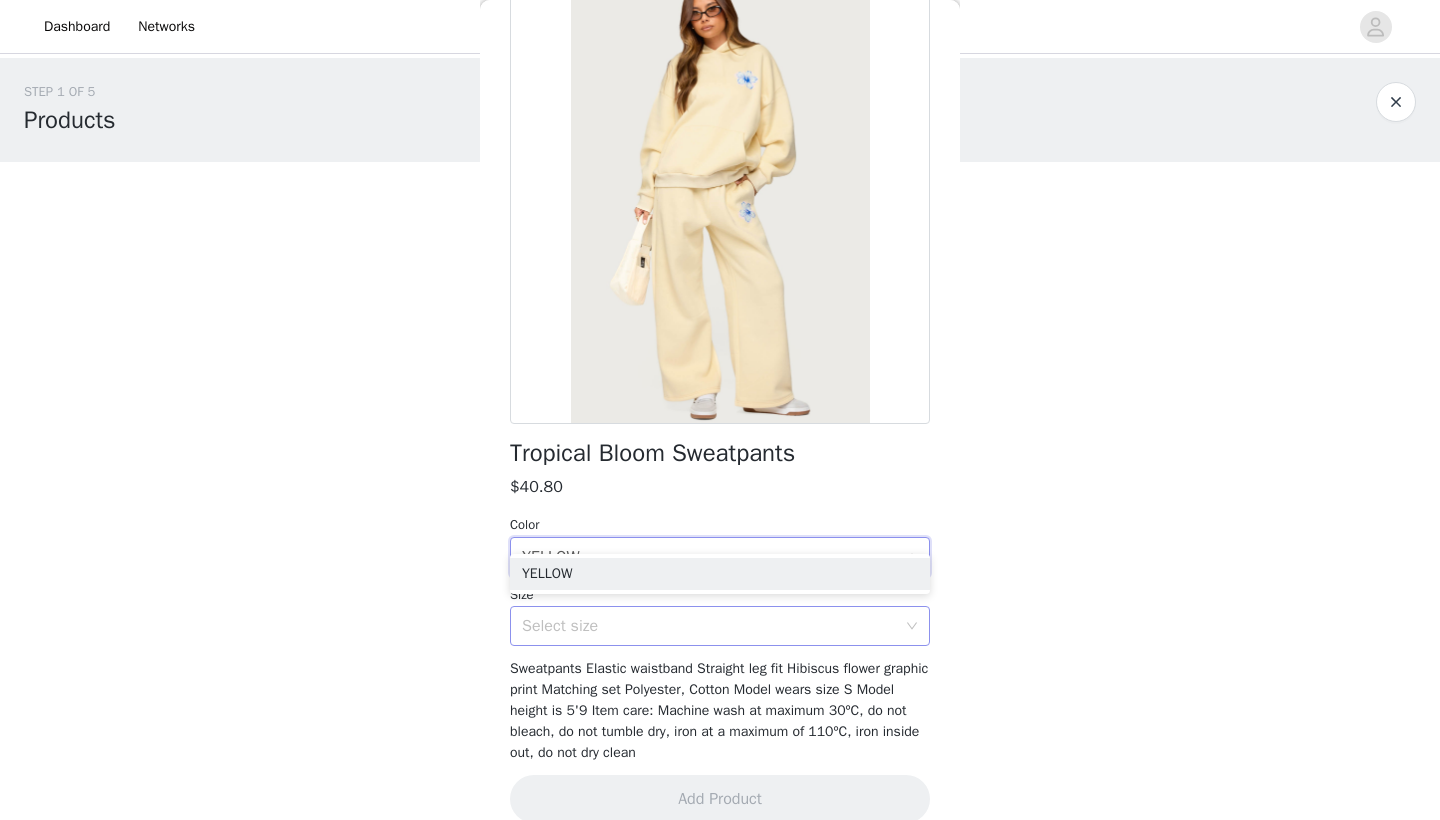 click on "Select size" at bounding box center [709, 626] 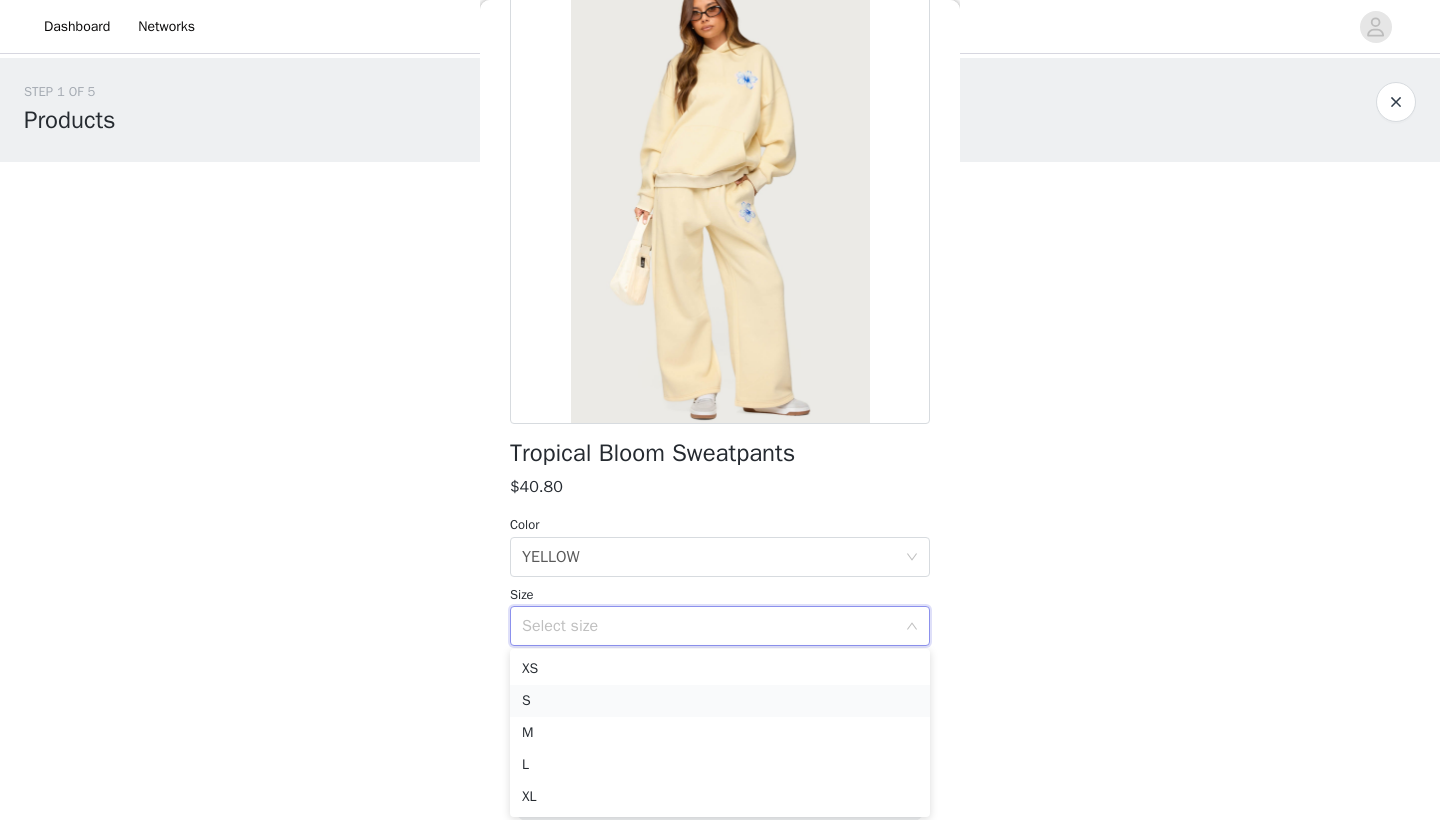click on "S" at bounding box center [720, 701] 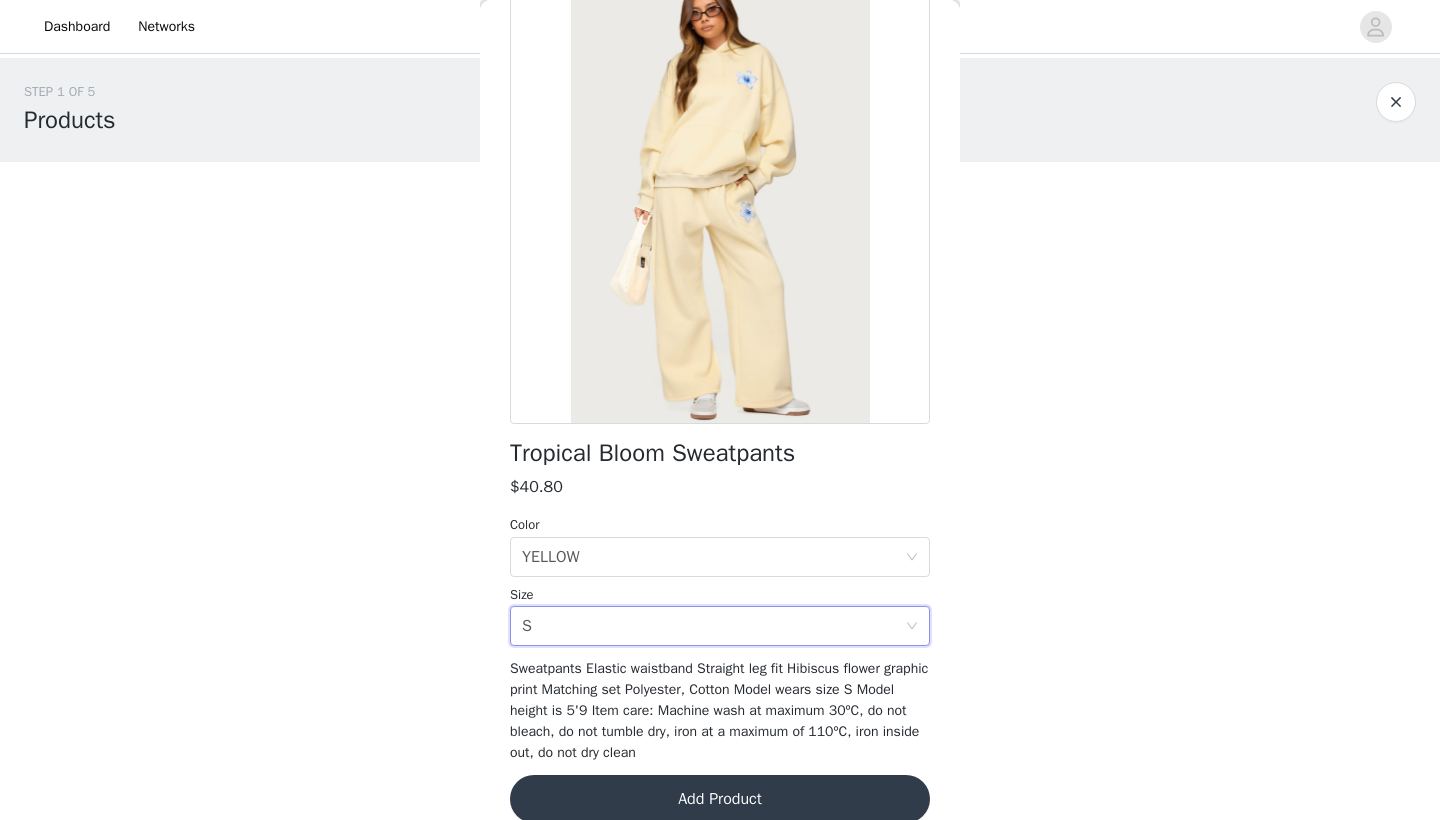 click on "Add Product" at bounding box center [720, 799] 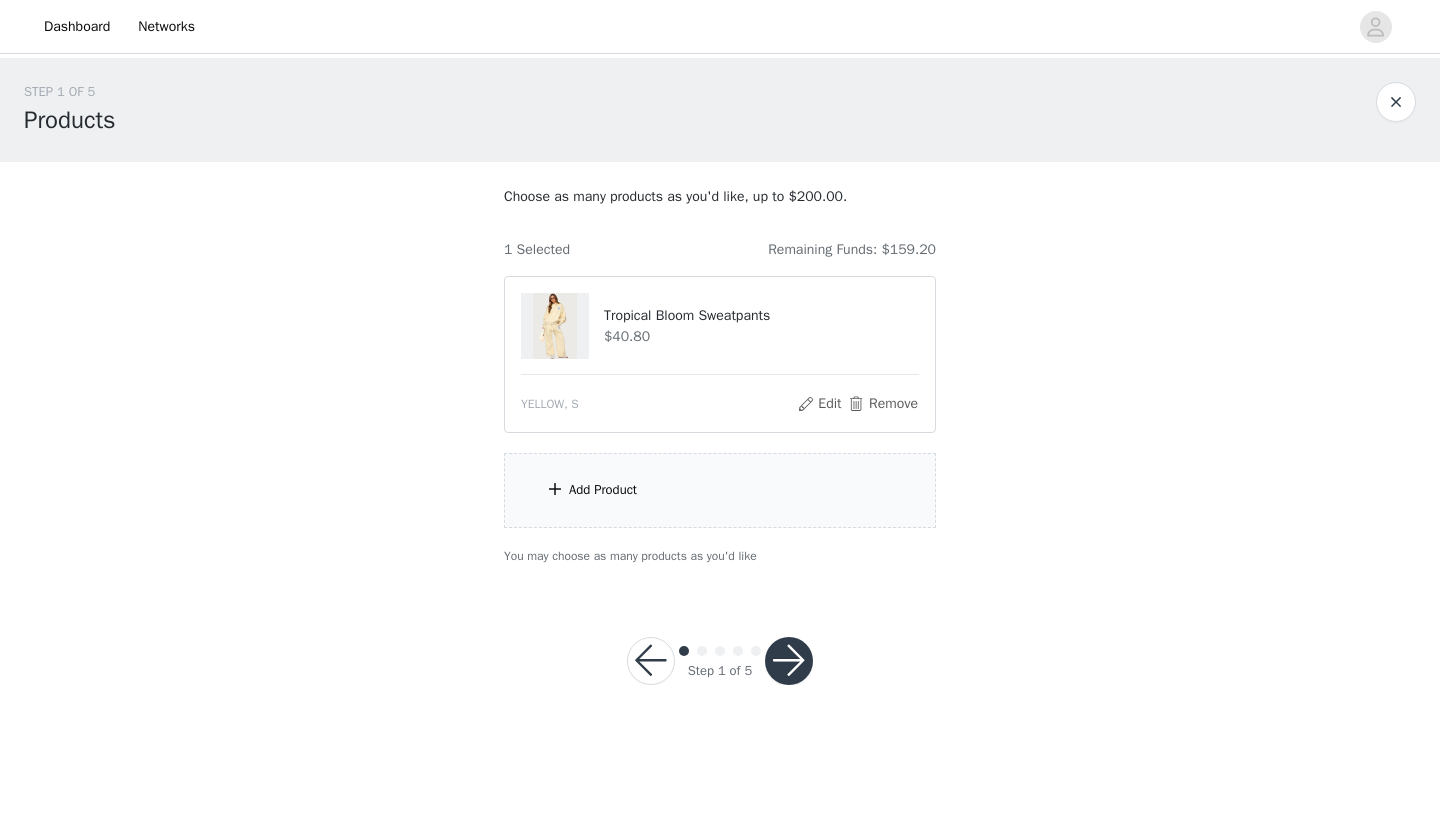 click on "Add Product" at bounding box center [720, 490] 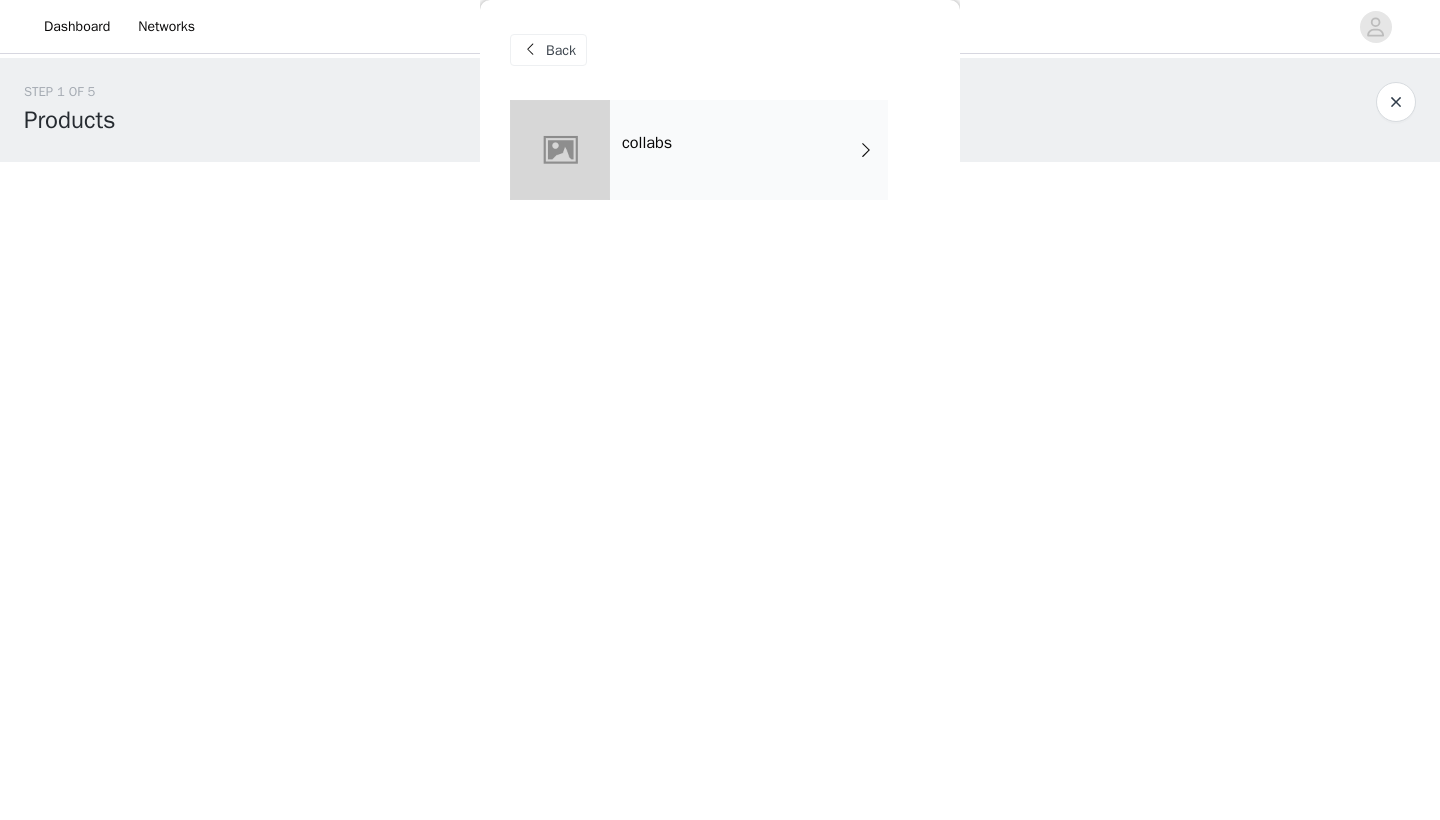 click on "collabs" at bounding box center (749, 150) 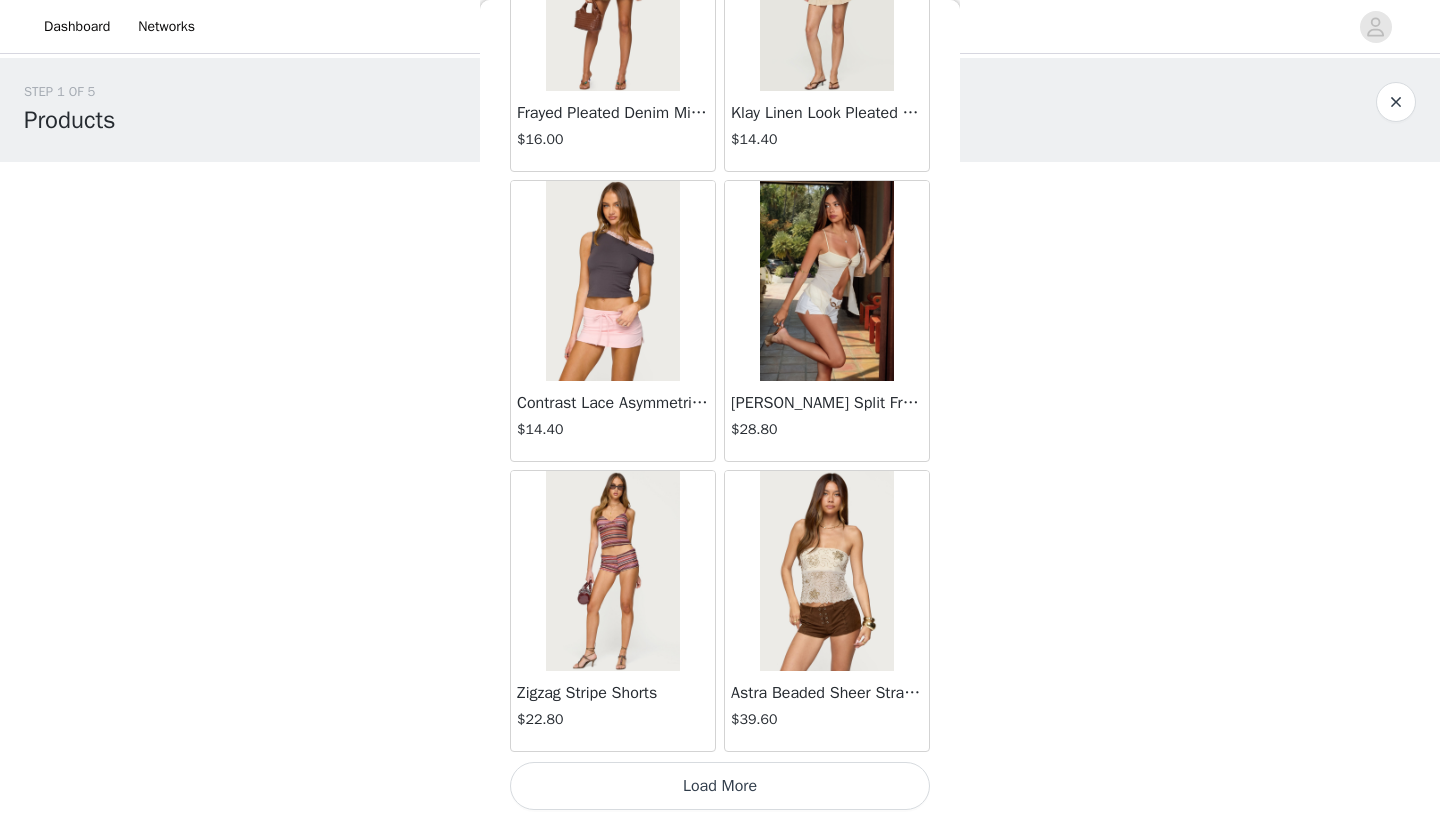 scroll, scrollTop: 2240, scrollLeft: 0, axis: vertical 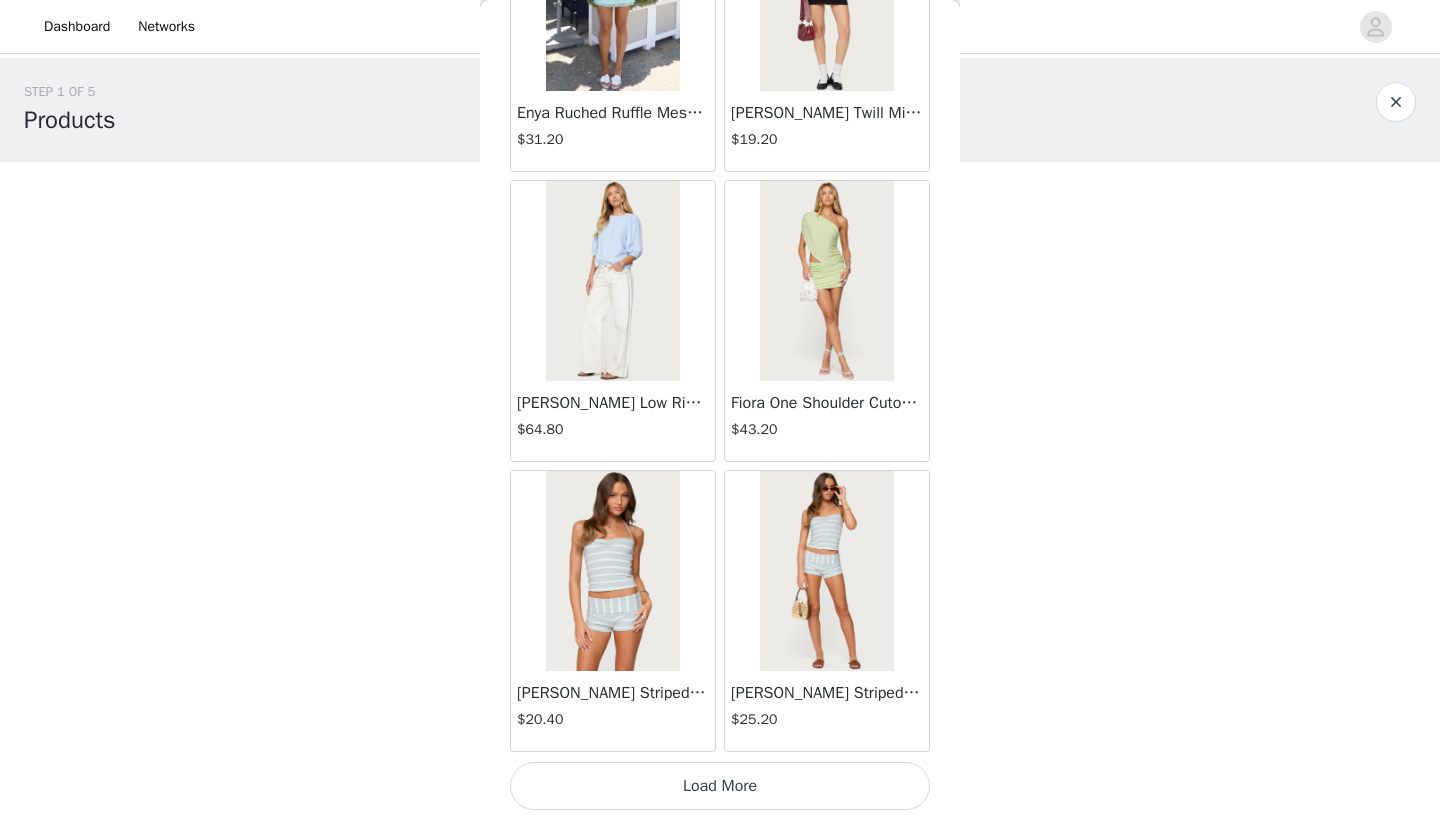 click on "Load More" at bounding box center (720, 786) 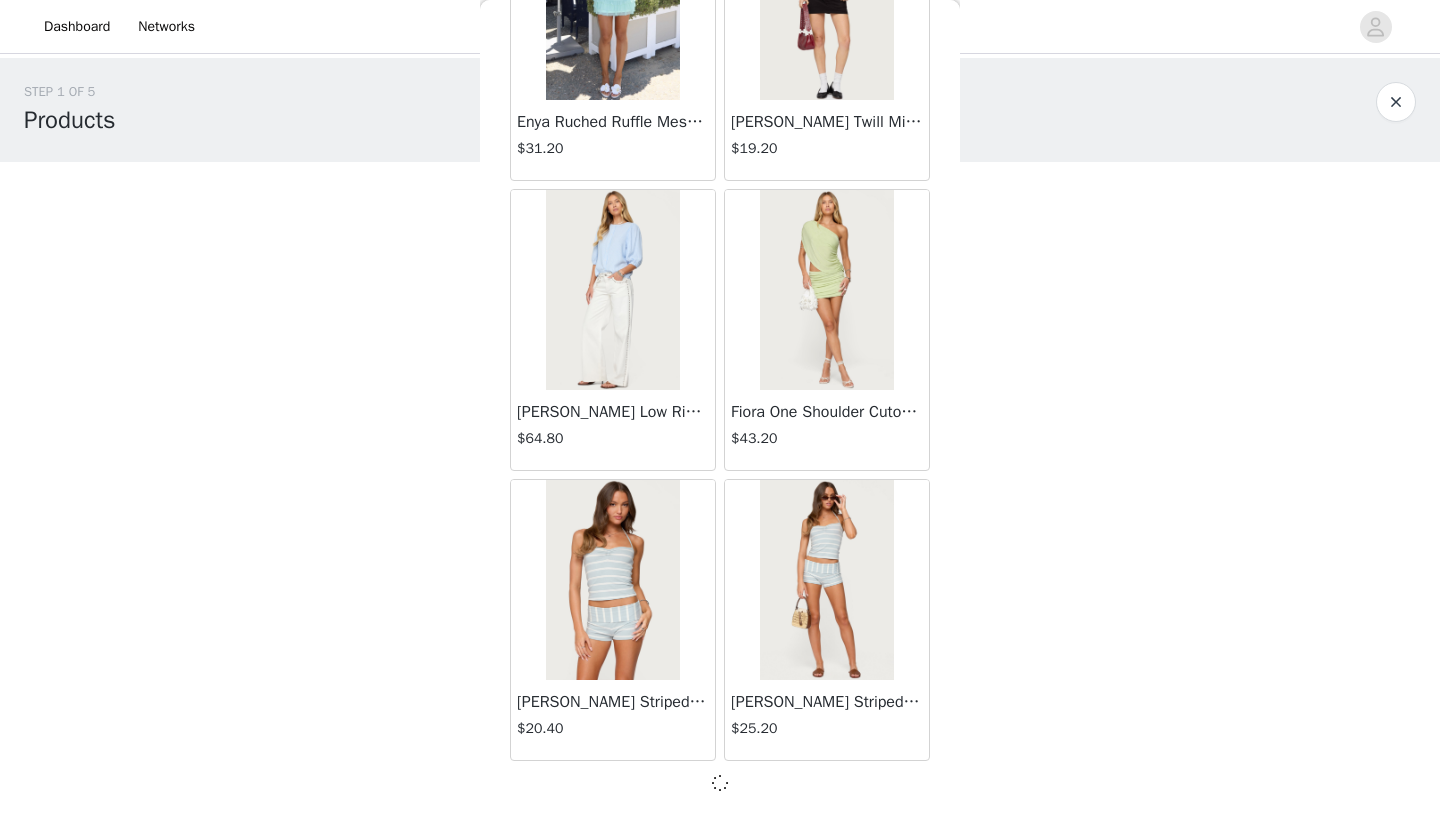 scroll, scrollTop: 5131, scrollLeft: 0, axis: vertical 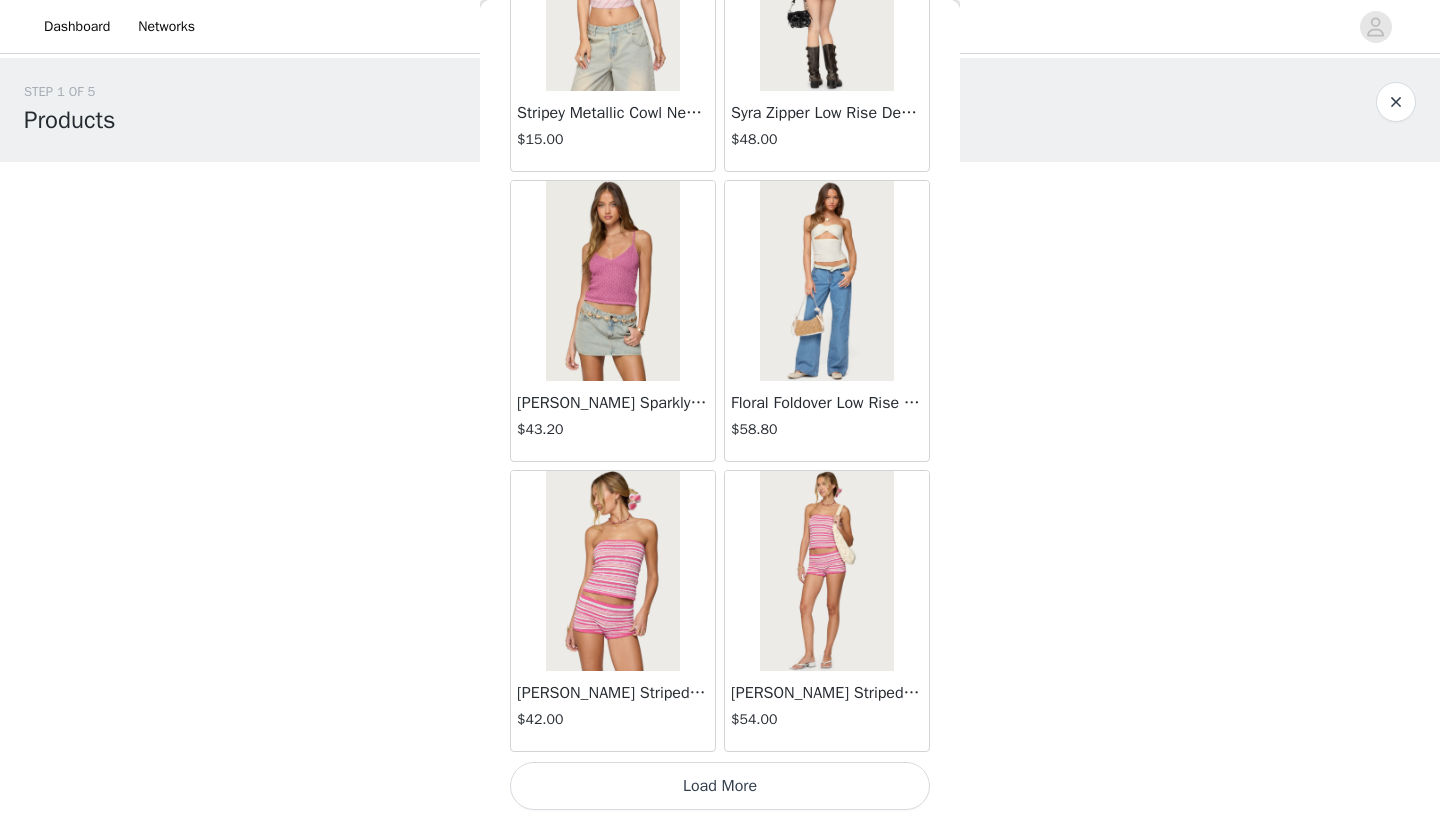 click on "Load More" at bounding box center (720, 786) 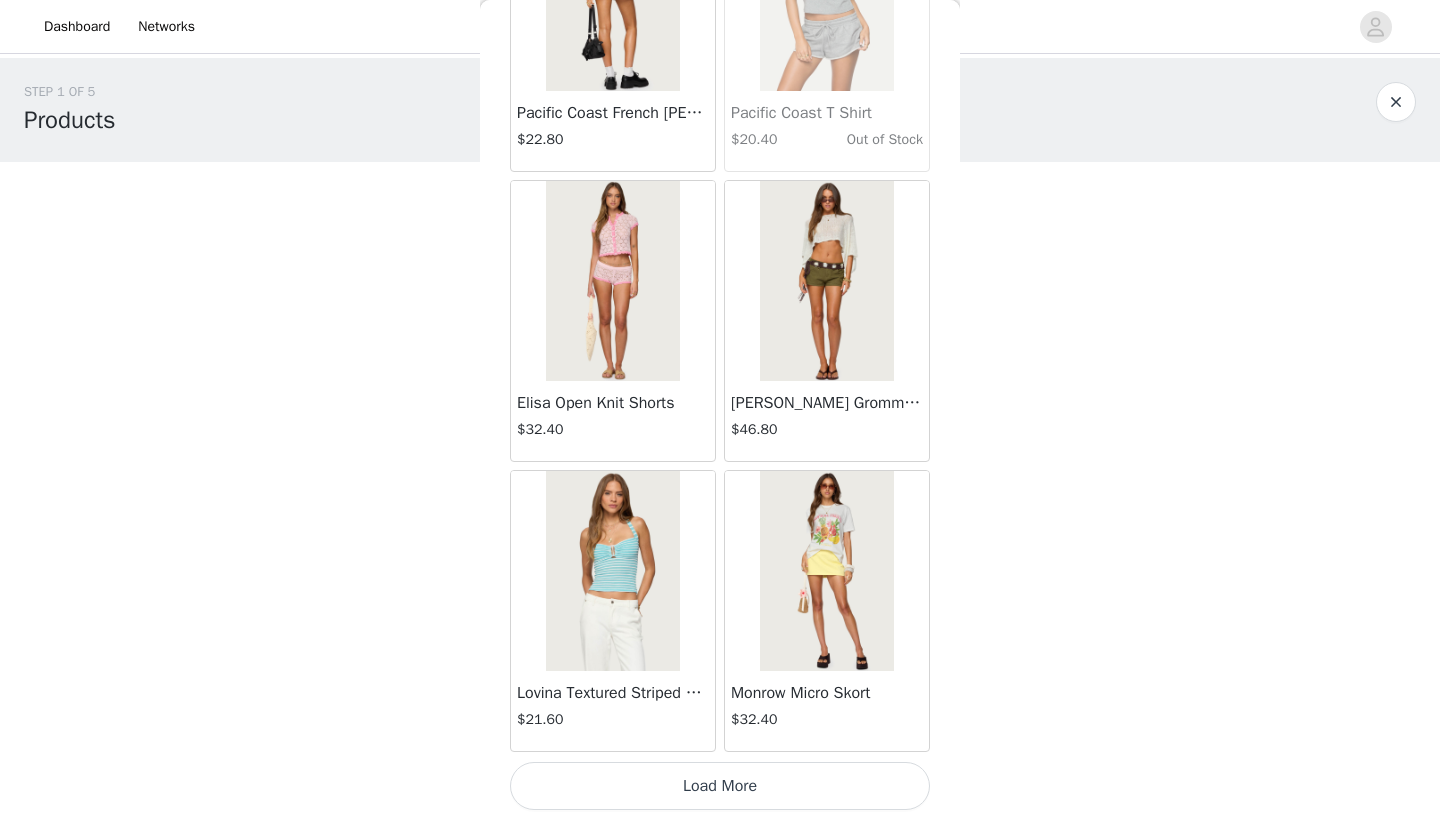 click on "Load More" at bounding box center [720, 786] 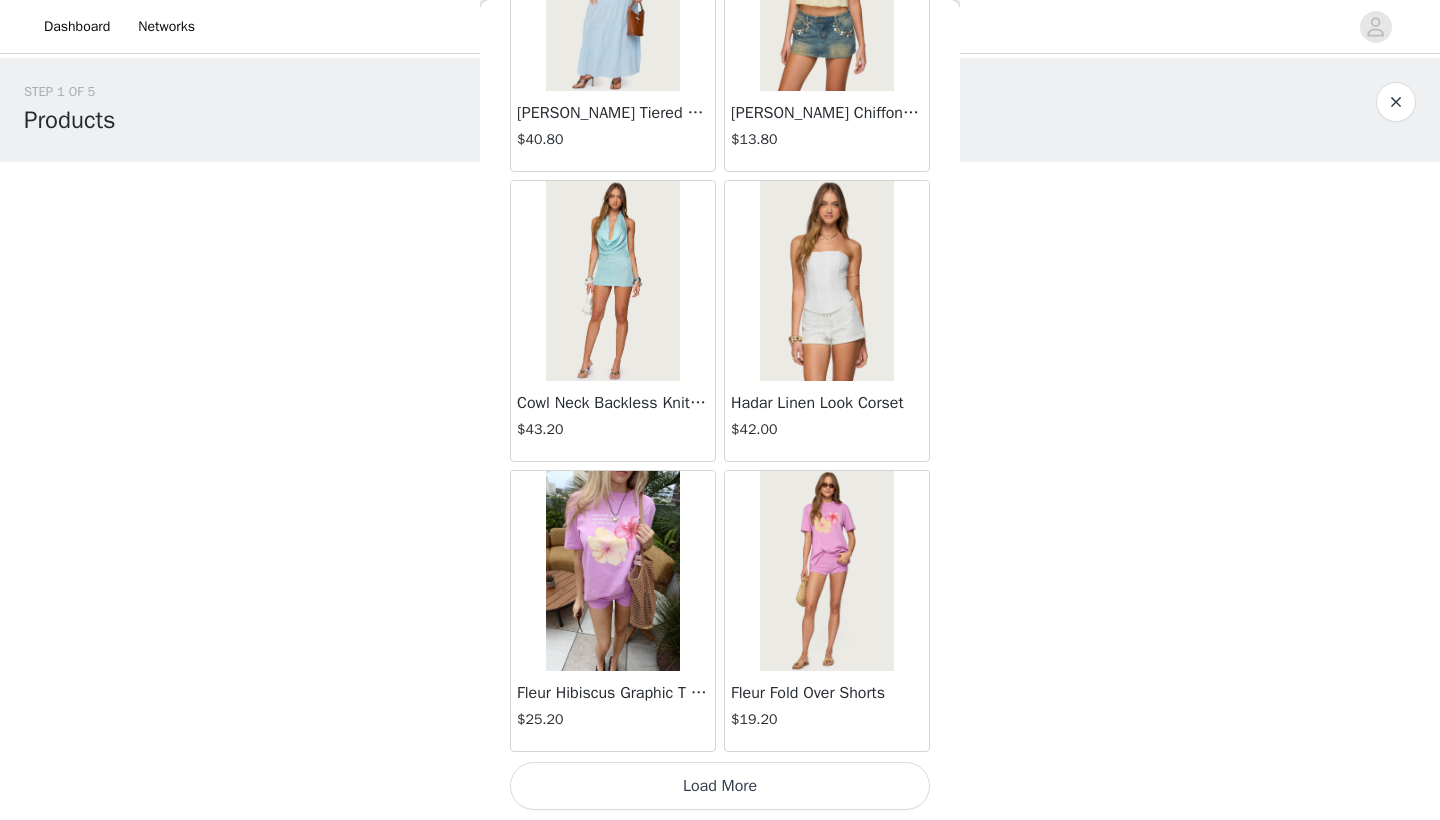 click on "Load More" at bounding box center [720, 786] 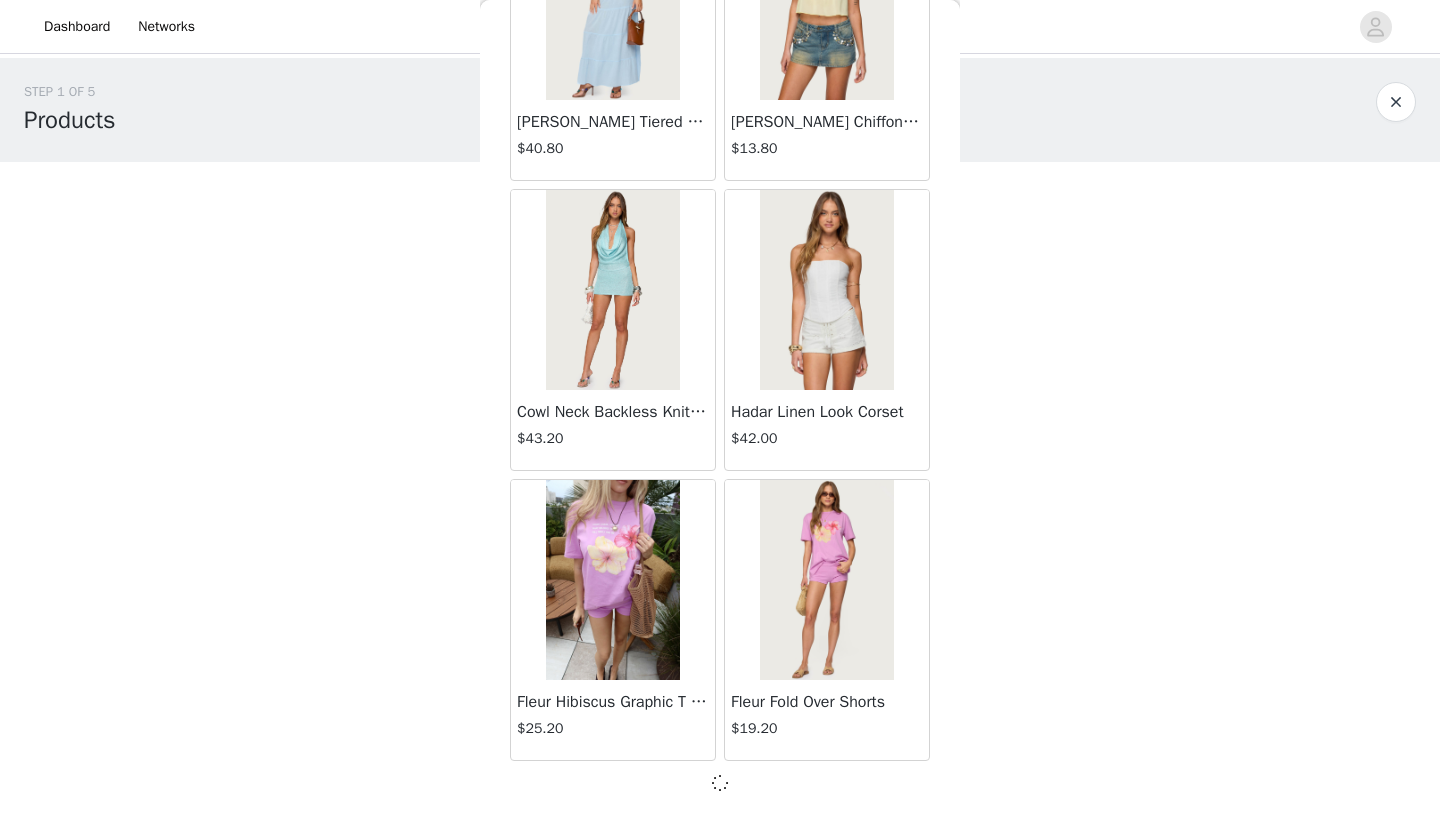 scroll, scrollTop: 13831, scrollLeft: 0, axis: vertical 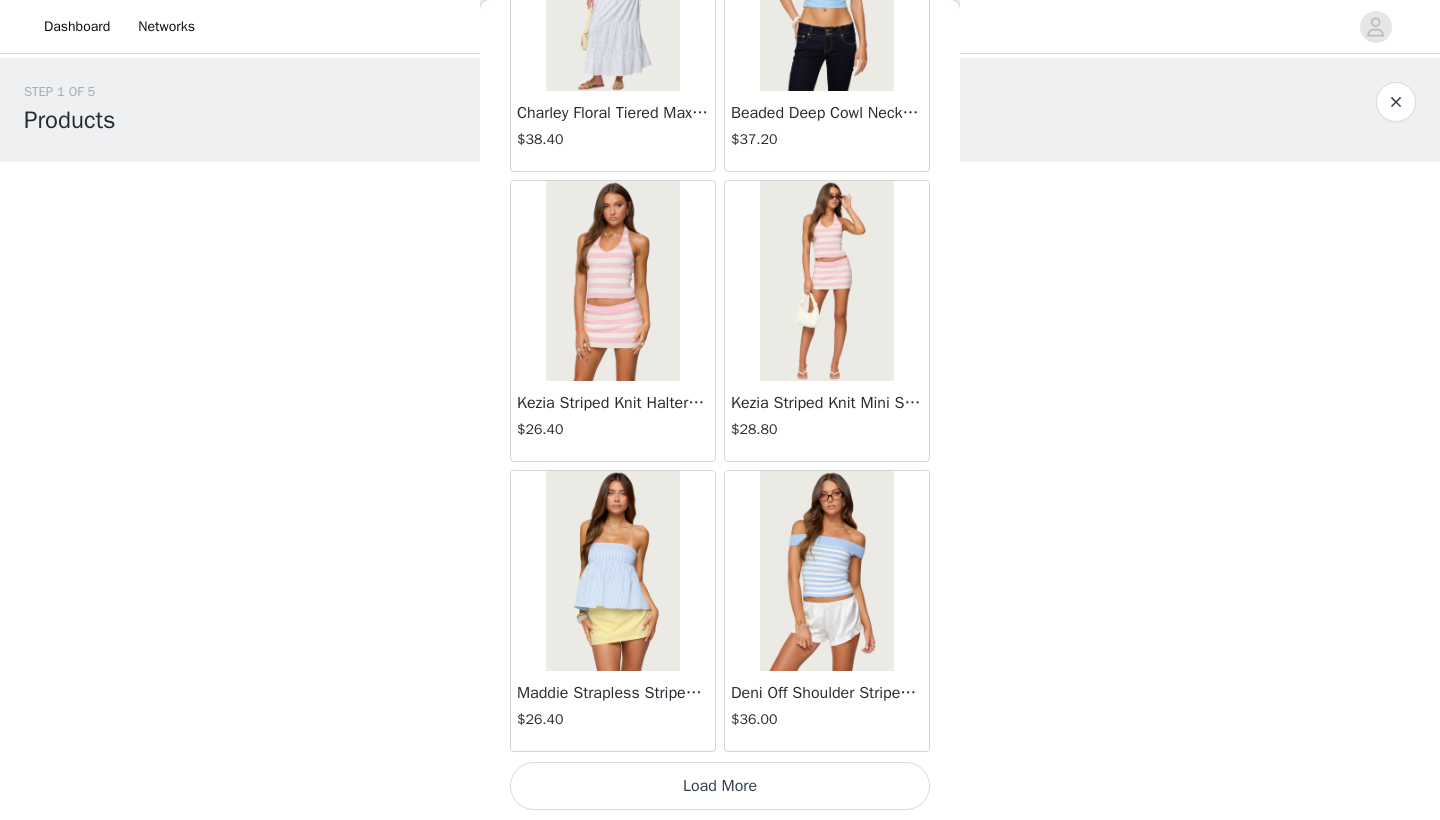 click on "Load More" at bounding box center (720, 786) 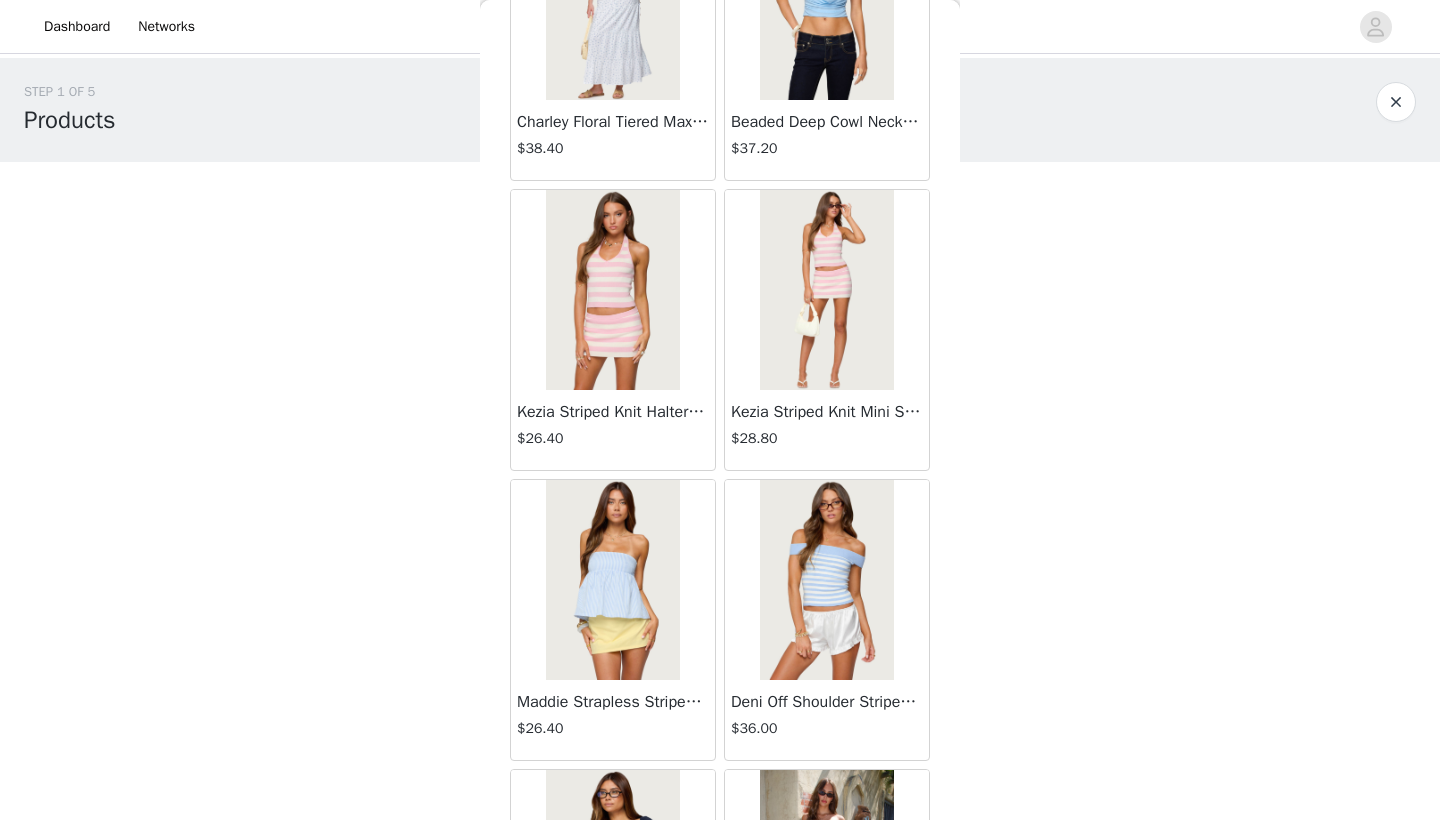 scroll, scrollTop: 0, scrollLeft: 0, axis: both 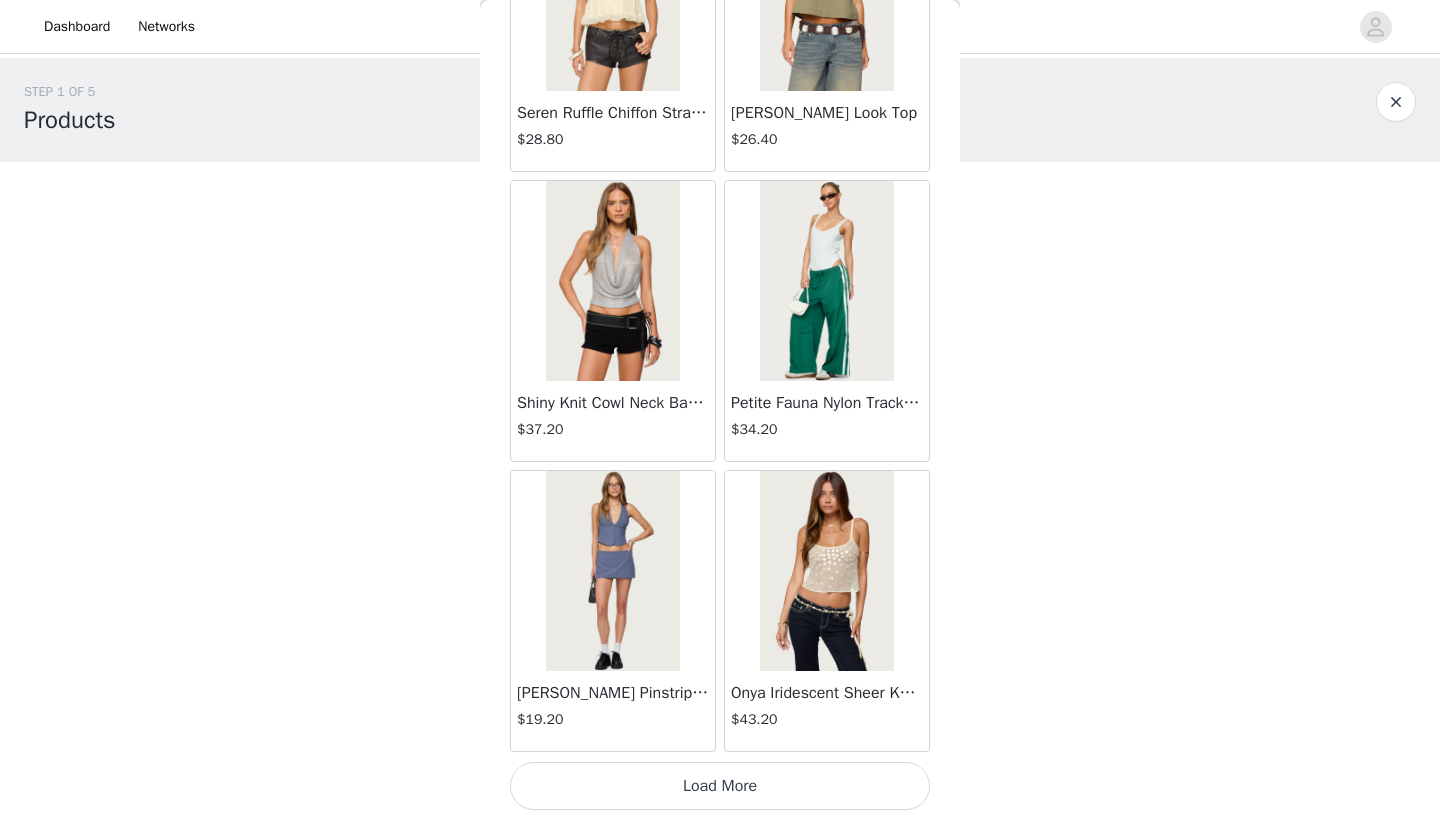 click on "Load More" at bounding box center (720, 786) 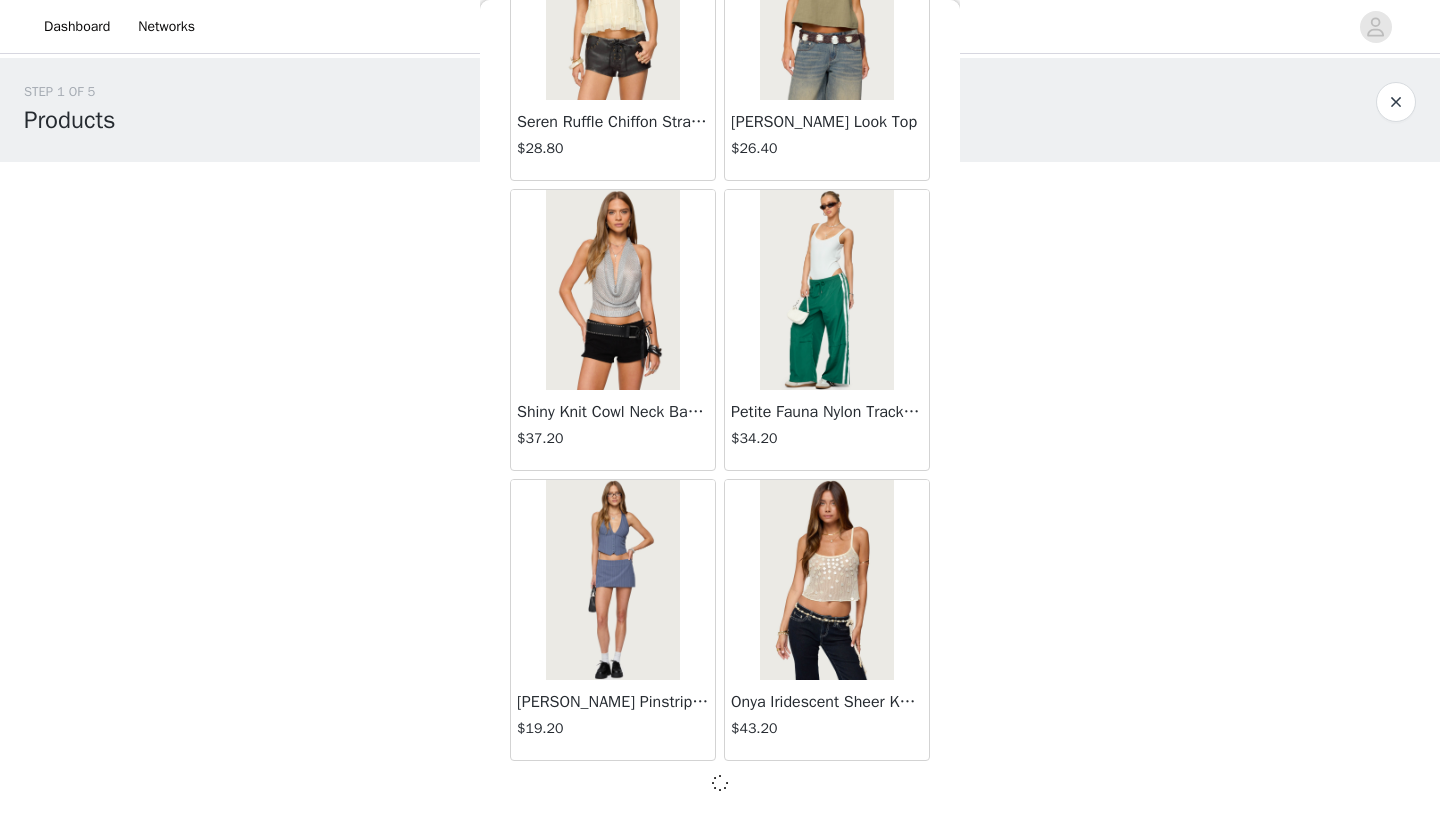 scroll, scrollTop: 19631, scrollLeft: 0, axis: vertical 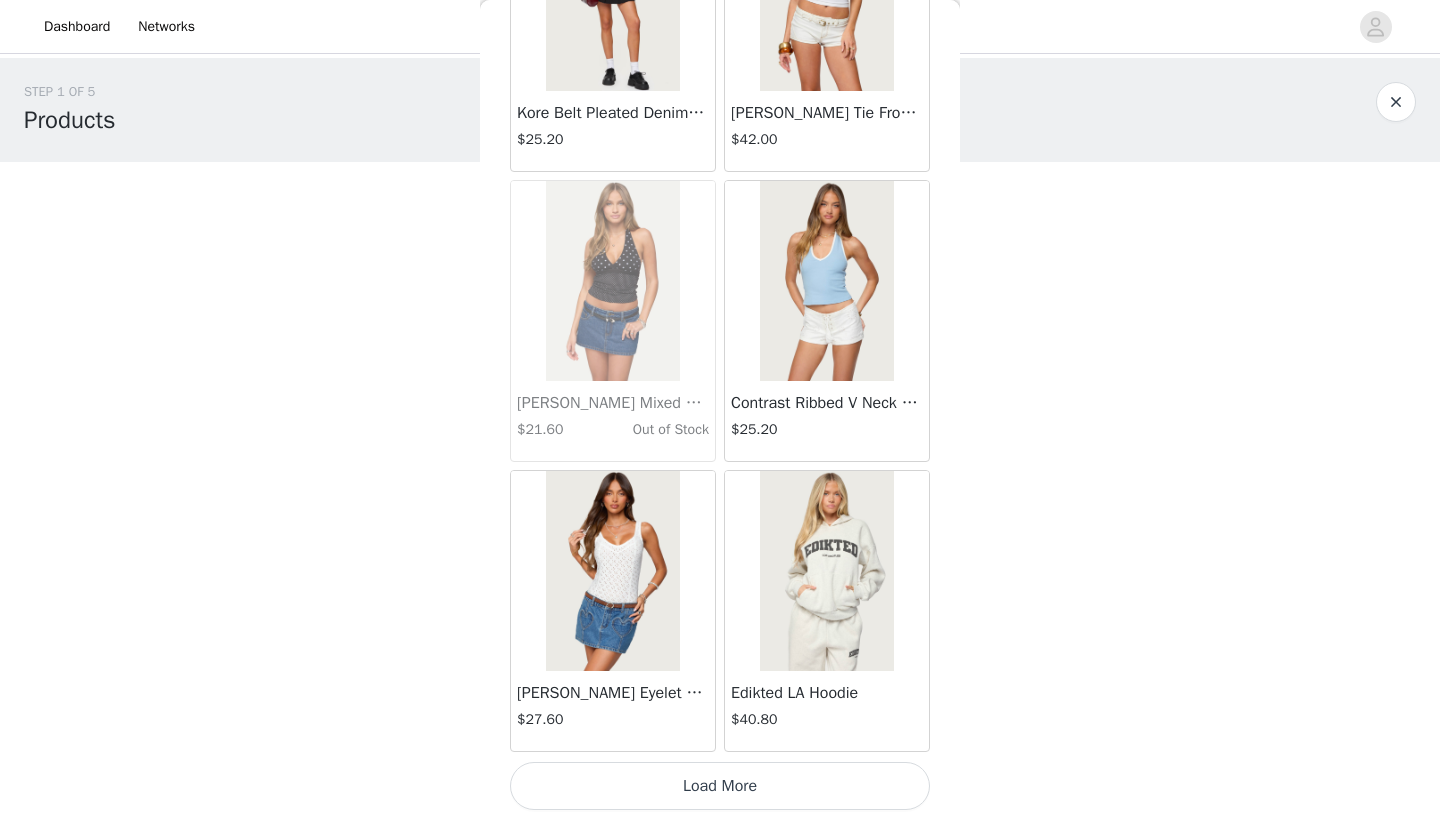 click on "Load More" at bounding box center [720, 786] 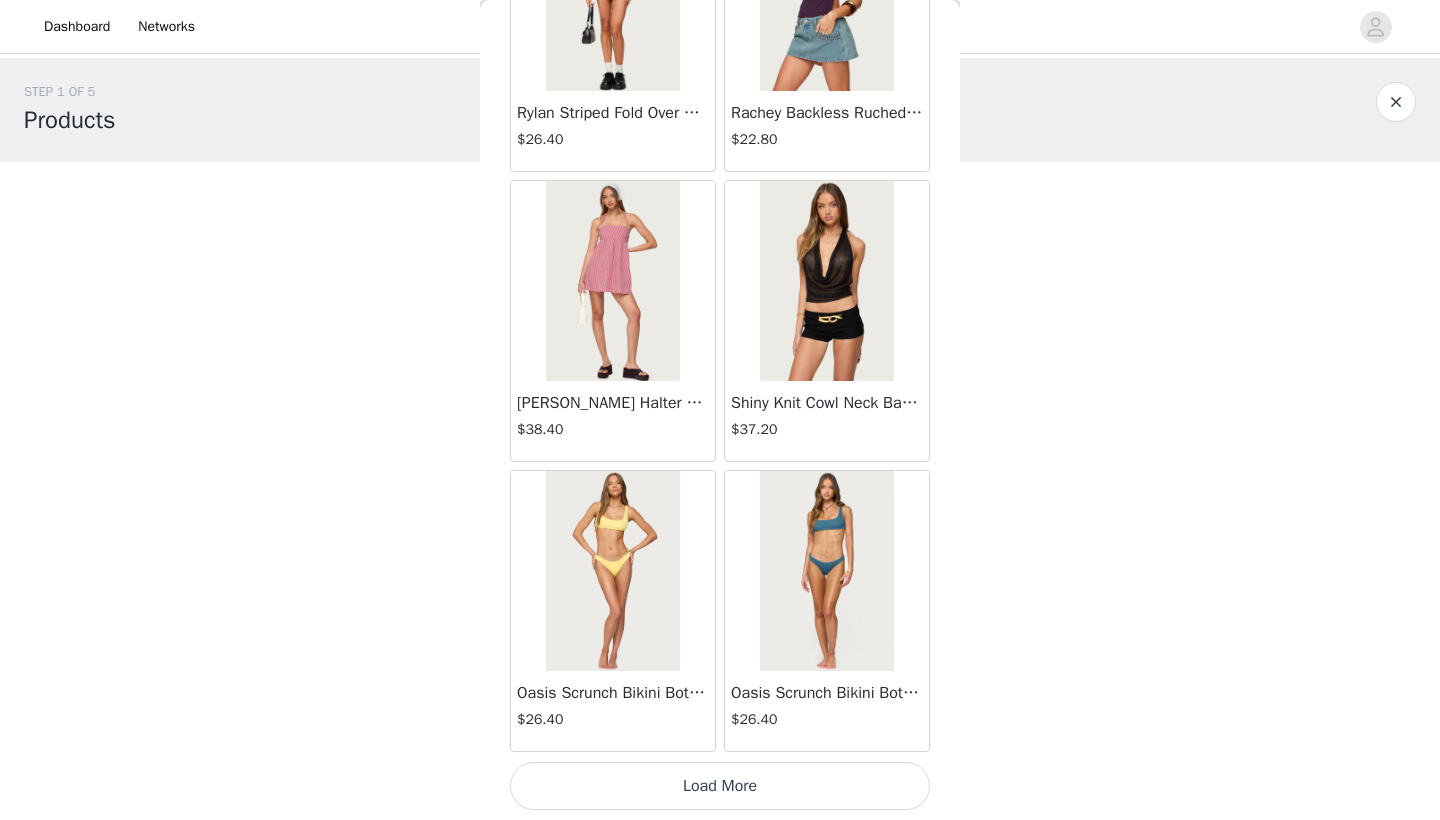 click on "Load More" at bounding box center (720, 786) 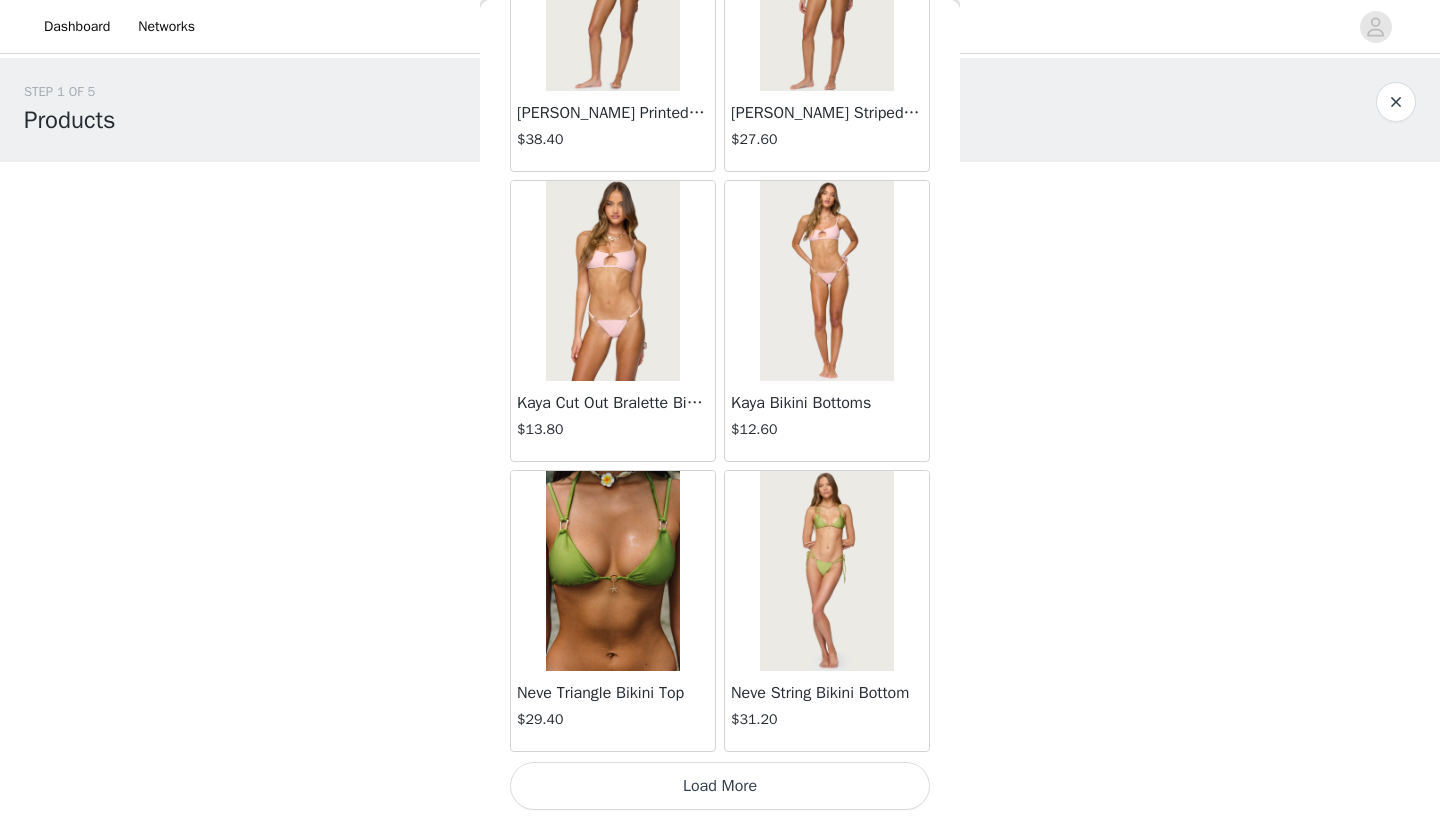 click on "Load More" at bounding box center [720, 786] 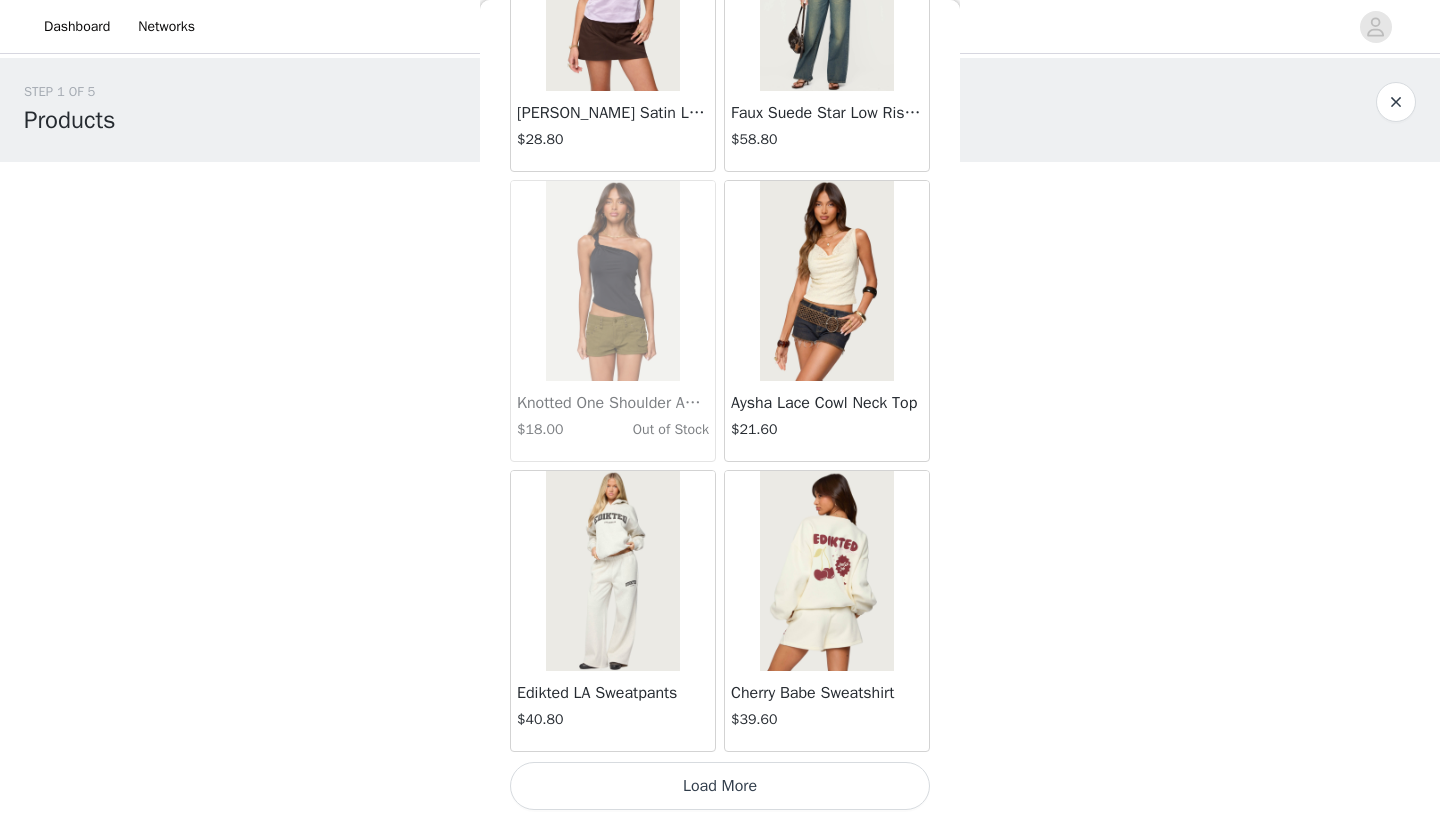 click on "Load More" at bounding box center [720, 786] 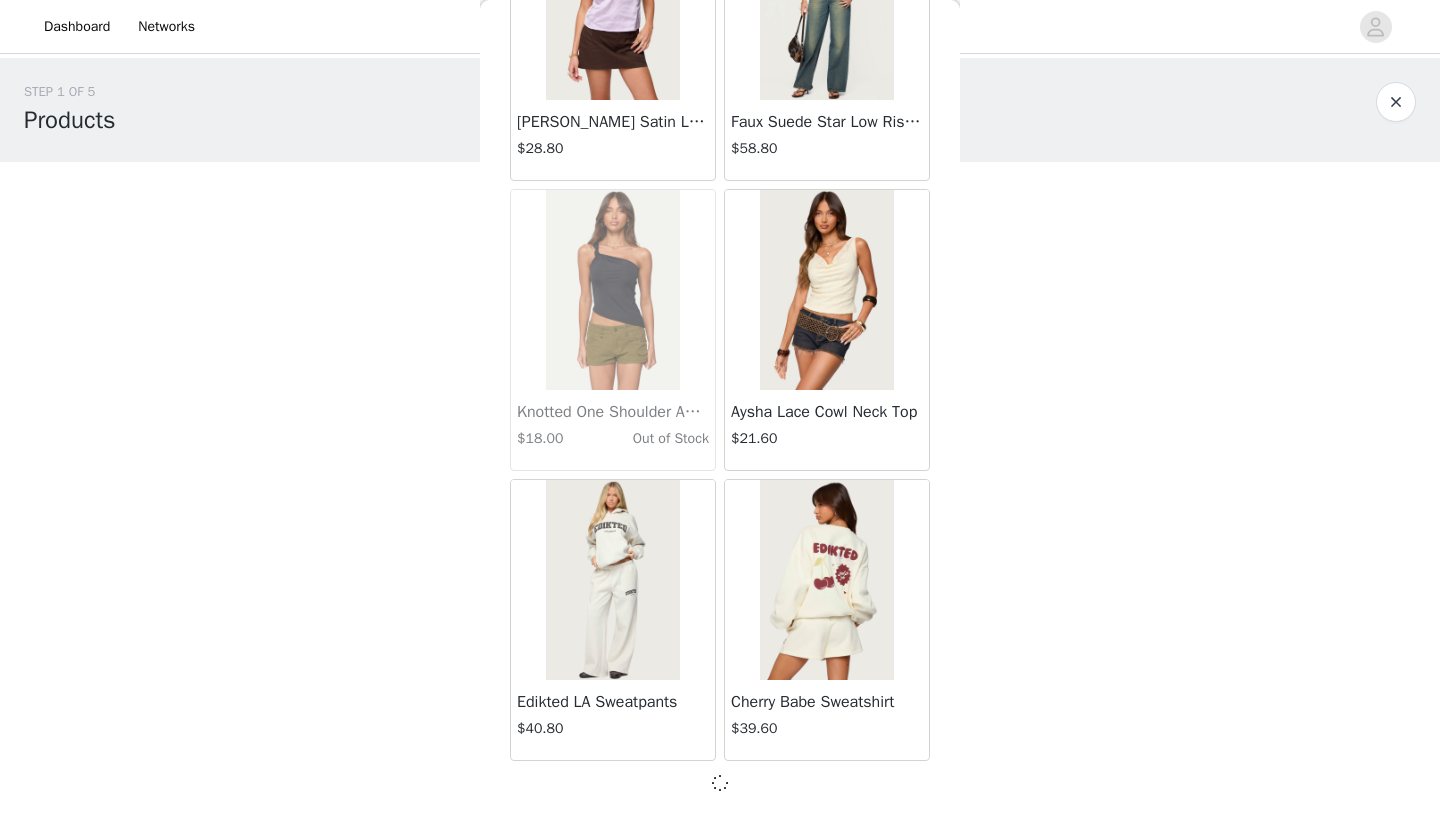 scroll, scrollTop: 31231, scrollLeft: 0, axis: vertical 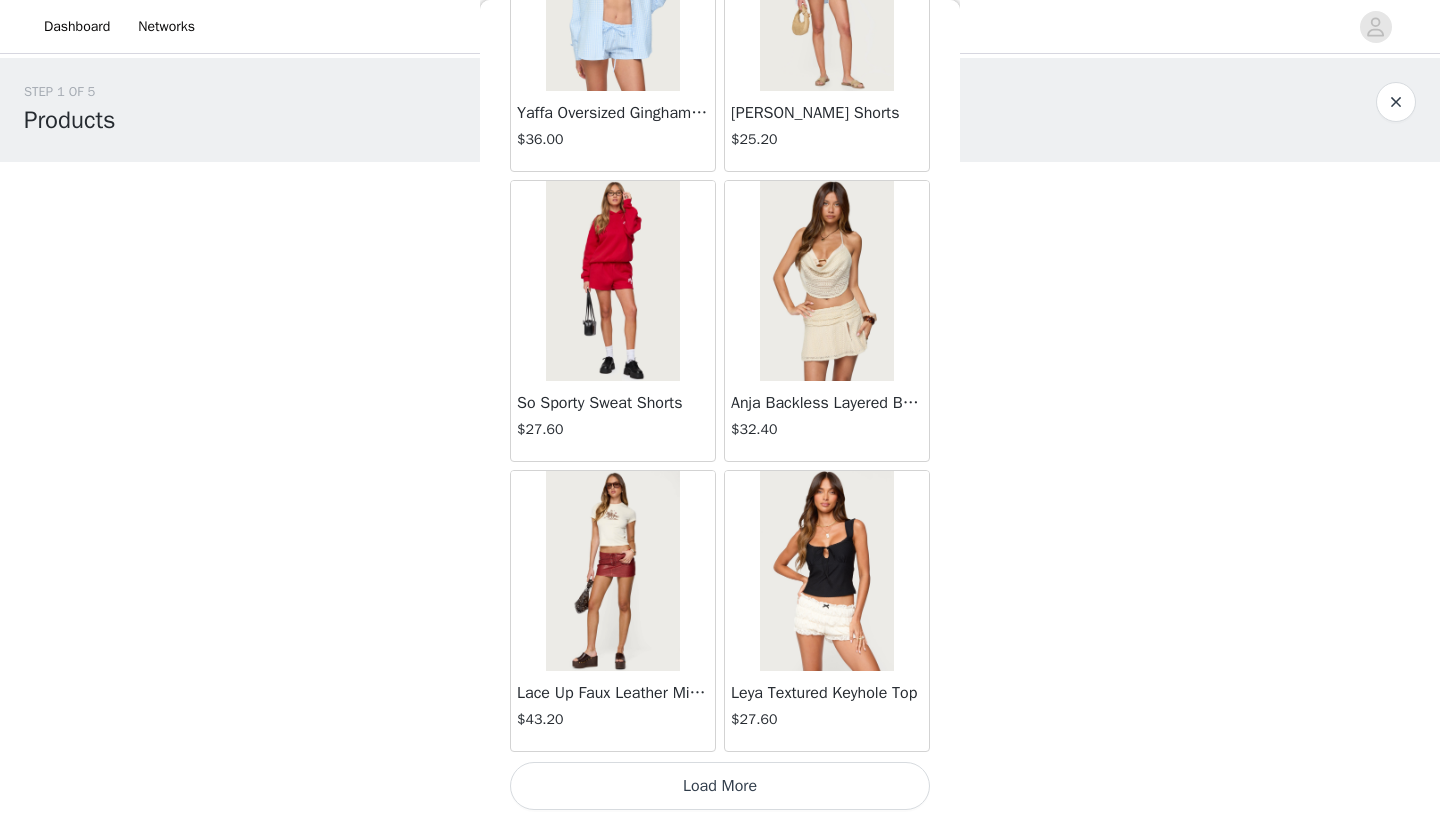 click on "Load More" at bounding box center [720, 786] 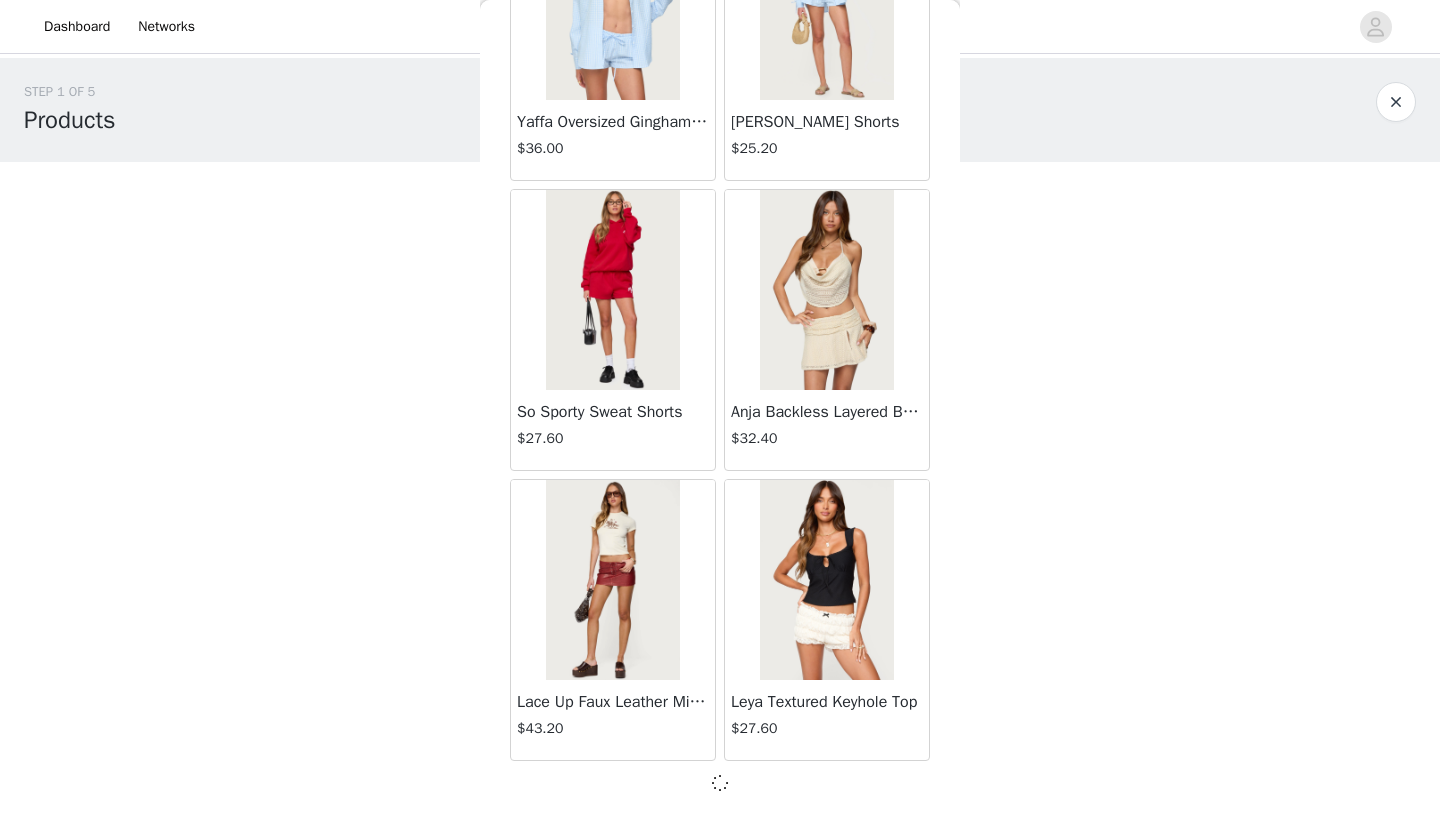 scroll, scrollTop: 34131, scrollLeft: 0, axis: vertical 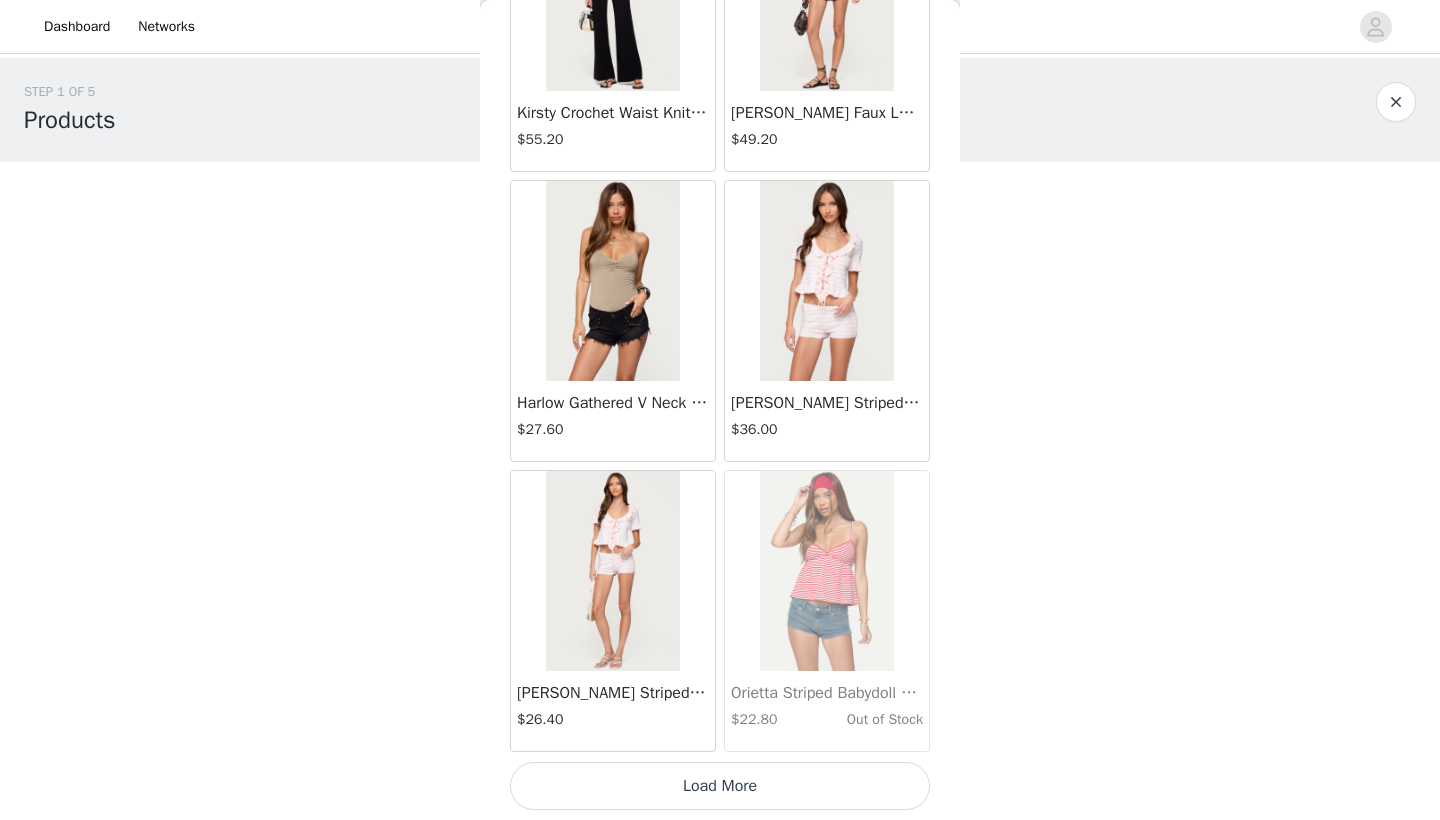 click on "Load More" at bounding box center (720, 786) 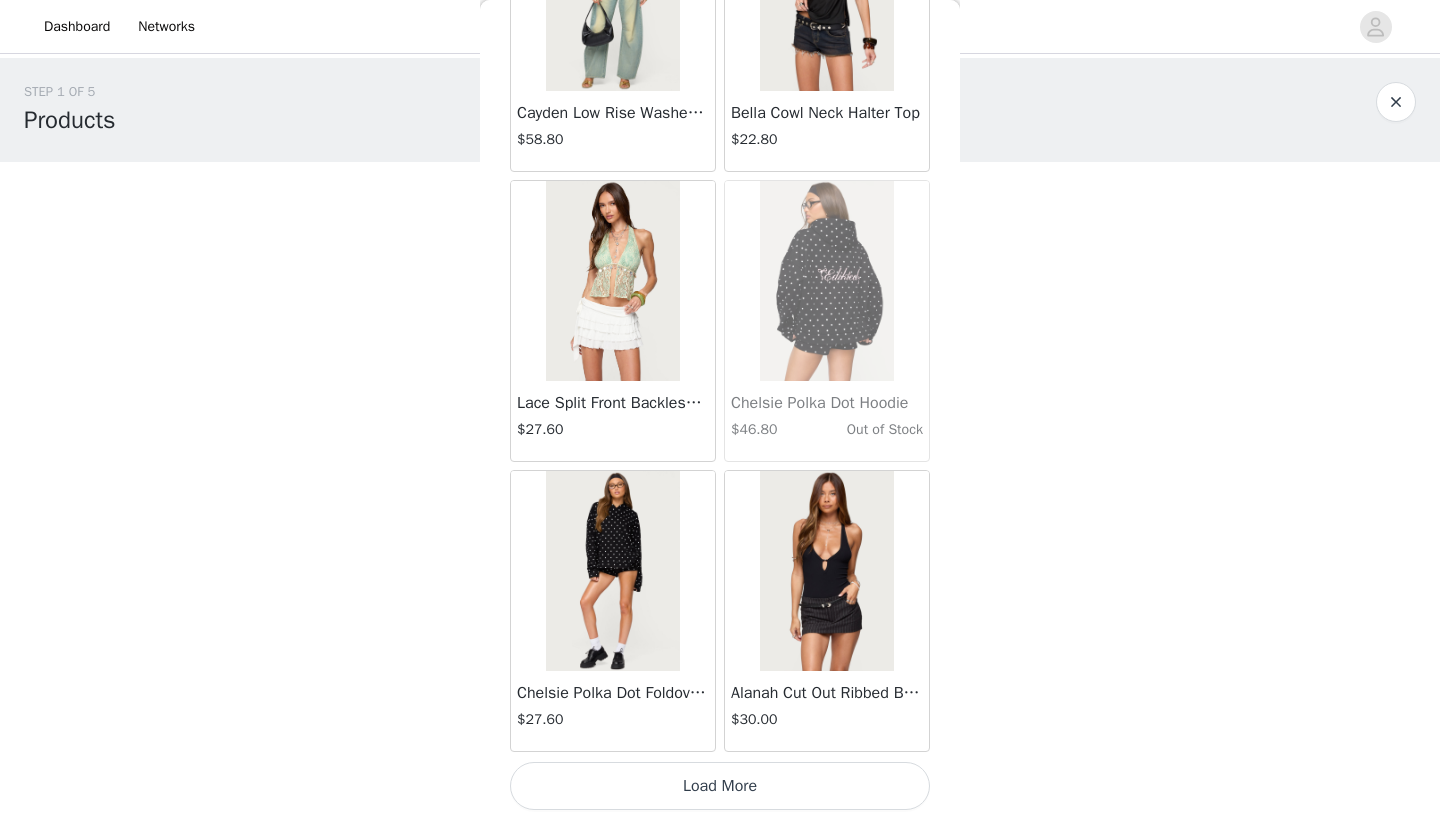 scroll, scrollTop: 39940, scrollLeft: 0, axis: vertical 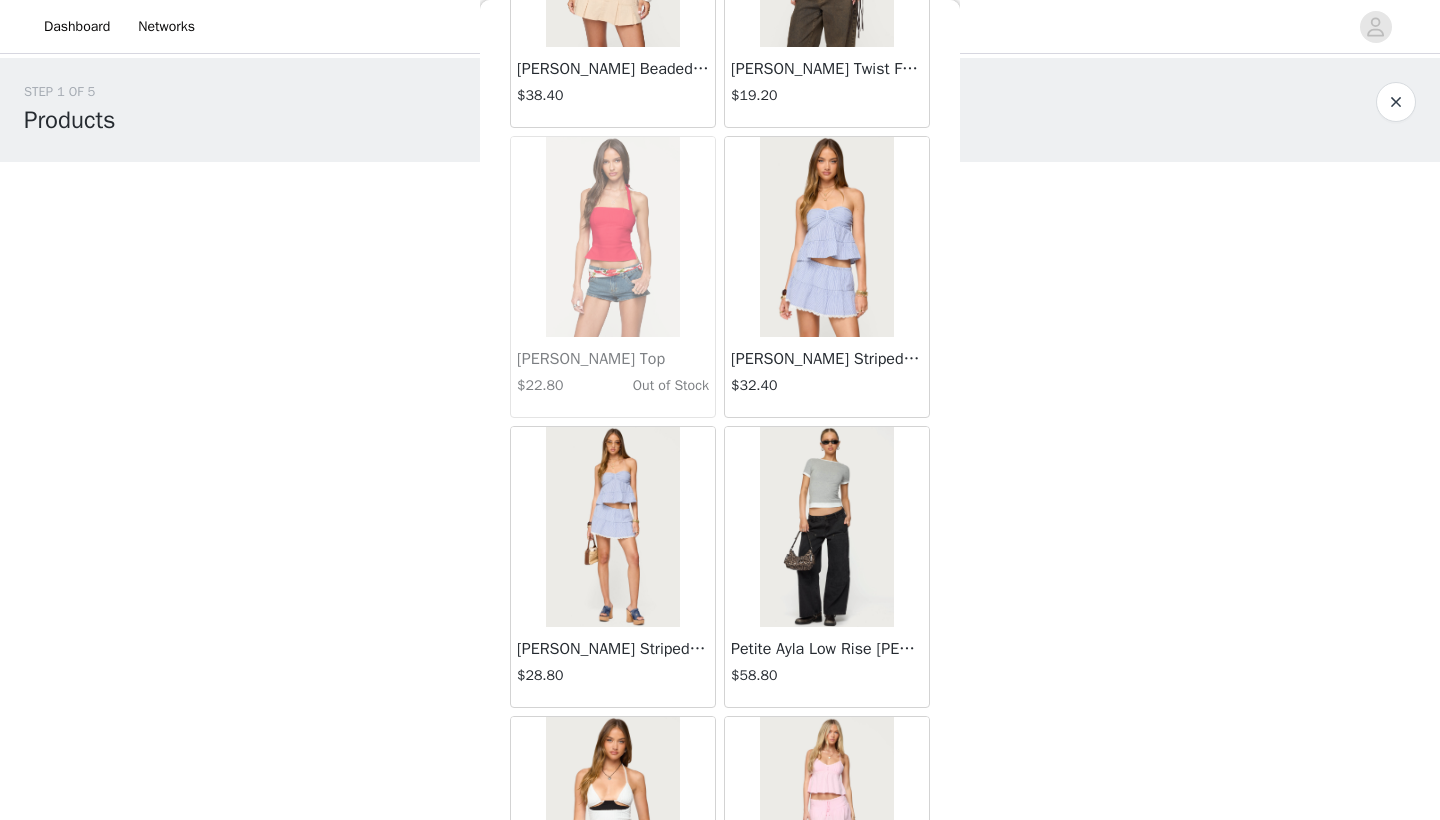 click at bounding box center (826, 237) 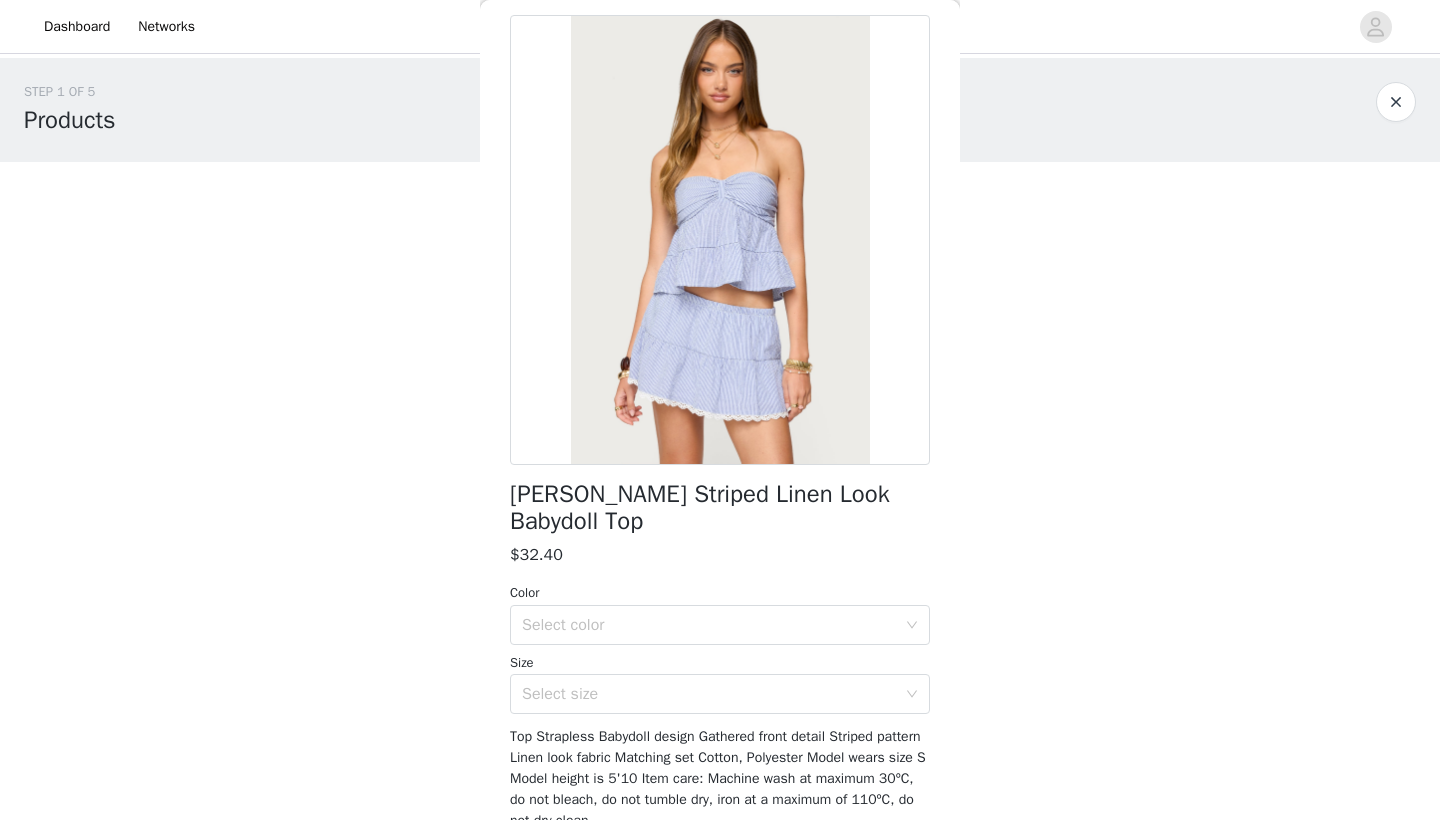 scroll, scrollTop: 107, scrollLeft: 0, axis: vertical 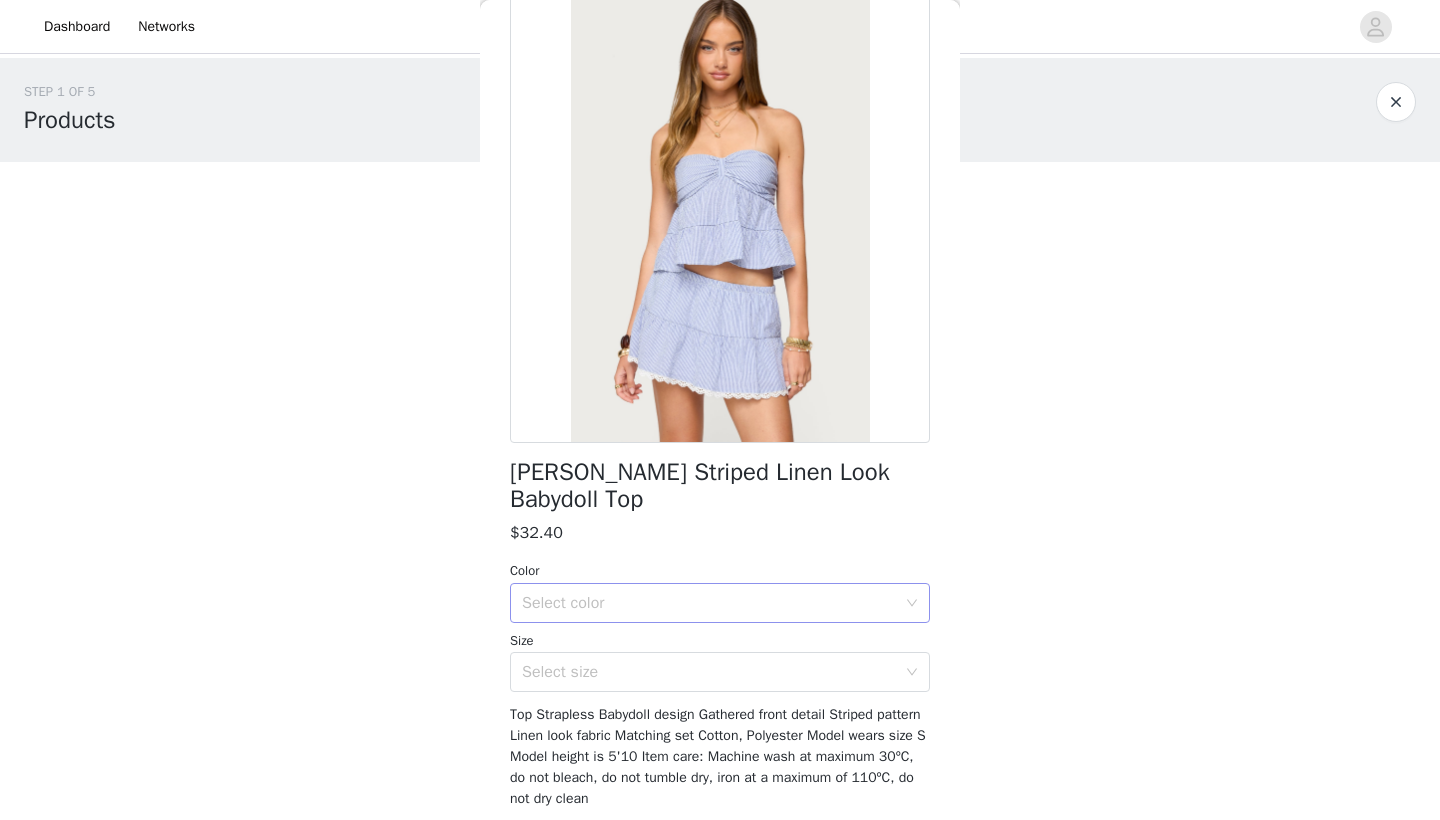 click on "Select color" at bounding box center (709, 603) 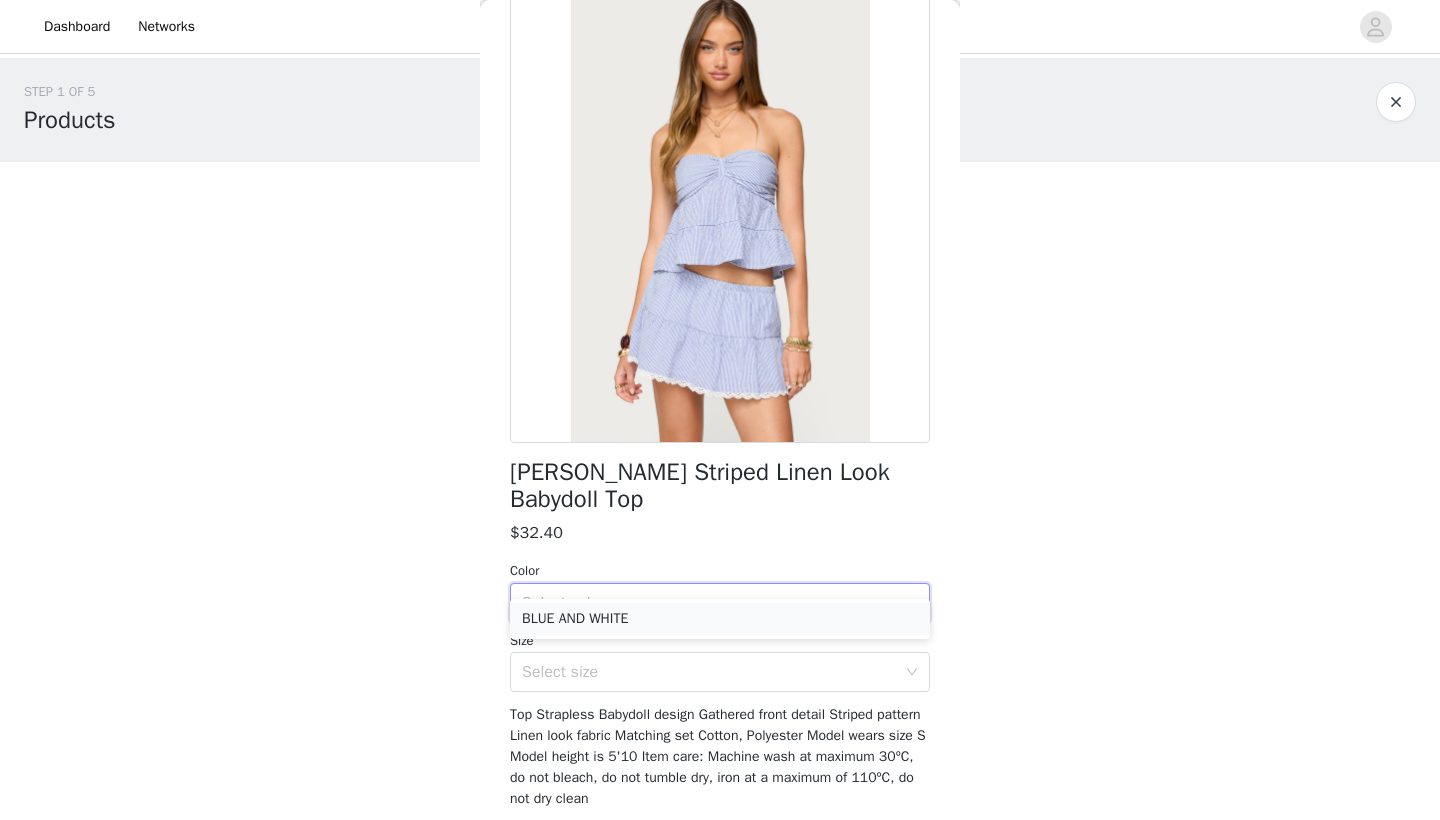 click on "BLUE AND WHITE" at bounding box center (720, 619) 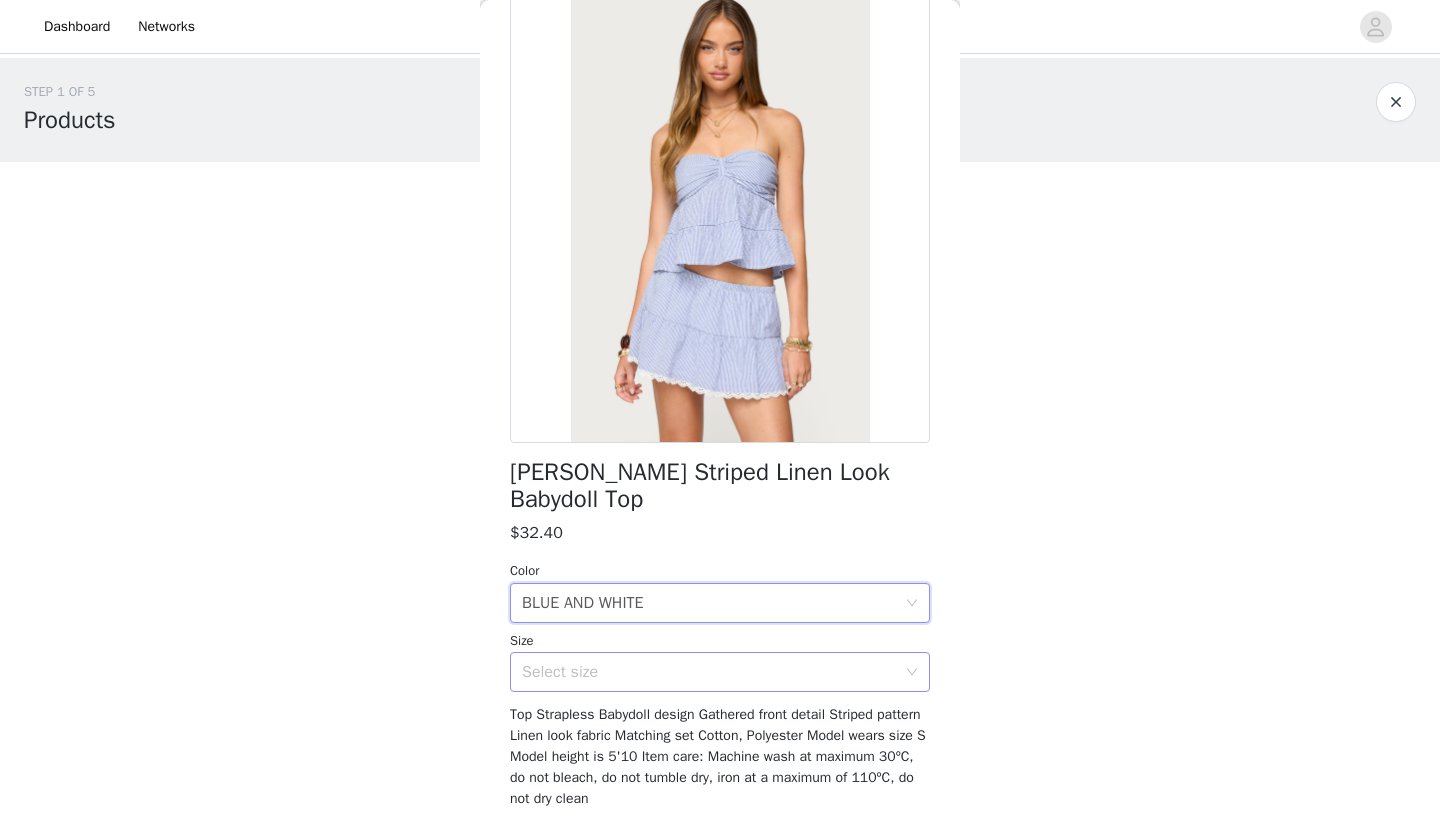 click on "Select size" at bounding box center (713, 672) 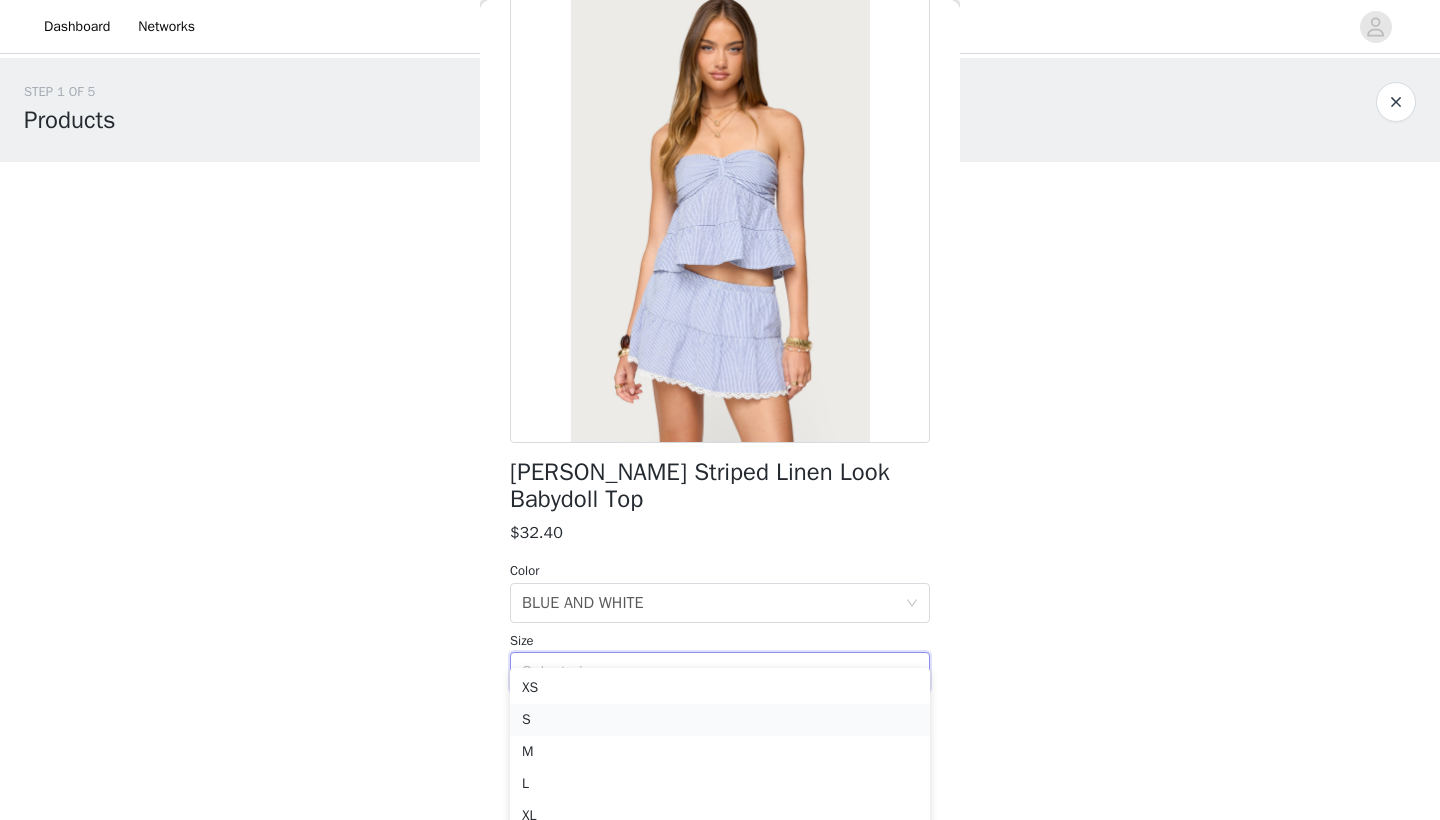 click on "S" at bounding box center [720, 720] 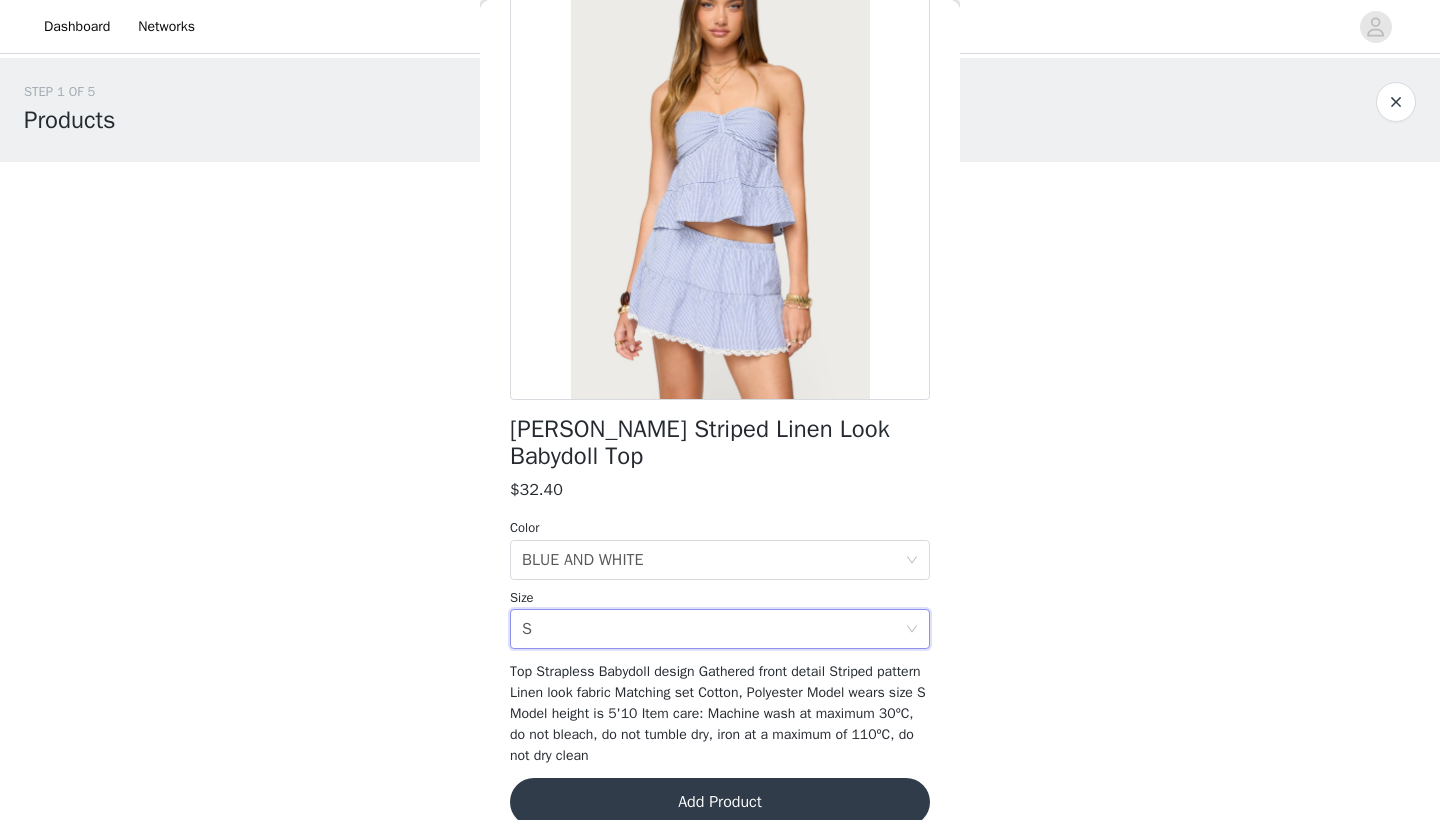 scroll, scrollTop: 151, scrollLeft: 0, axis: vertical 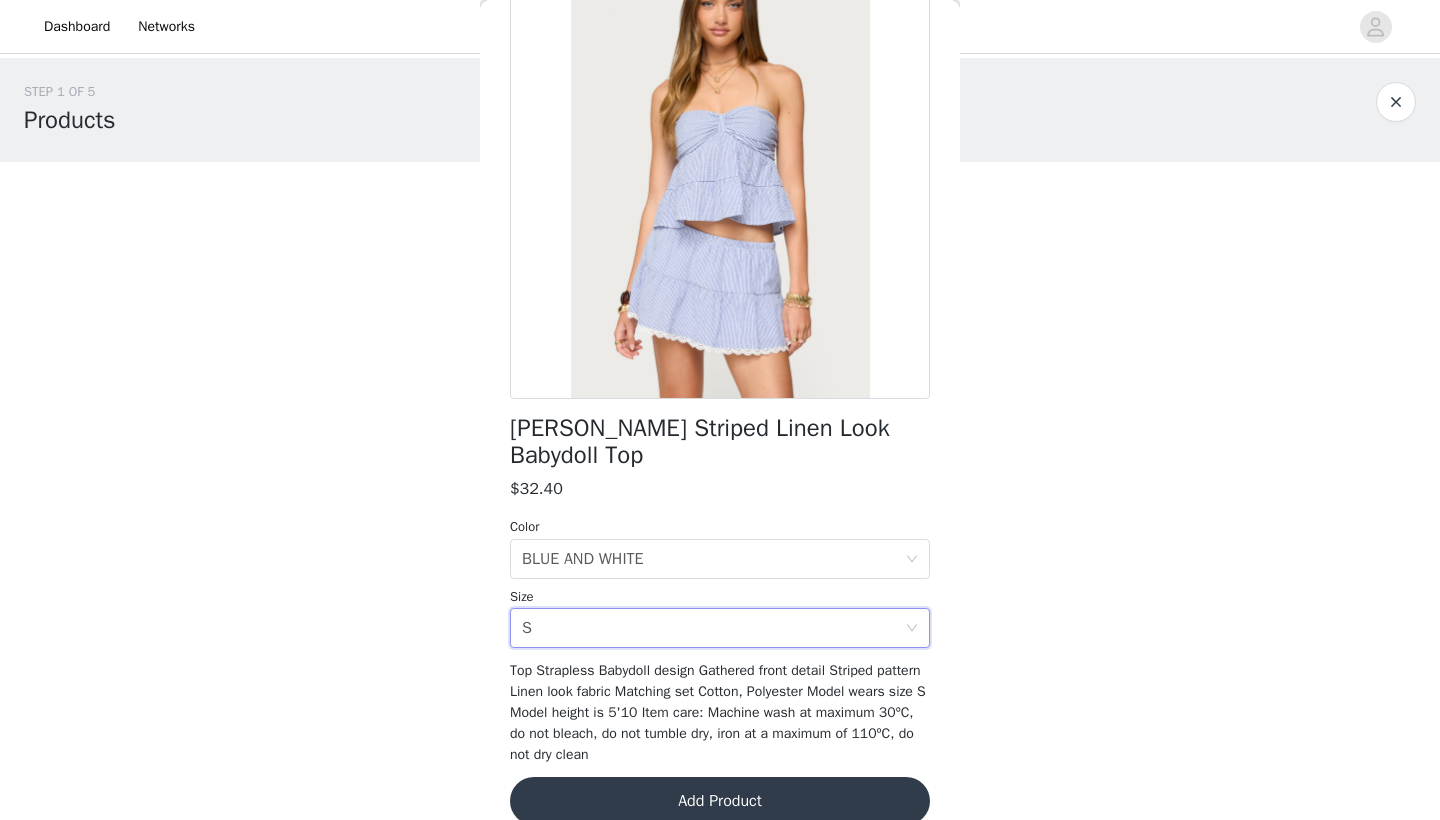 click on "Add Product" at bounding box center (720, 801) 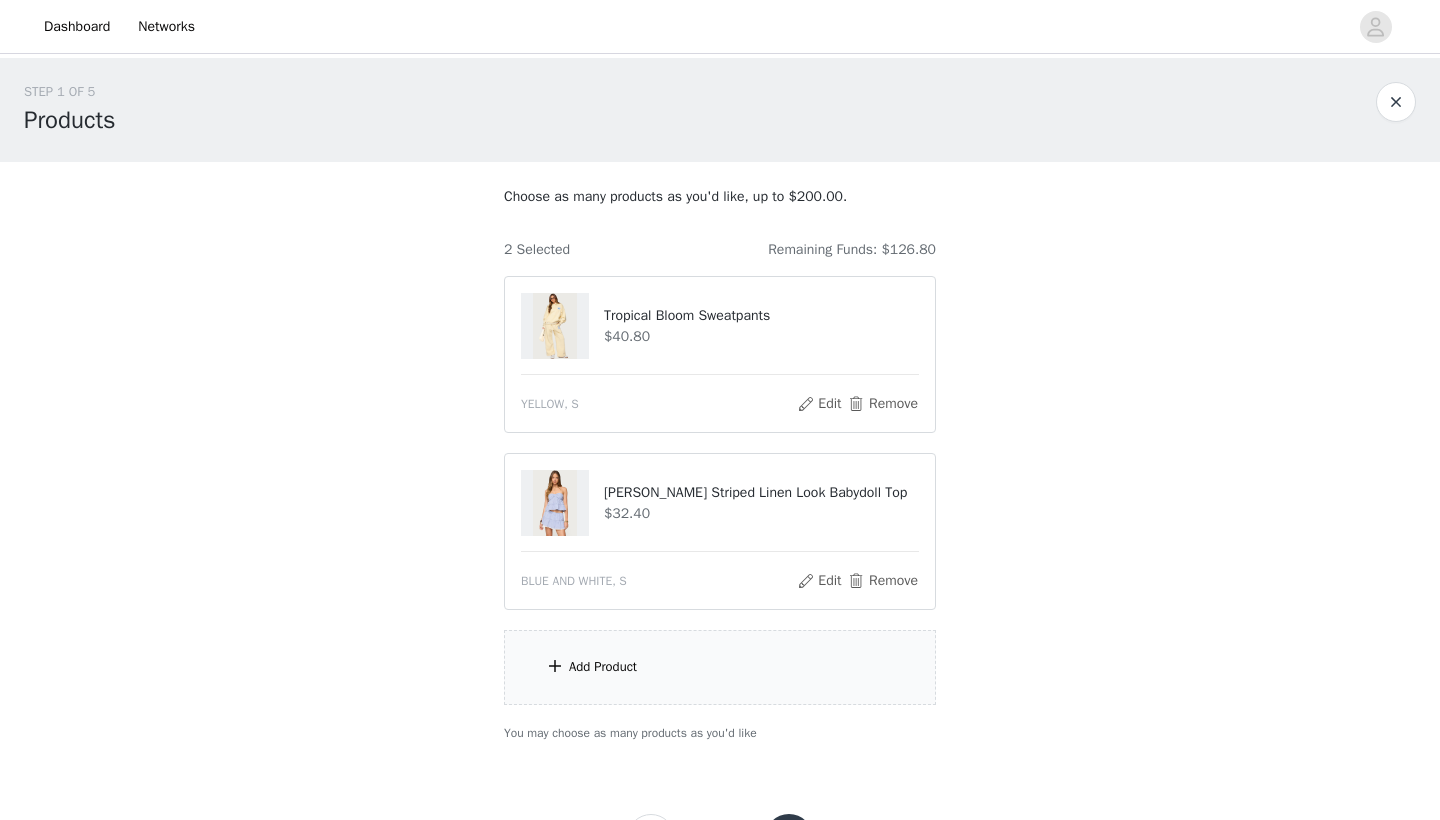 click on "Add Product" at bounding box center (720, 667) 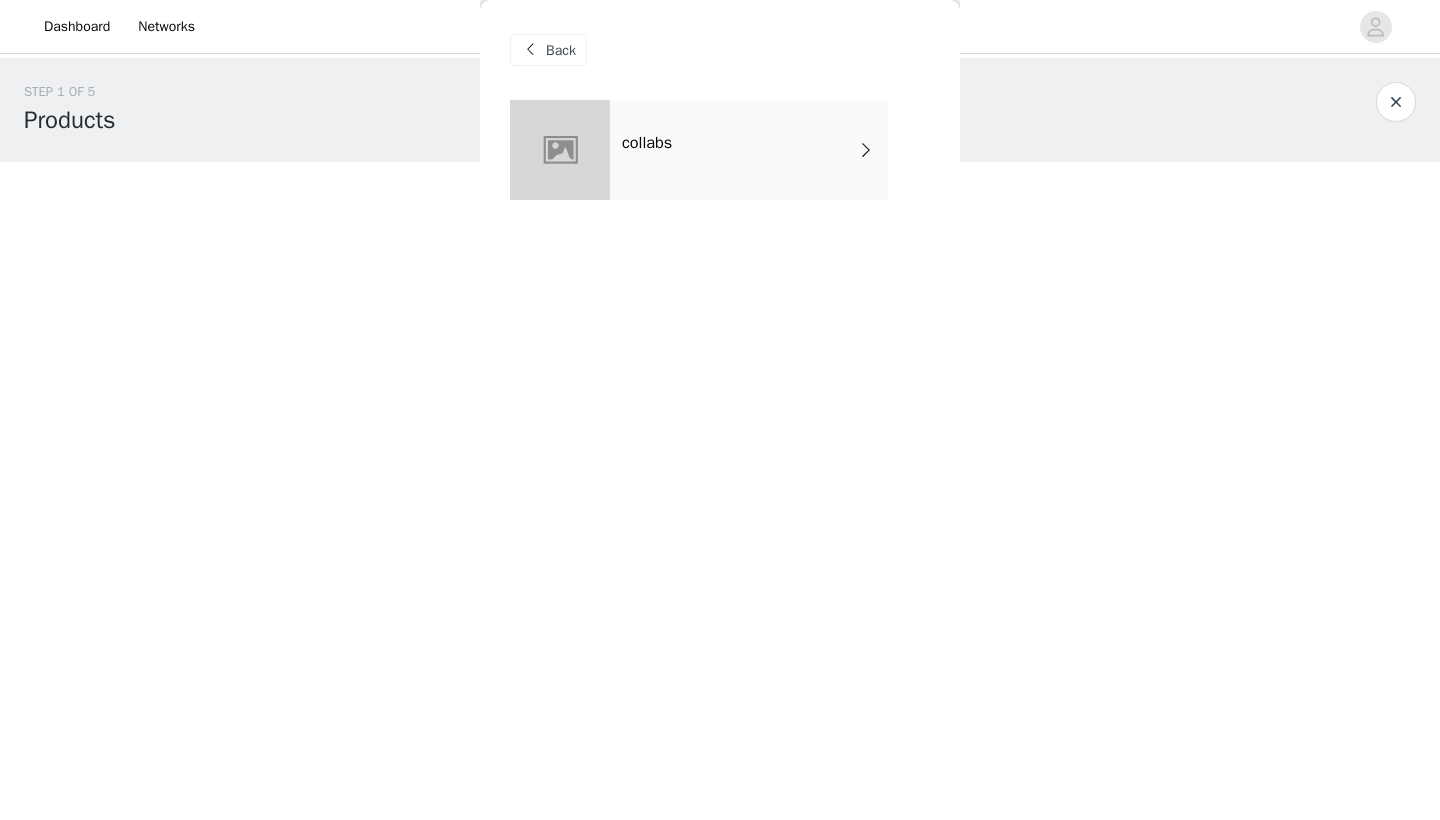 click on "collabs" at bounding box center (749, 150) 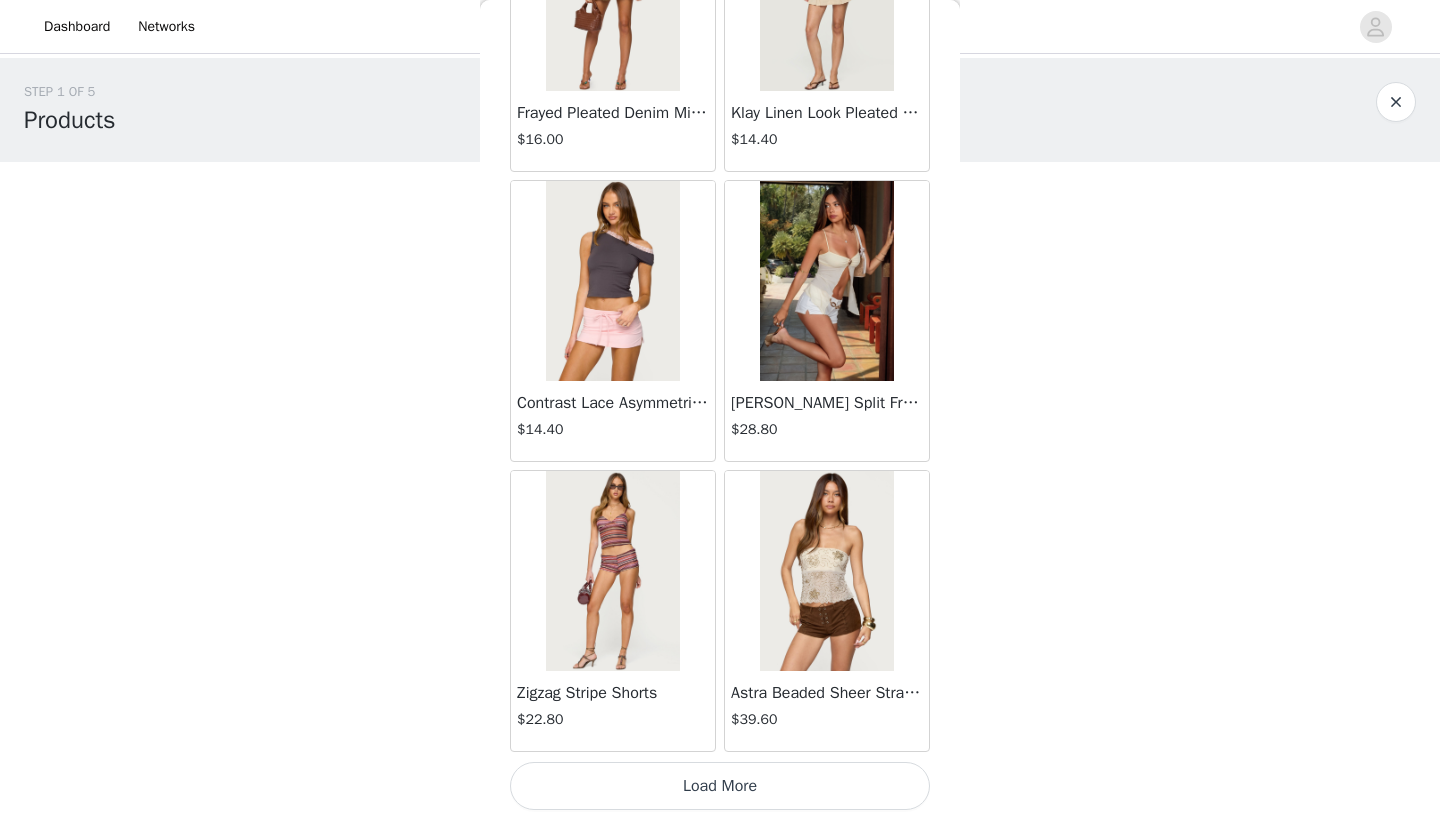 scroll, scrollTop: 2240, scrollLeft: 0, axis: vertical 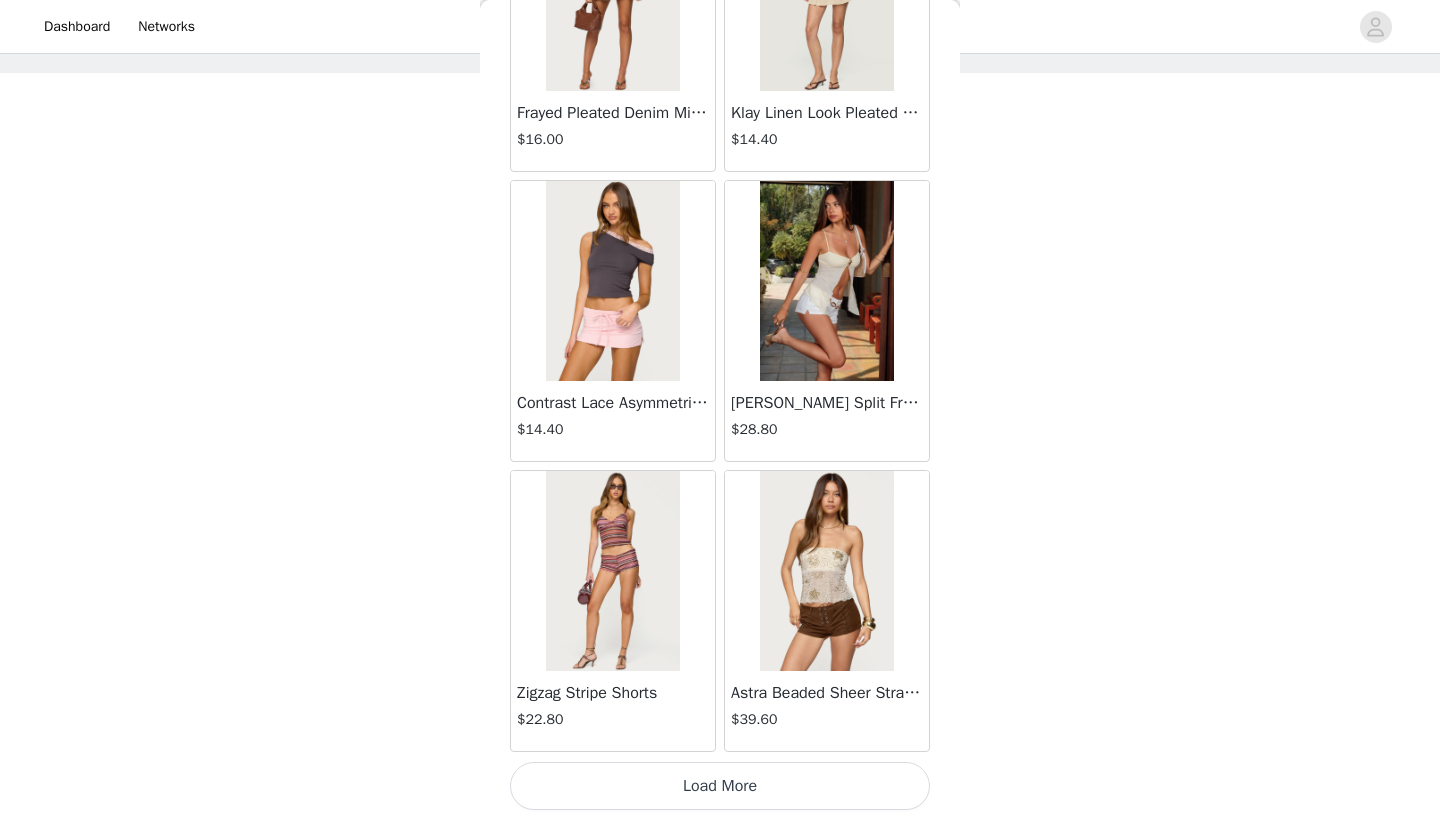 click on "Load More" at bounding box center (720, 786) 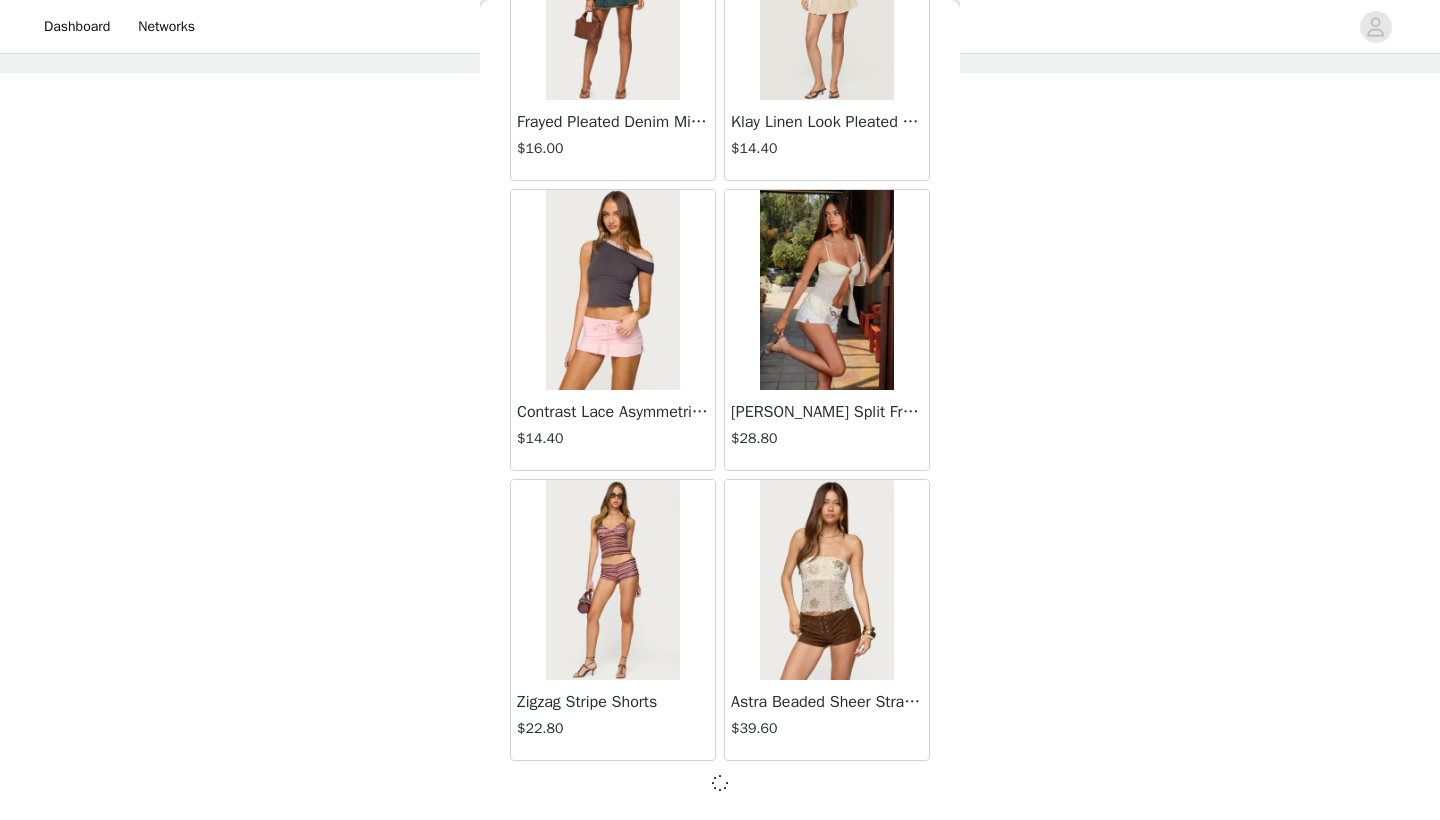 scroll, scrollTop: 2231, scrollLeft: 0, axis: vertical 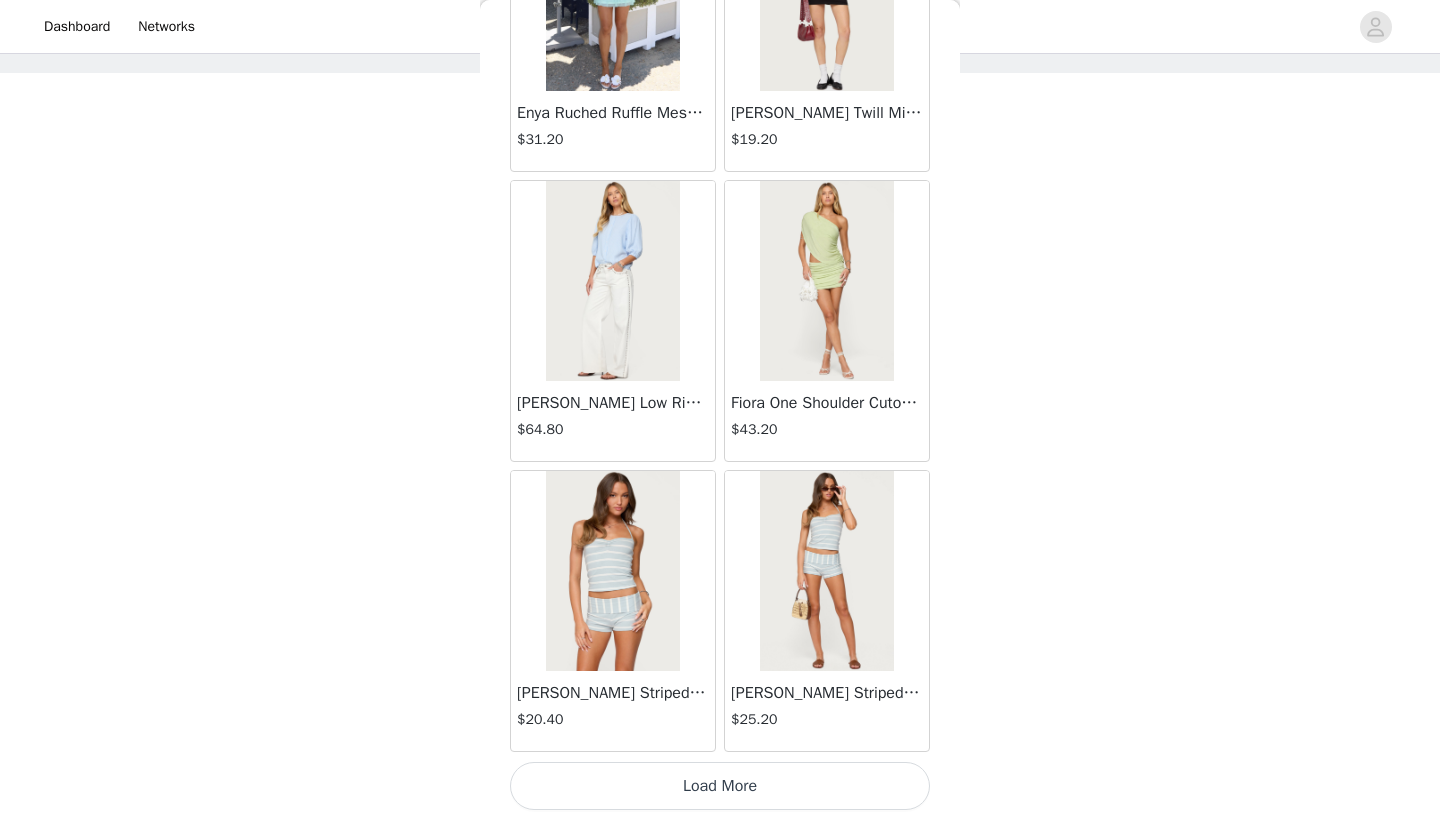 click on "Load More" at bounding box center [720, 786] 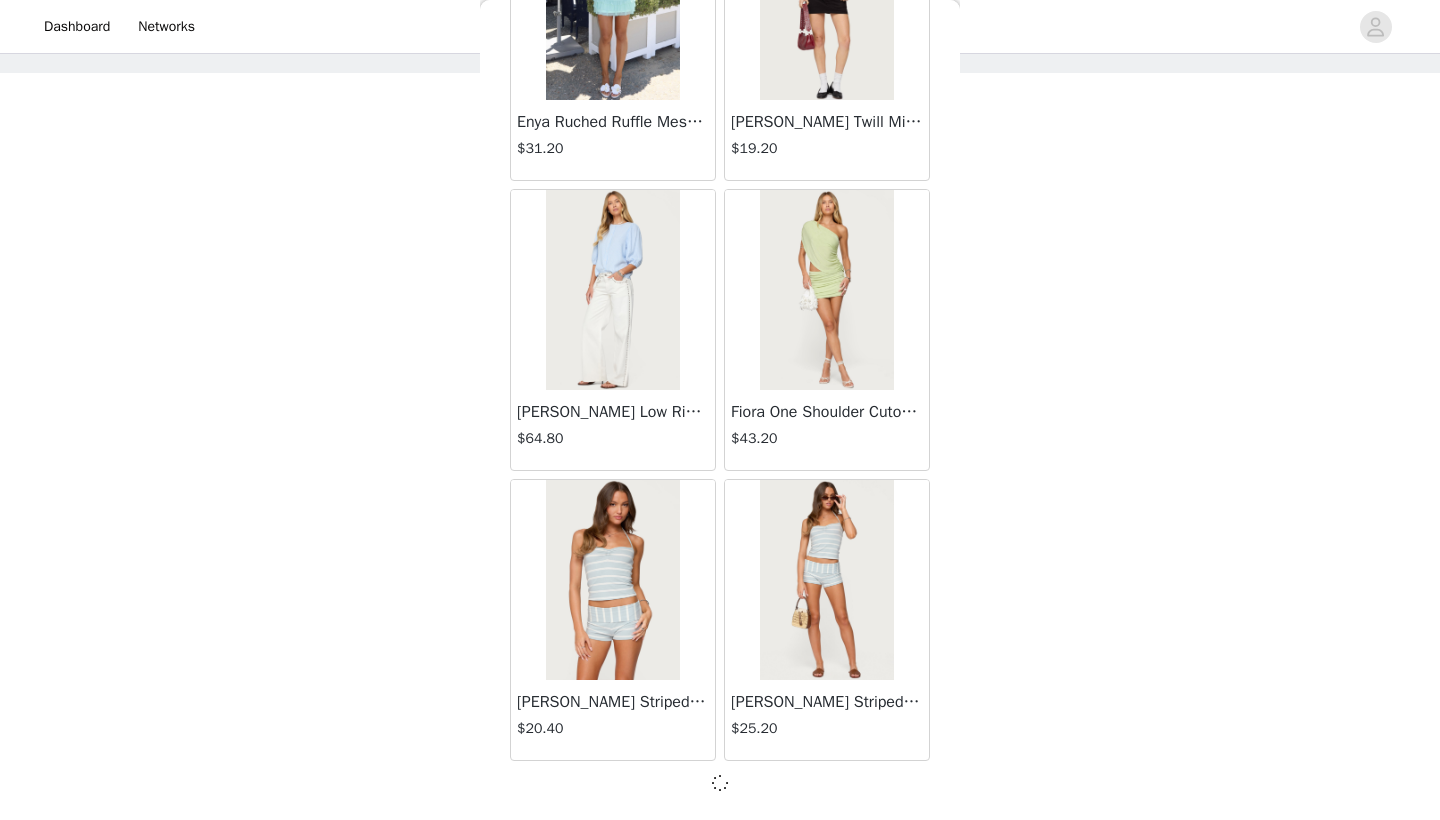 scroll, scrollTop: 5131, scrollLeft: 0, axis: vertical 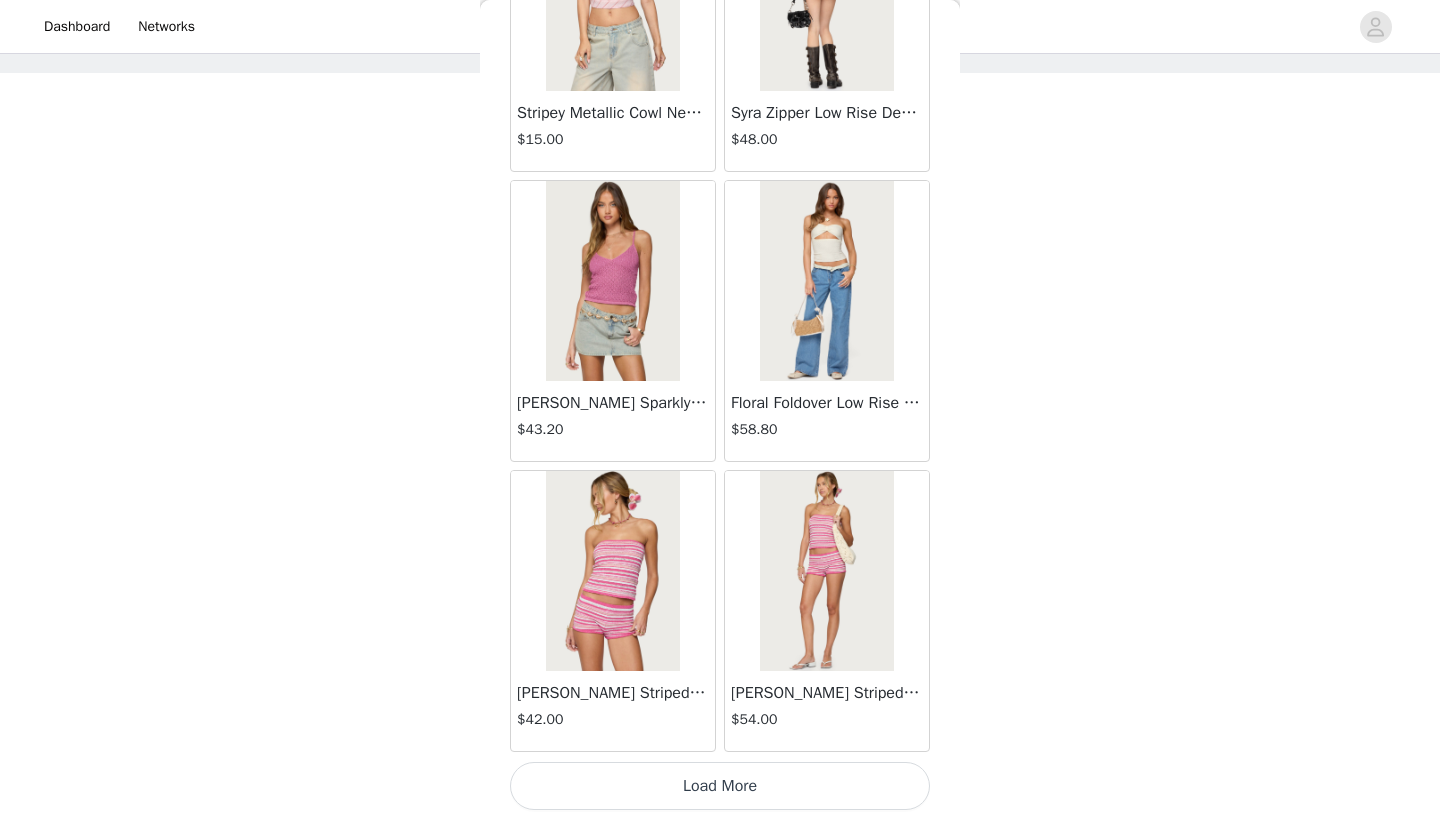 click on "Load More" at bounding box center [720, 786] 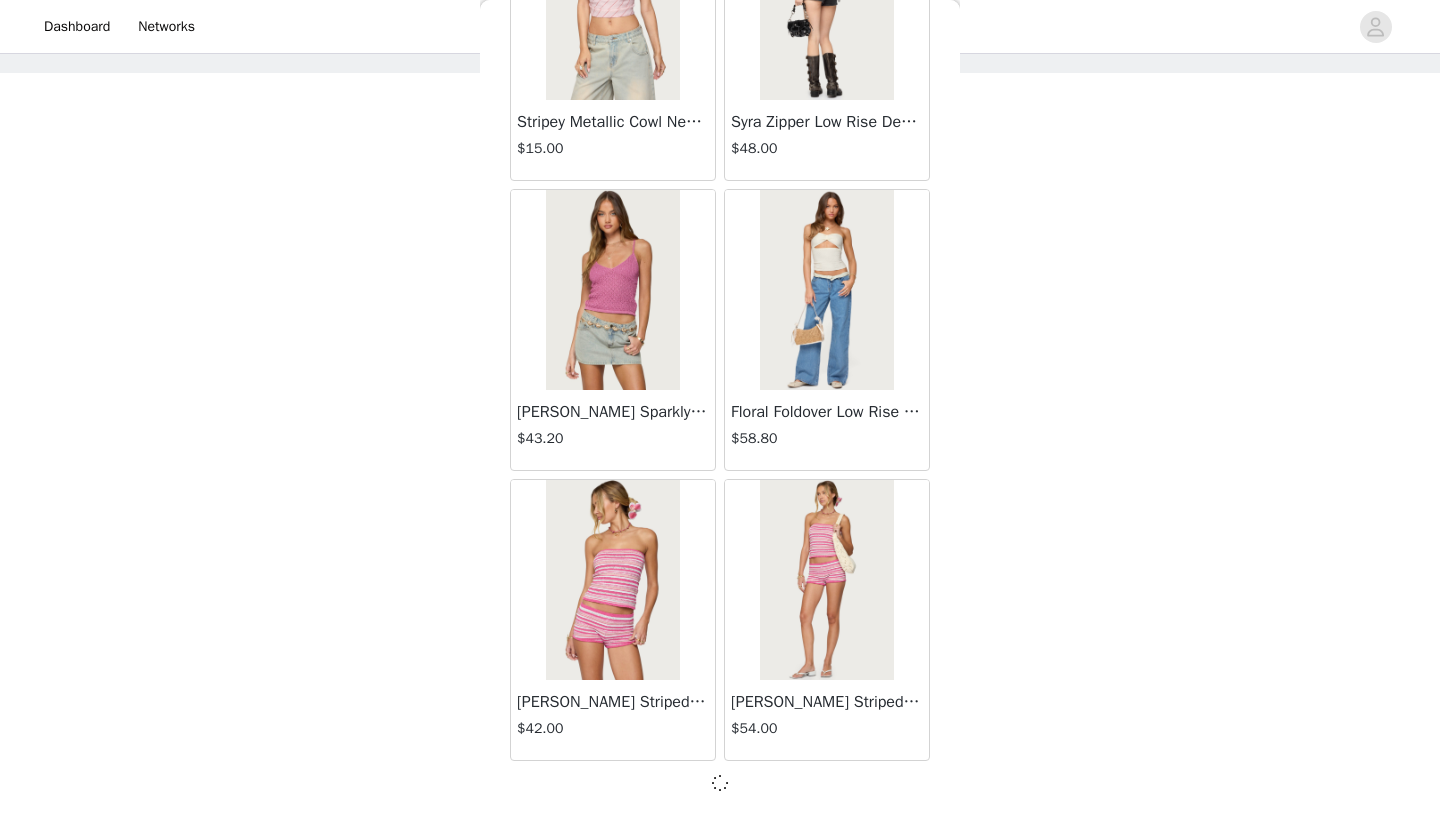 scroll, scrollTop: 8031, scrollLeft: 0, axis: vertical 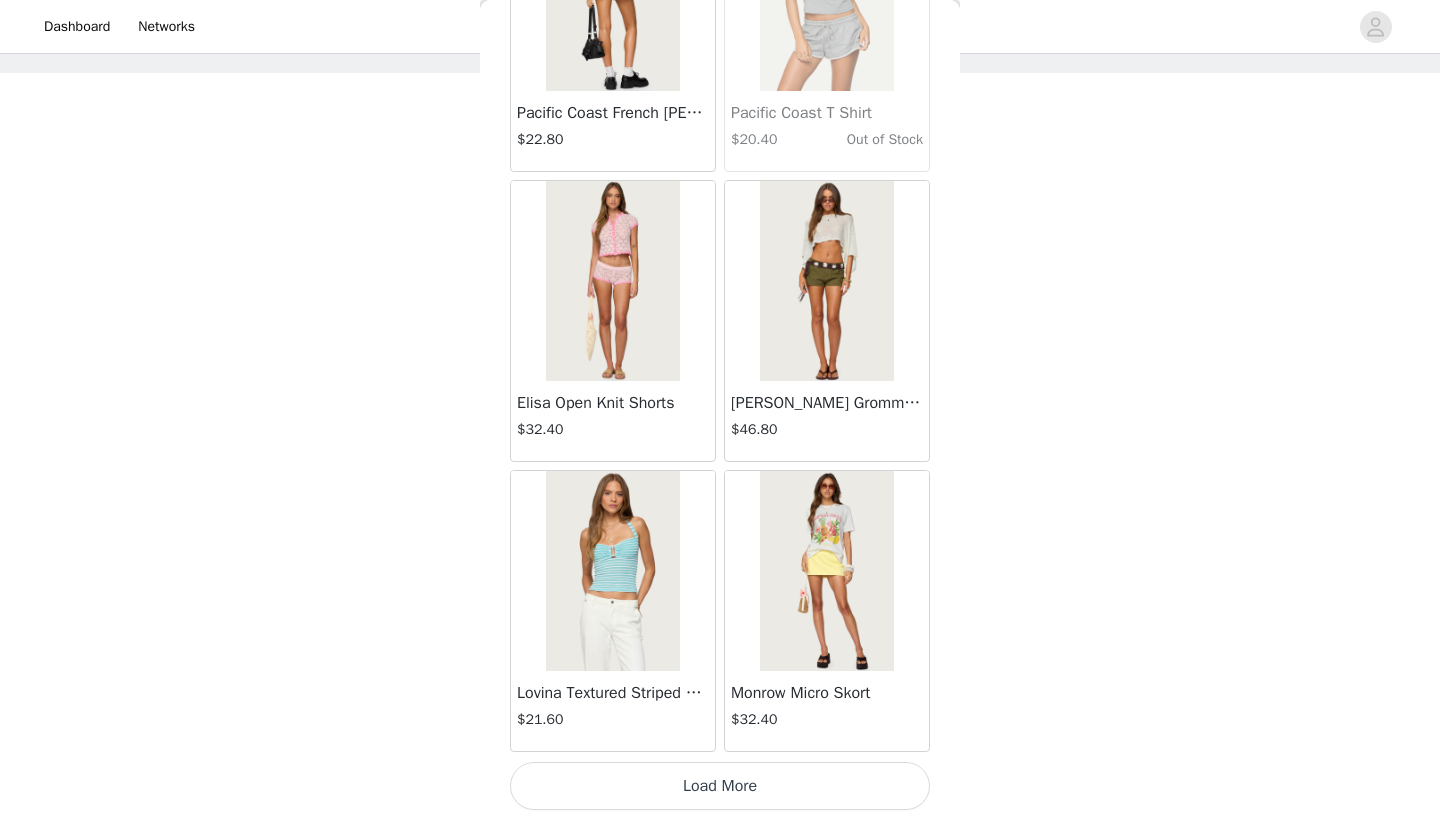 click on "Load More" at bounding box center (720, 786) 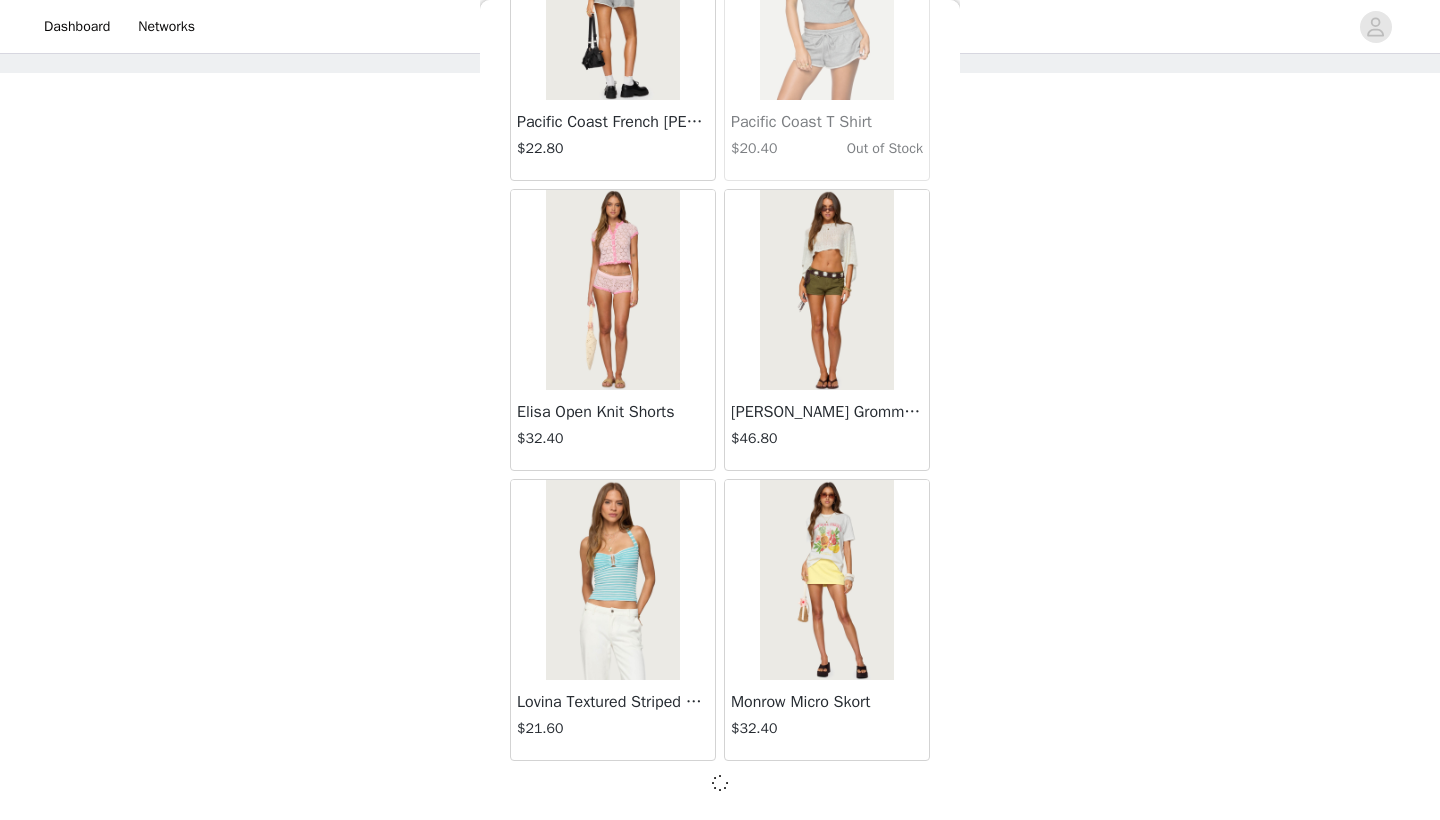 scroll, scrollTop: 10931, scrollLeft: 0, axis: vertical 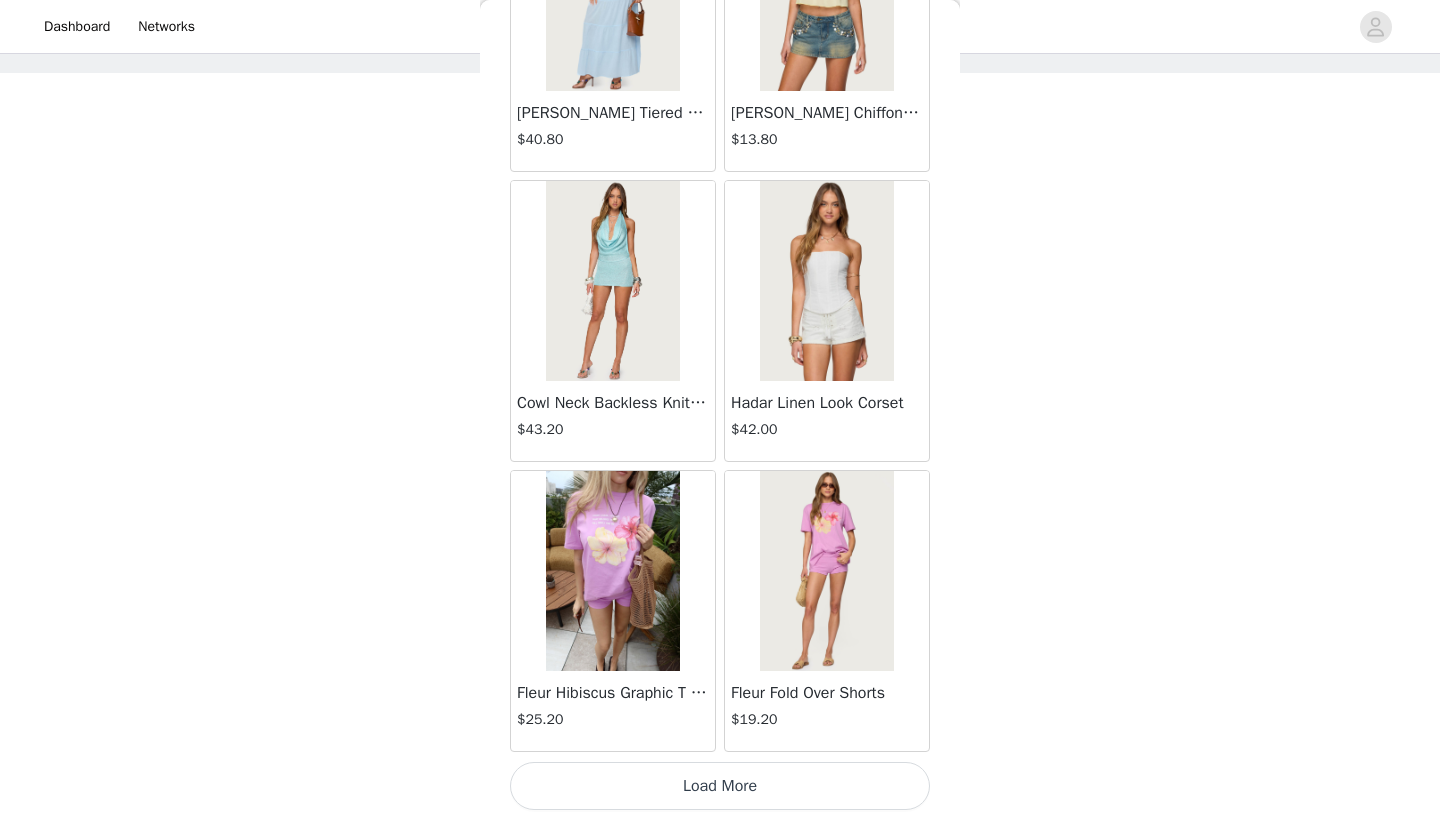 click on "Load More" at bounding box center [720, 786] 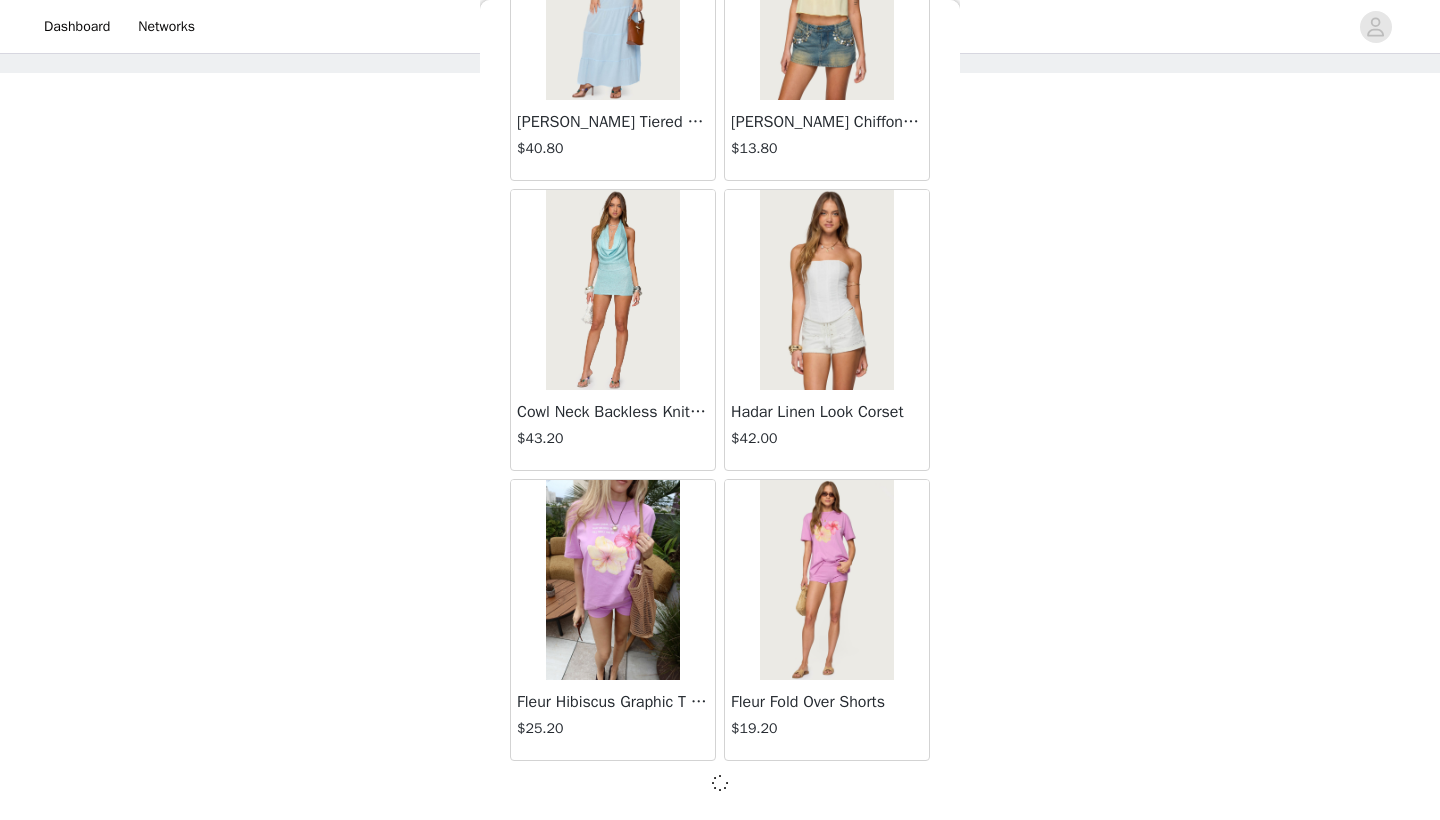 scroll, scrollTop: 13831, scrollLeft: 0, axis: vertical 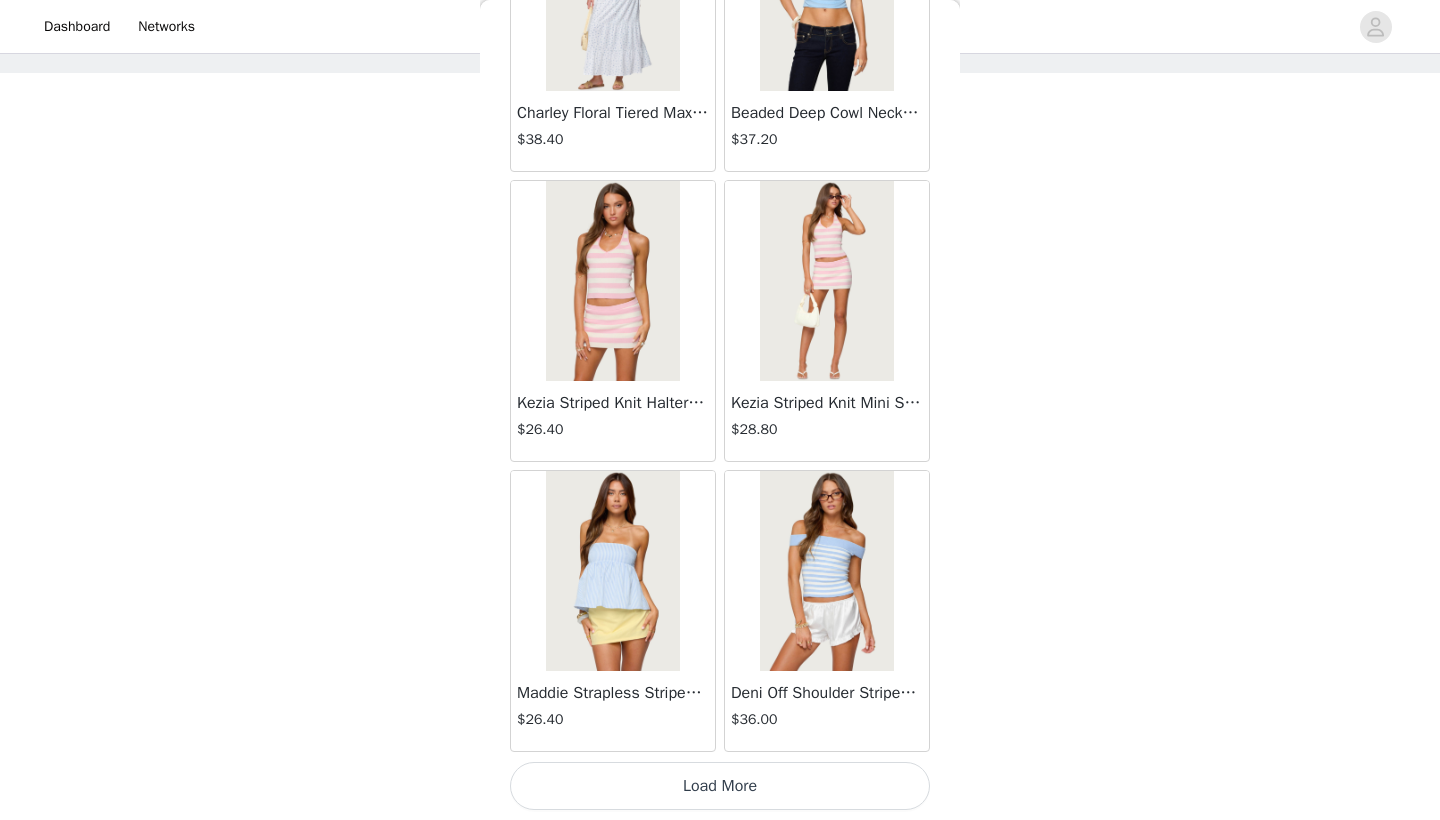 click on "Load More" at bounding box center (720, 786) 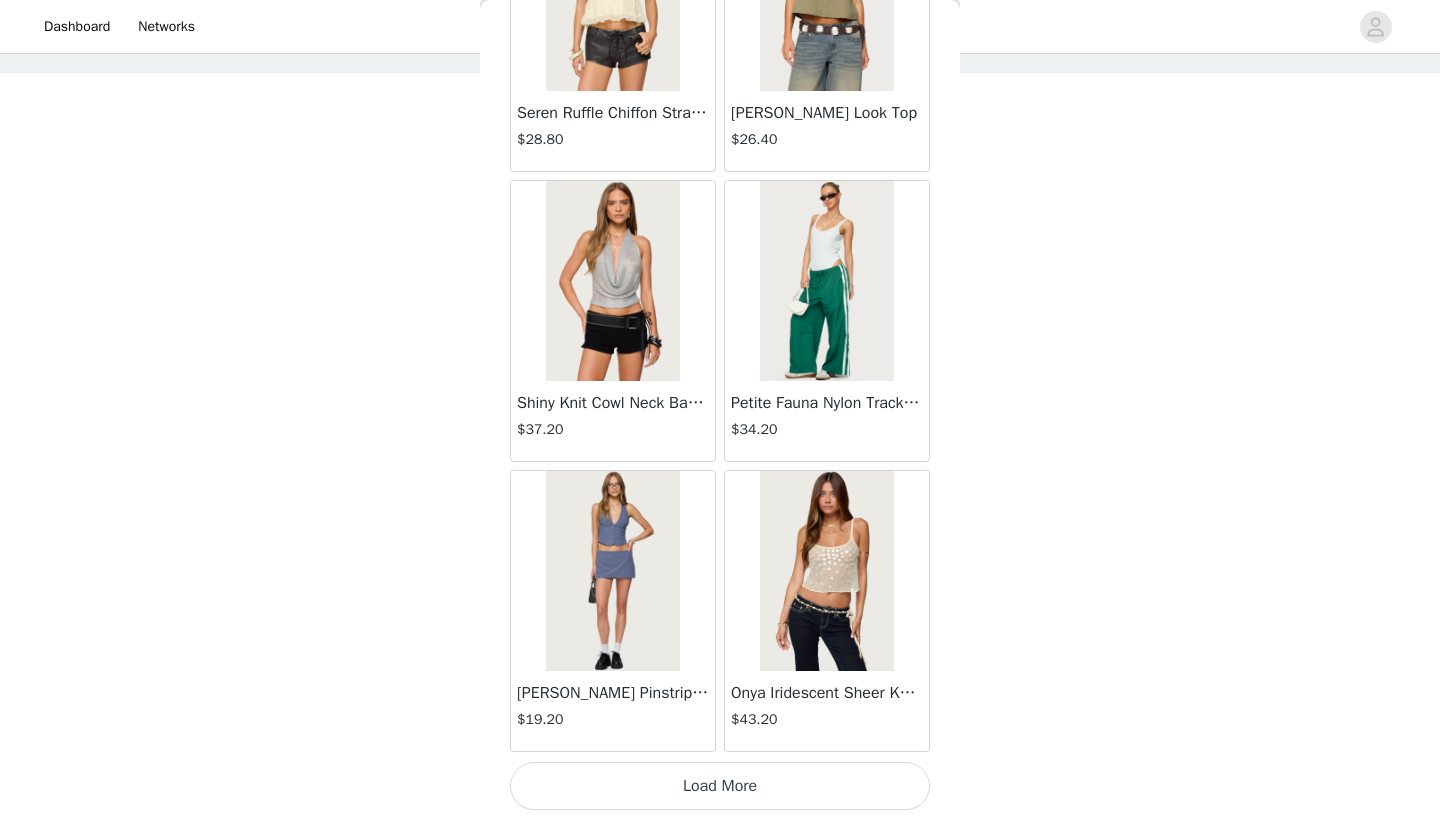 click on "Load More" at bounding box center (720, 786) 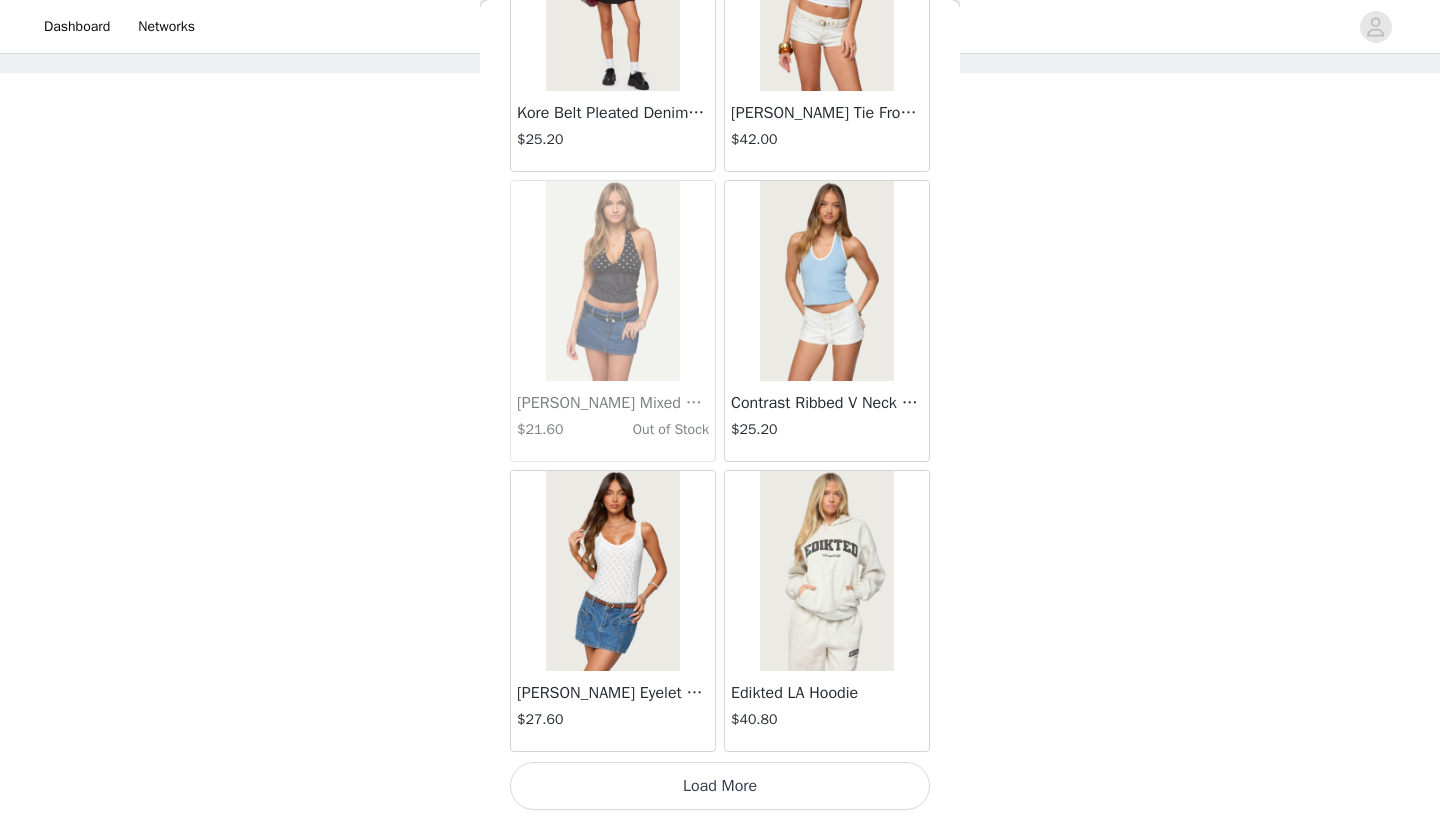 click on "Load More" at bounding box center [720, 786] 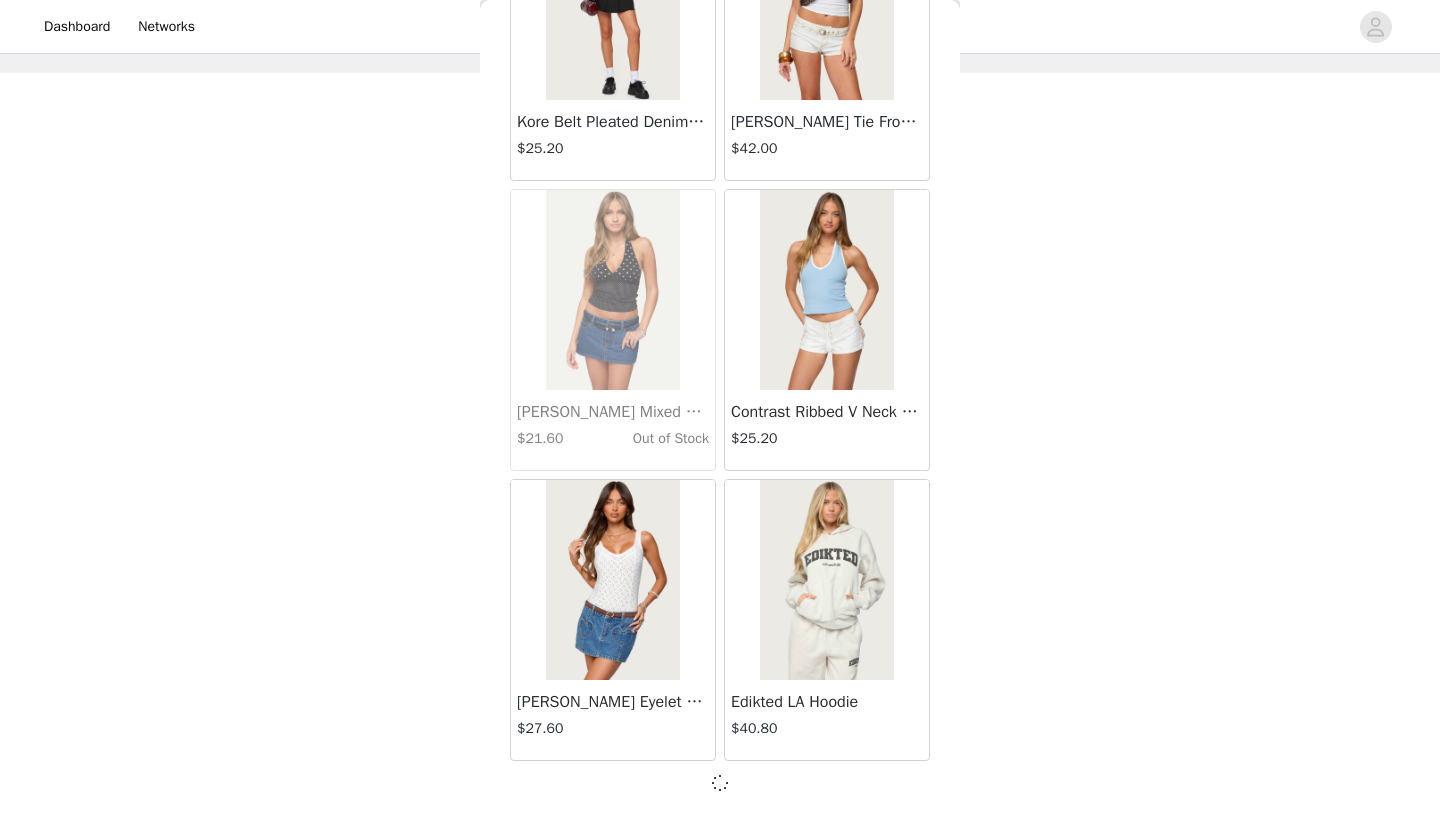 scroll, scrollTop: 22531, scrollLeft: 0, axis: vertical 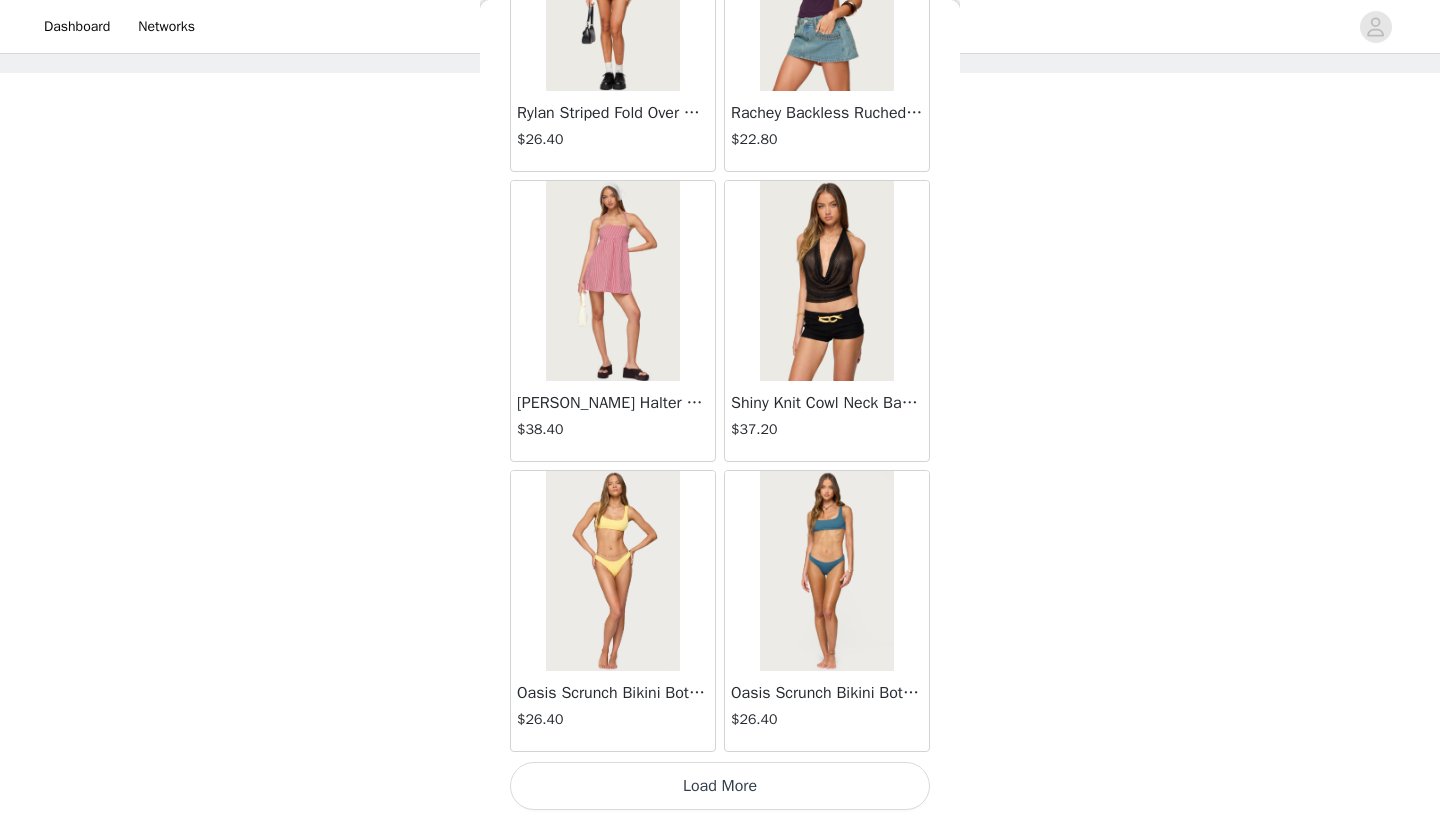 click on "Load More" at bounding box center (720, 786) 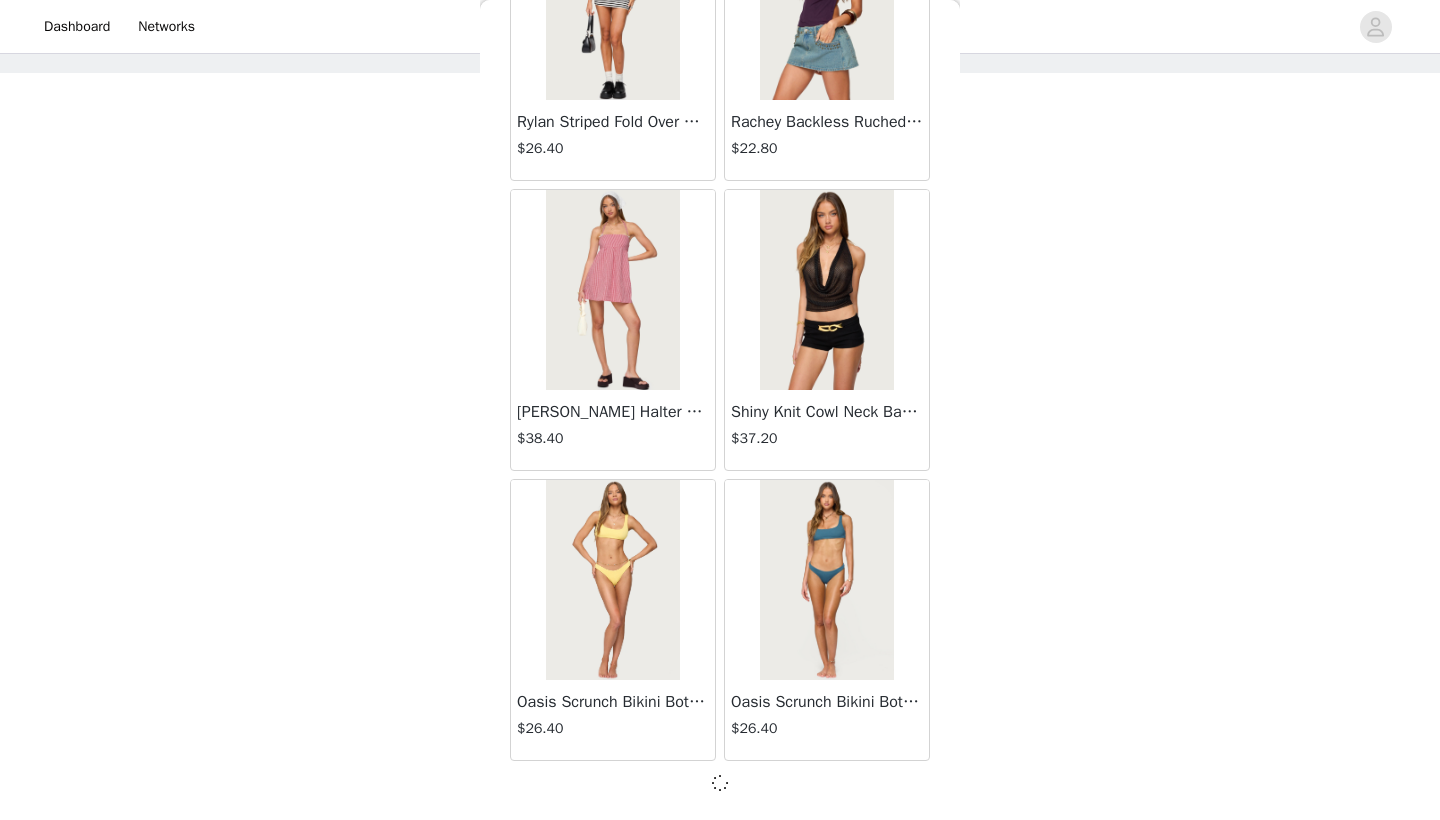 scroll, scrollTop: 25431, scrollLeft: 0, axis: vertical 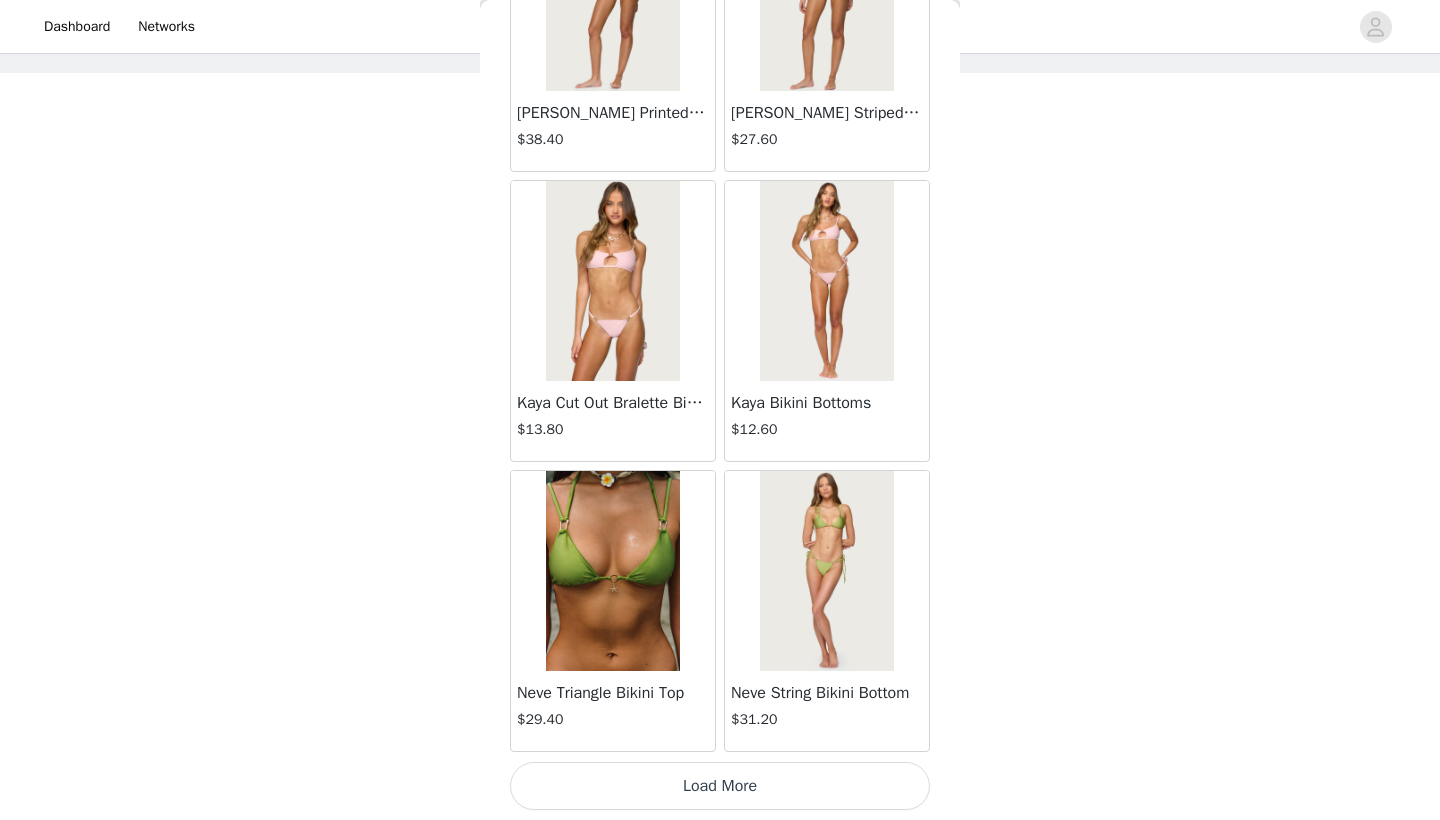 click on "Load More" at bounding box center [720, 786] 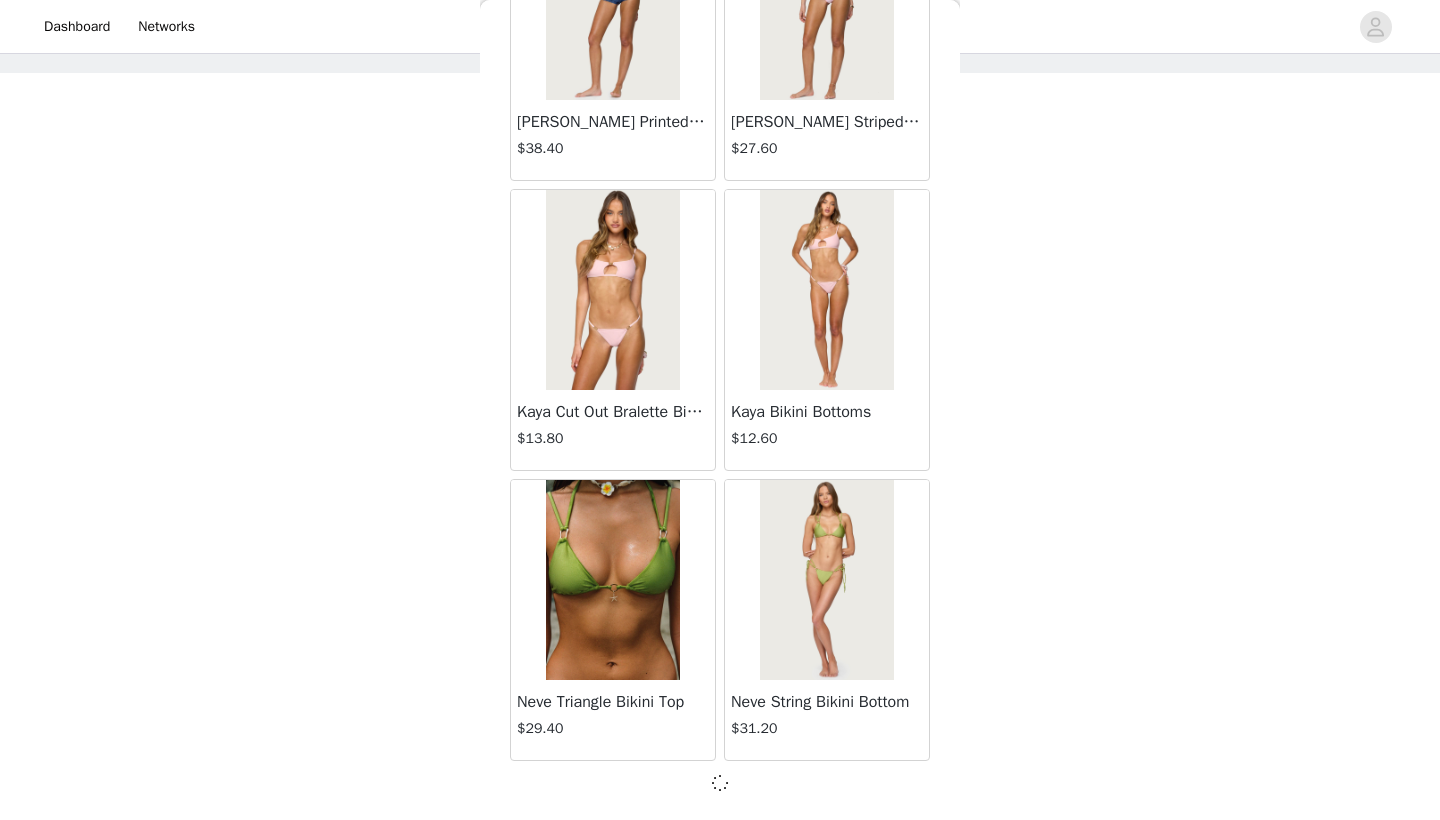 scroll, scrollTop: 28331, scrollLeft: 0, axis: vertical 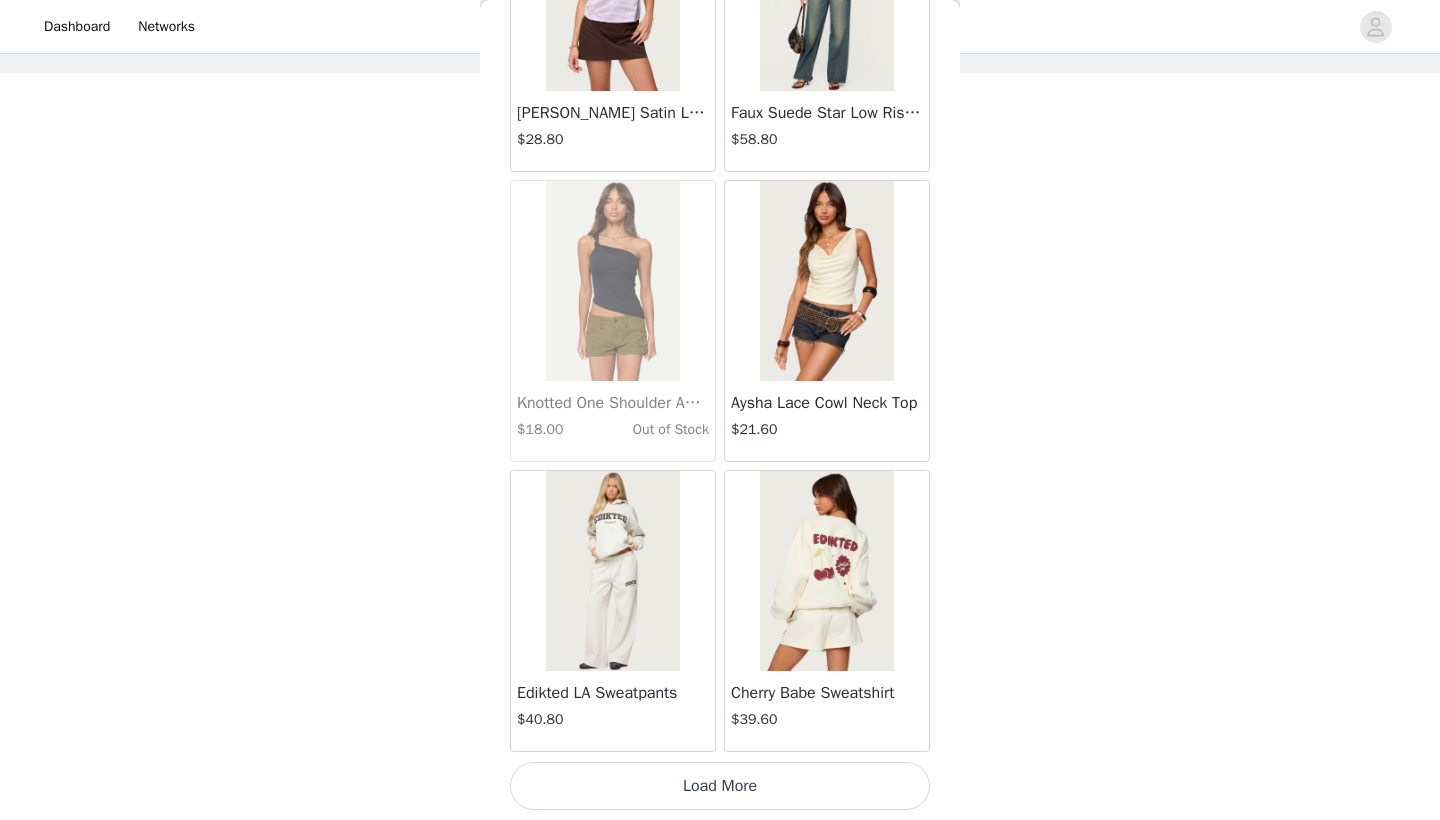 click on "Load More" at bounding box center [720, 786] 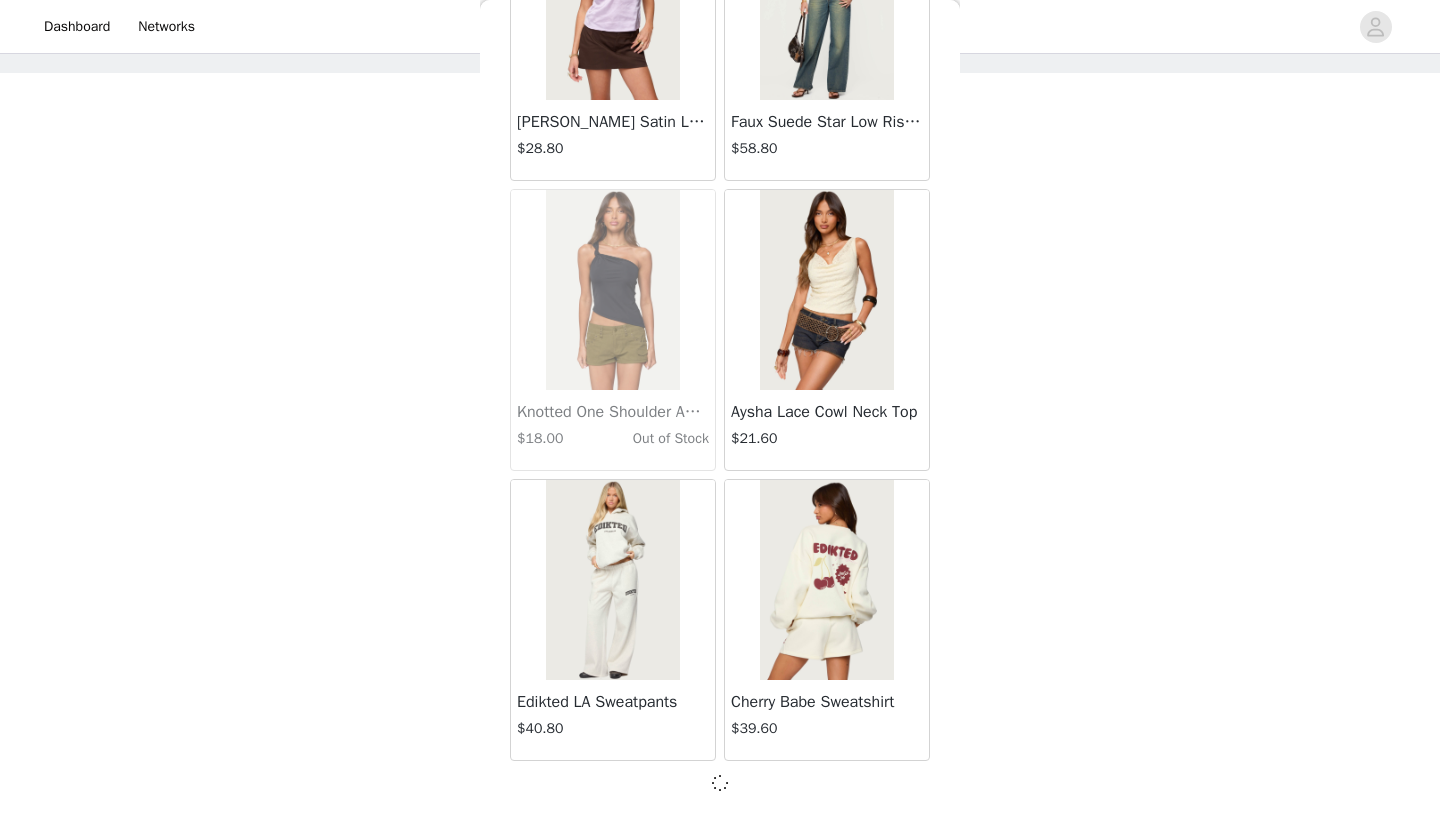 scroll, scrollTop: 31231, scrollLeft: 0, axis: vertical 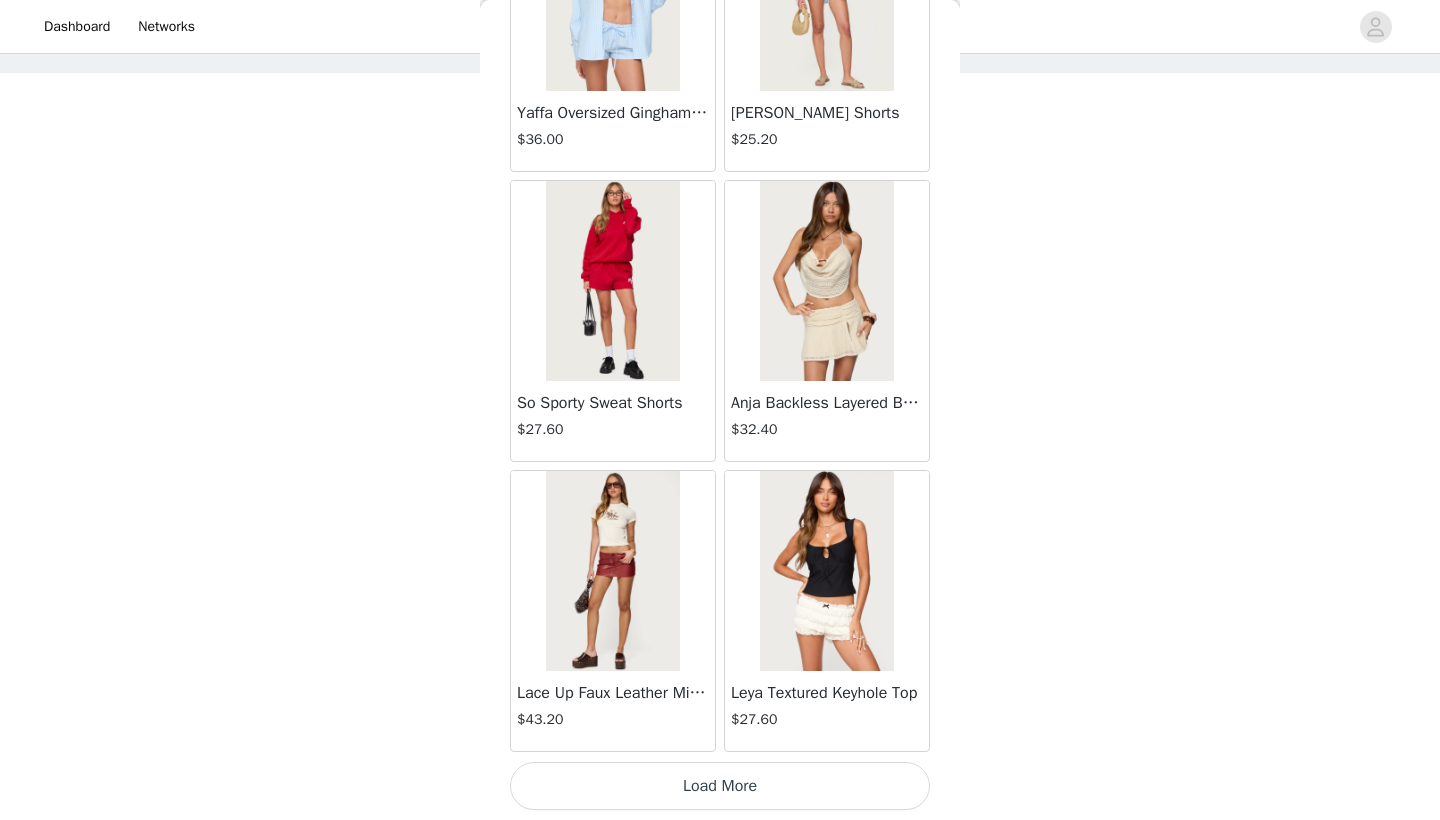 click on "Load More" at bounding box center (720, 786) 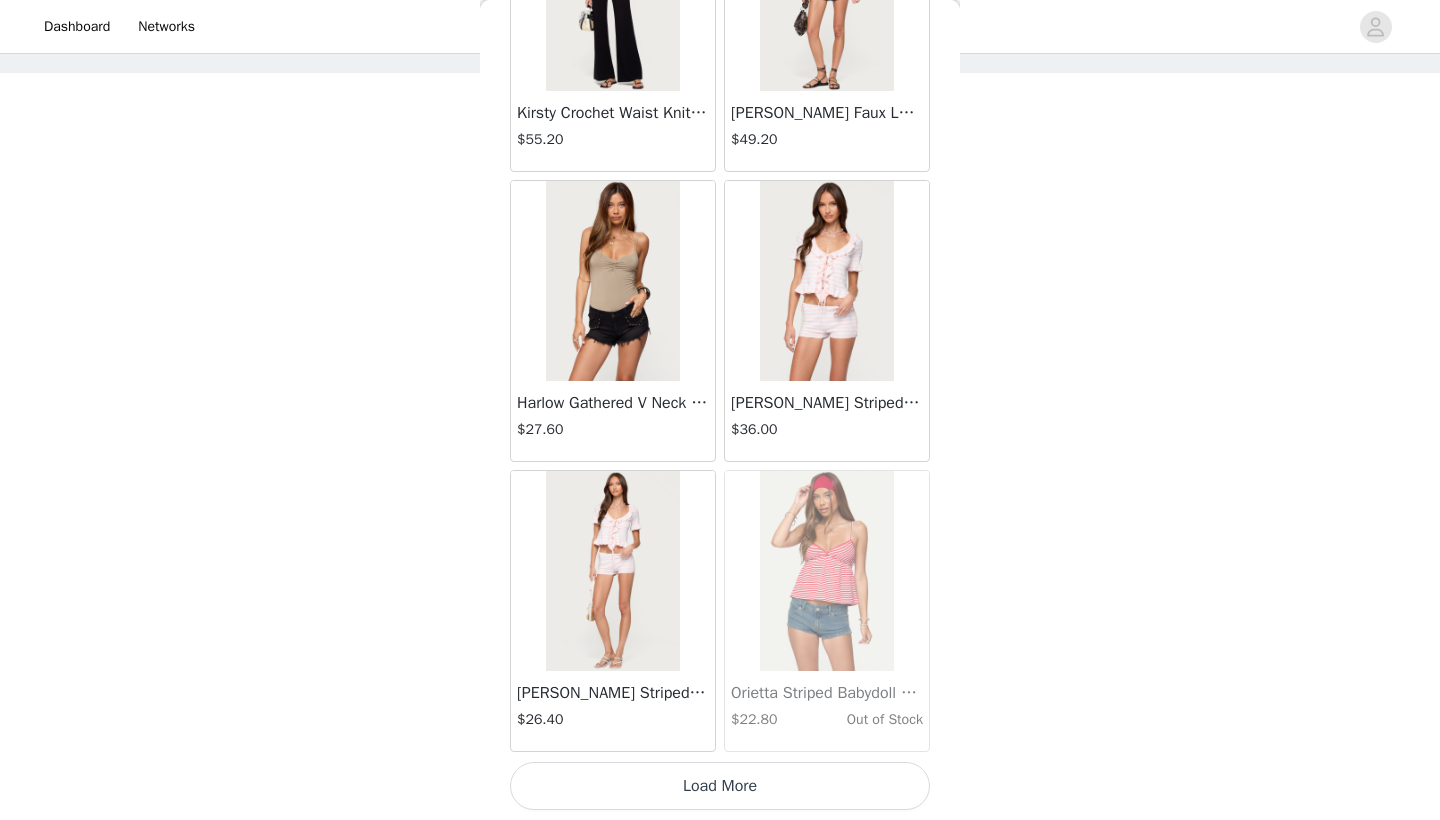 click on "Load More" at bounding box center [720, 786] 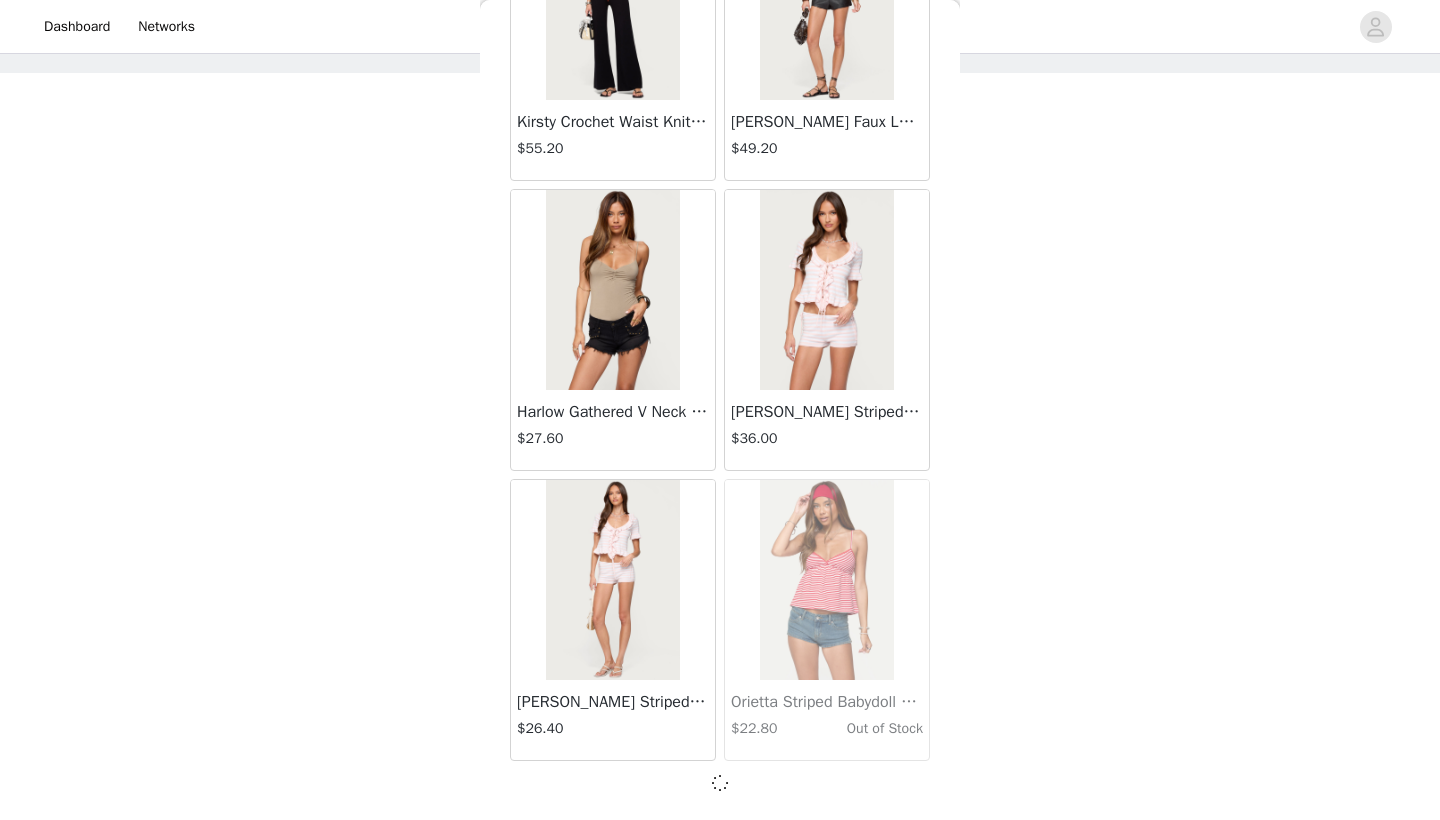 scroll, scrollTop: 37031, scrollLeft: 0, axis: vertical 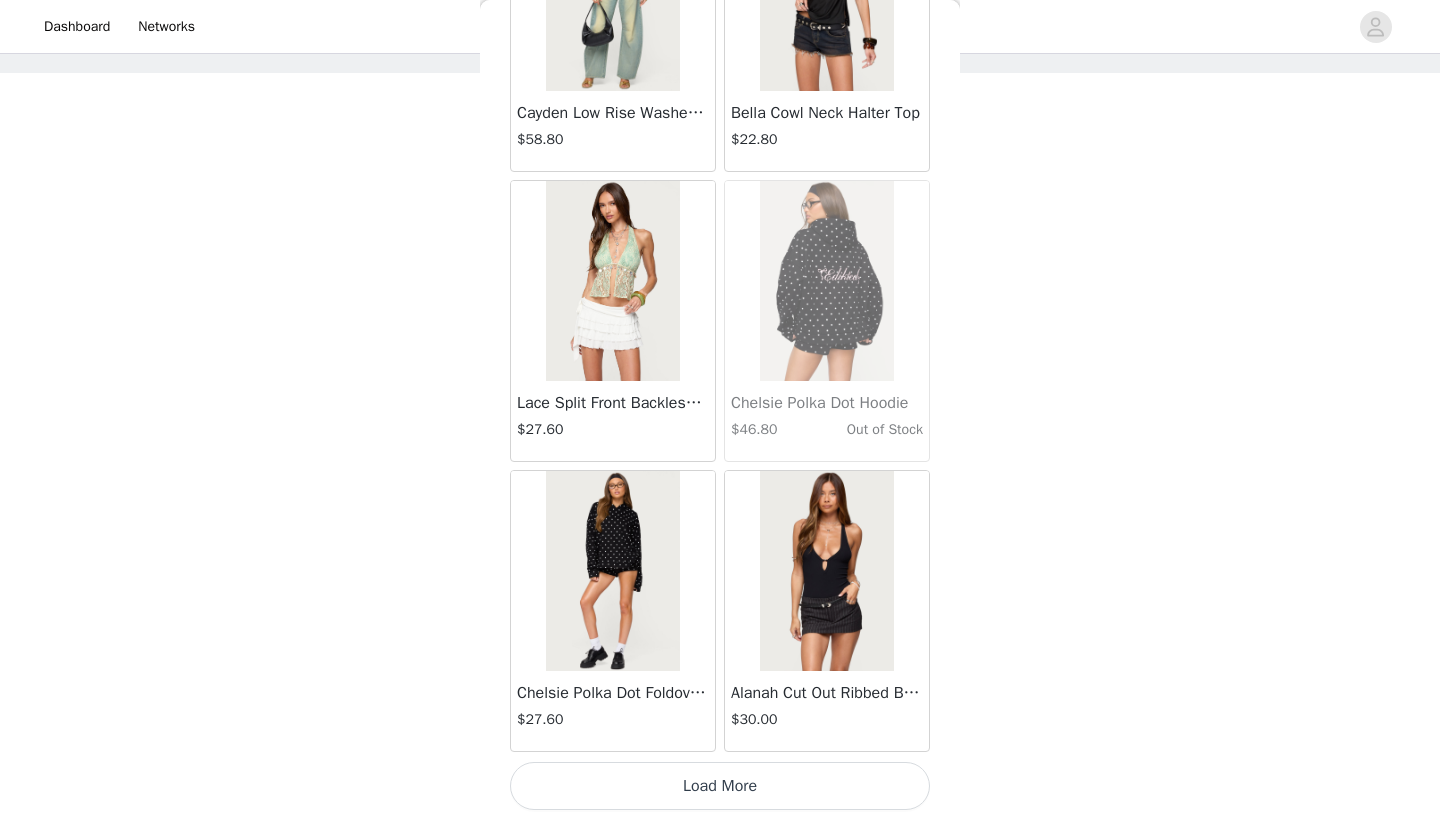 click on "Load More" at bounding box center [720, 786] 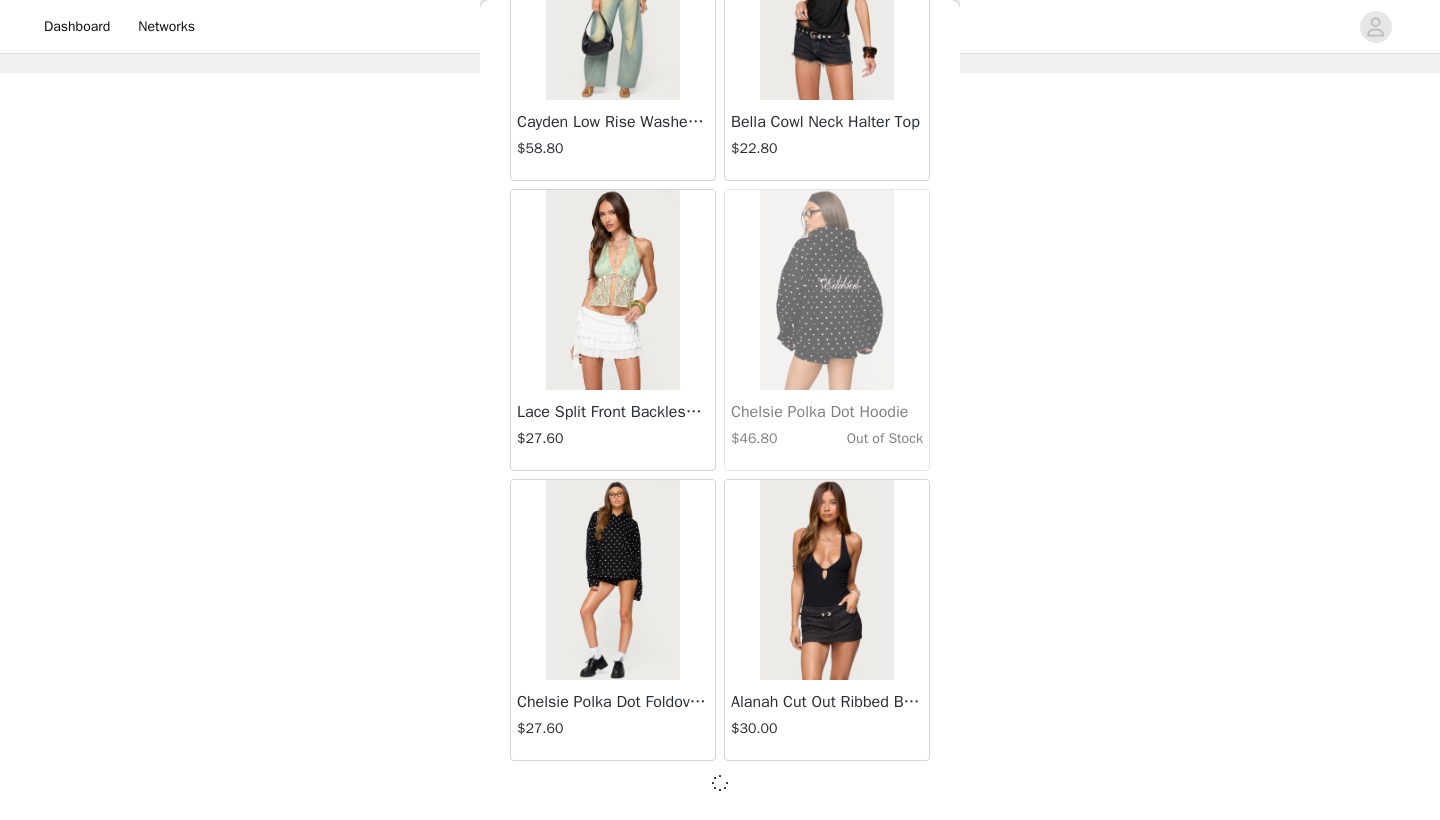 scroll, scrollTop: 39931, scrollLeft: 0, axis: vertical 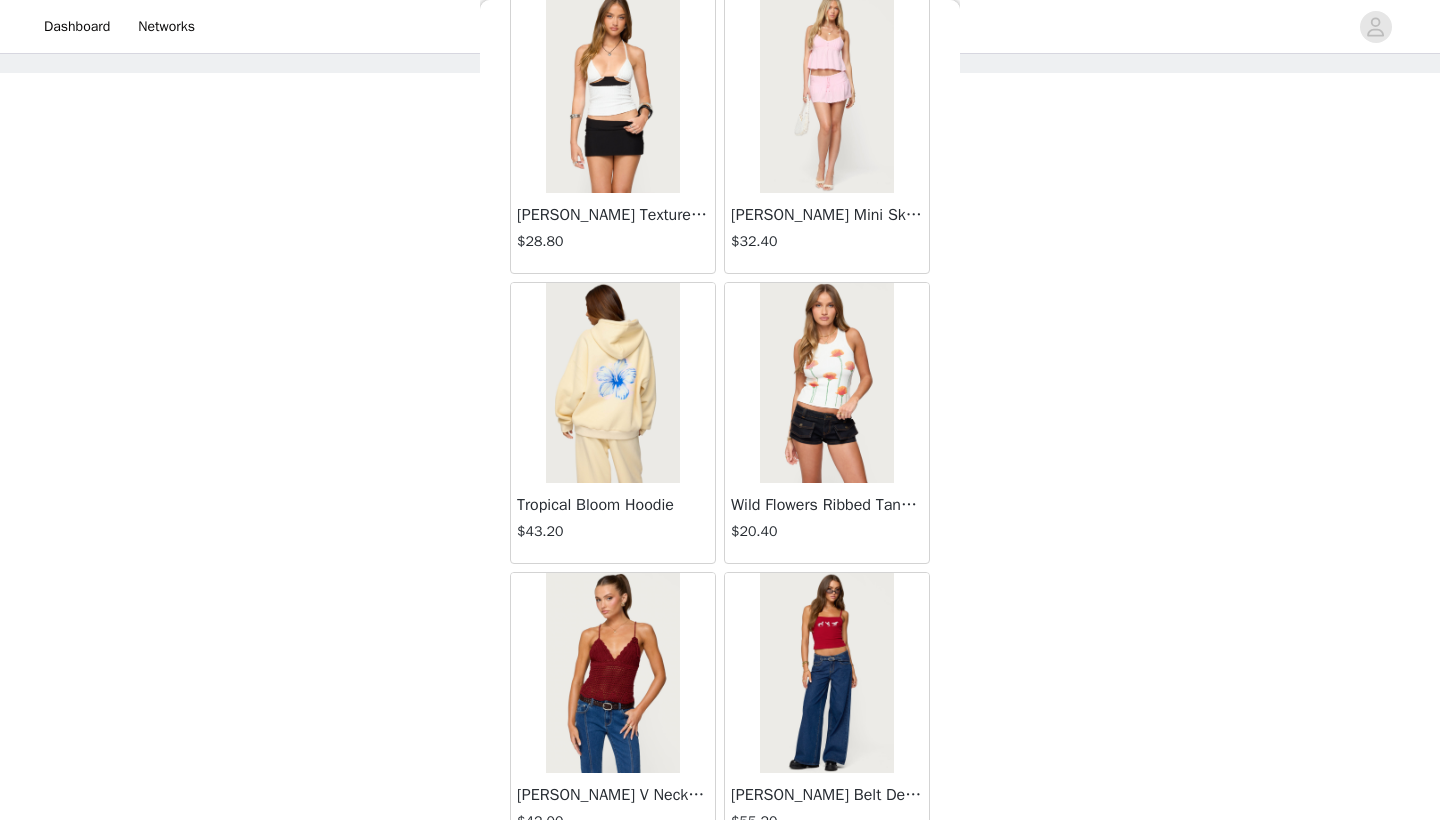 click at bounding box center (612, 383) 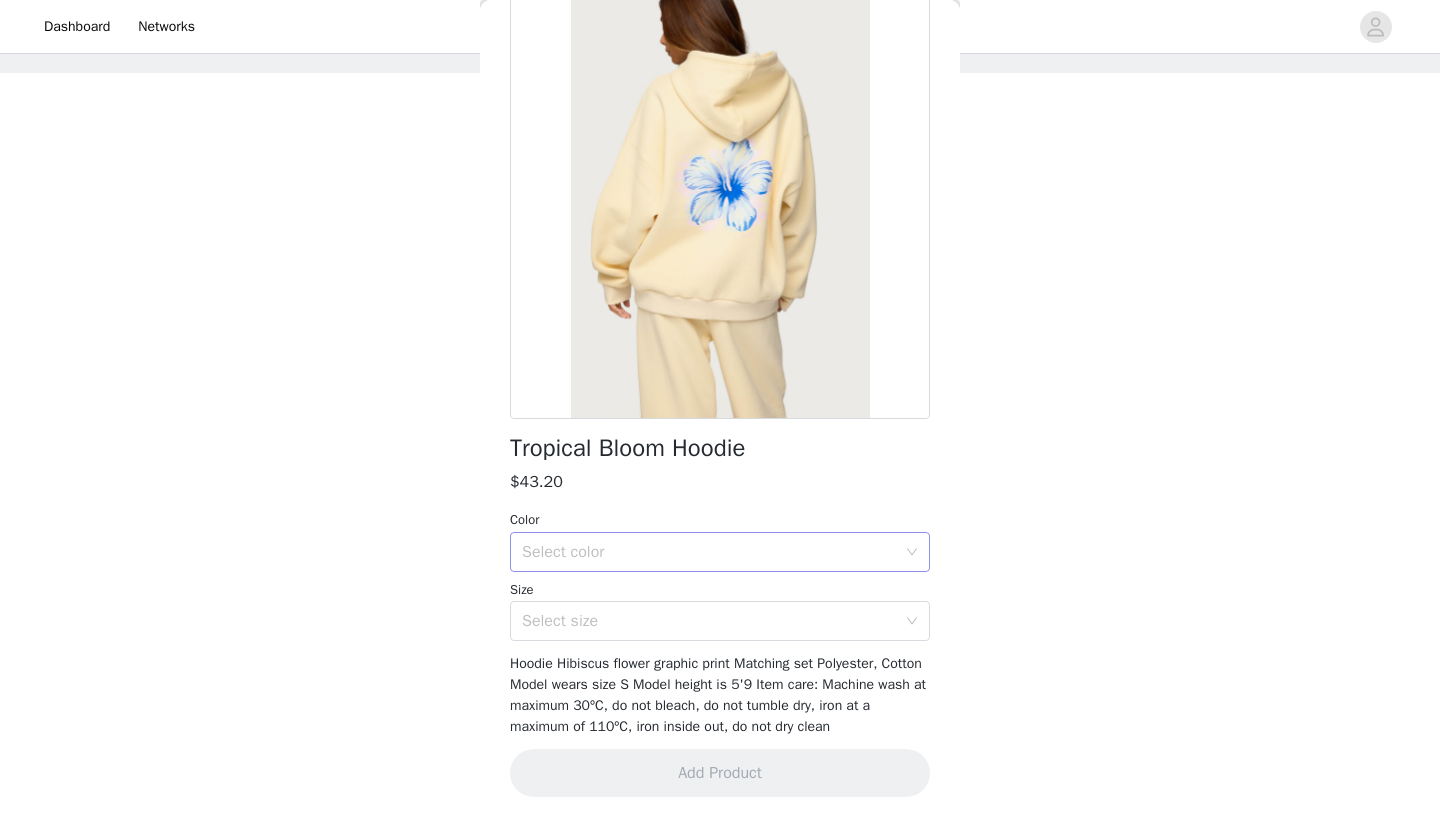 click on "Select color" at bounding box center [709, 552] 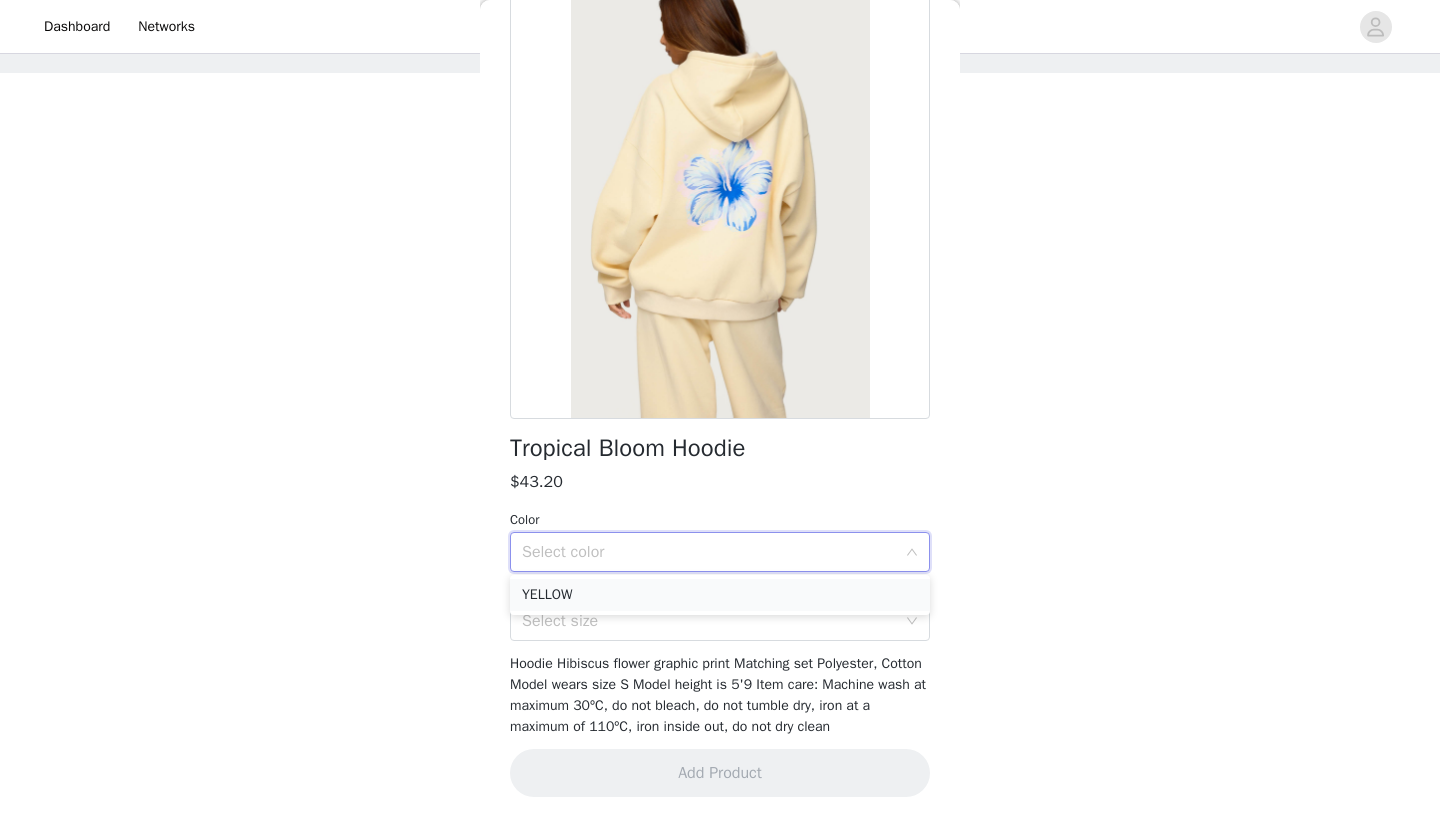 click on "YELLOW" at bounding box center [720, 595] 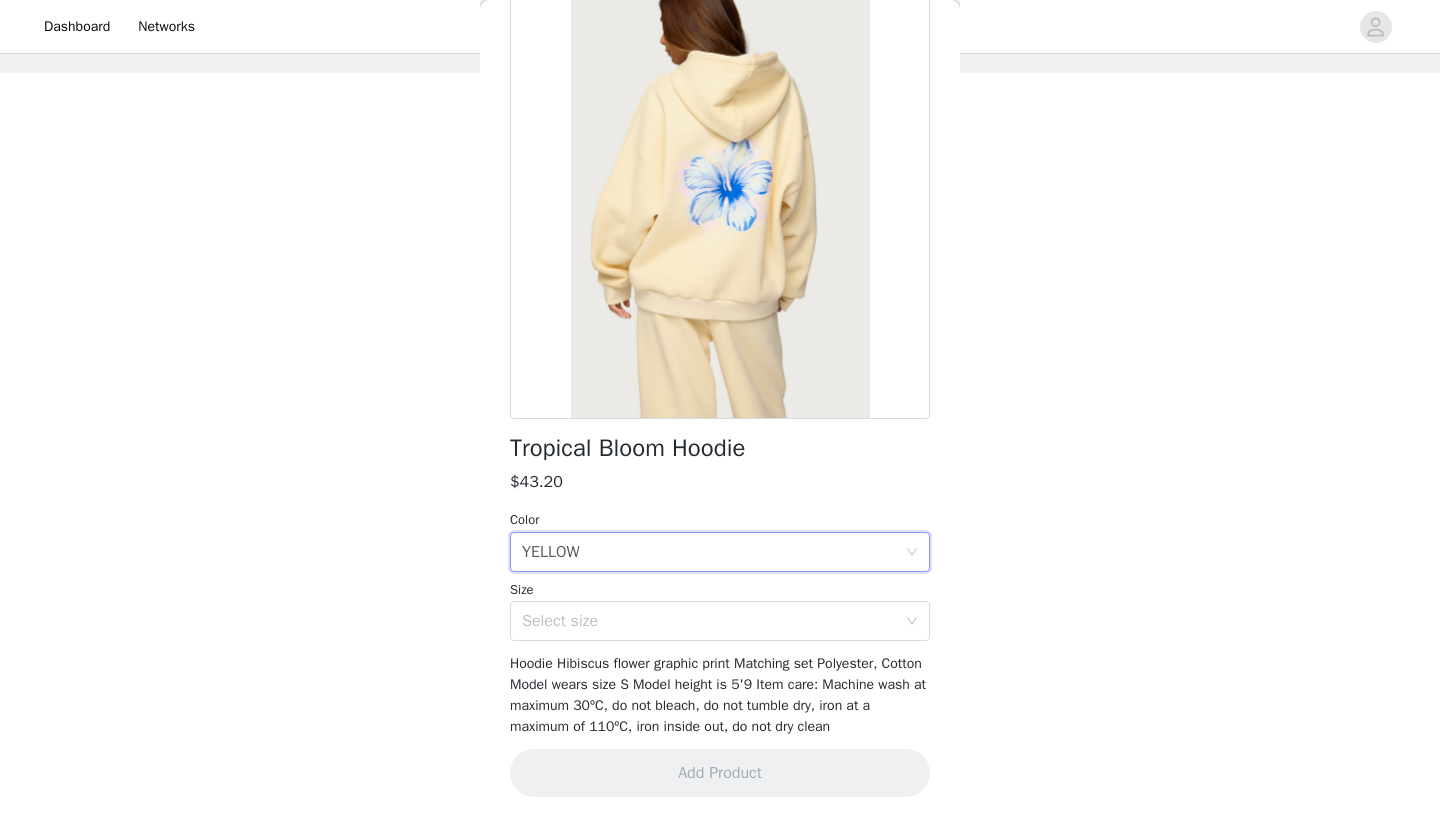 click on "Tropical Bloom Hoodie       $43.20         Color   Select color YELLOW Size   Select size   Hoodie Hibiscus flower graphic print Matching set Polyester, Cotton Model wears size S Model height is 5'9 Item care: Machine wash at maximum 30ºC, do not bleach, do not tumble dry, iron at a maximum of 110ºC, iron inside out, do not dry clean   Add Product" at bounding box center (720, 395) 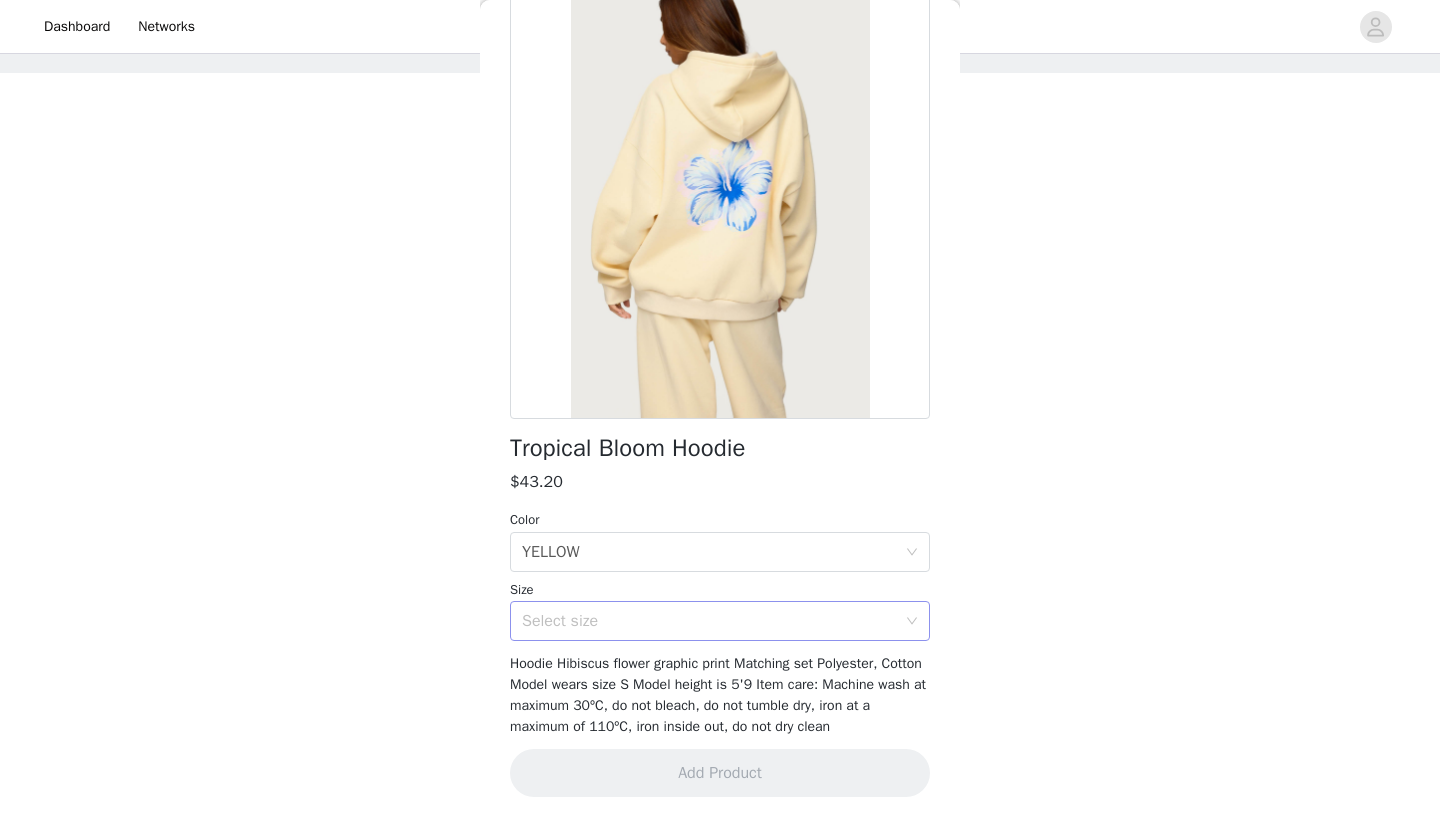 click on "Select size" at bounding box center [709, 621] 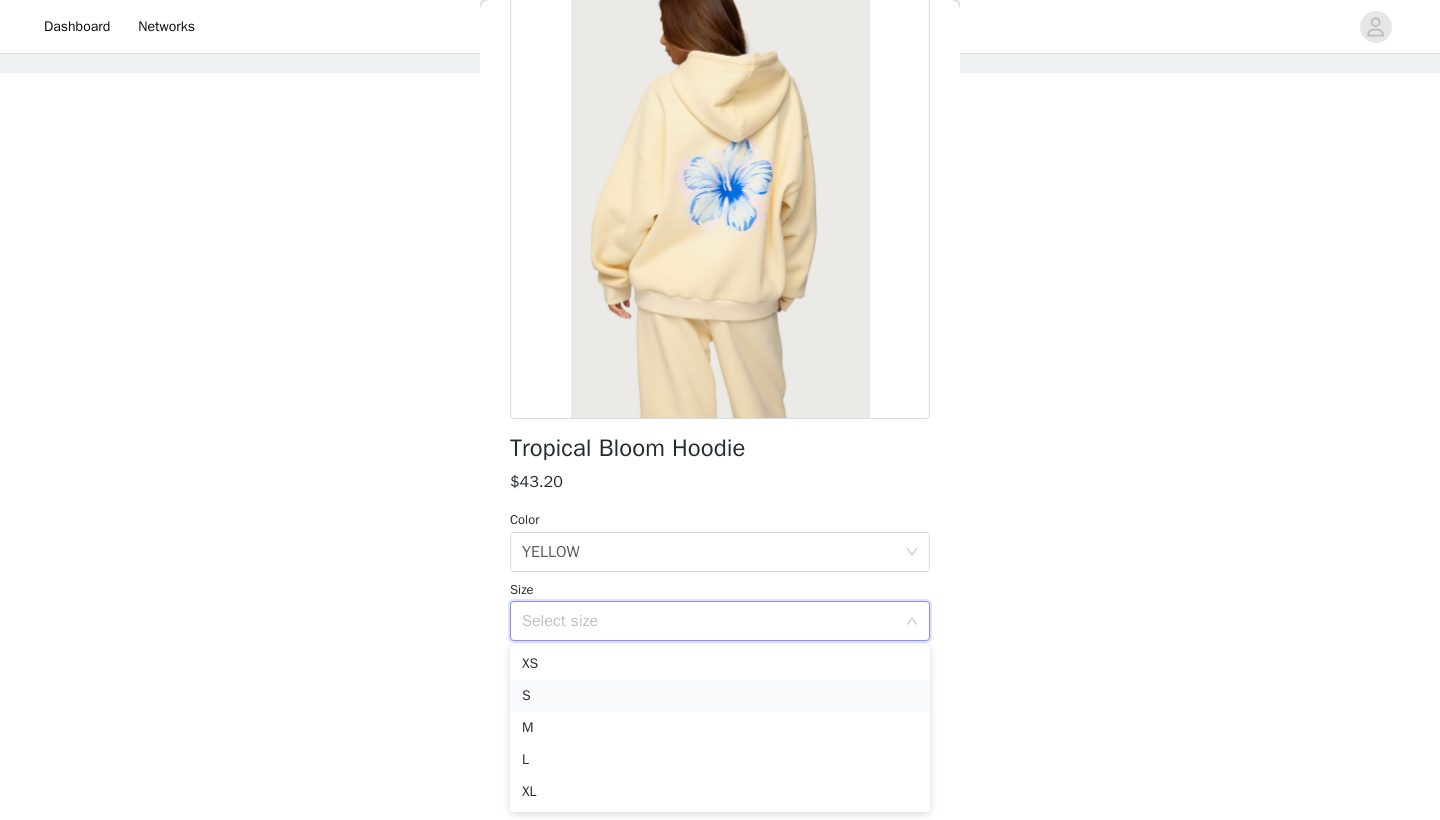 click on "S" at bounding box center [720, 696] 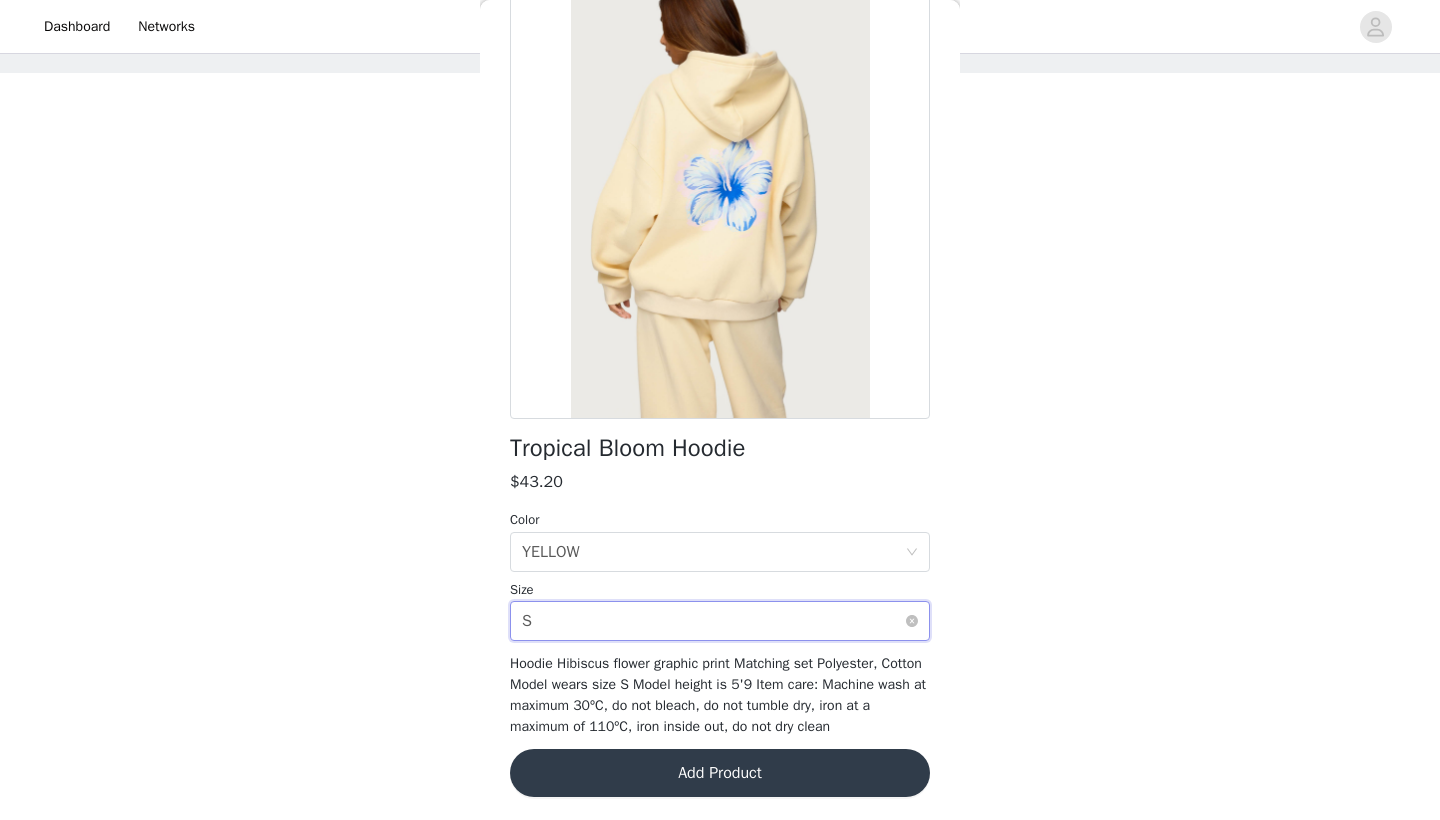 click on "Select size S" at bounding box center [713, 621] 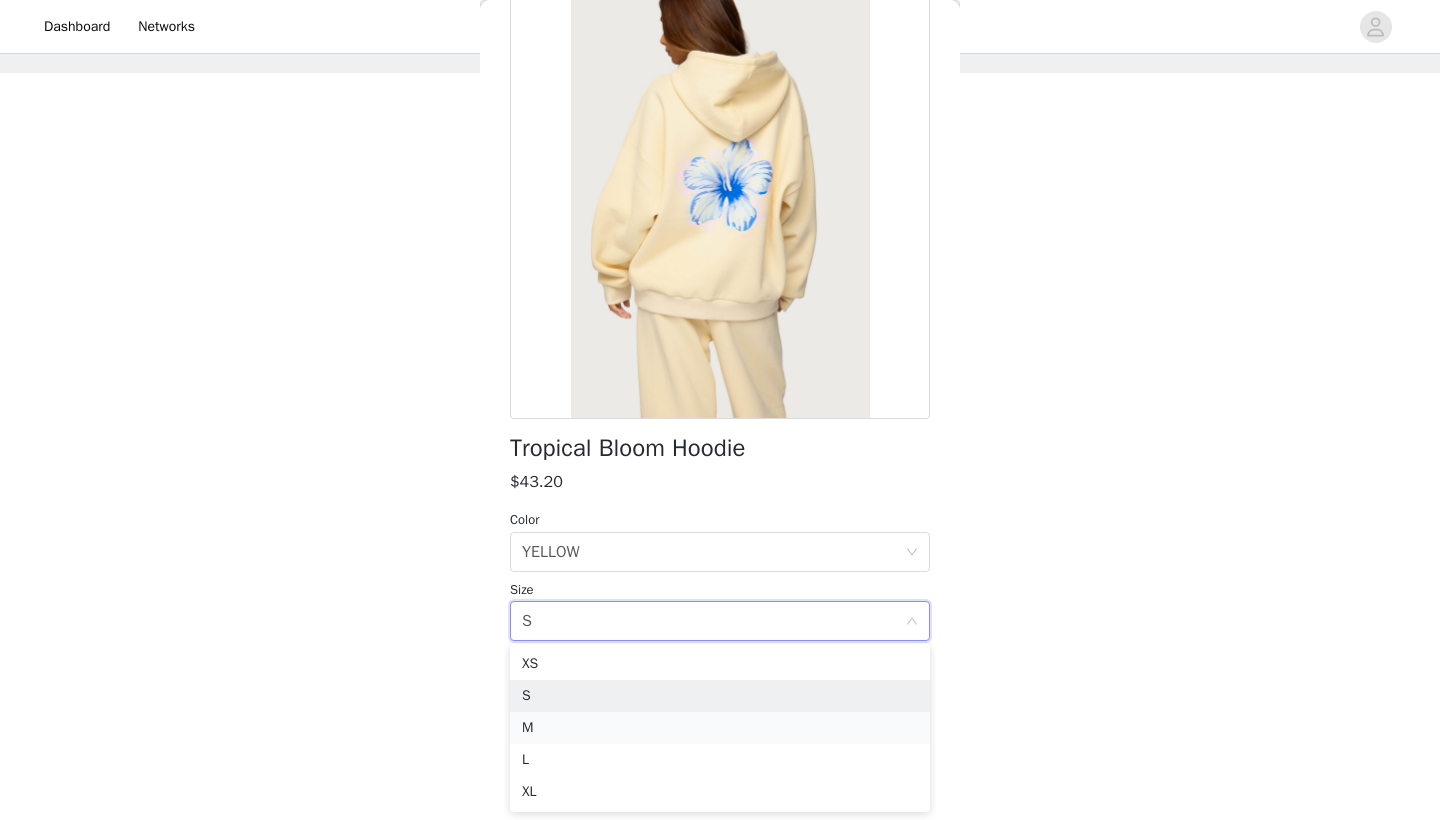 click on "M" at bounding box center [720, 728] 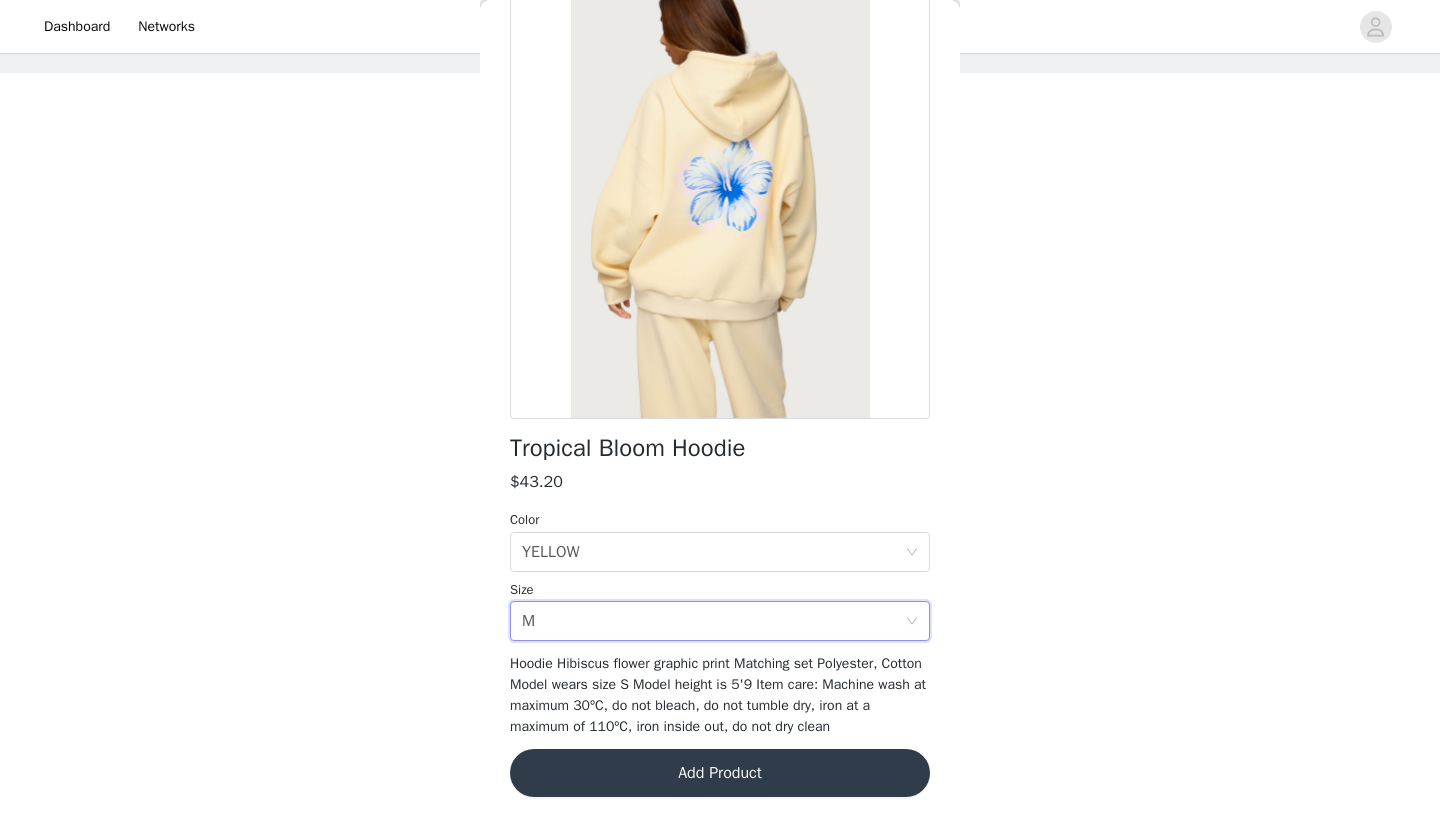 click on "Add Product" at bounding box center [720, 773] 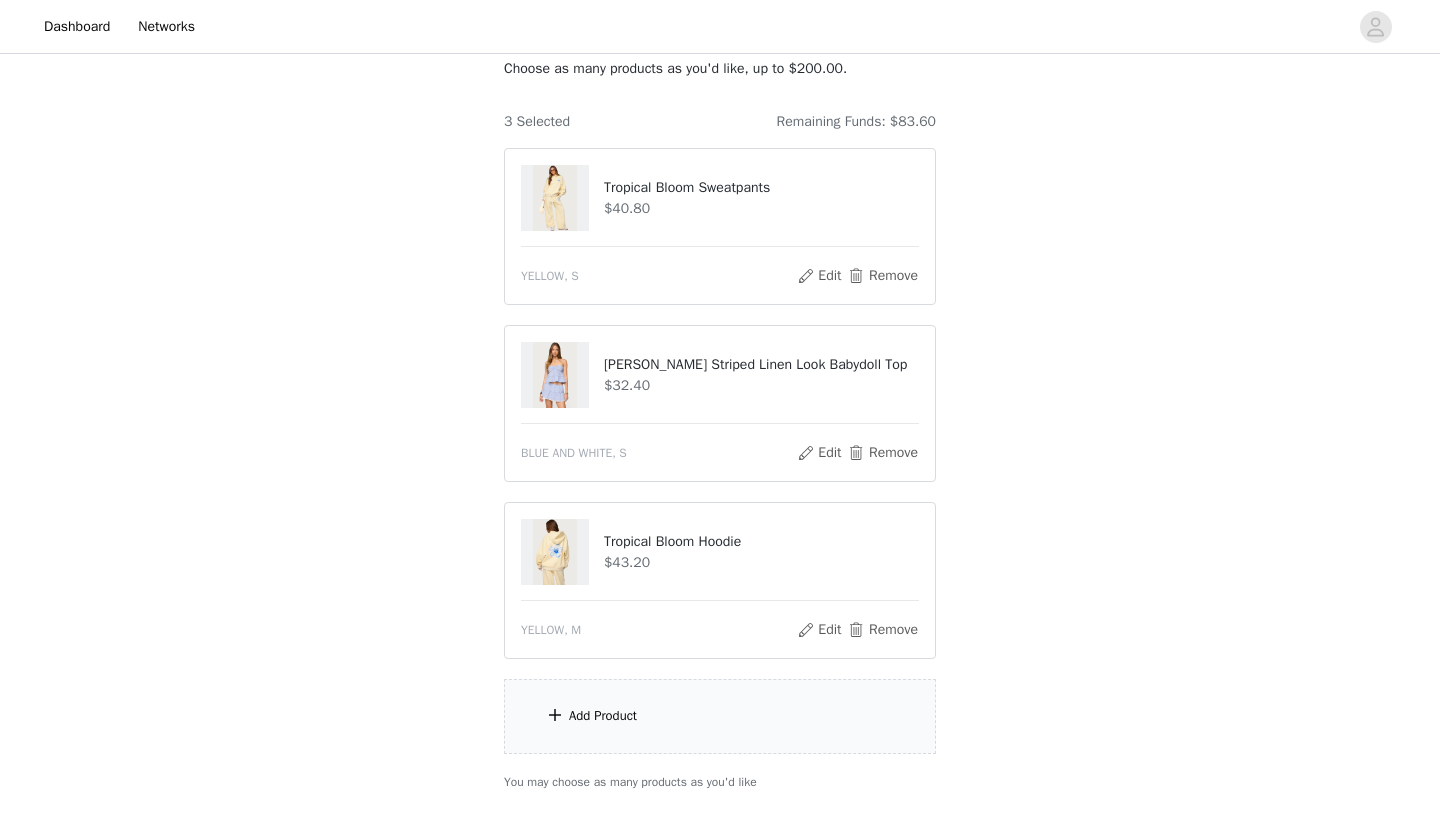 scroll, scrollTop: 178, scrollLeft: 0, axis: vertical 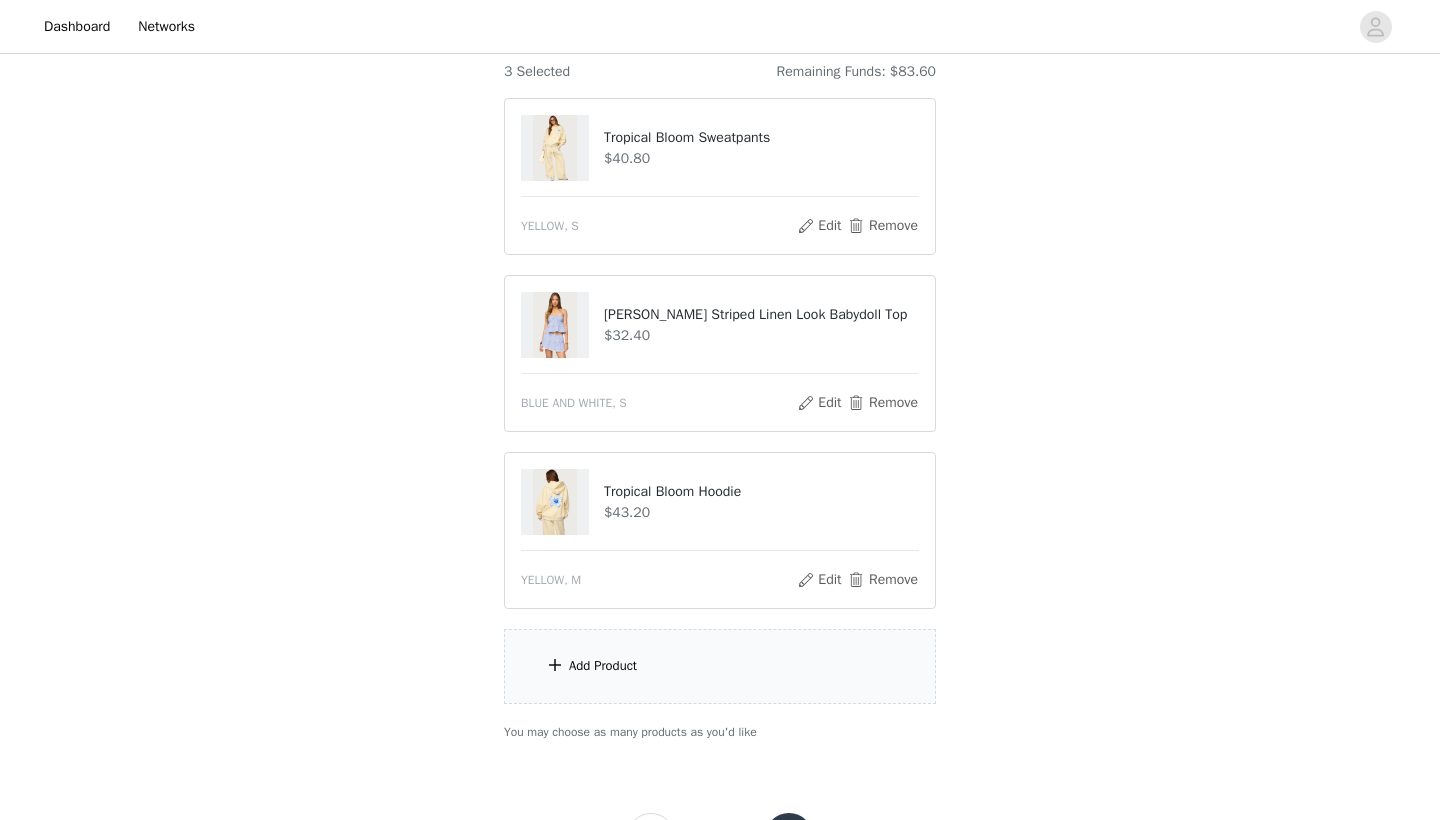 click on "Add Product" at bounding box center [720, 666] 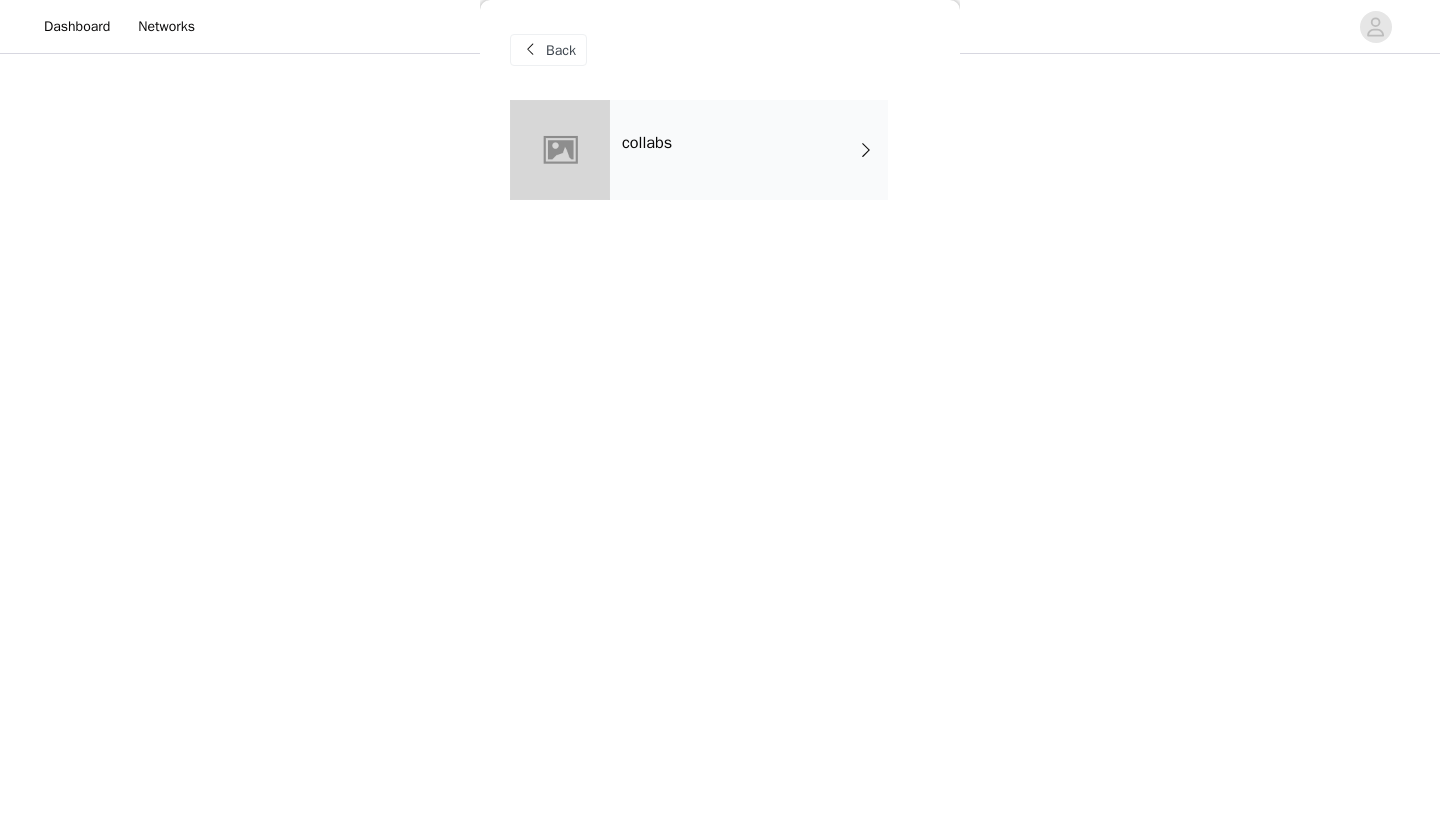 click on "collabs" at bounding box center [749, 150] 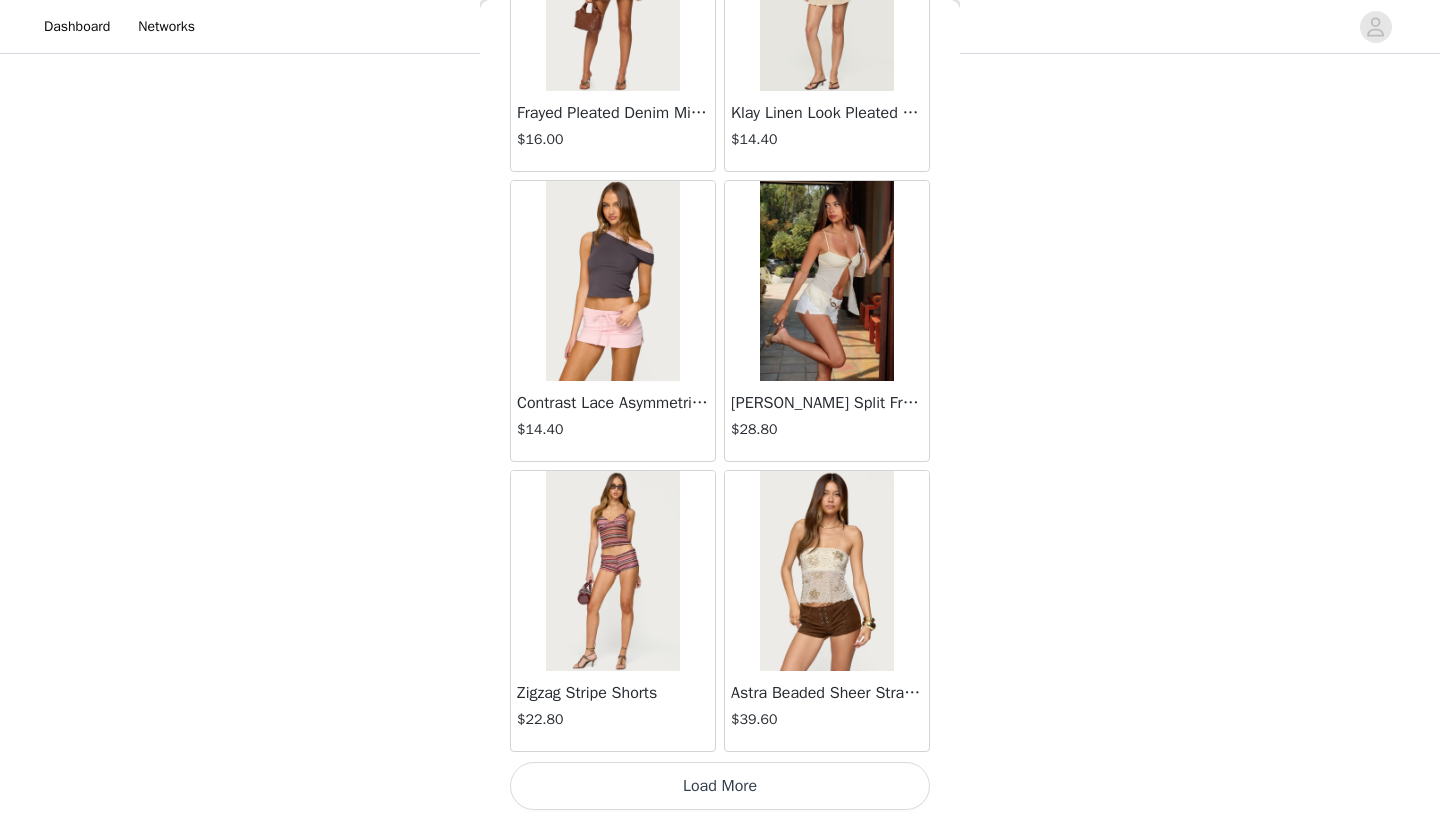 click on "Load More" at bounding box center [720, 786] 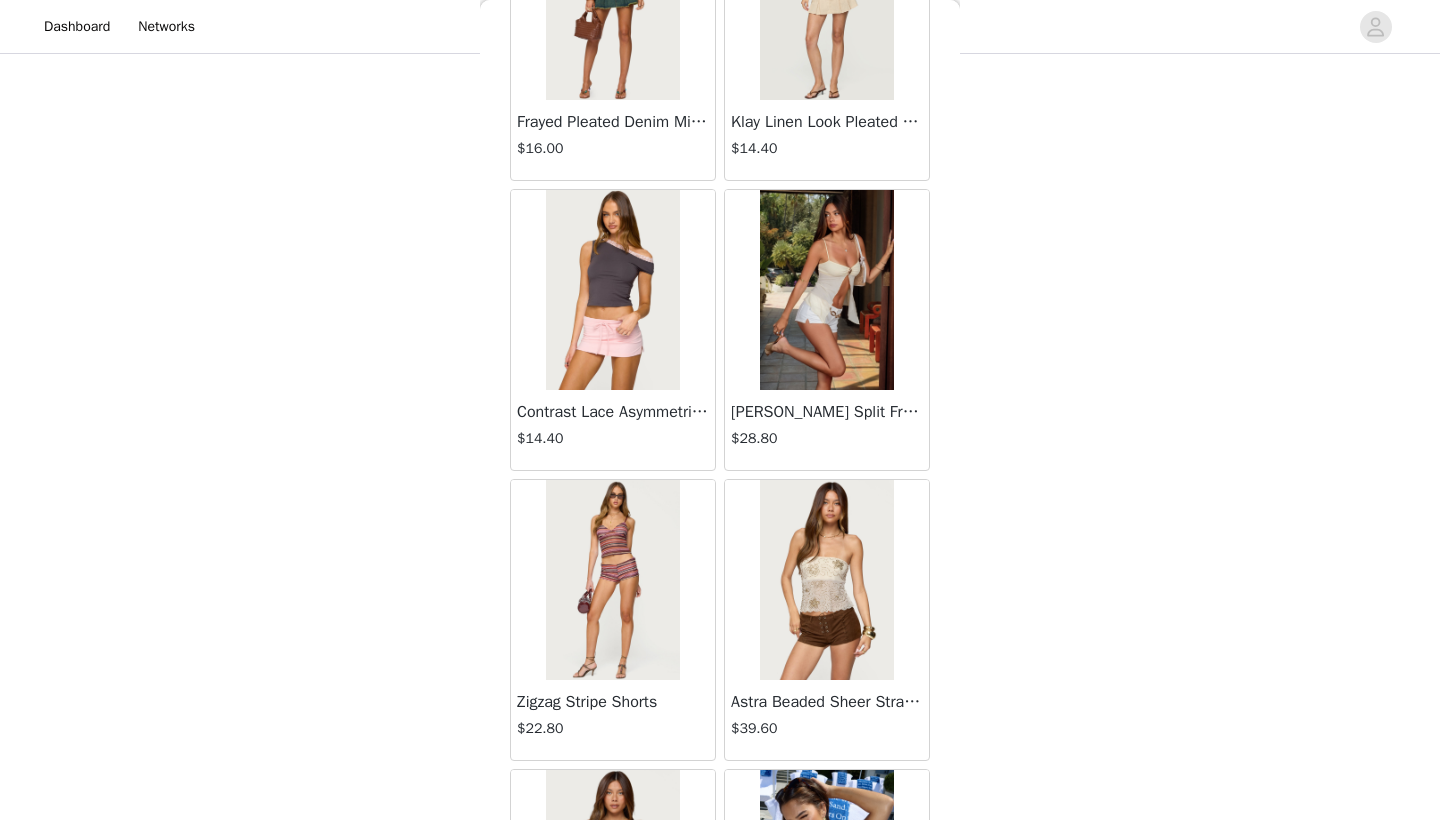 scroll, scrollTop: 282, scrollLeft: 0, axis: vertical 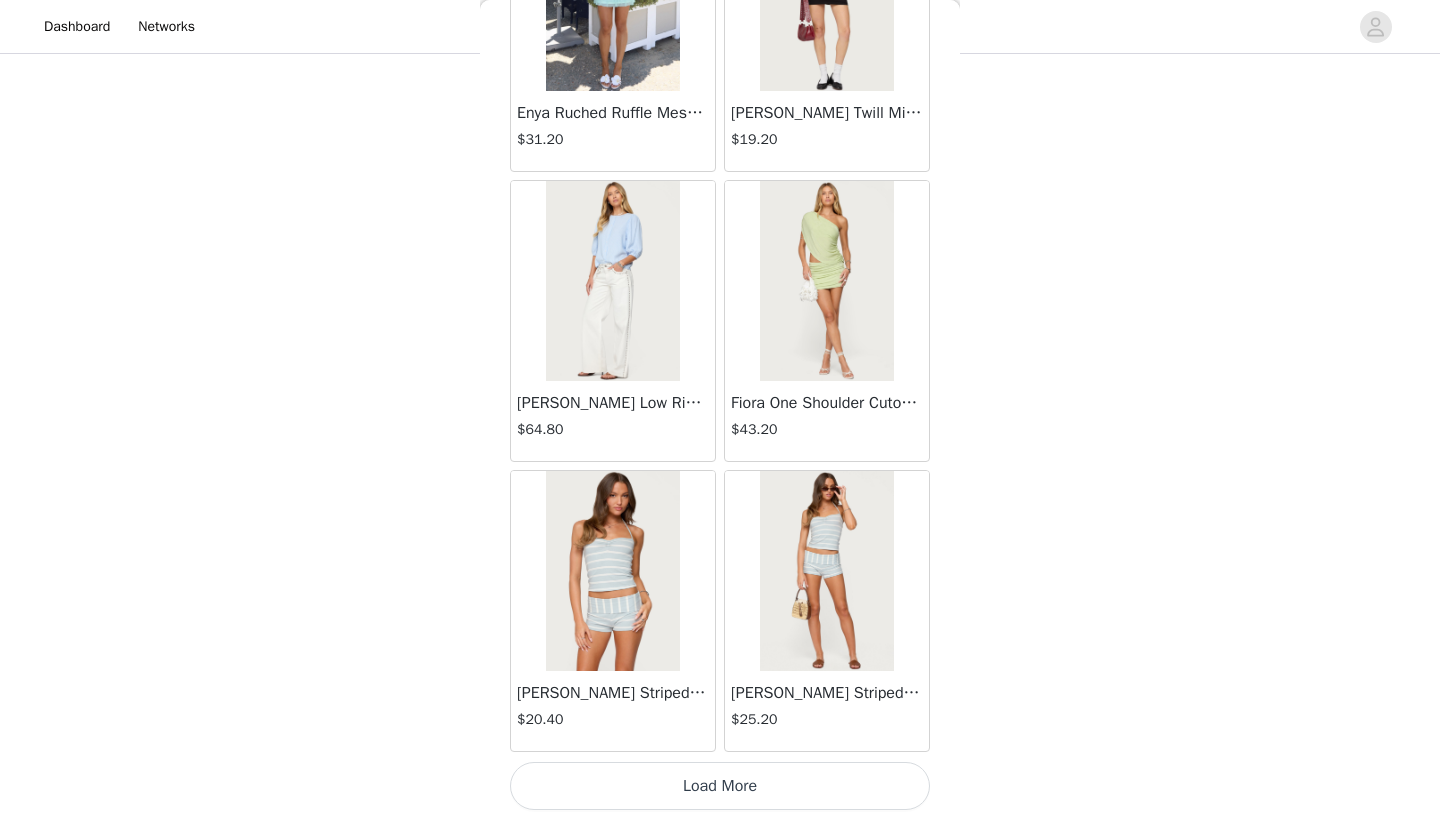 click on "Load More" at bounding box center [720, 786] 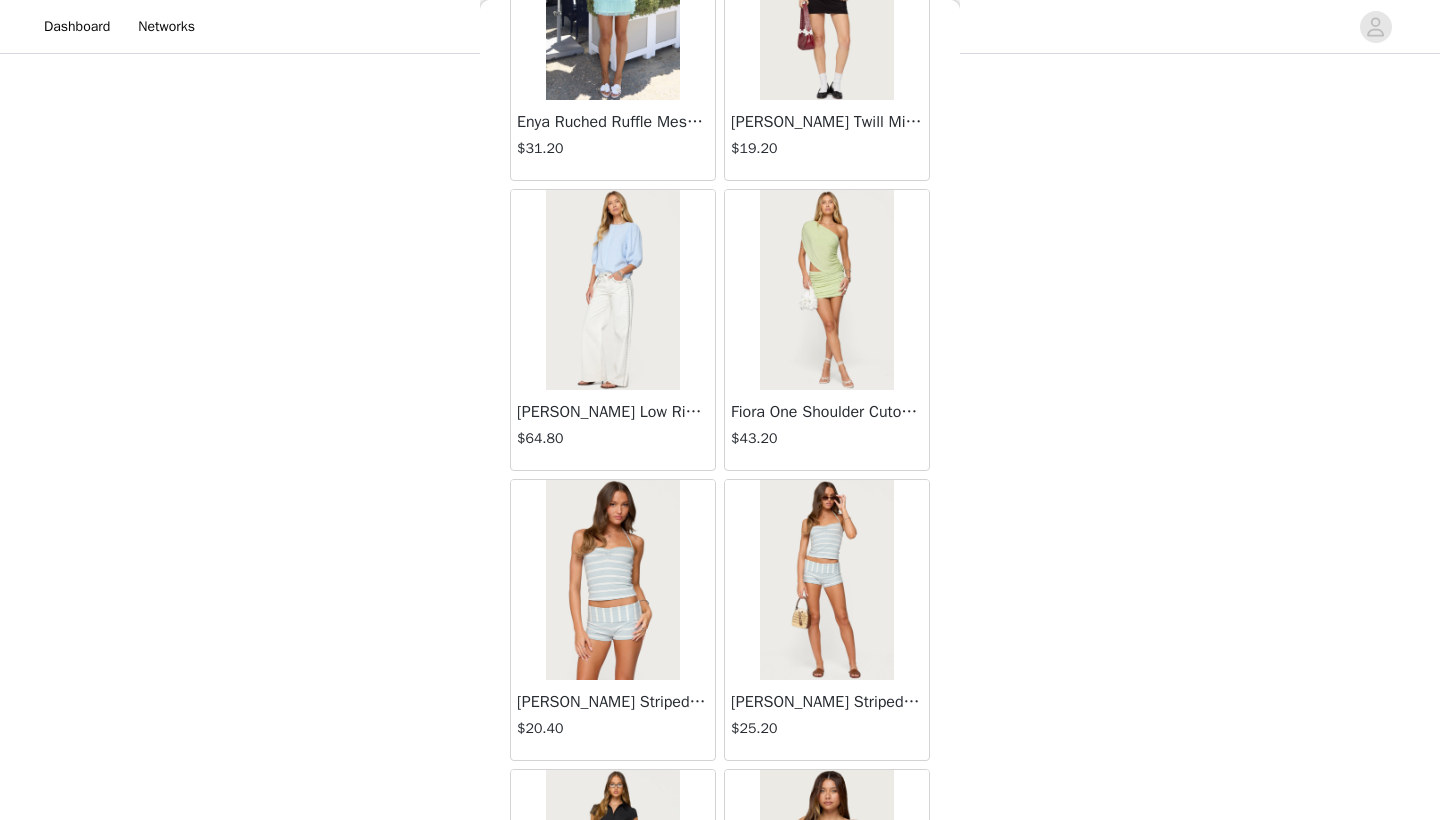 scroll, scrollTop: 268, scrollLeft: 0, axis: vertical 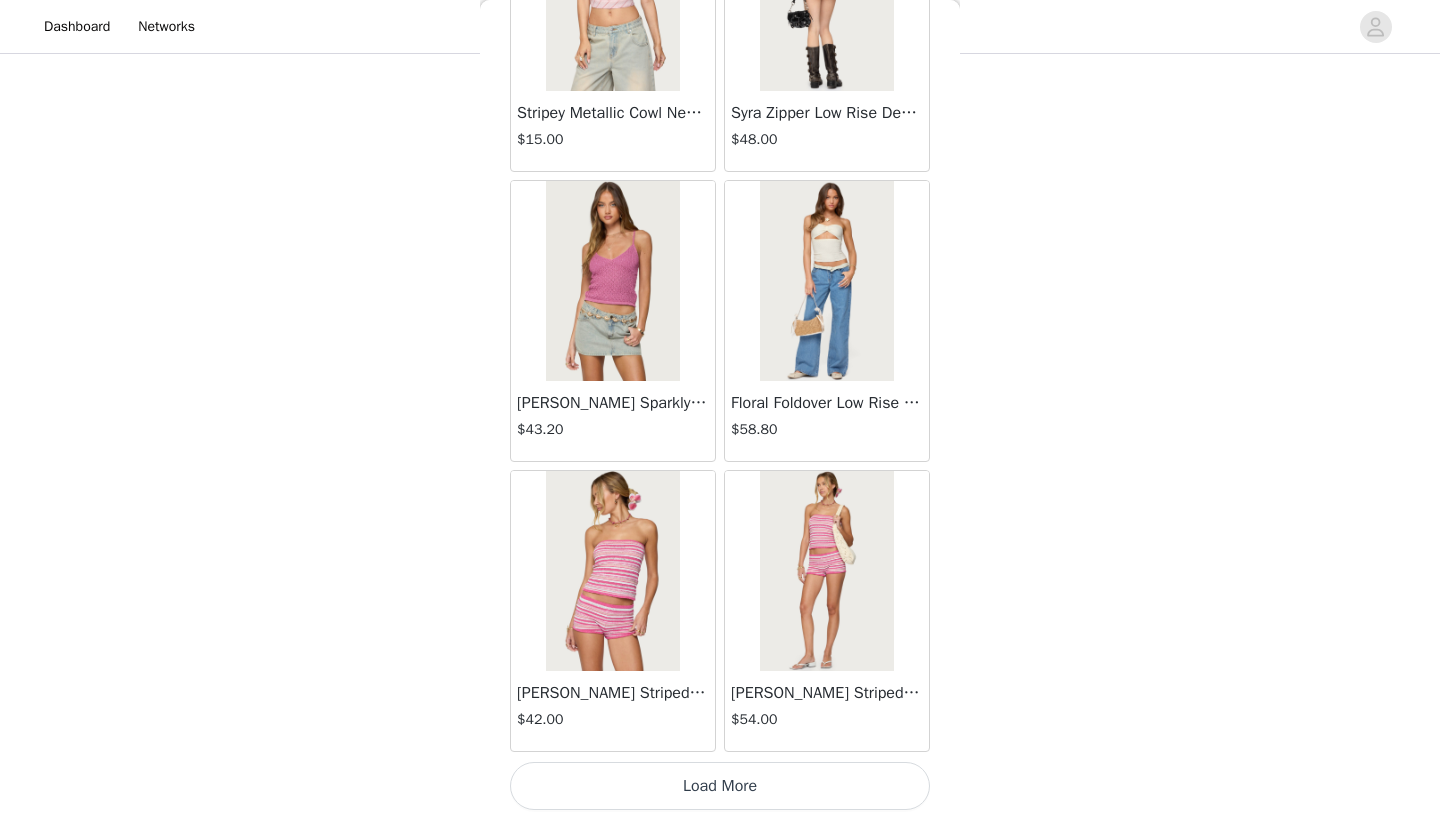 click on "Load More" at bounding box center (720, 786) 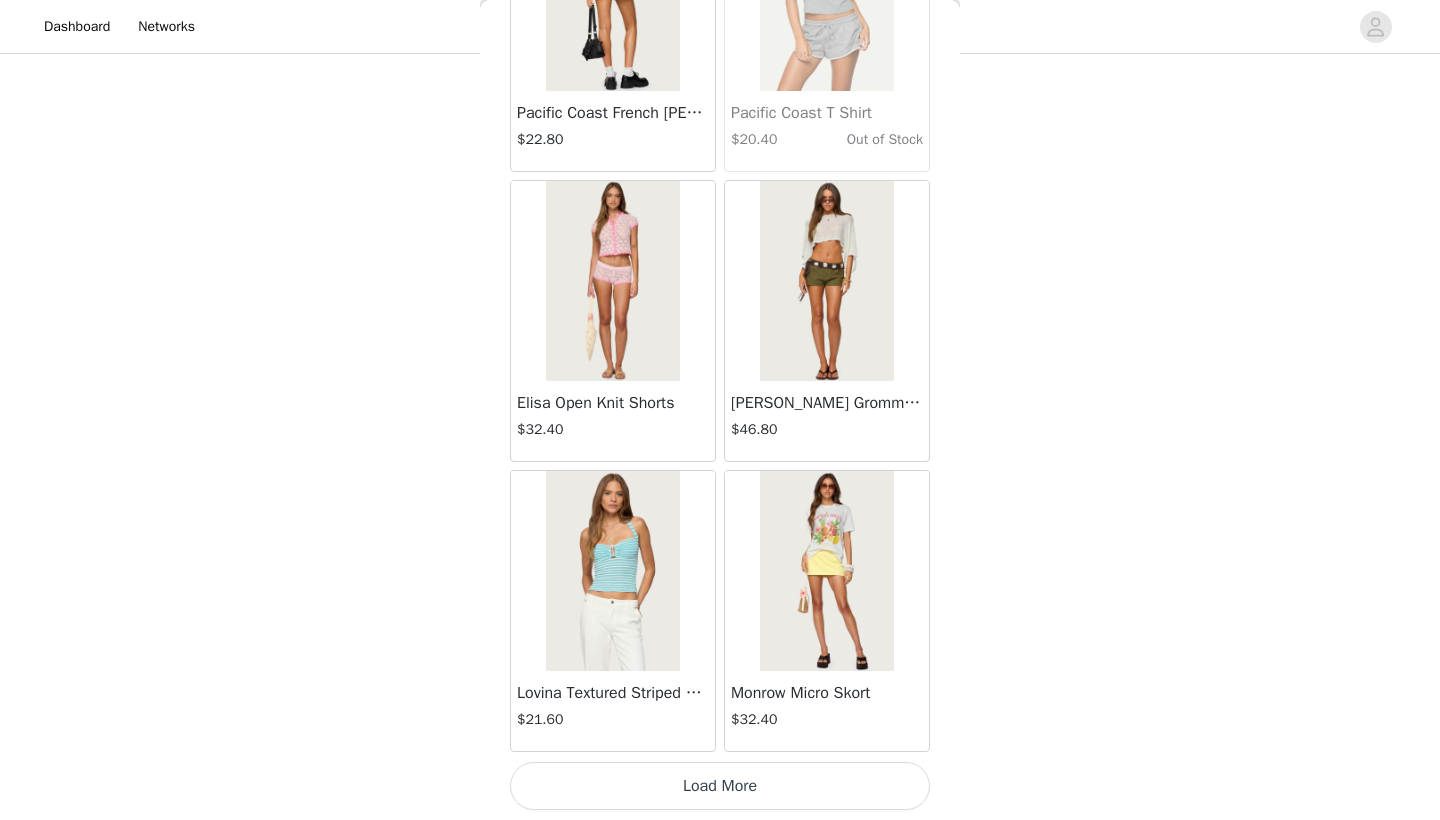 click on "Load More" at bounding box center [720, 786] 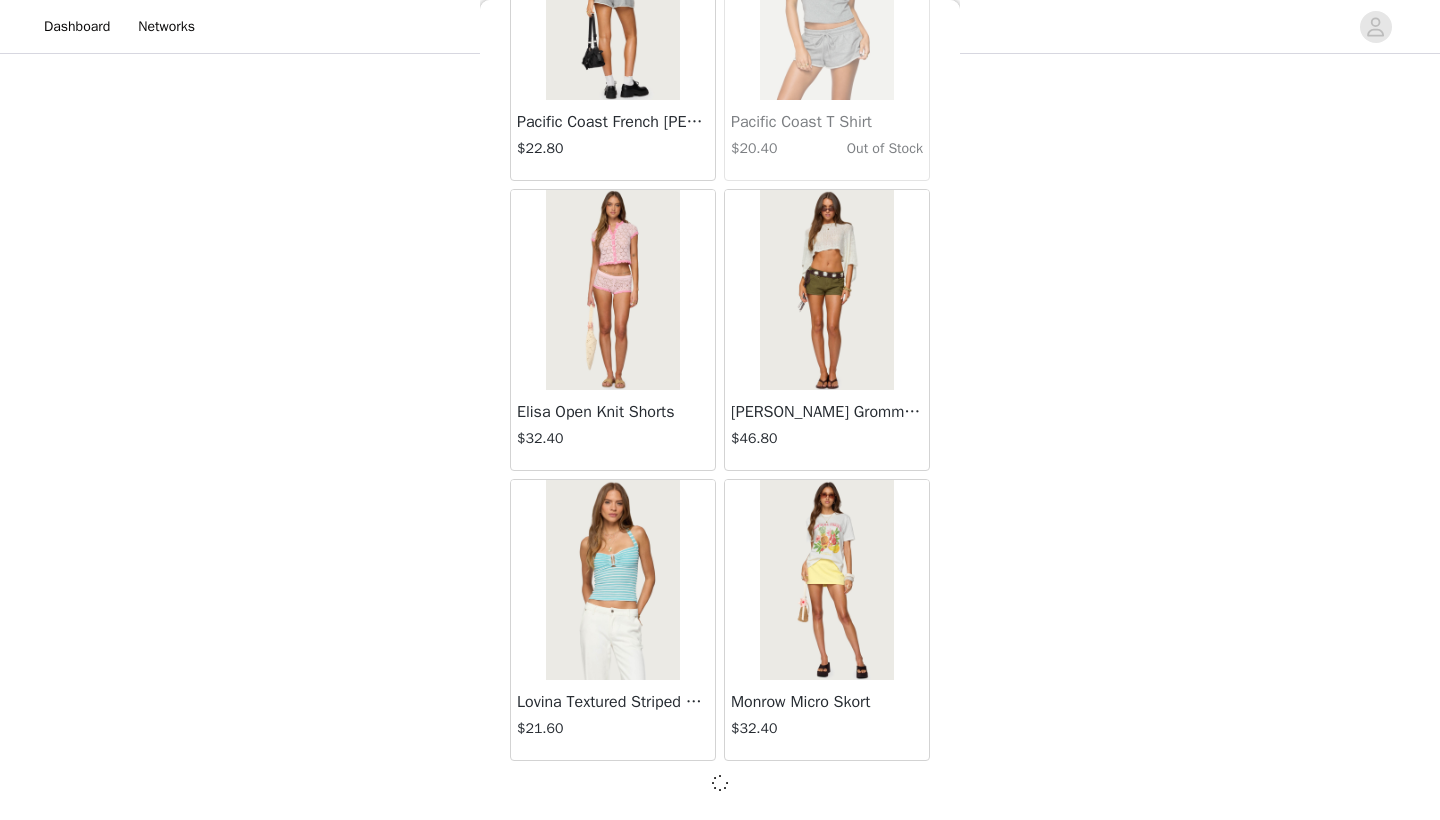 scroll, scrollTop: 10931, scrollLeft: 0, axis: vertical 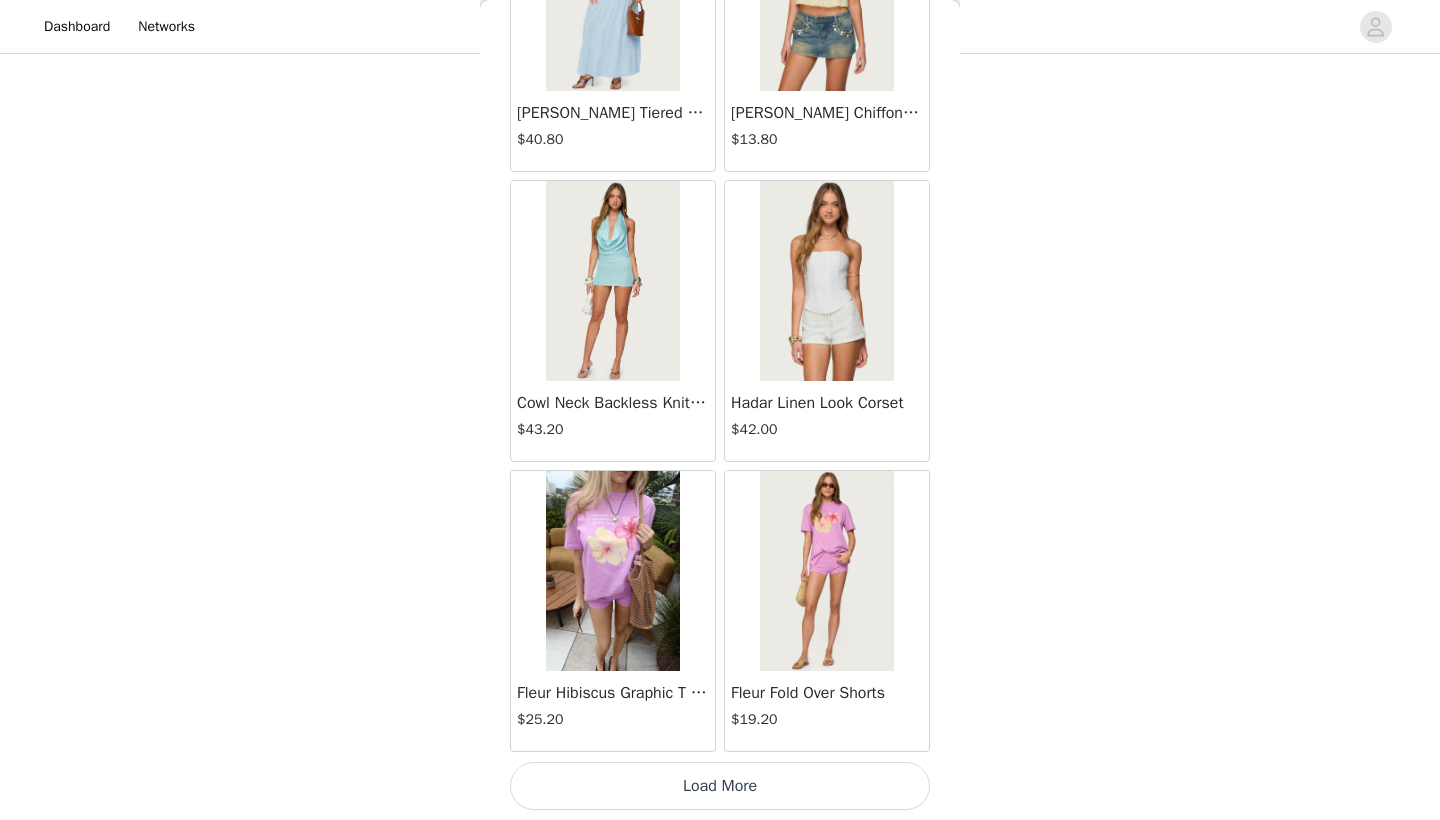 click on "Load More" at bounding box center (720, 786) 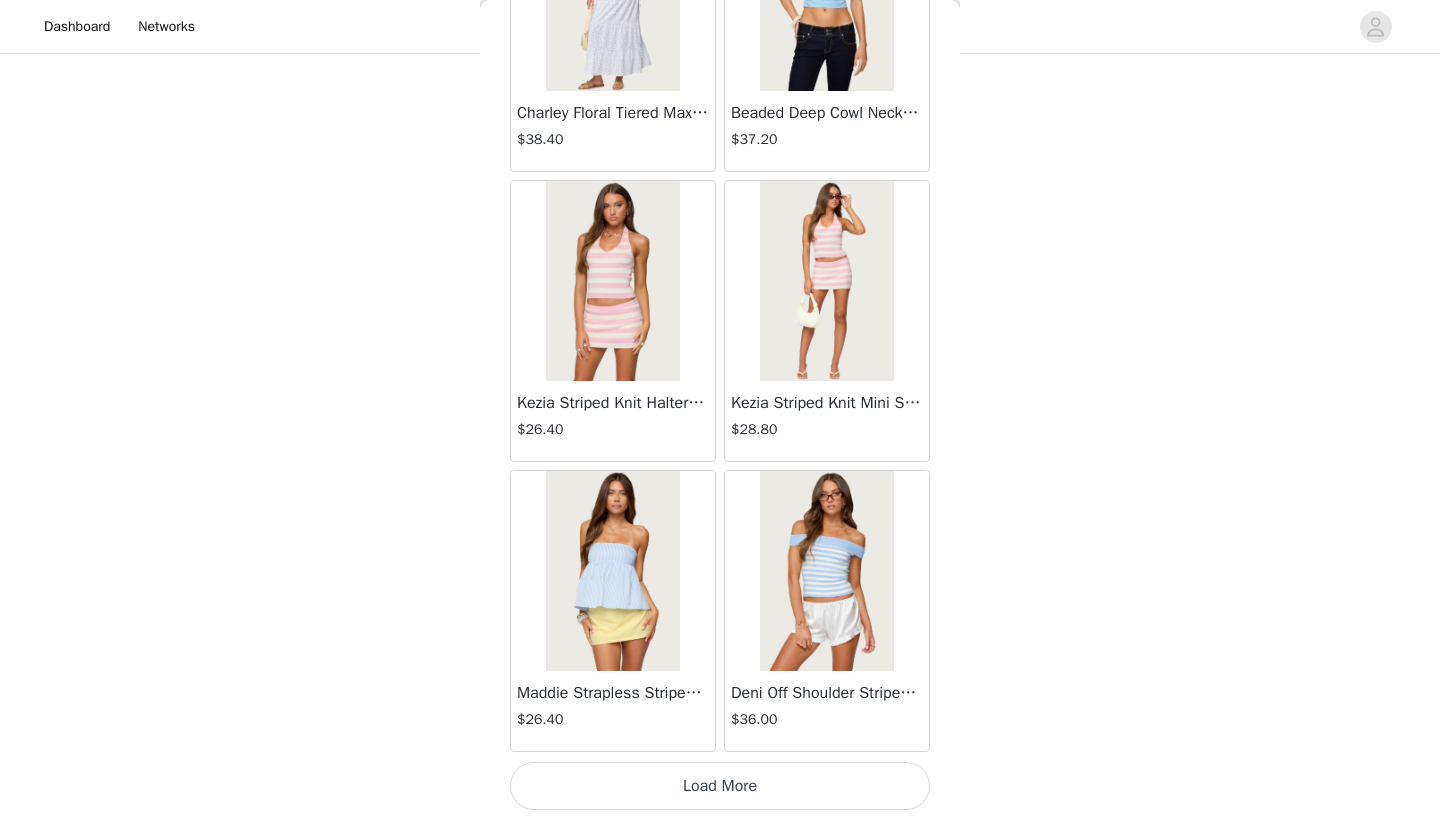 click on "Load More" at bounding box center (720, 786) 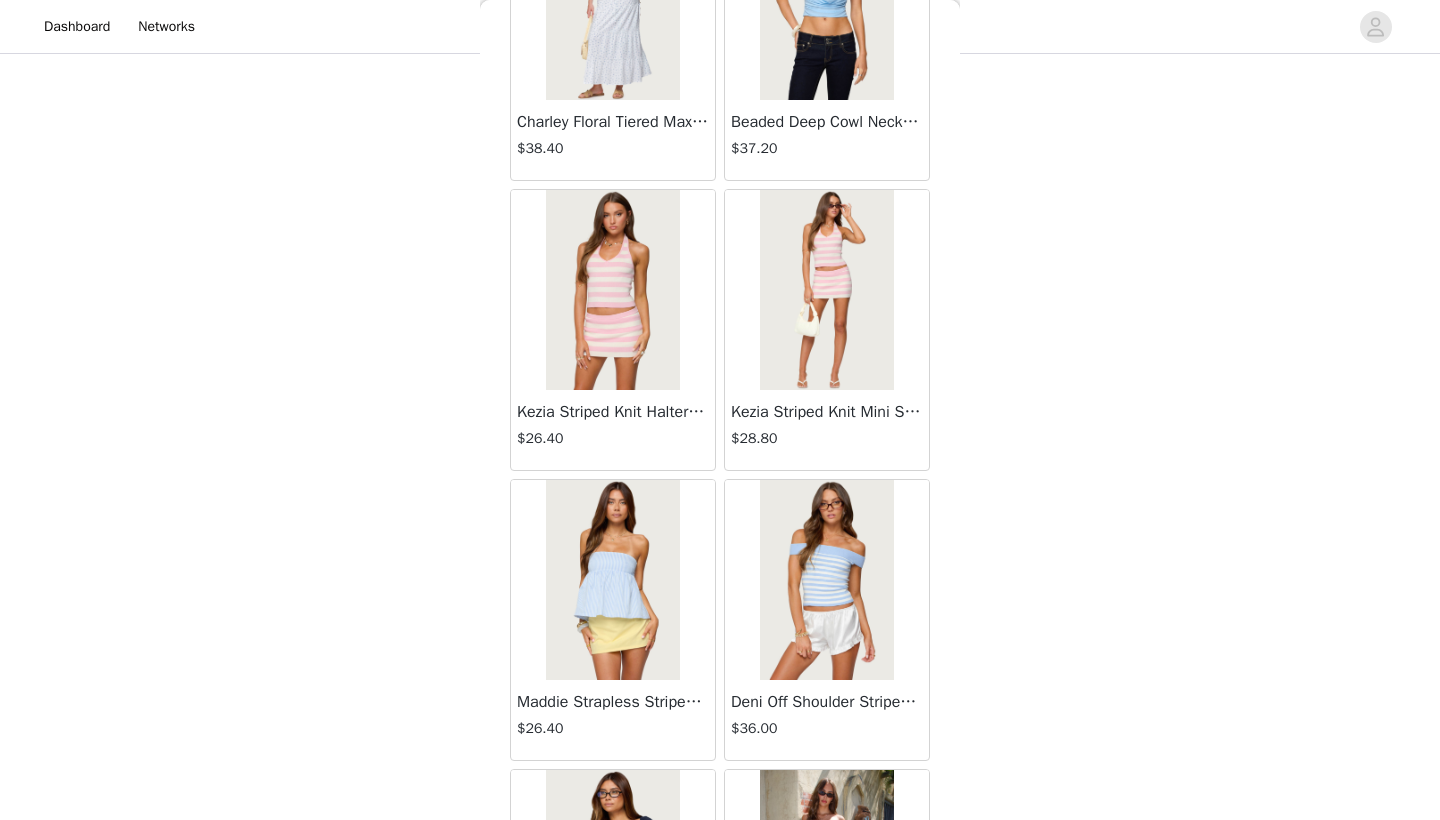 scroll, scrollTop: 285, scrollLeft: 0, axis: vertical 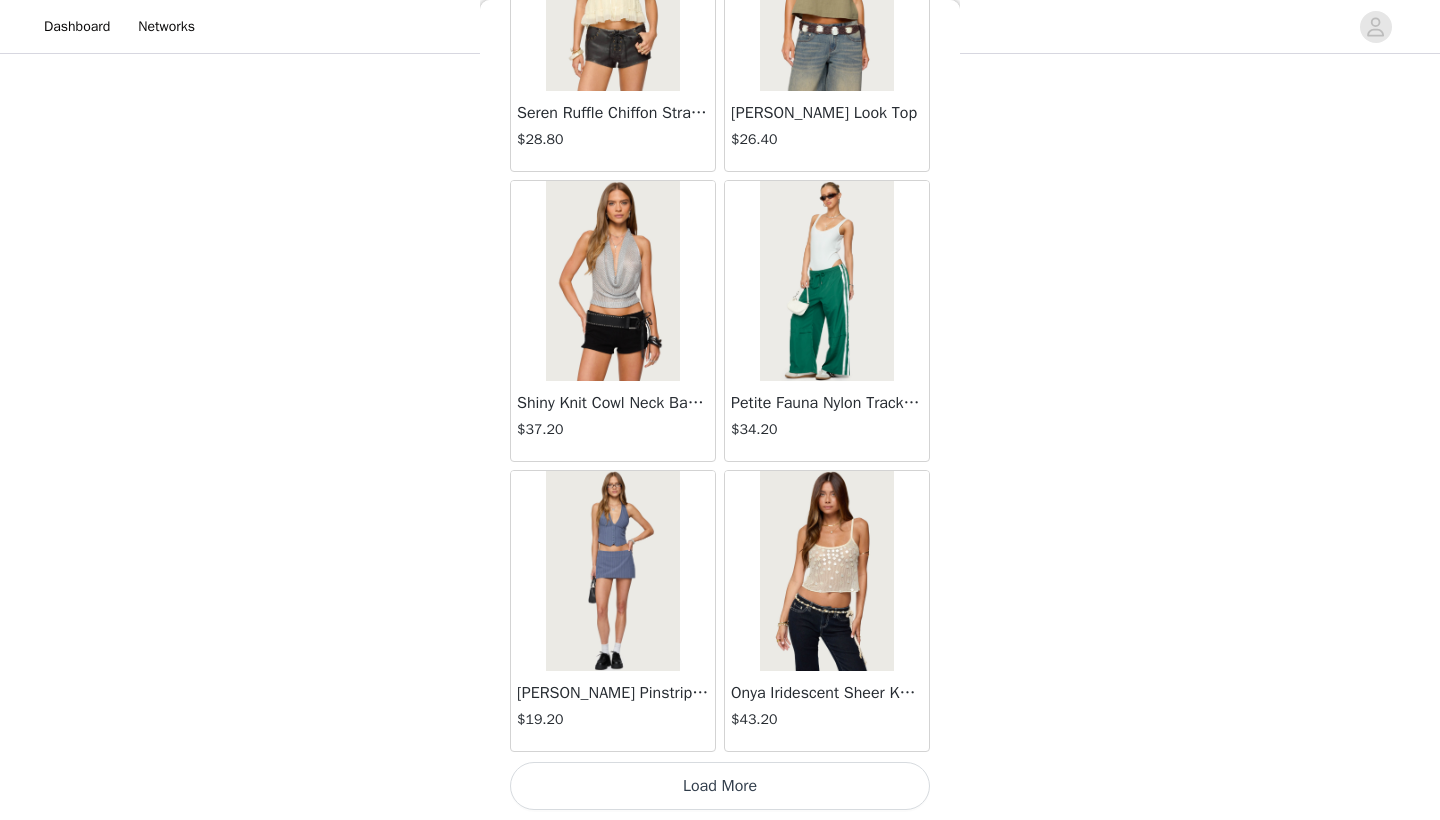 click on "Load More" at bounding box center (720, 786) 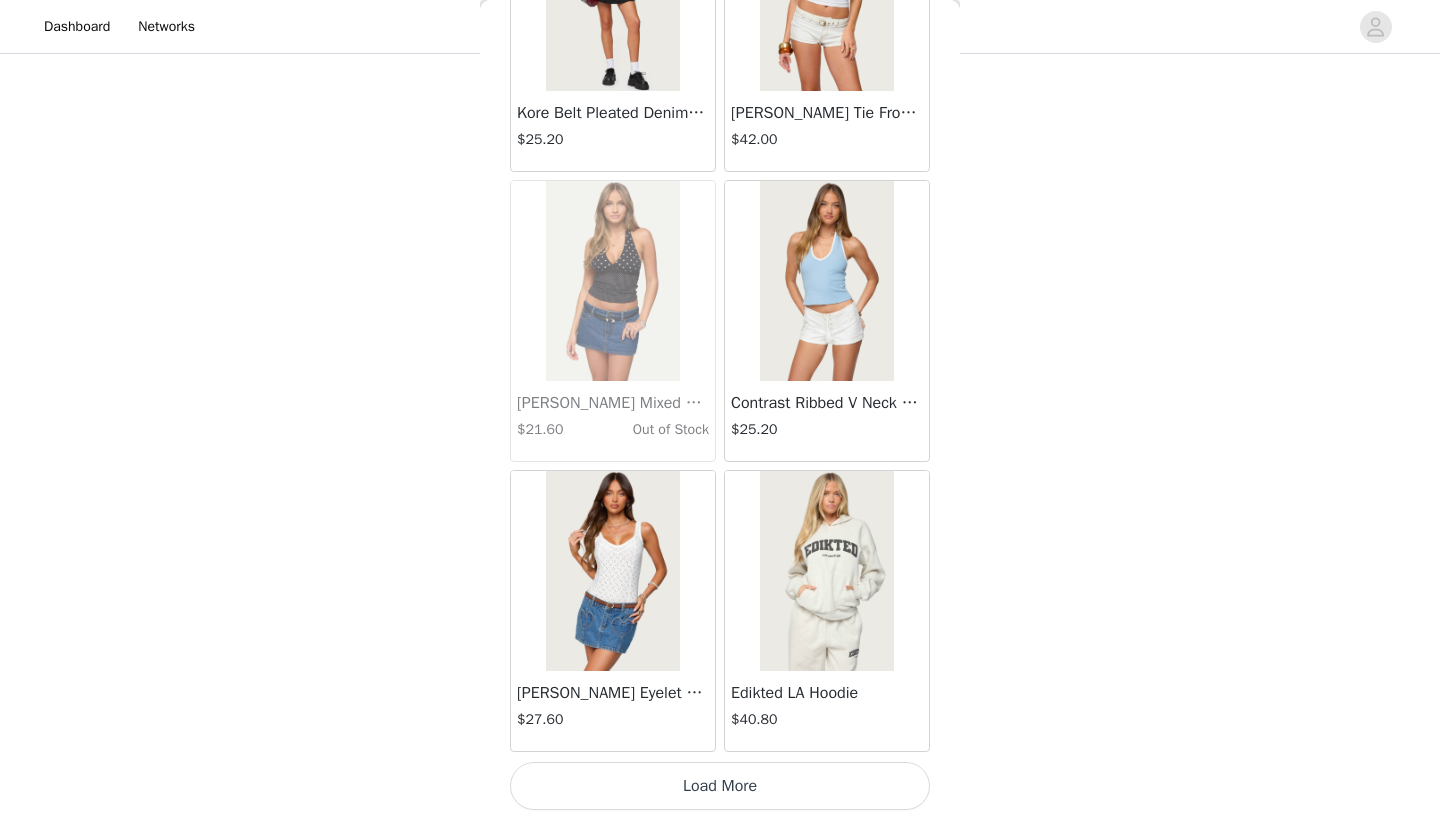 click on "Load More" at bounding box center (720, 786) 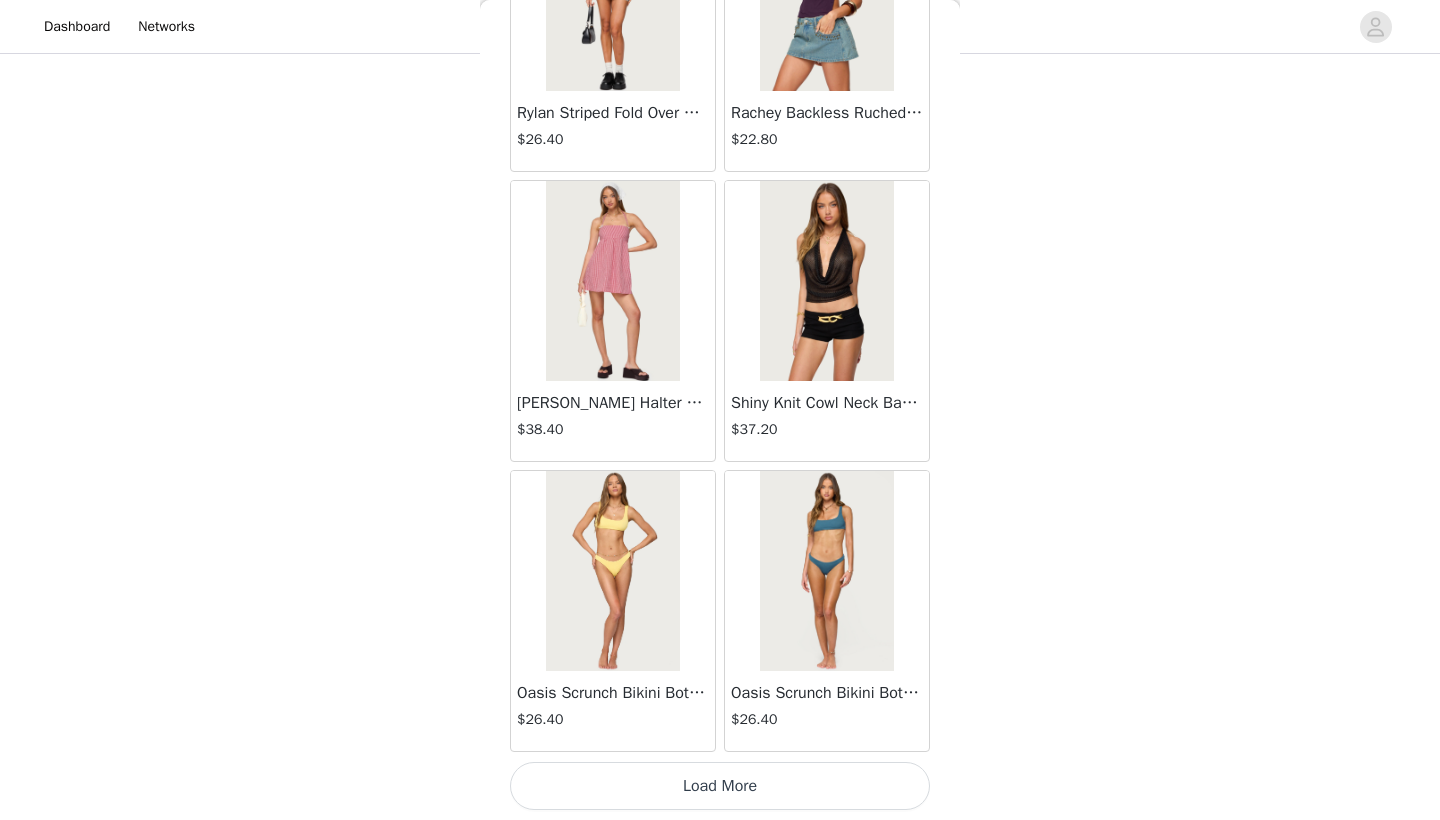 click on "Load More" at bounding box center (720, 786) 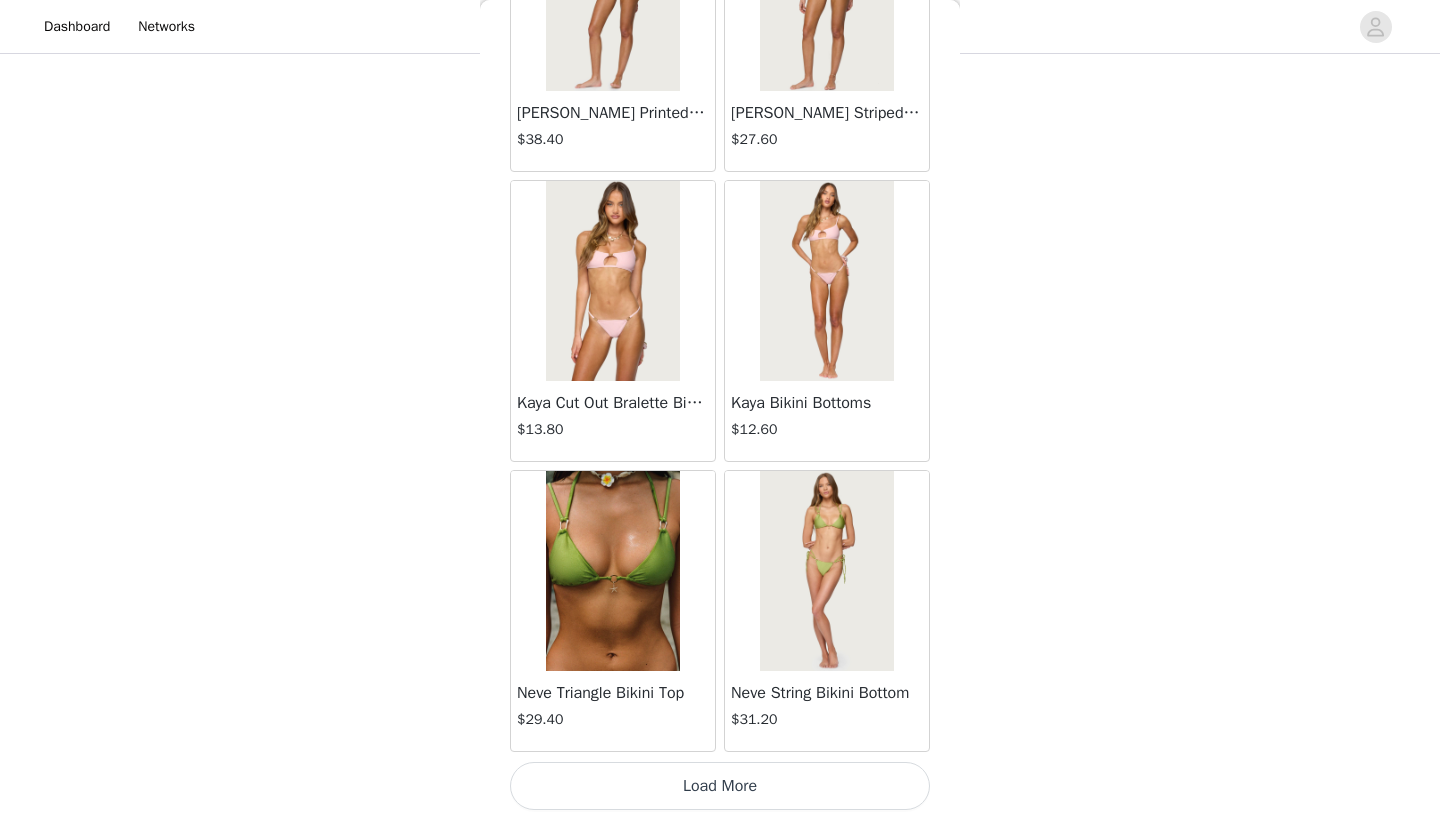 click on "Load More" at bounding box center [720, 786] 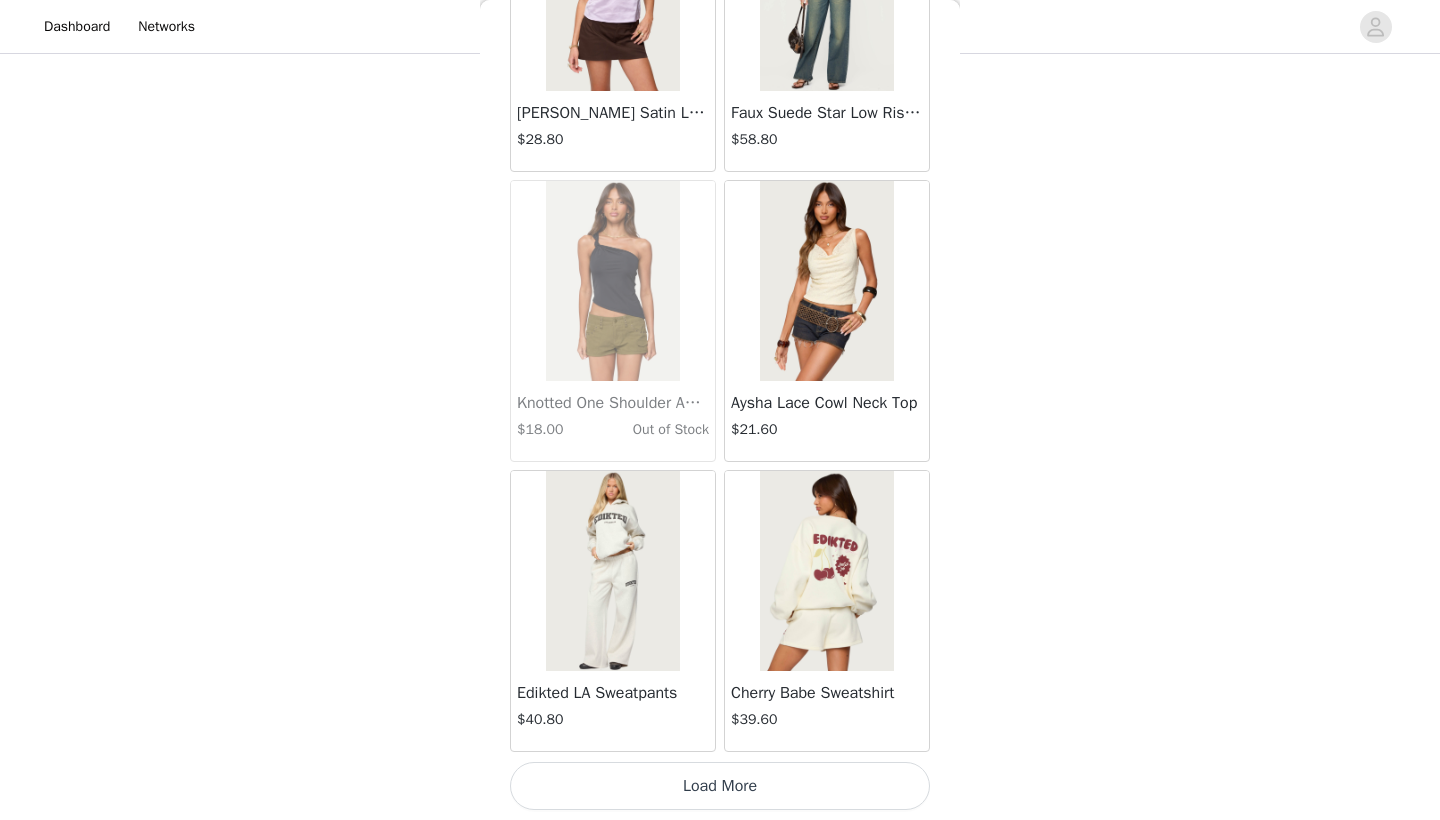 click on "Load More" at bounding box center (720, 786) 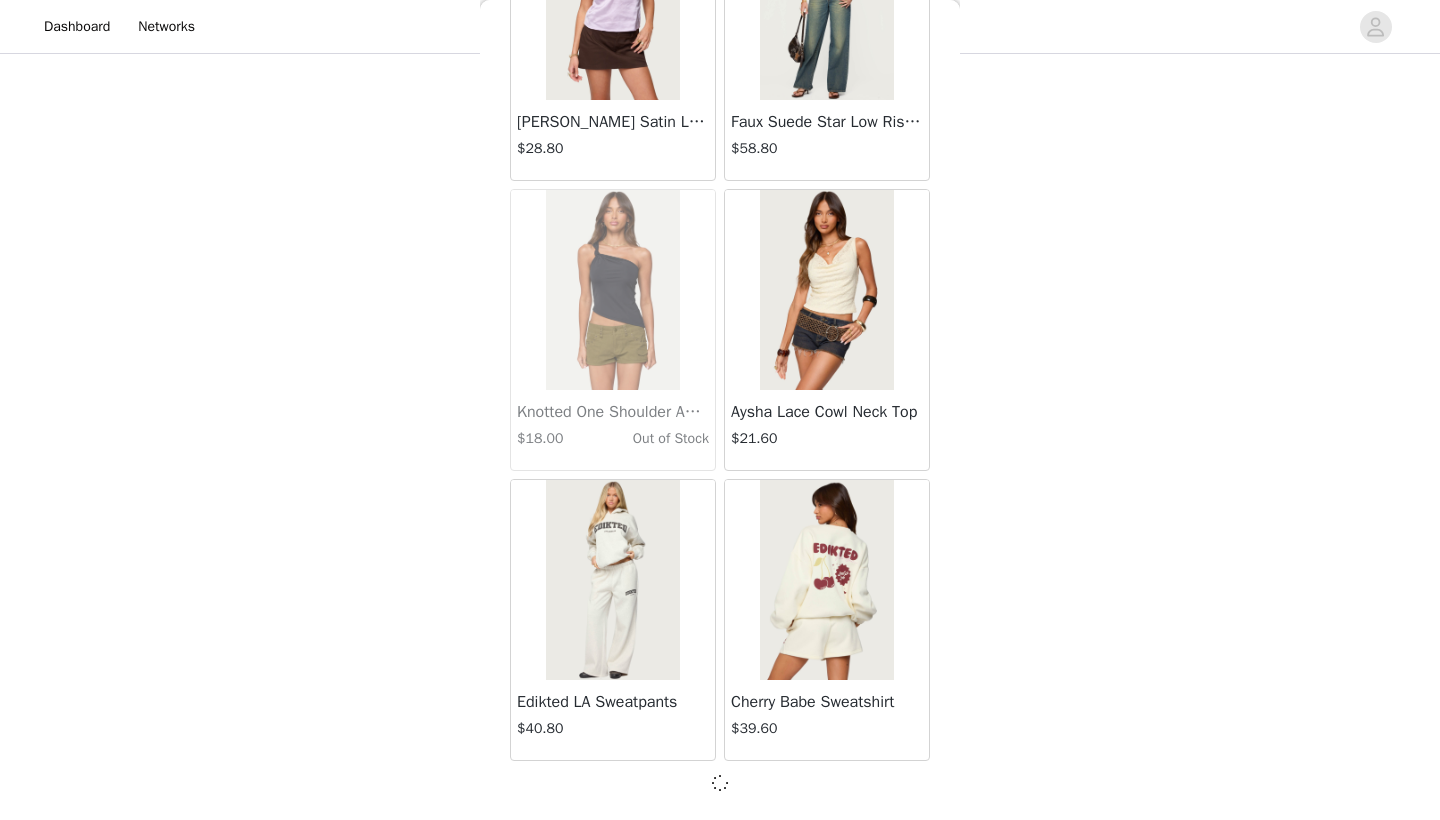 scroll, scrollTop: 31231, scrollLeft: 0, axis: vertical 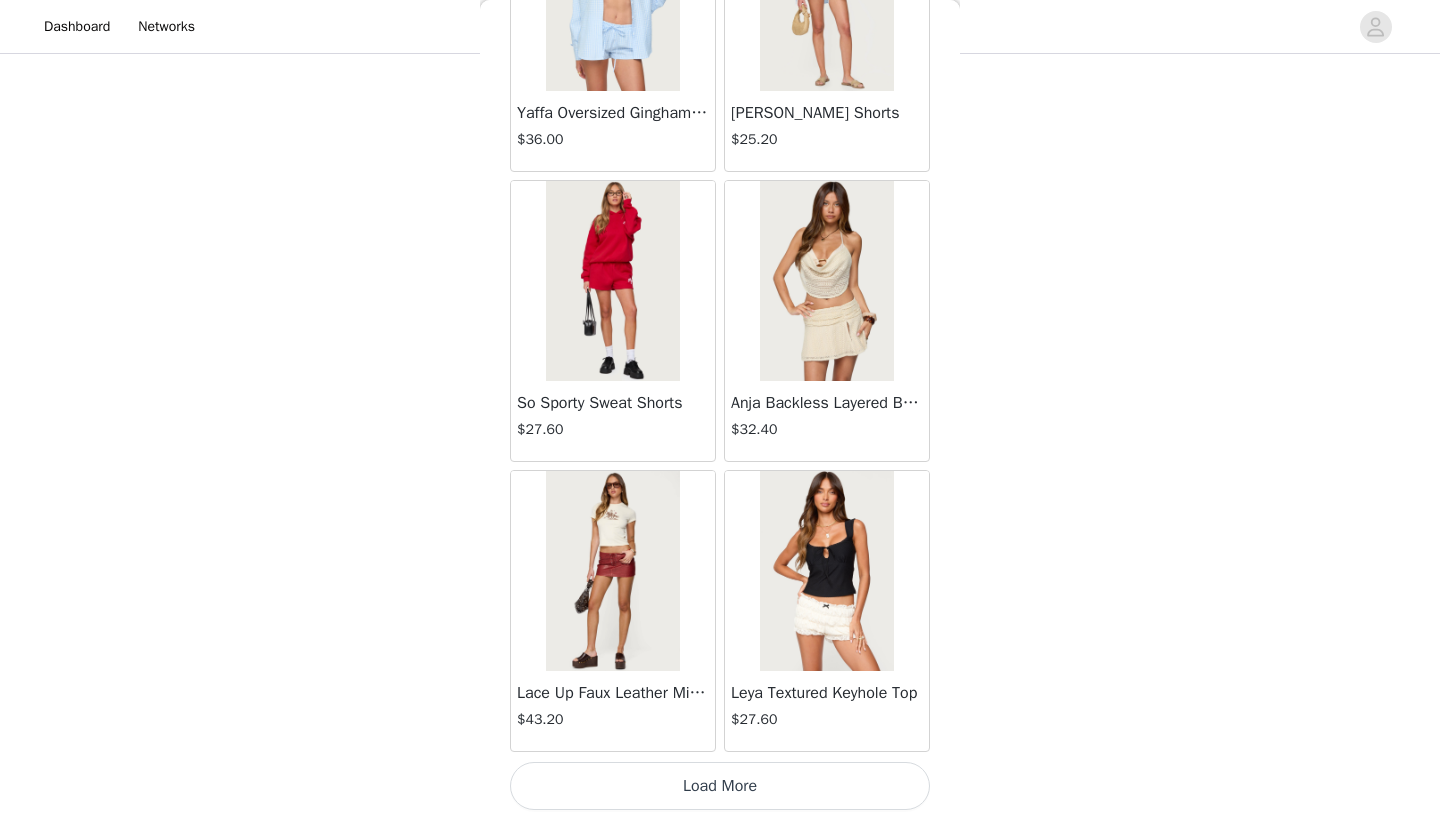 click on "Load More" at bounding box center [720, 786] 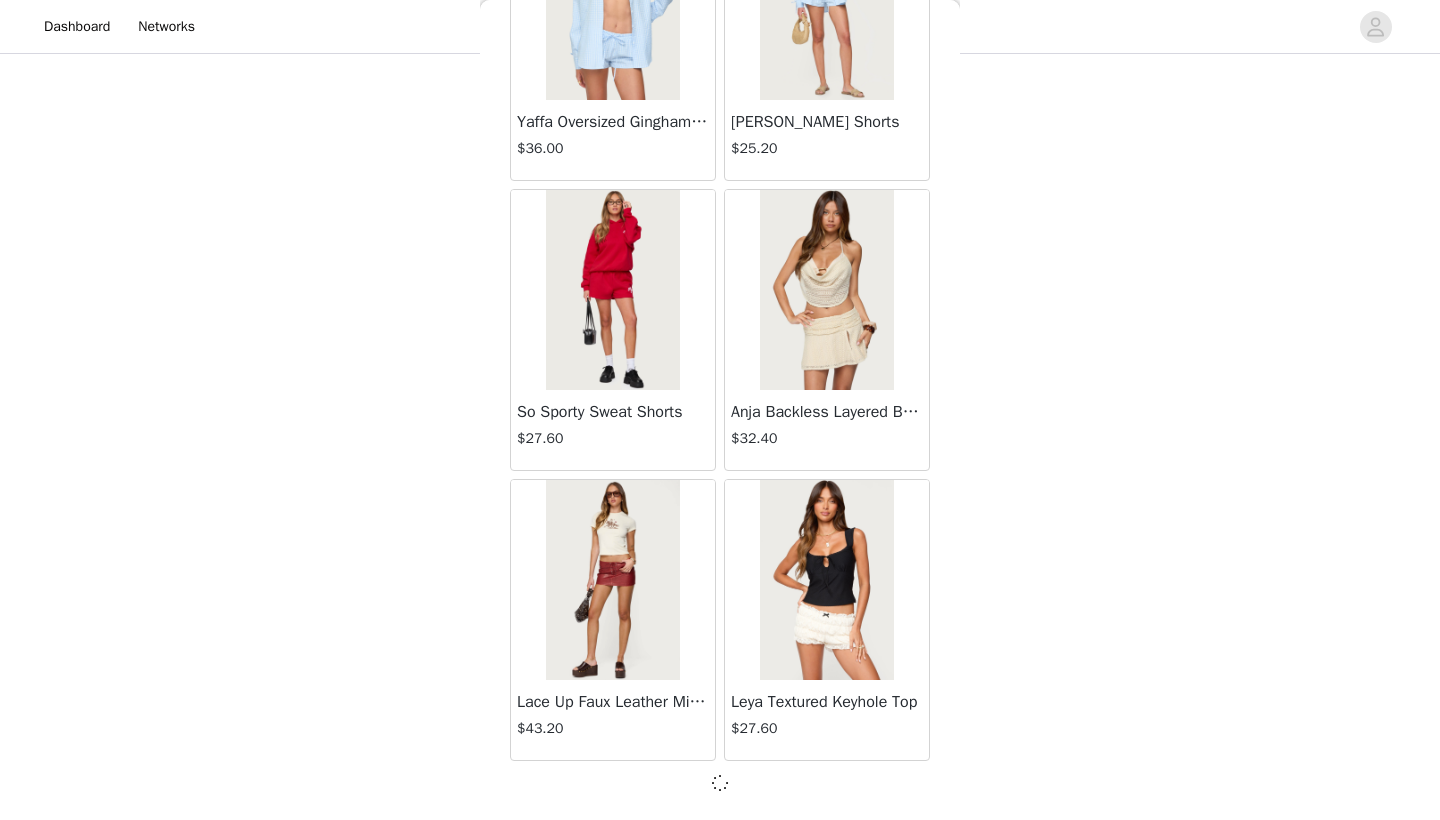 scroll, scrollTop: 34131, scrollLeft: 0, axis: vertical 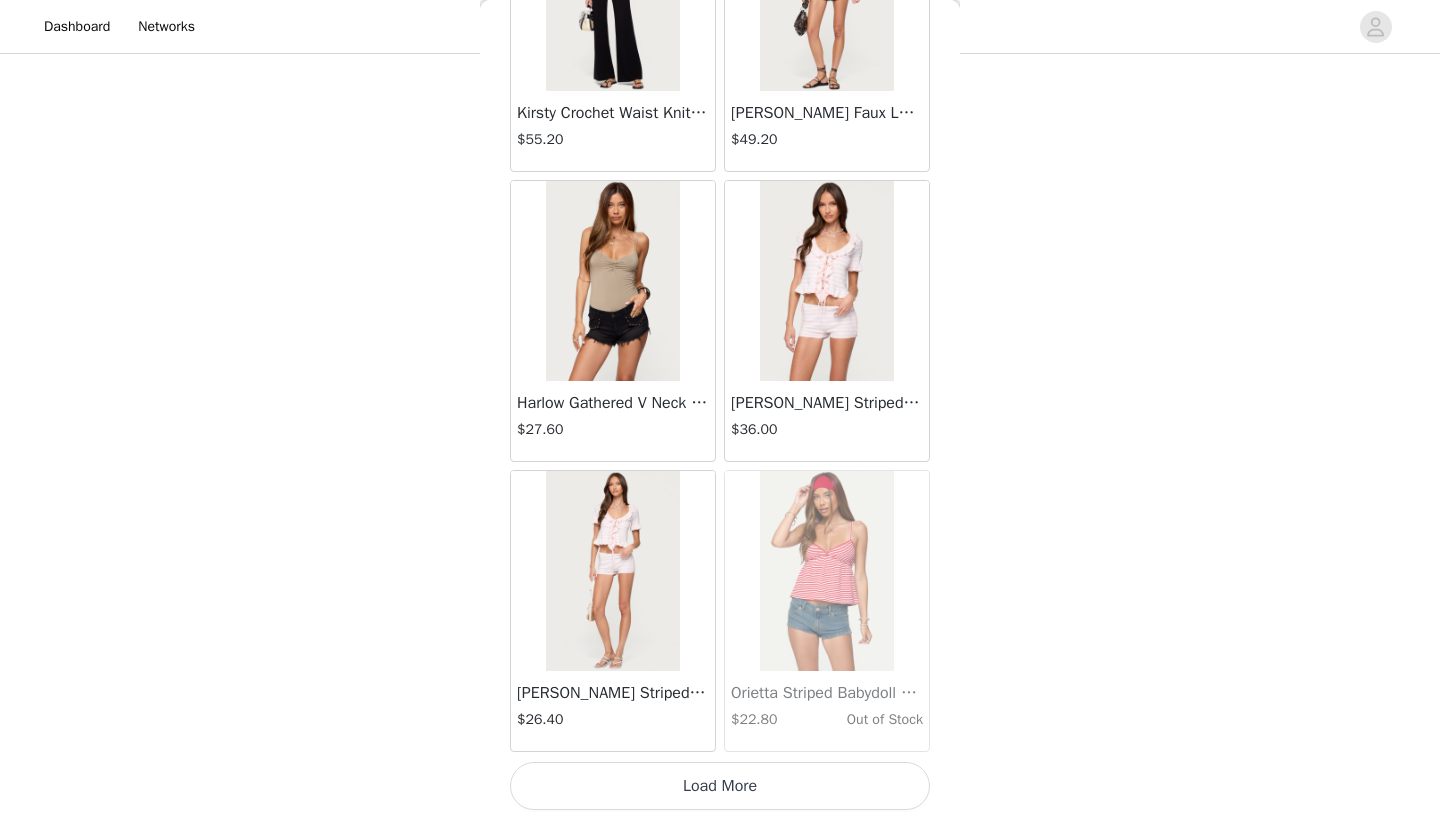 click on "Load More" at bounding box center (720, 786) 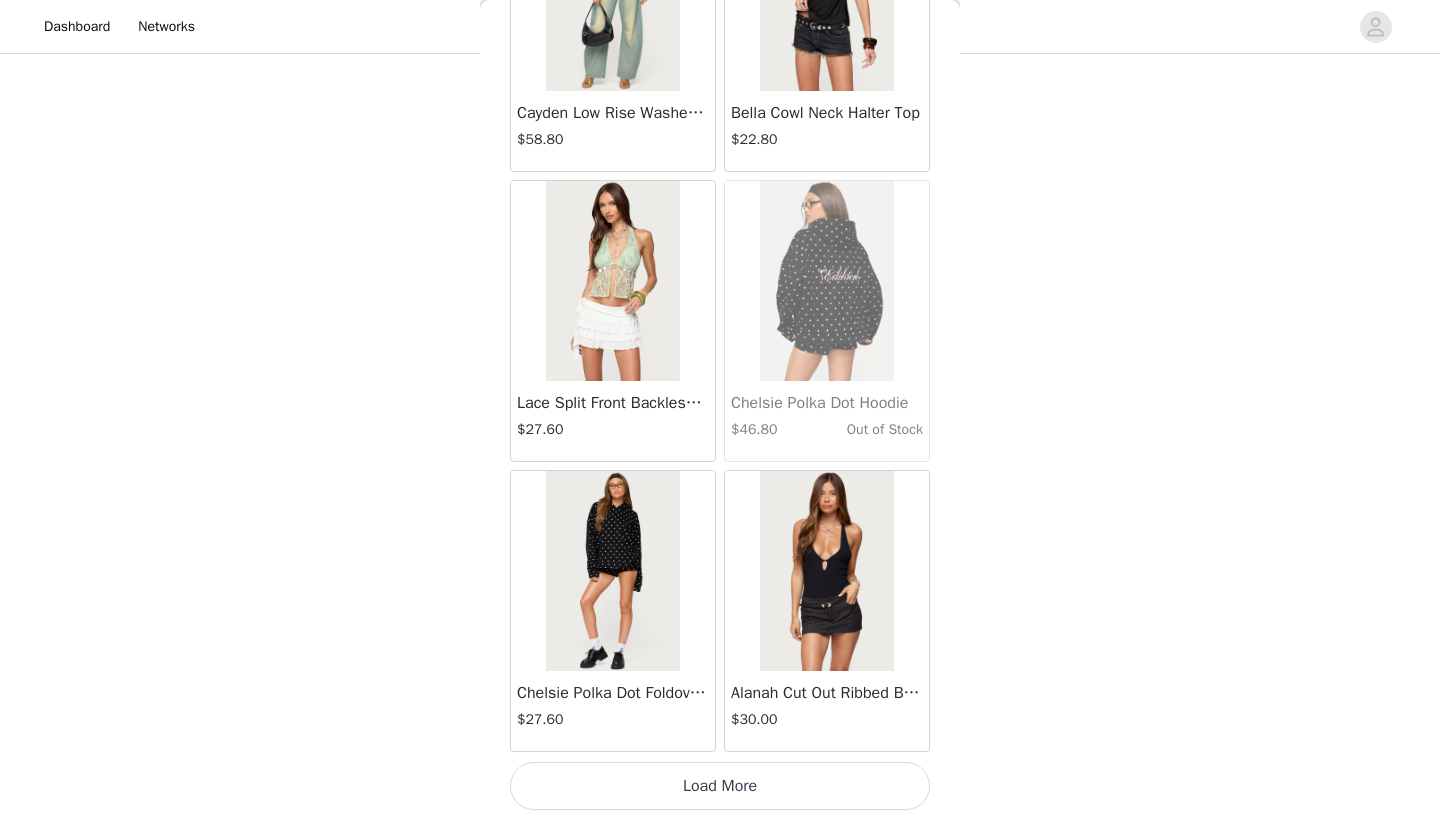 click on "Load More" at bounding box center (720, 786) 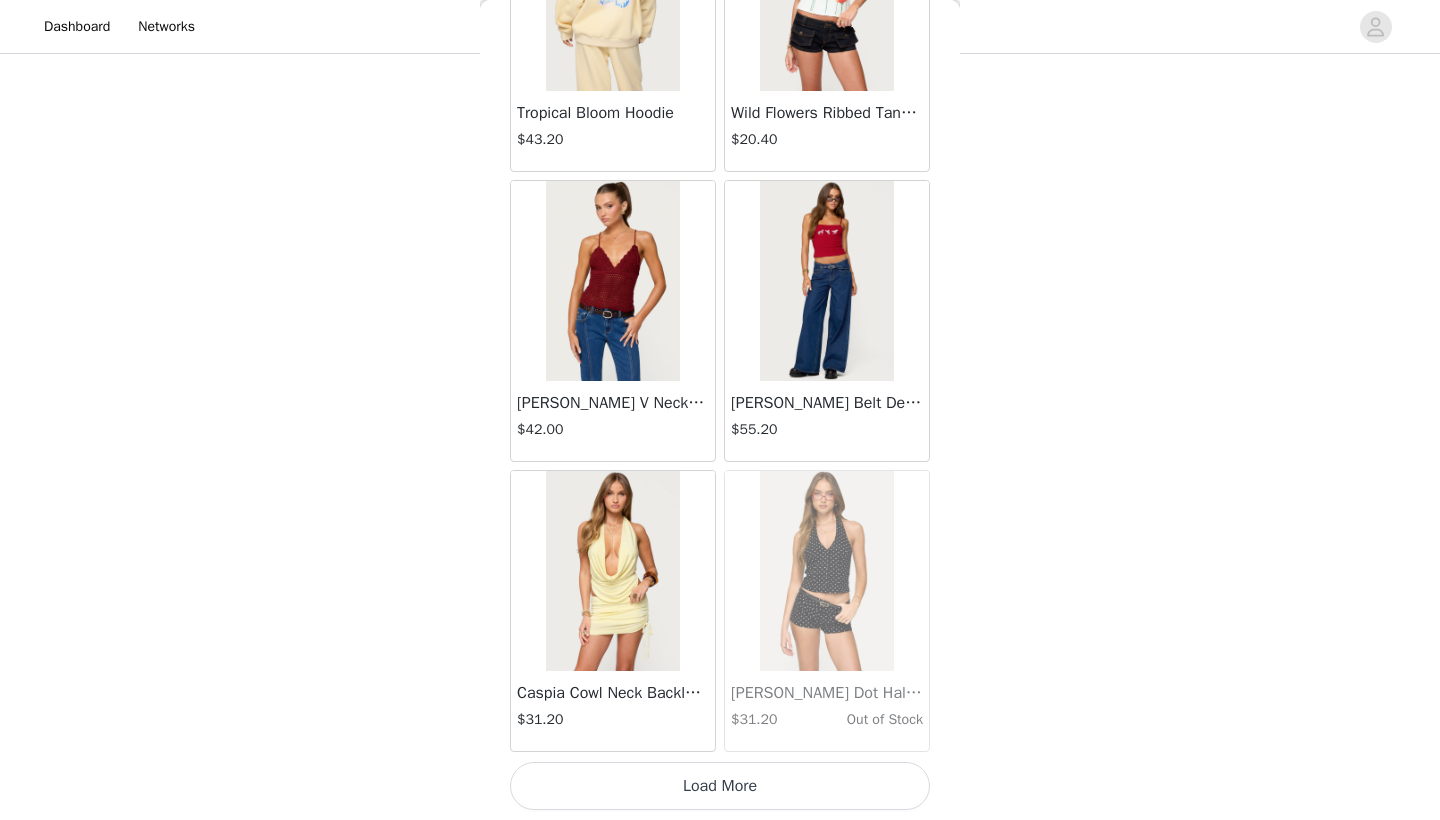 click on "Load More" at bounding box center (720, 786) 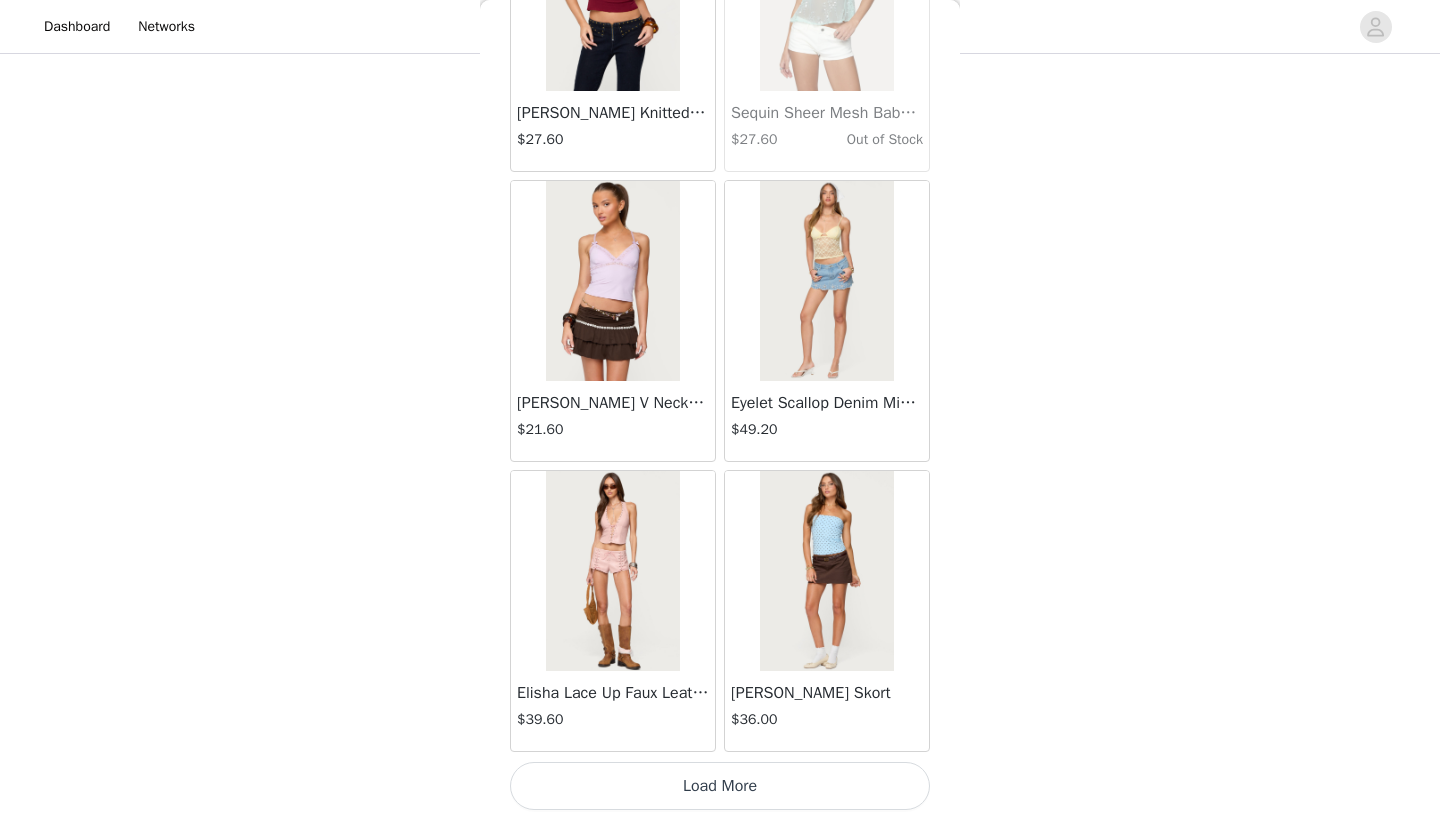 scroll, scrollTop: 45740, scrollLeft: 0, axis: vertical 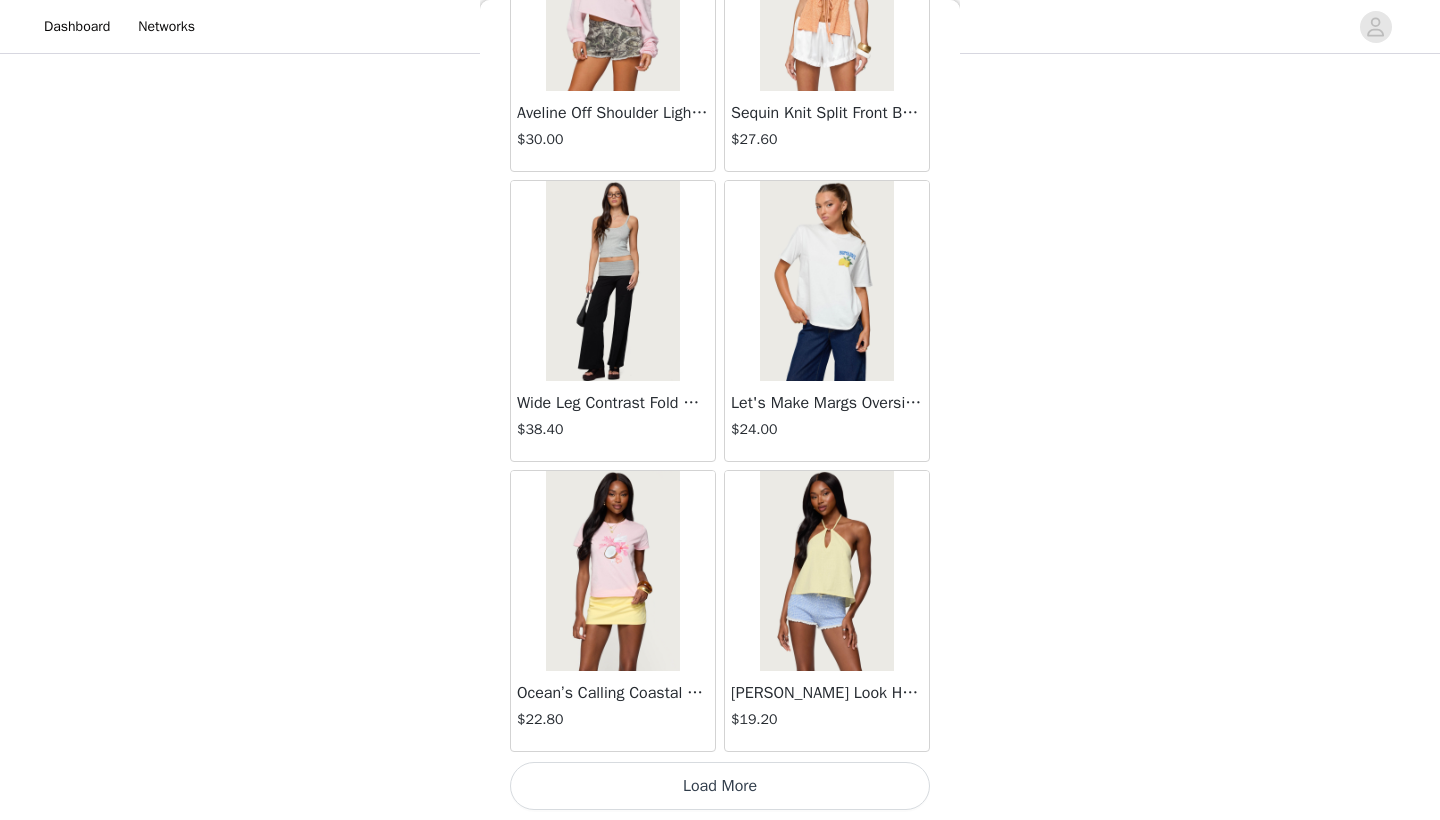 click on "Load More" at bounding box center [720, 786] 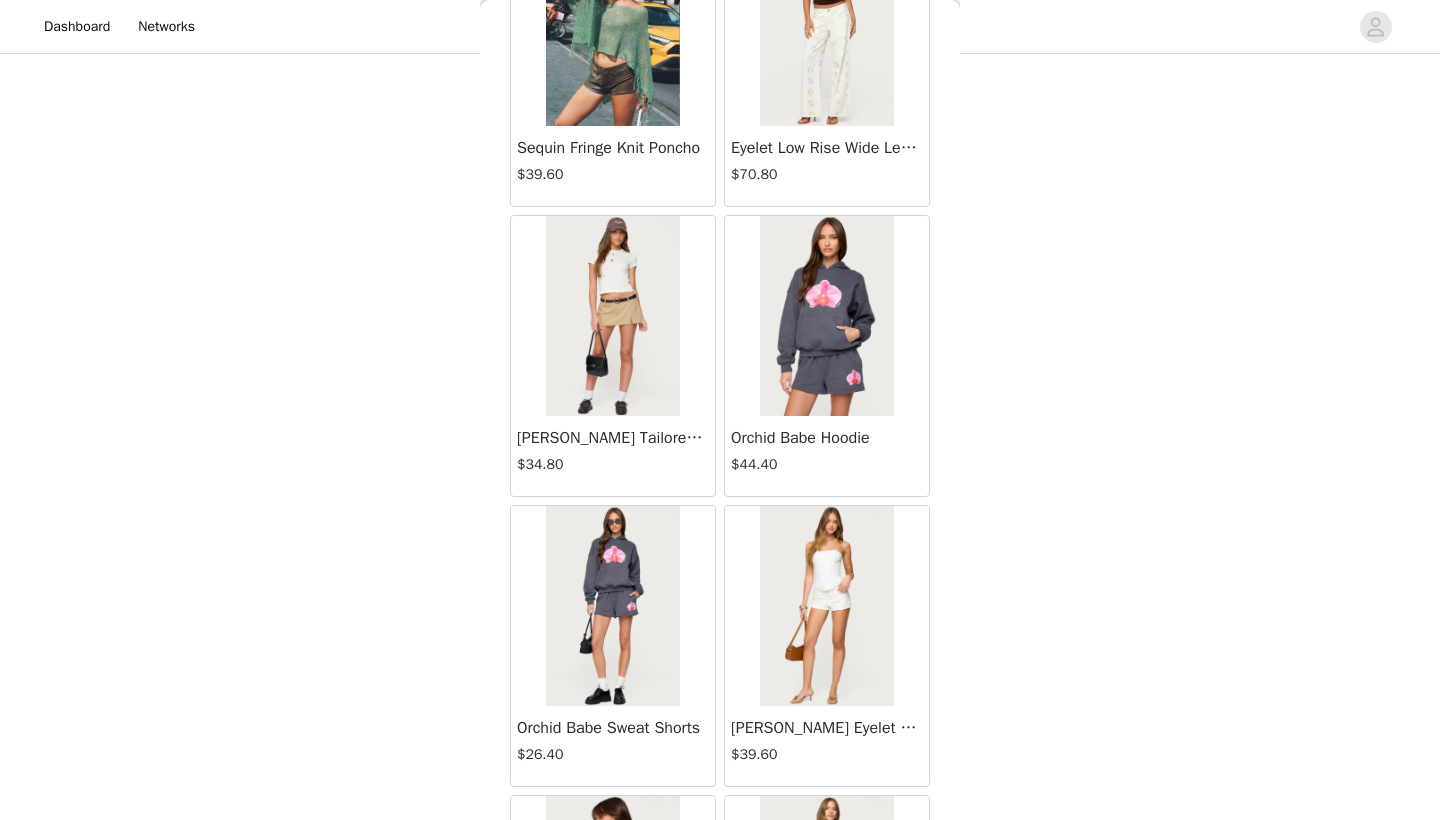 scroll, scrollTop: 51036, scrollLeft: 0, axis: vertical 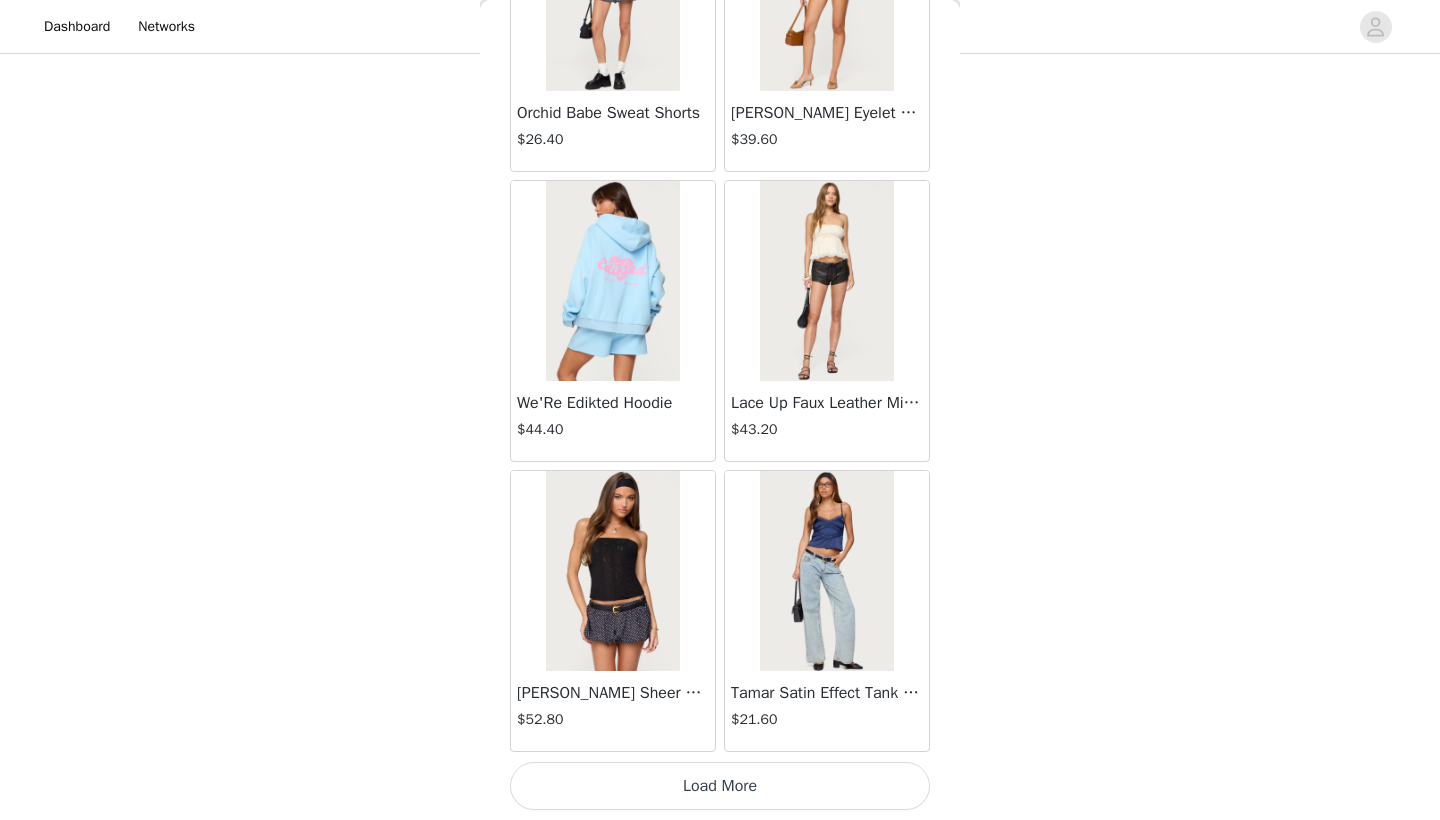 click on "Load More" at bounding box center [720, 786] 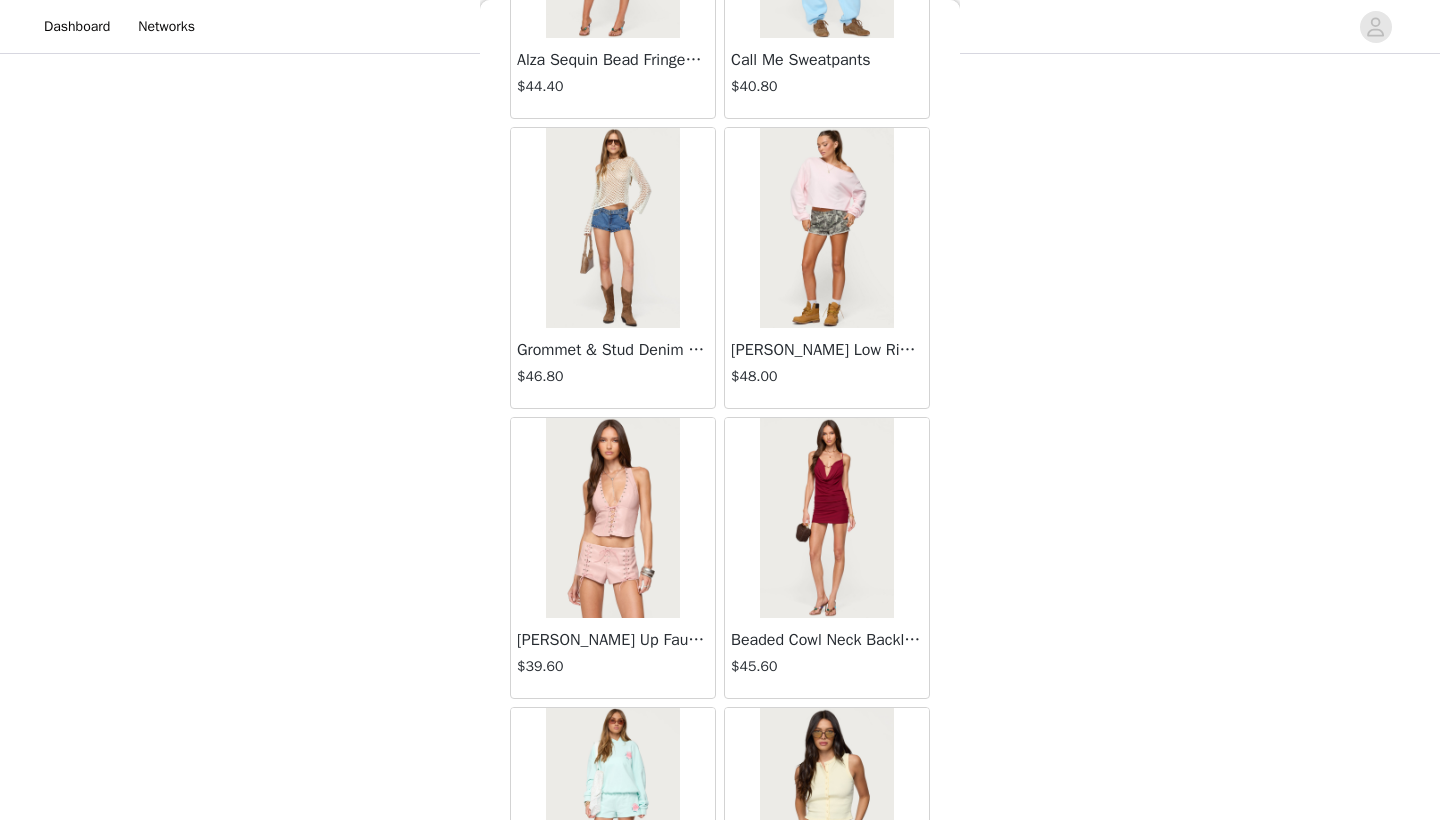 scroll, scrollTop: 53925, scrollLeft: 0, axis: vertical 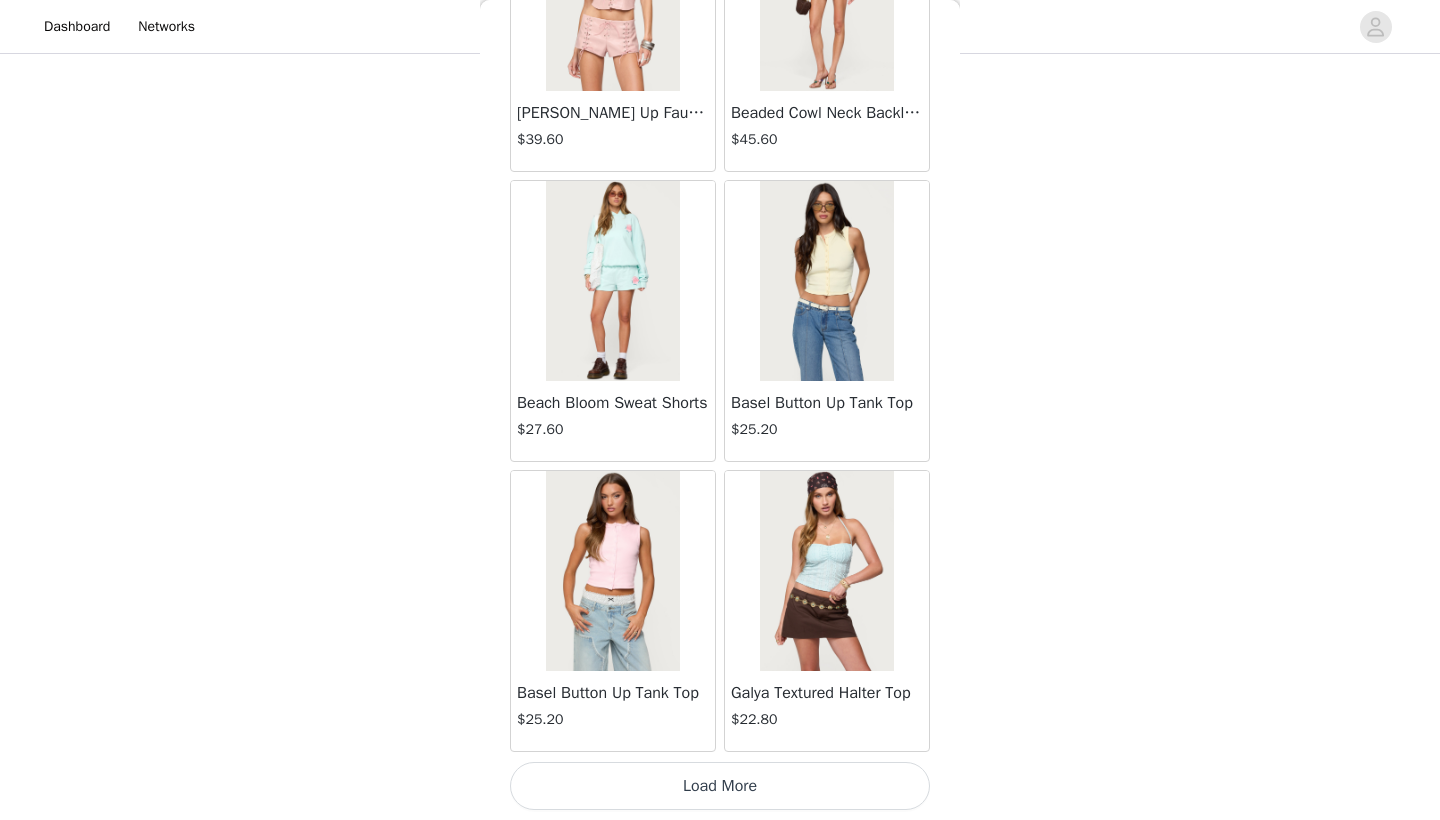 click on "Load More" at bounding box center (720, 786) 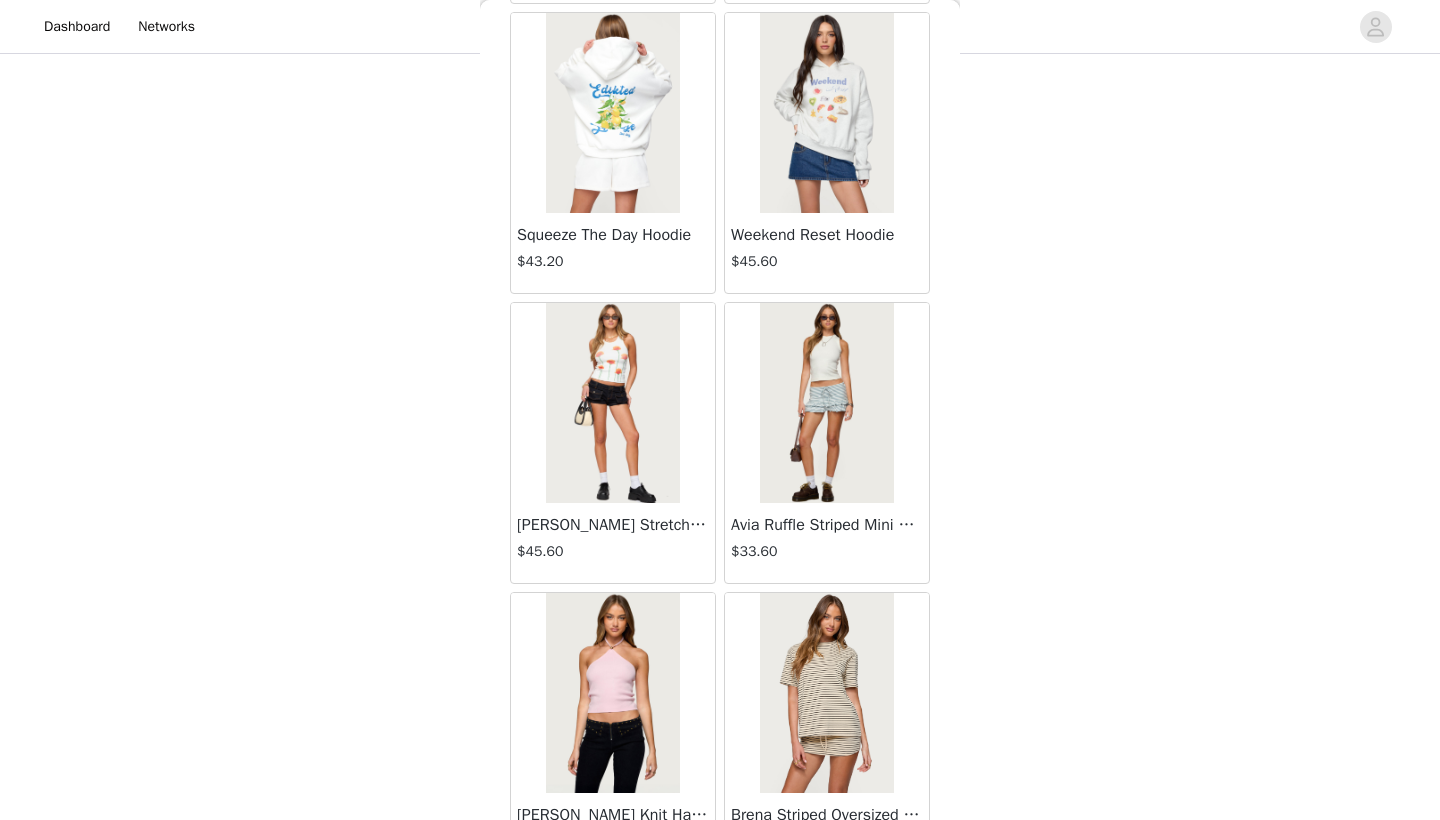 scroll, scrollTop: 57233, scrollLeft: 0, axis: vertical 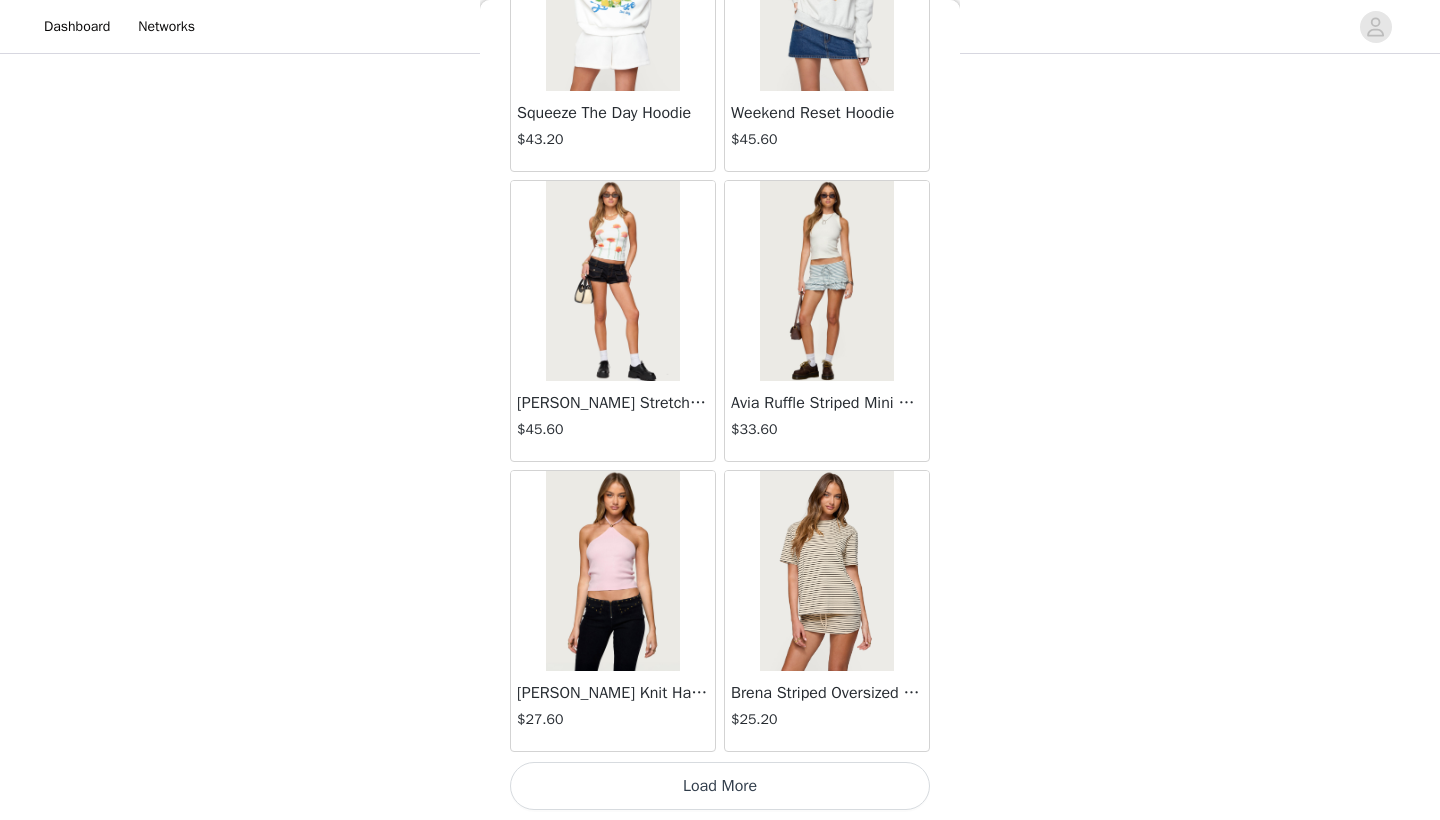 click on "Lovina Grommet Pleated Mini Skort   $16.80       Metallic & Sequin Textured Tank Top   $27.60       Nelley Backless Beaded Sequin Chiffon Top   $36.00       Daley Asymmetric One Shoulder Crochet Top   $21.60       Monty Plaid Micro Shorts   $30.00       Arlie Floral Texured Sheer Halter Top   $27.60       Maree Bead V Neck Top   $22.80       Maree Bead Cut Out Mini Skirt   $20.40       Delcy Cut Out Halter Top   $28.80       Juney Pinstripe Tailored Button Up Shirt   $36.00       Avenly Striped Tie Front Babydoll Top   $27.60       Blanco Studded Grommet Tube Top   $30.00       Avalai Linen Look Mini Skort   $38.40       Beaded Deep Cowl Neck Backless Top   $37.20       Frayed Pleated Denim Mini Skort   $16.00       Klay Linen Look Pleated Mini Skort   $14.40       Contrast Lace Asymmetric Off Shoulder Top   $14.40       Reeve Split Front Sheer Mesh Top   $28.80       Zigzag Stripe Shorts   $22.80       Astra Beaded Sheer Strapless Top   $39.60       Beaded Floral Embroidered Tank Top   $38.40" at bounding box center [720, -28212] 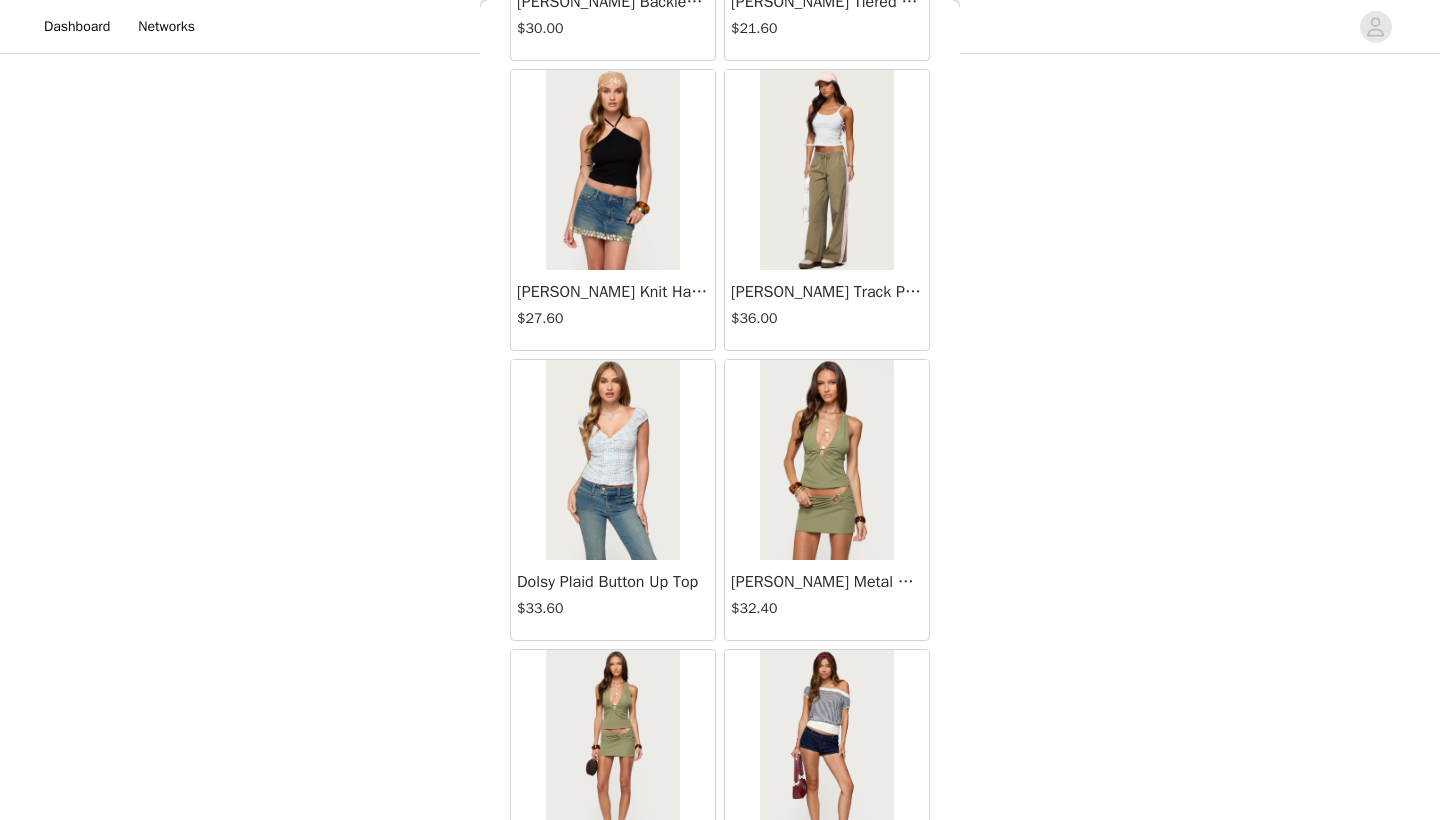 scroll, scrollTop: 60148, scrollLeft: 0, axis: vertical 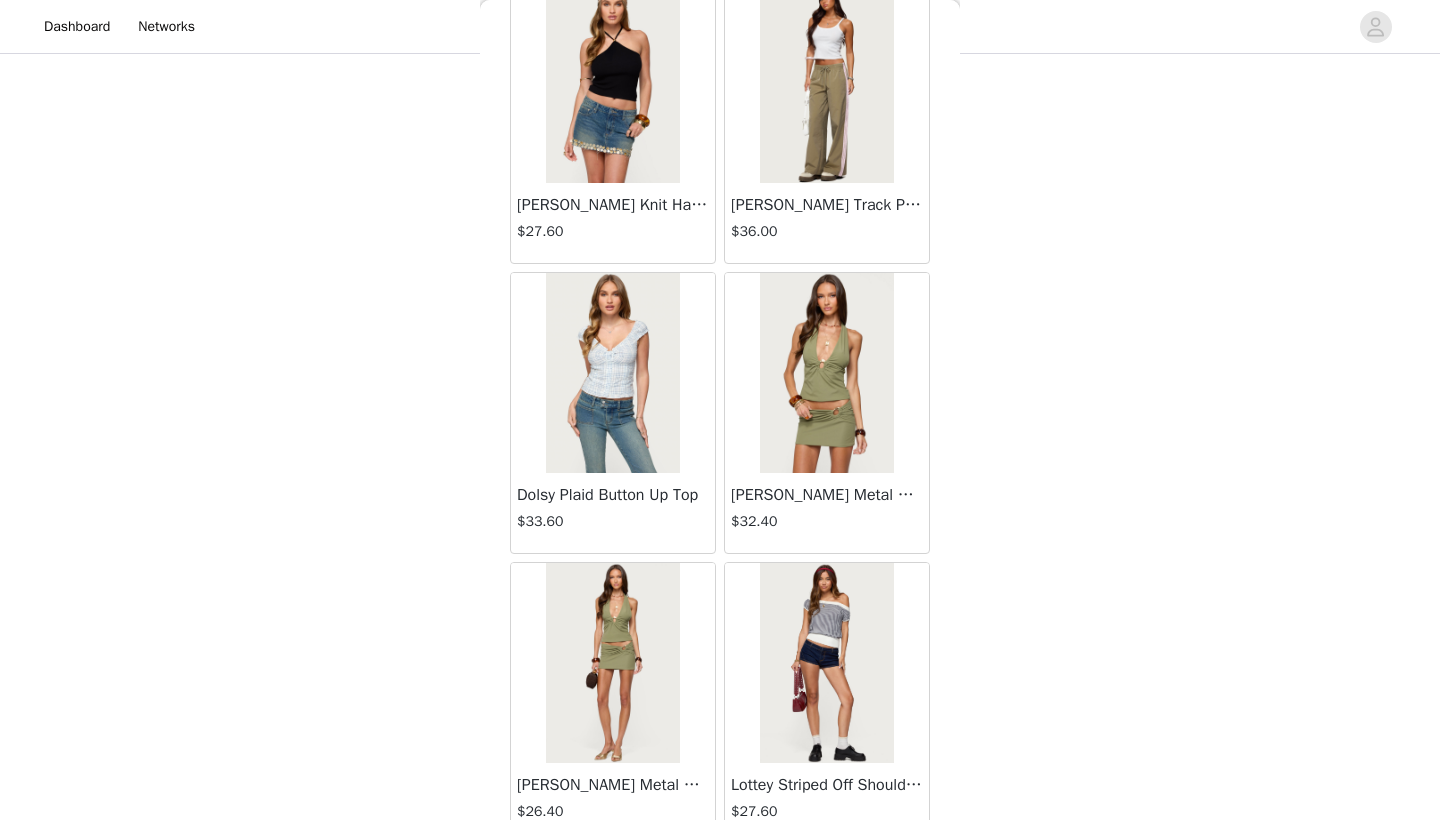 click at bounding box center [612, 373] 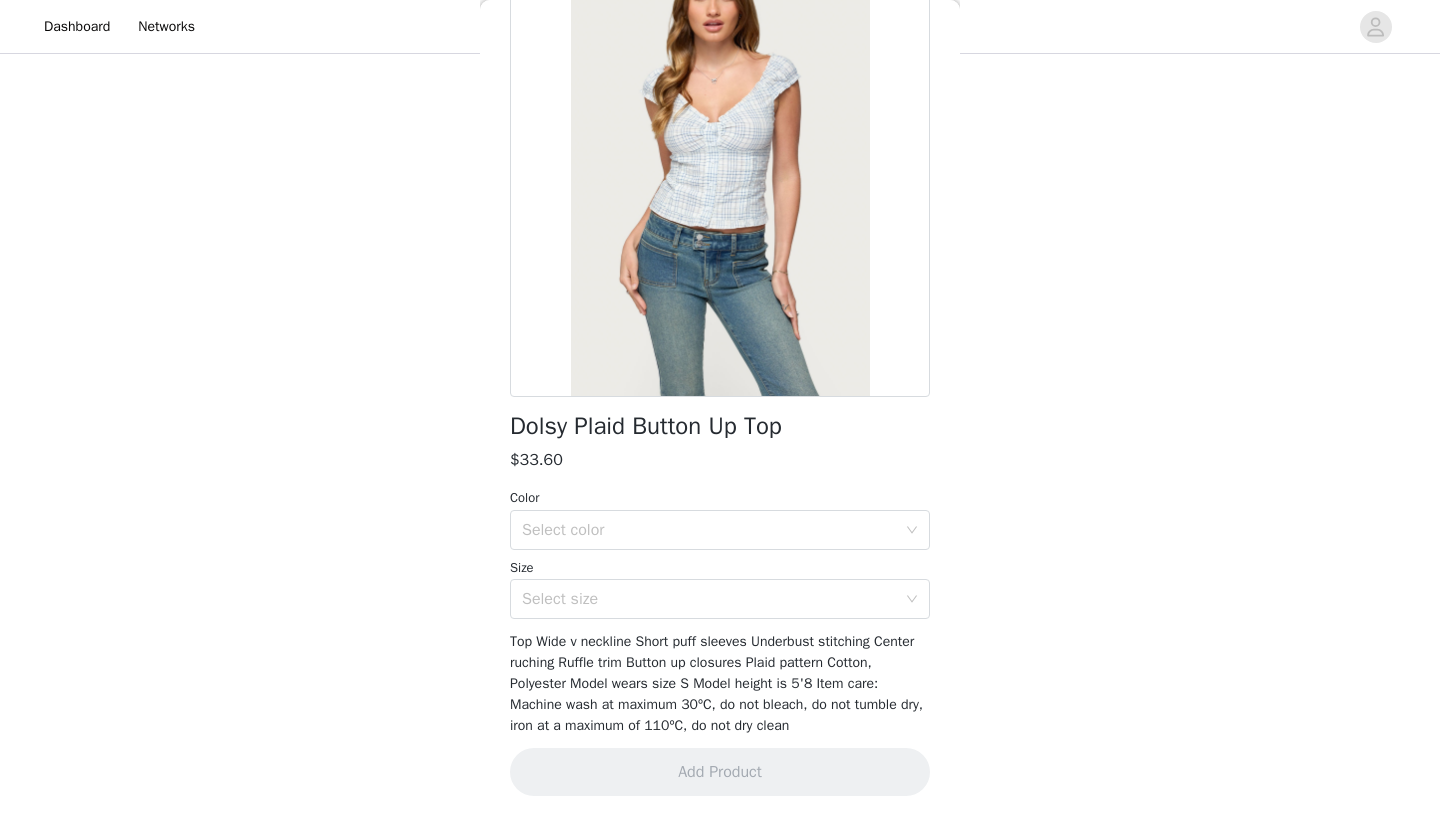 scroll, scrollTop: 152, scrollLeft: 0, axis: vertical 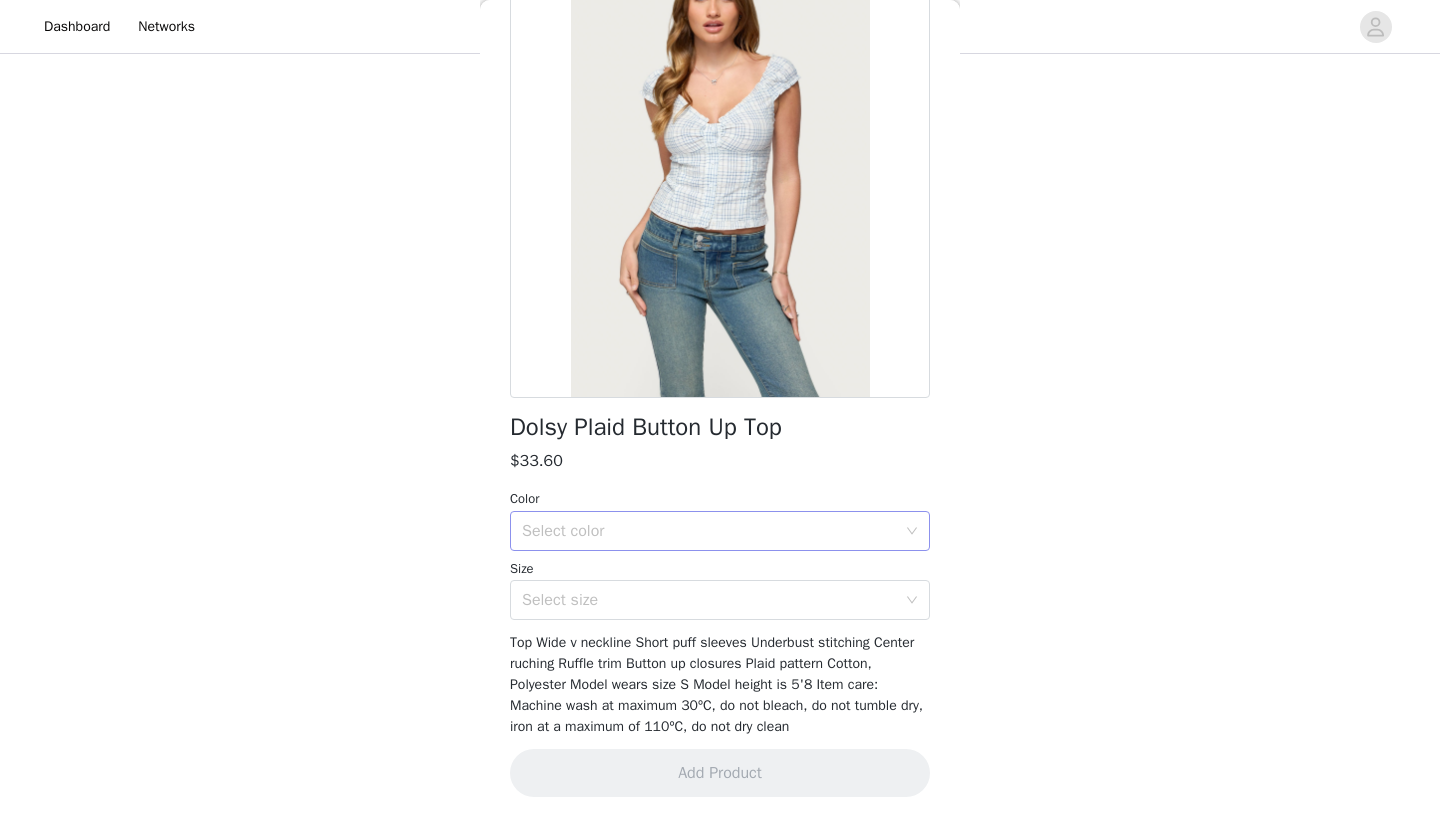 click on "Select color" at bounding box center [709, 531] 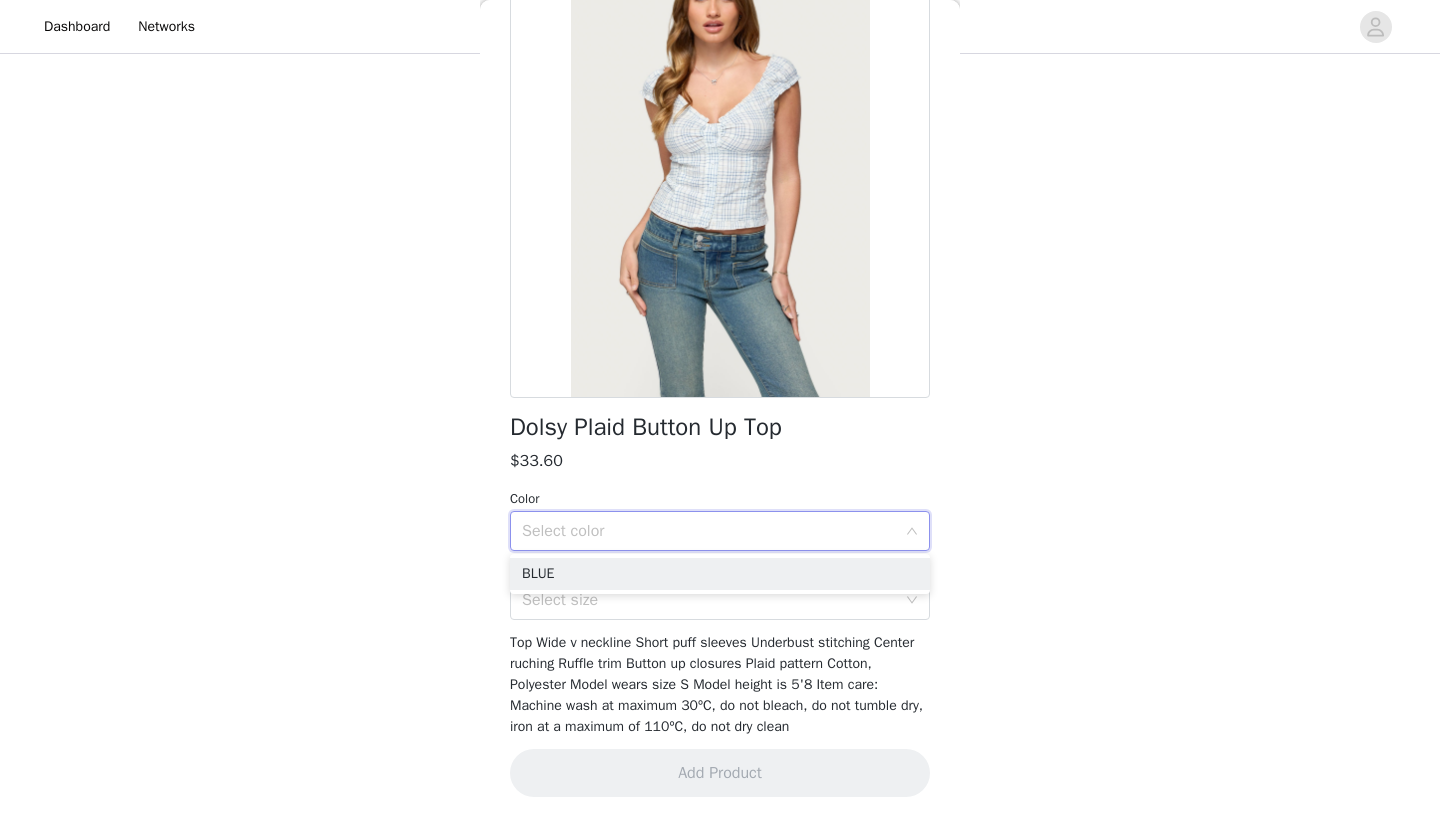 click on "BLUE" at bounding box center [720, 574] 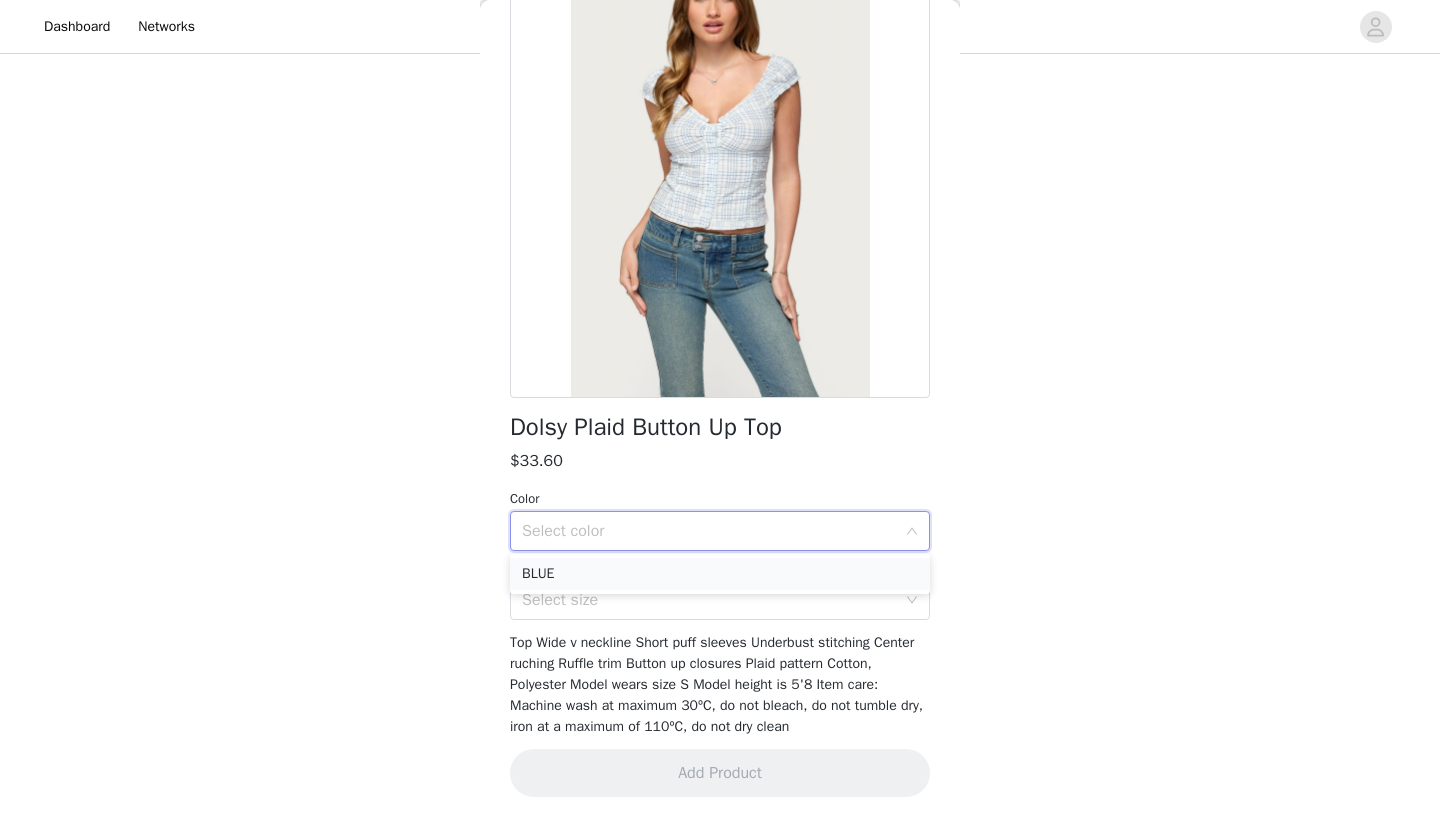 click on "BLUE" at bounding box center (720, 574) 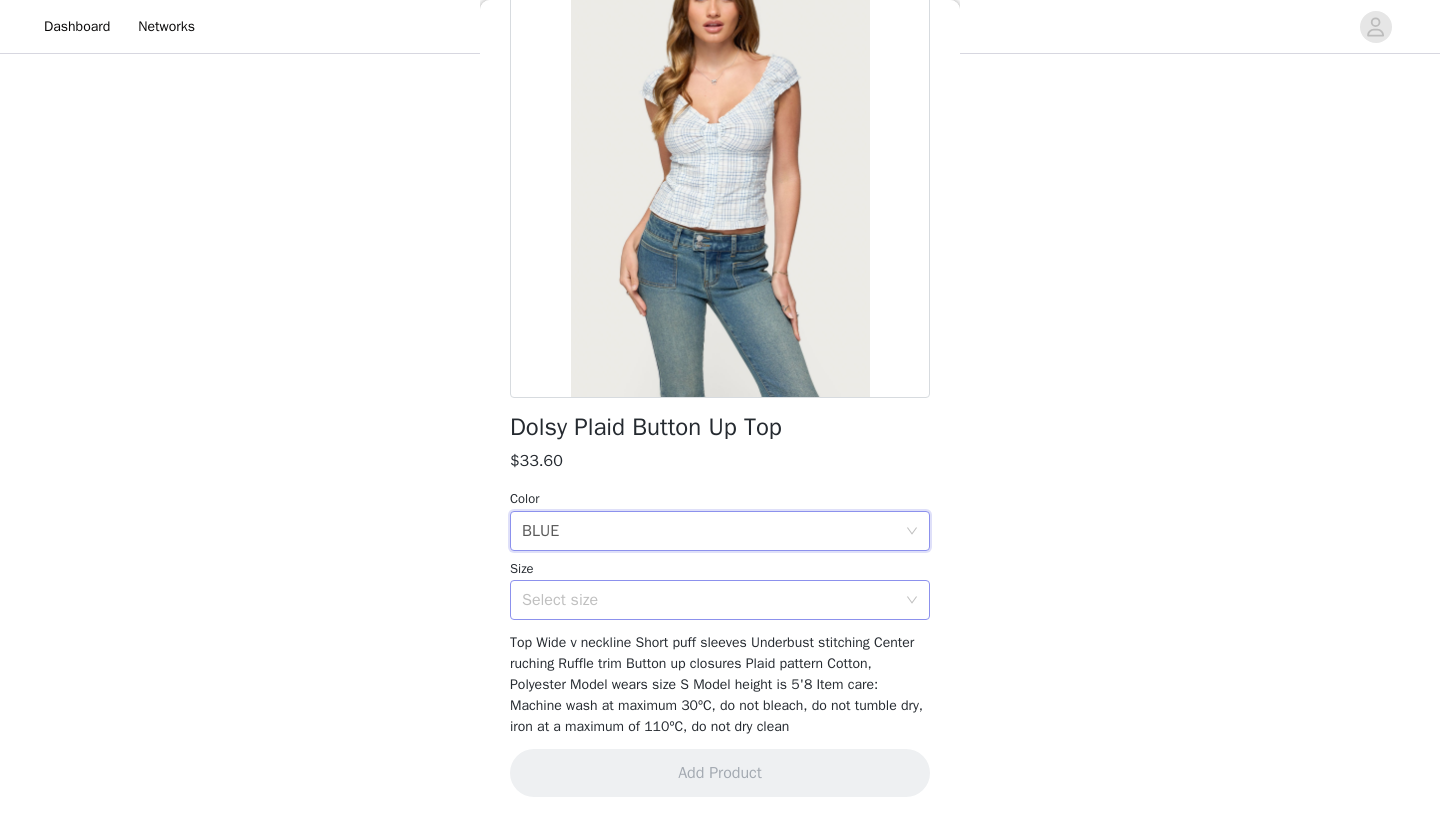 click on "Select size" at bounding box center [709, 600] 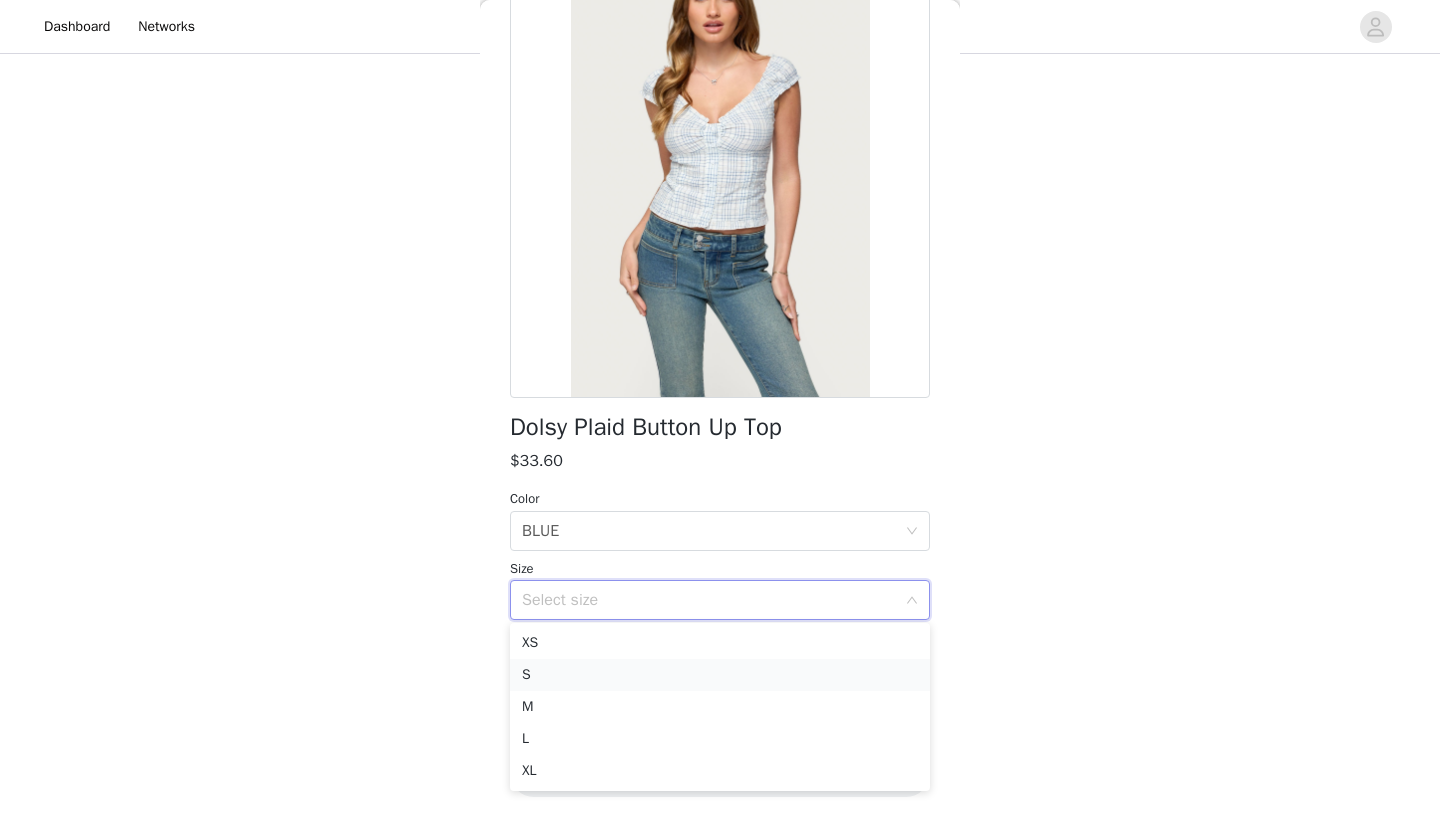 click on "S" at bounding box center (720, 675) 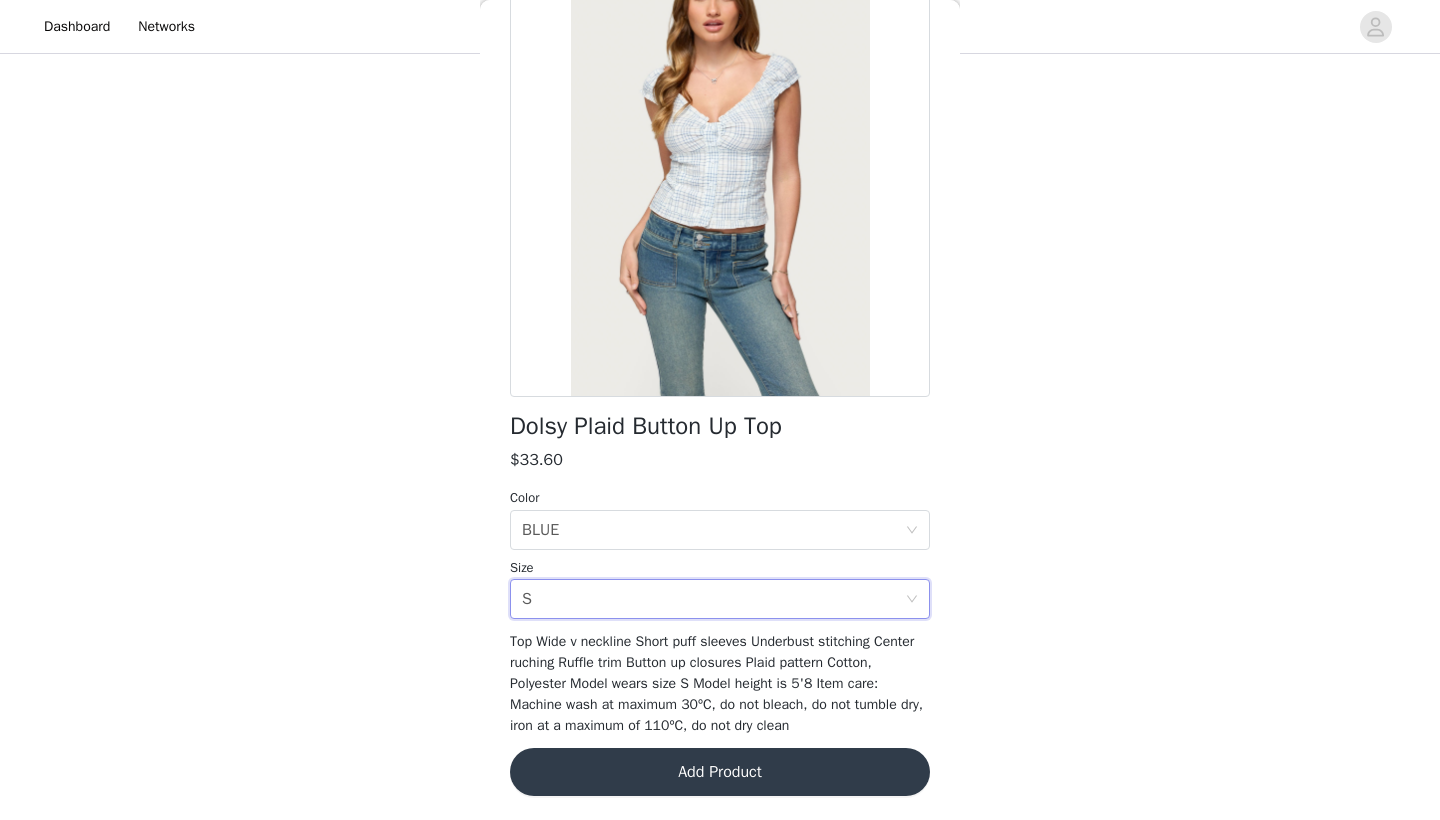 scroll, scrollTop: 152, scrollLeft: 0, axis: vertical 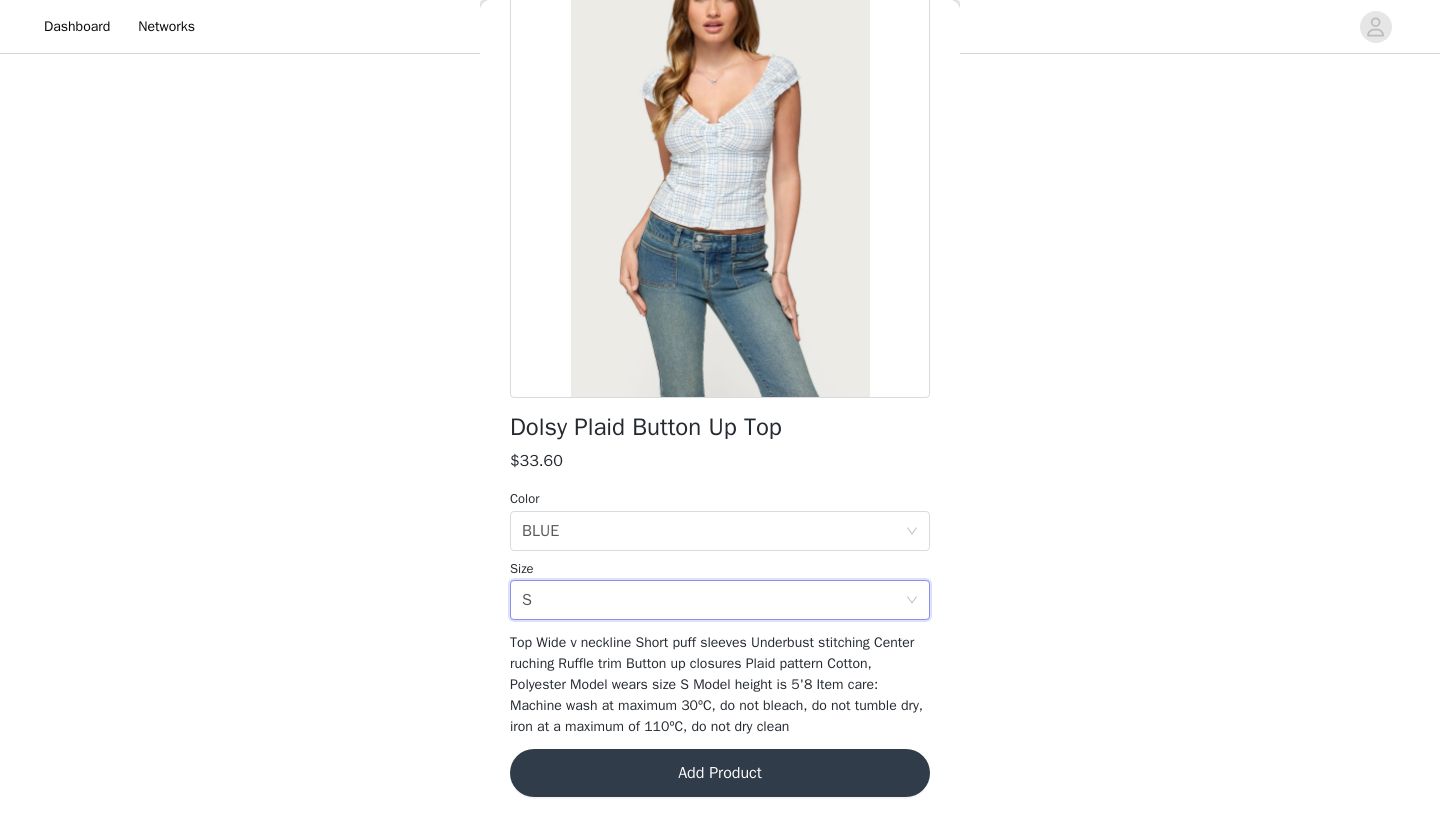 click on "Add Product" at bounding box center (720, 773) 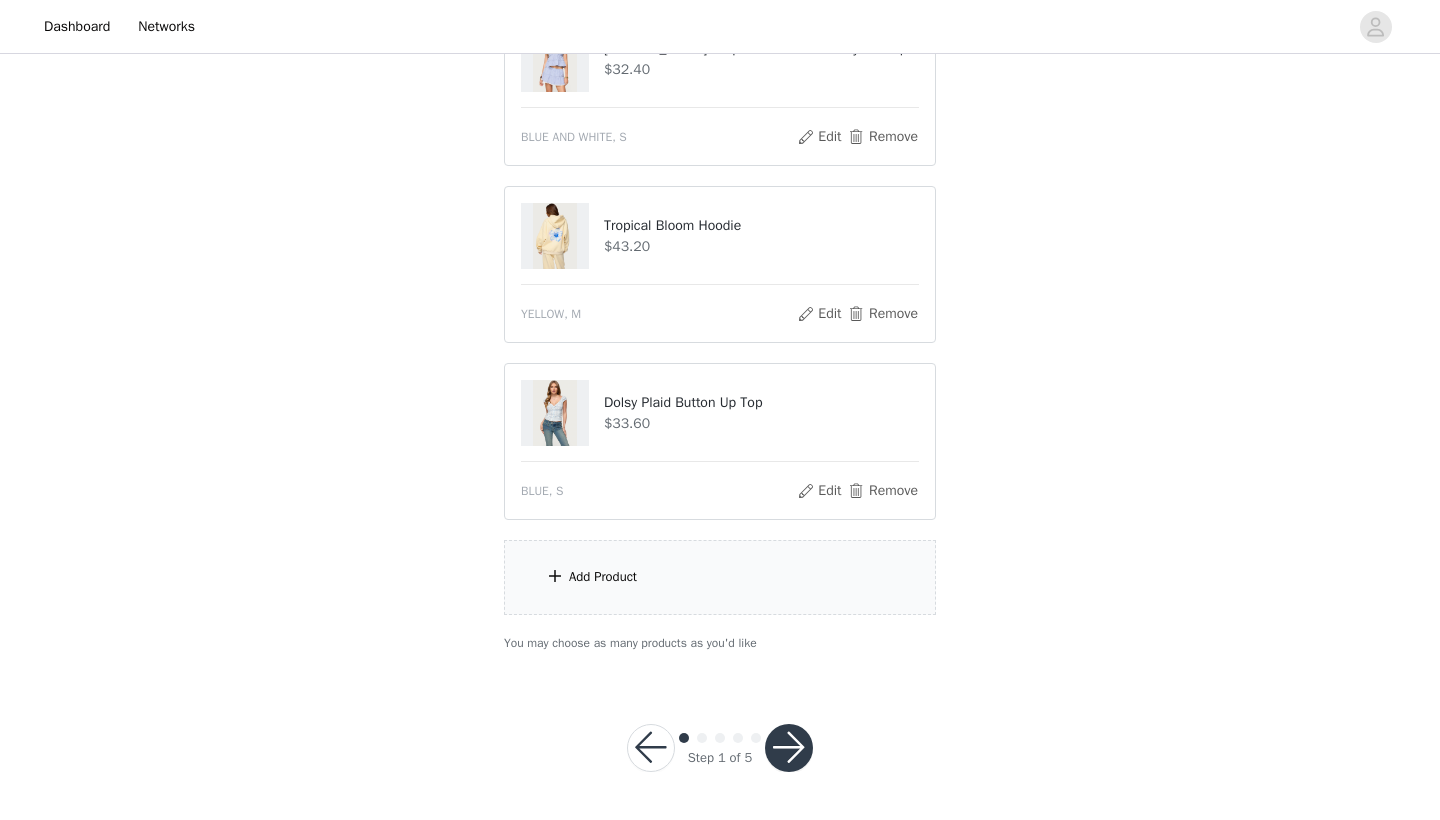 scroll, scrollTop: 443, scrollLeft: 0, axis: vertical 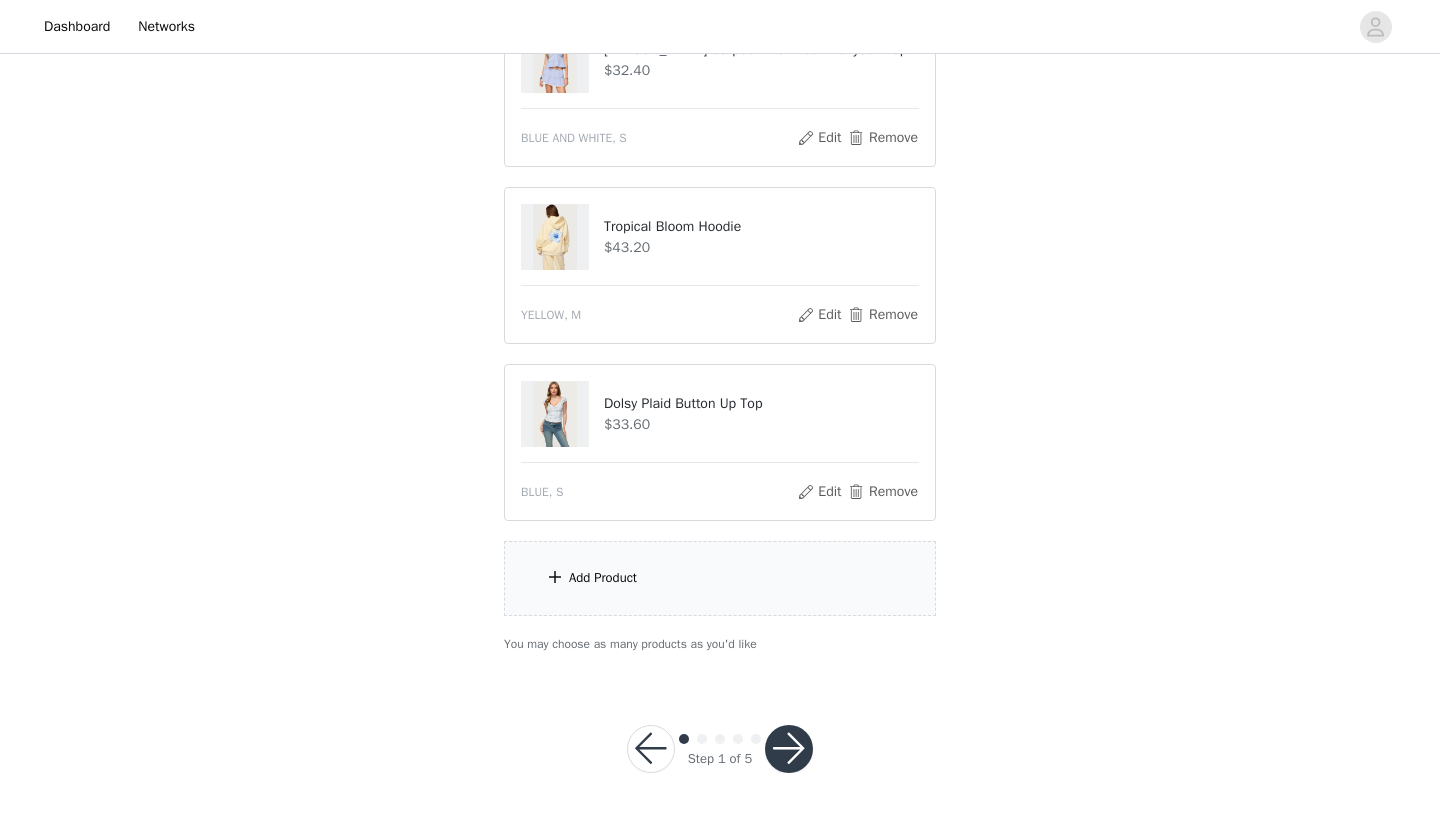click on "Add Product" at bounding box center (720, 578) 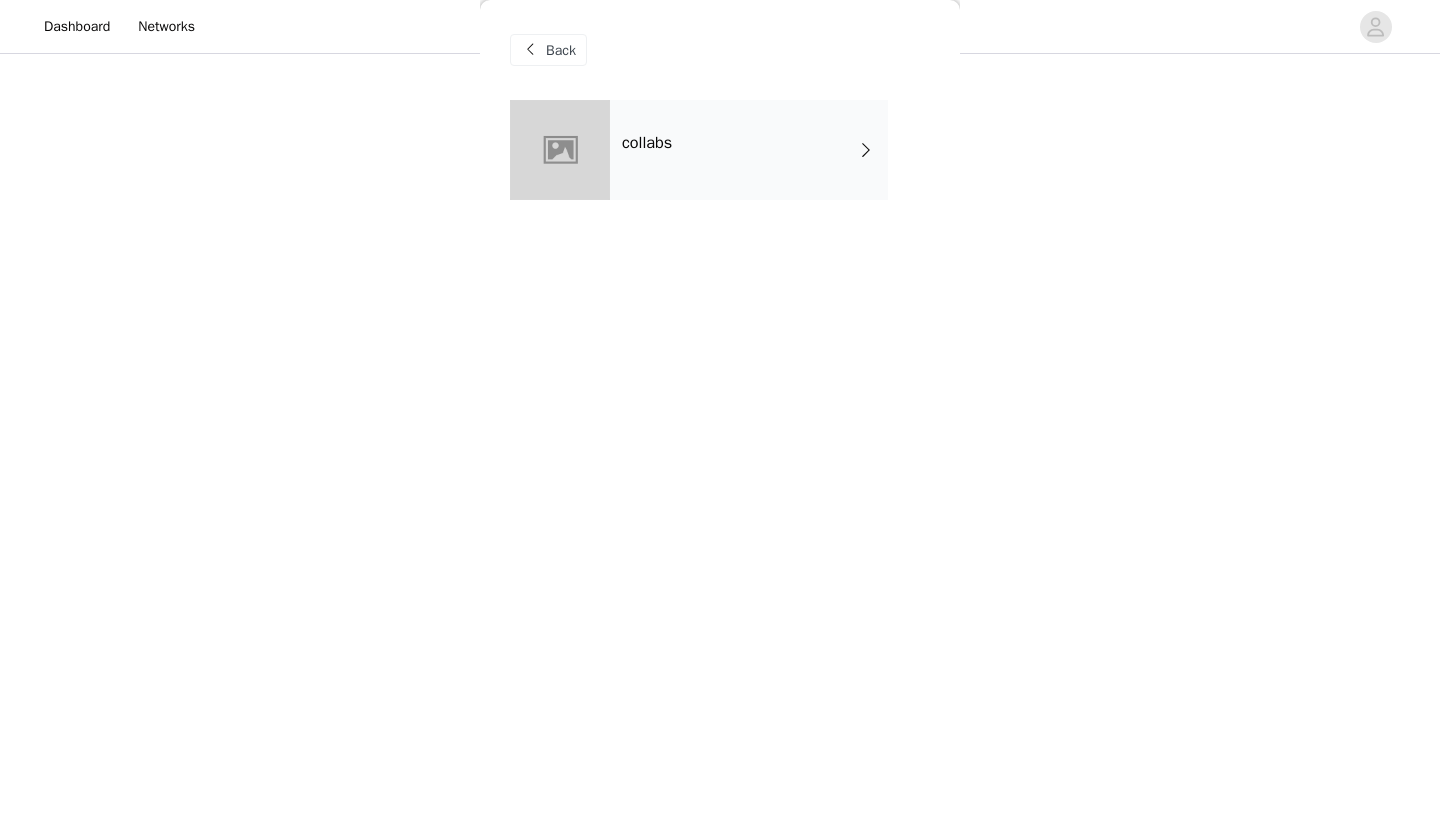 click on "collabs" at bounding box center [749, 150] 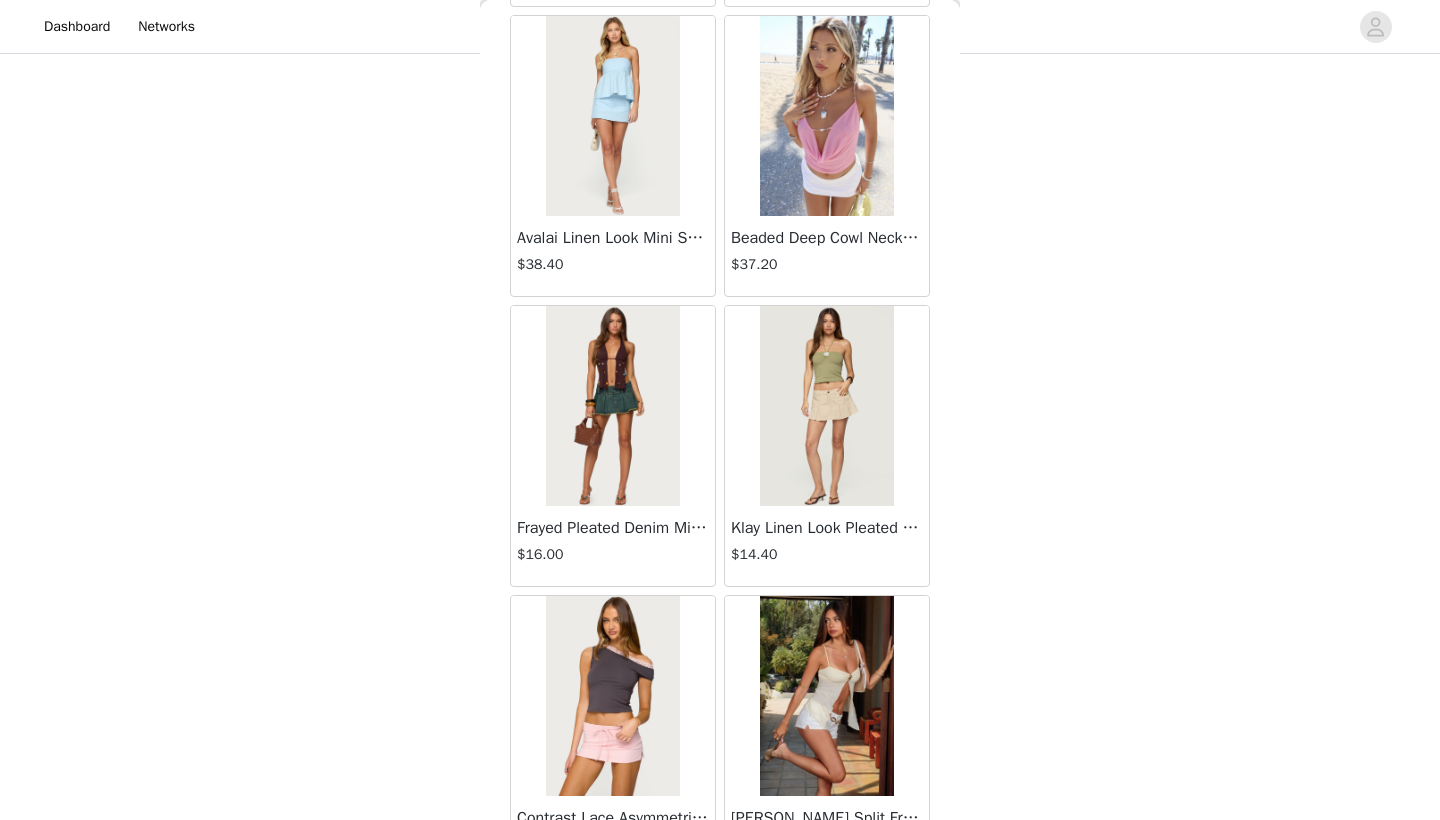 scroll, scrollTop: 2287, scrollLeft: 0, axis: vertical 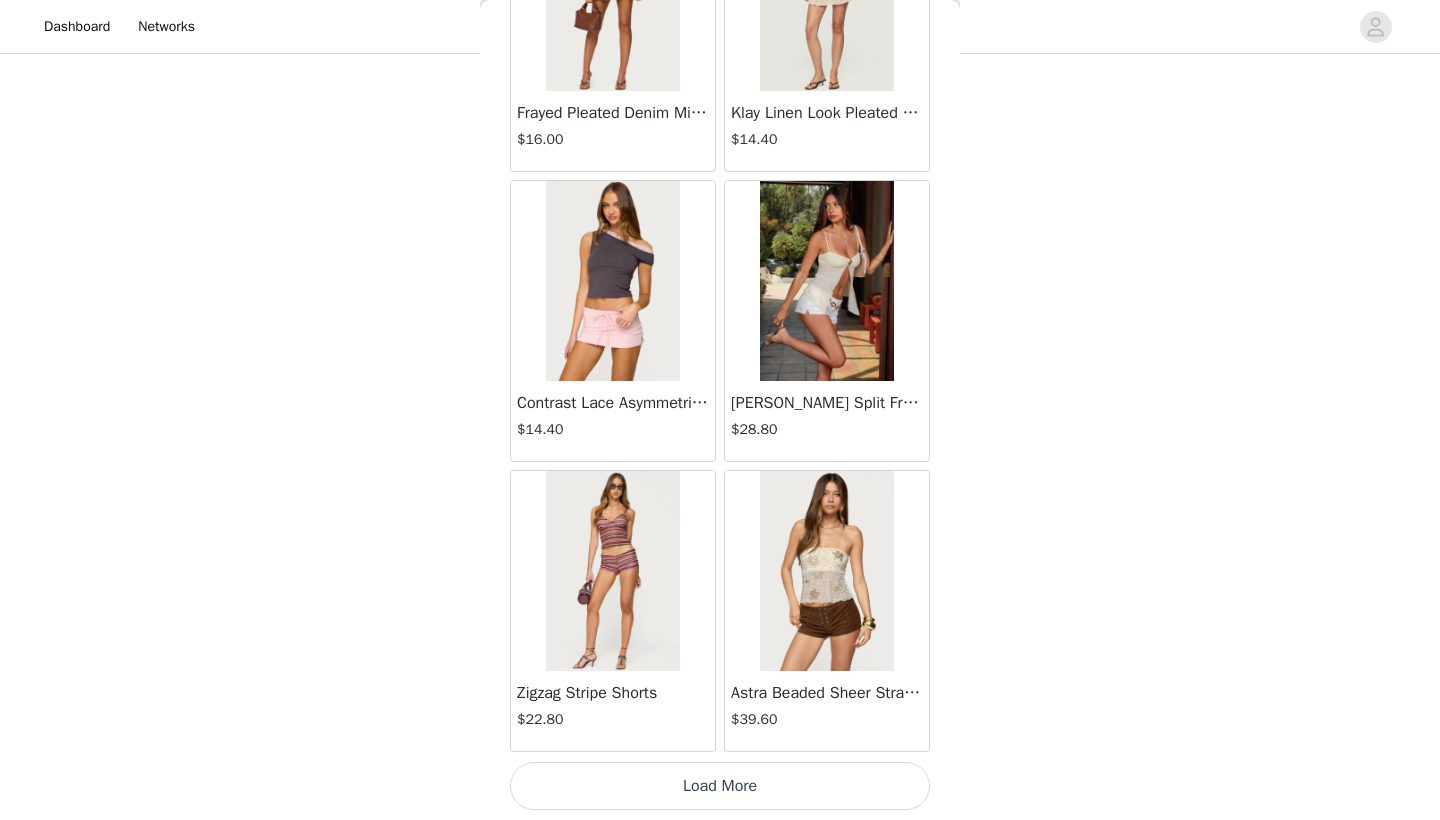 click on "Load More" at bounding box center (720, 786) 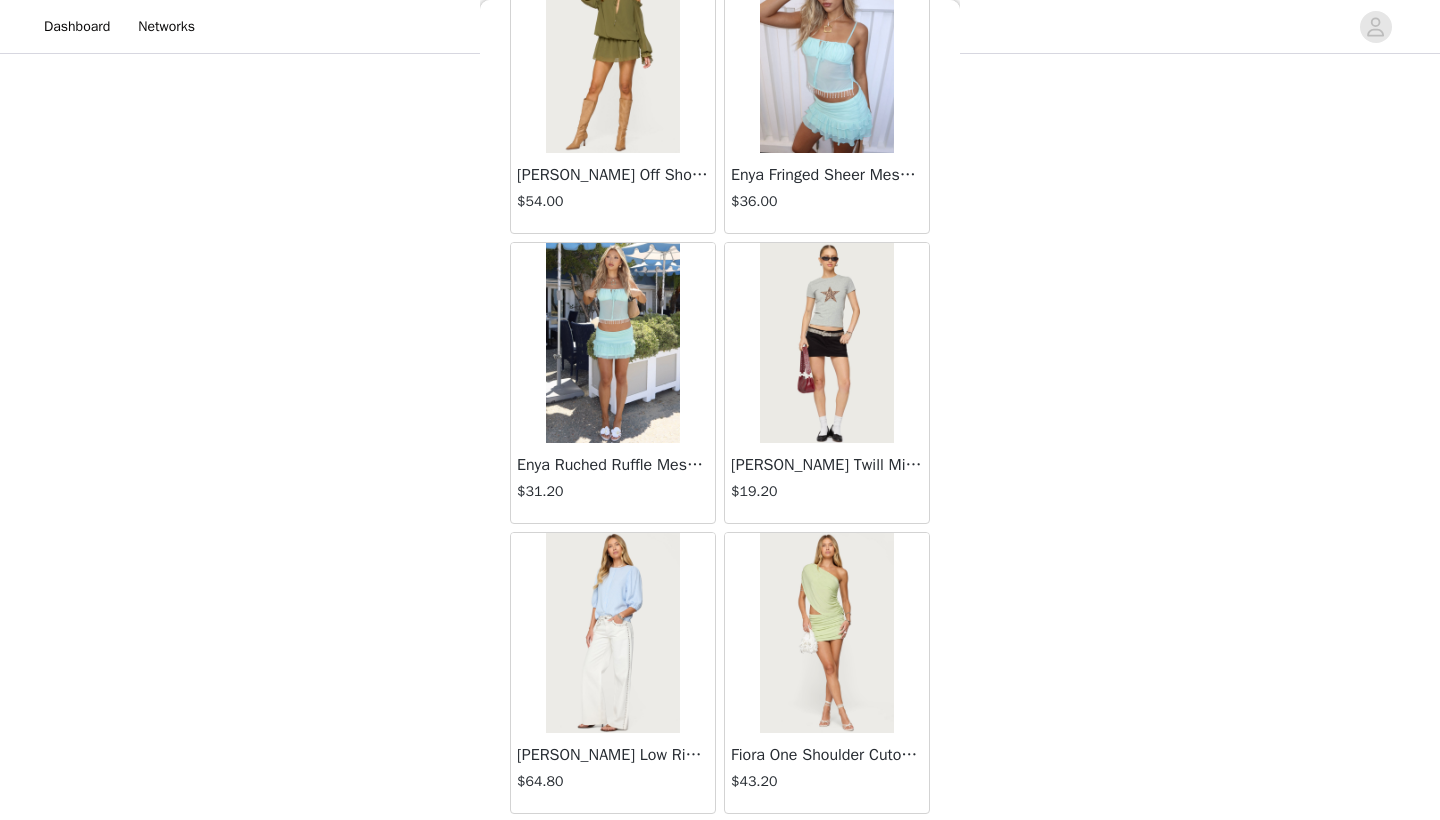scroll, scrollTop: 5140, scrollLeft: 0, axis: vertical 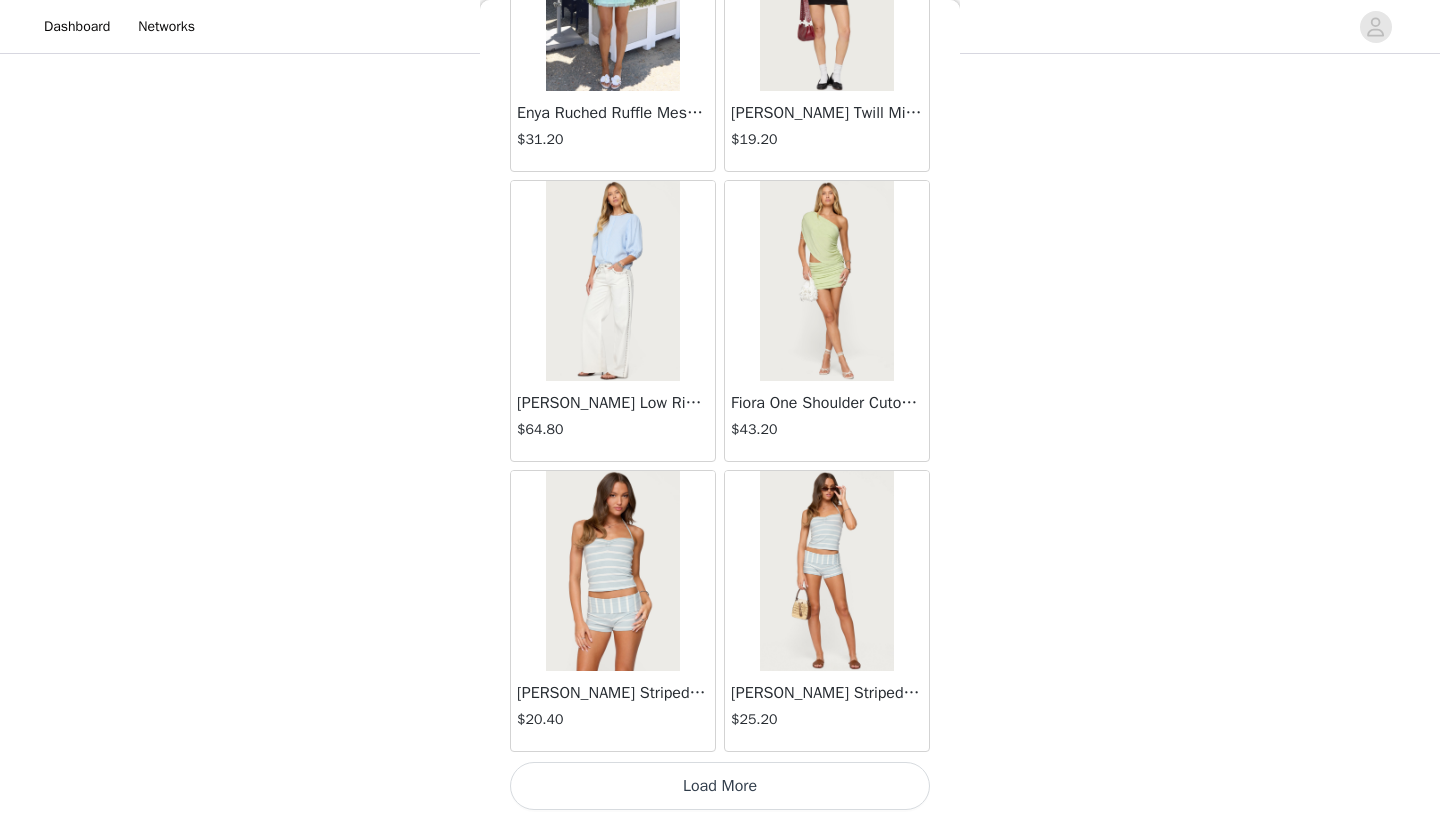 click on "Load More" at bounding box center [720, 786] 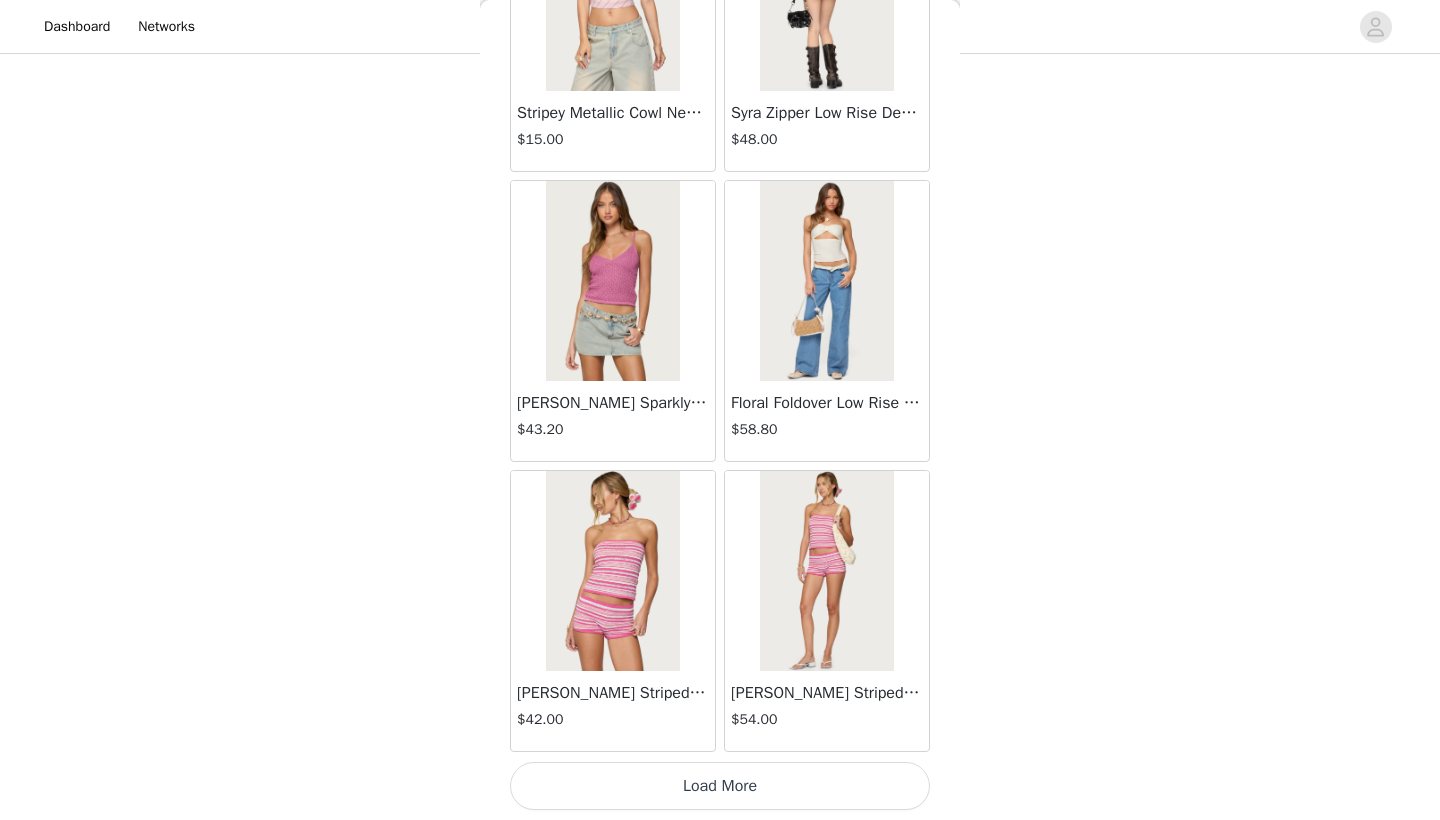 click on "Load More" at bounding box center [720, 786] 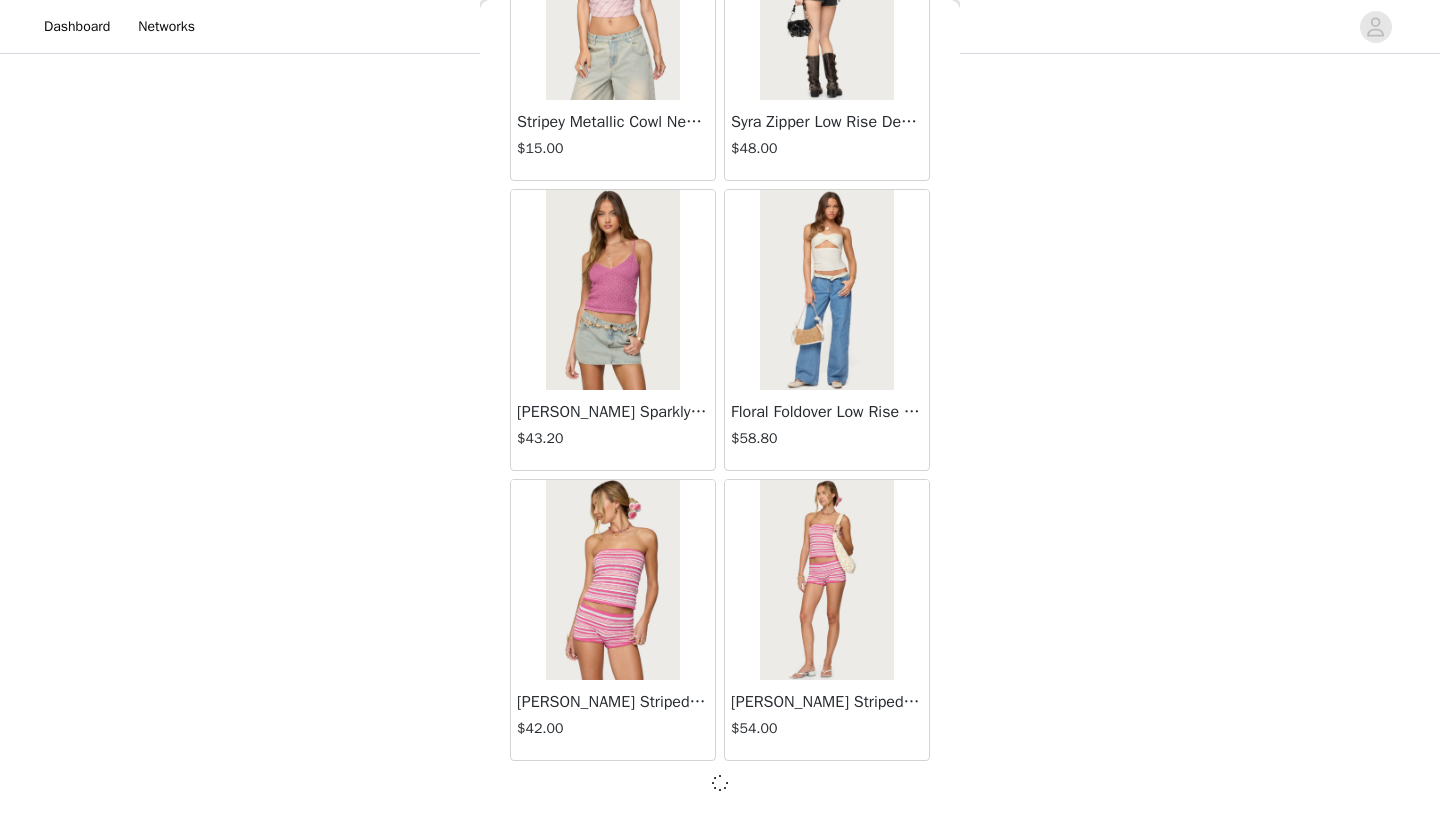 scroll, scrollTop: 8031, scrollLeft: 0, axis: vertical 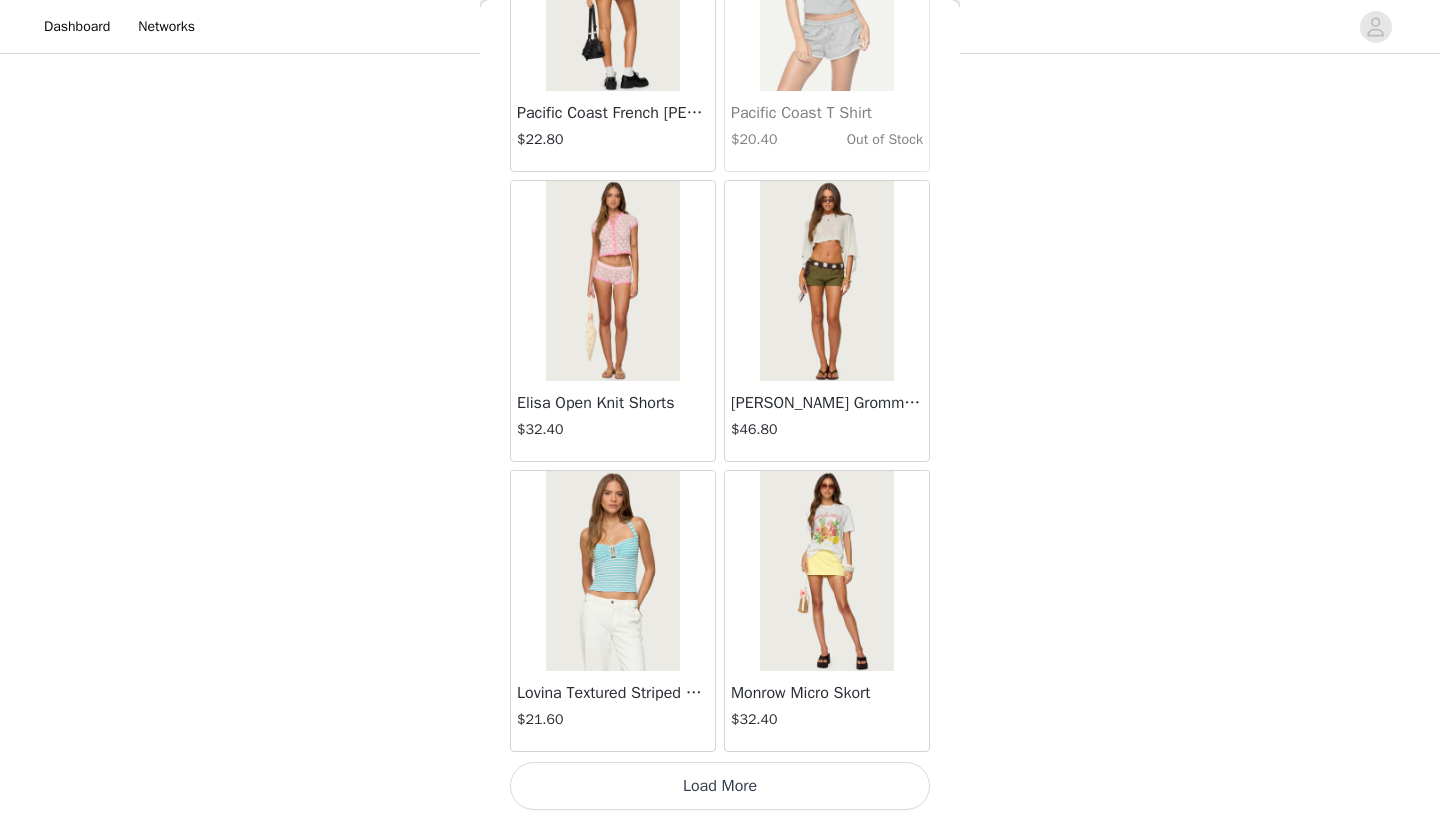 click on "Load More" at bounding box center [720, 786] 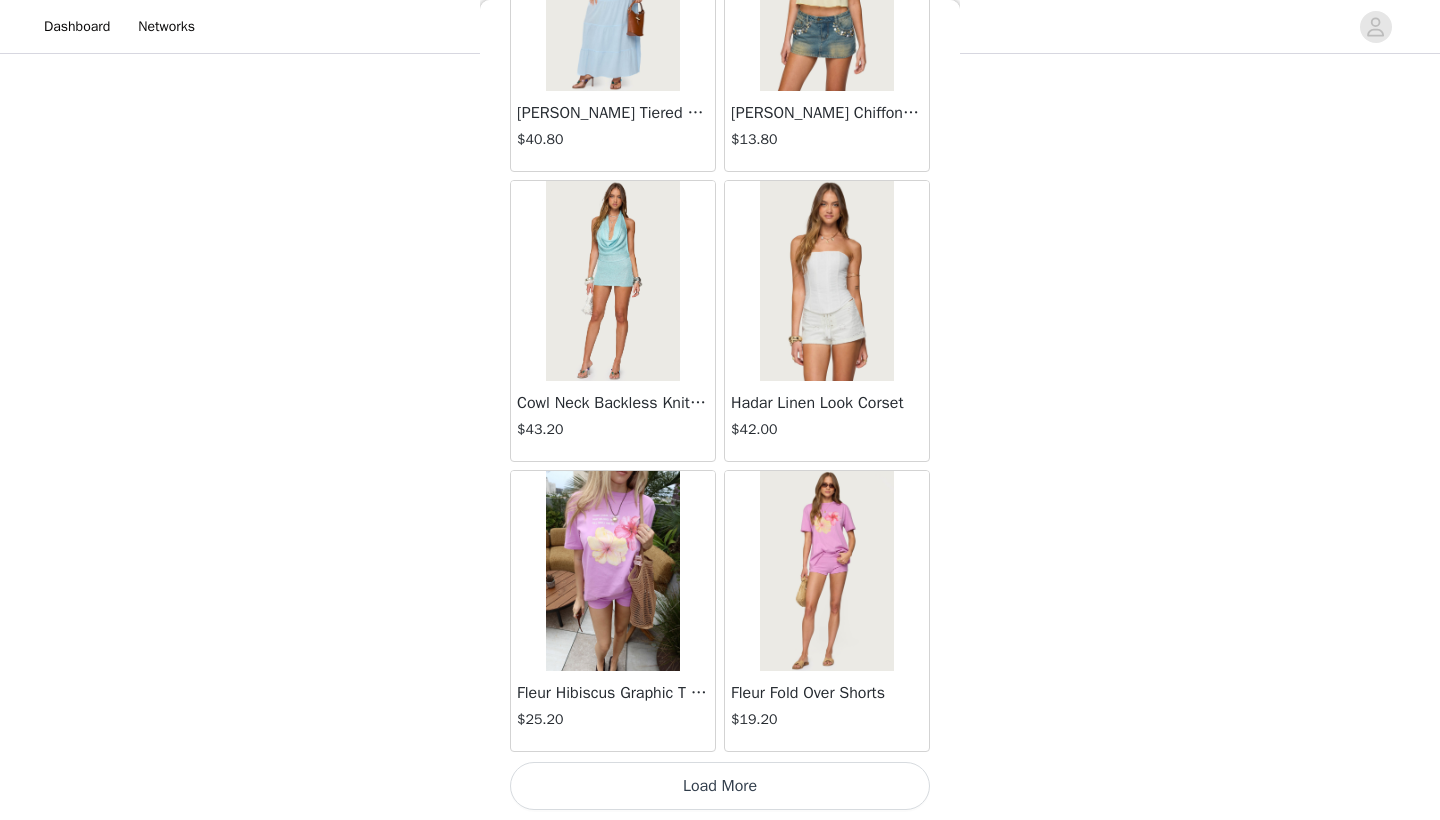 click on "Load More" at bounding box center (720, 786) 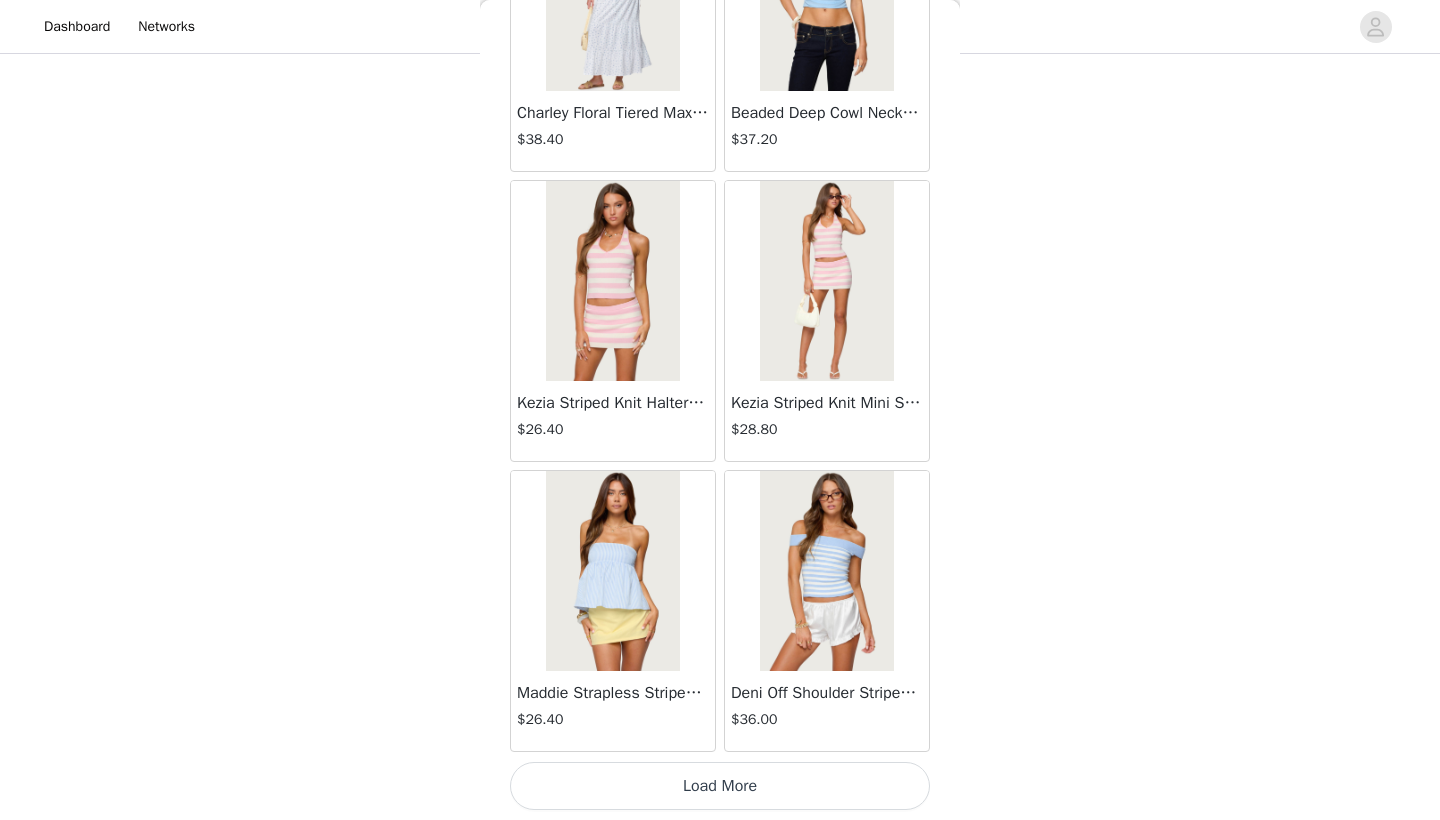 click on "Load More" at bounding box center (720, 786) 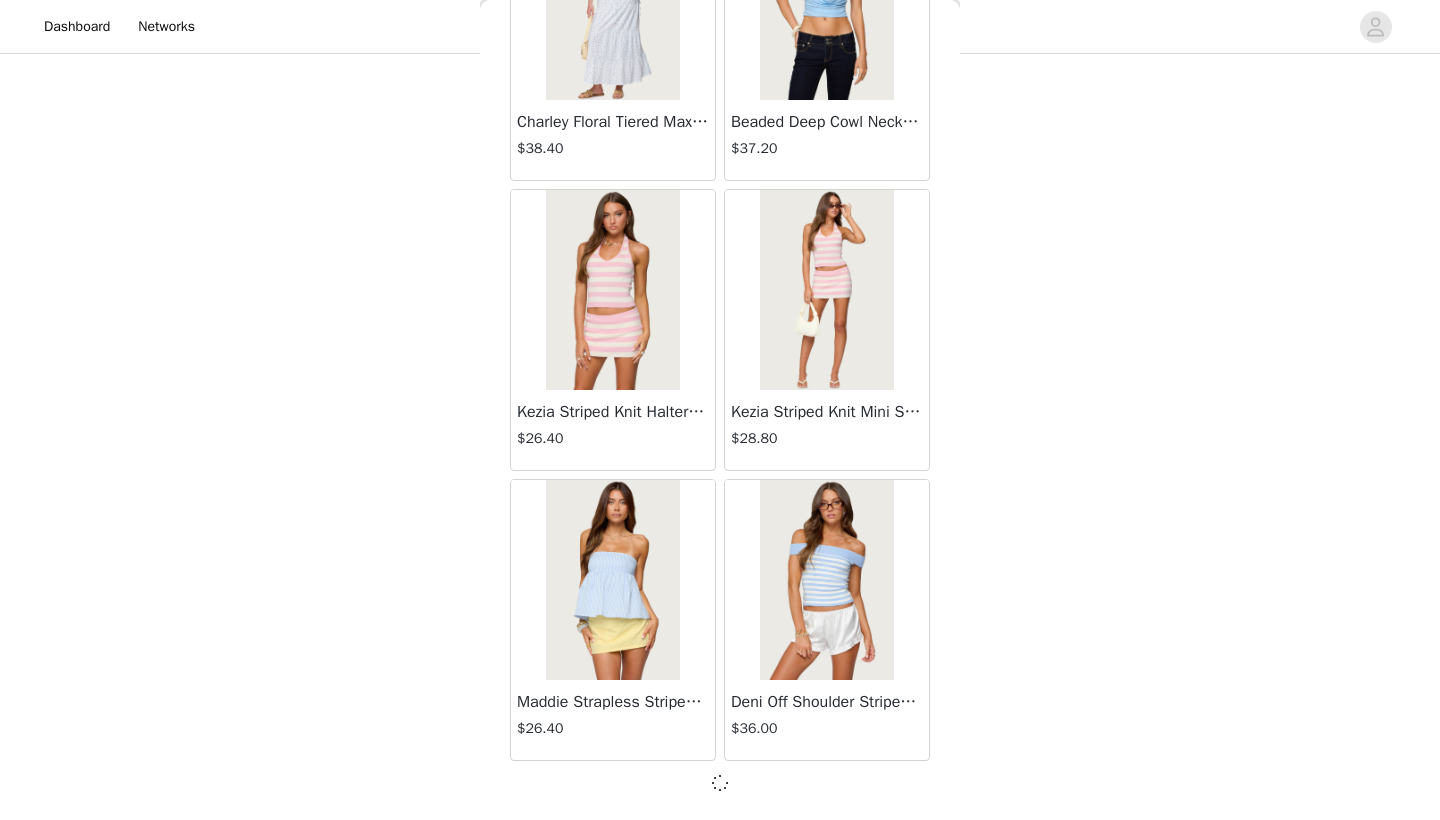 scroll, scrollTop: 16731, scrollLeft: 0, axis: vertical 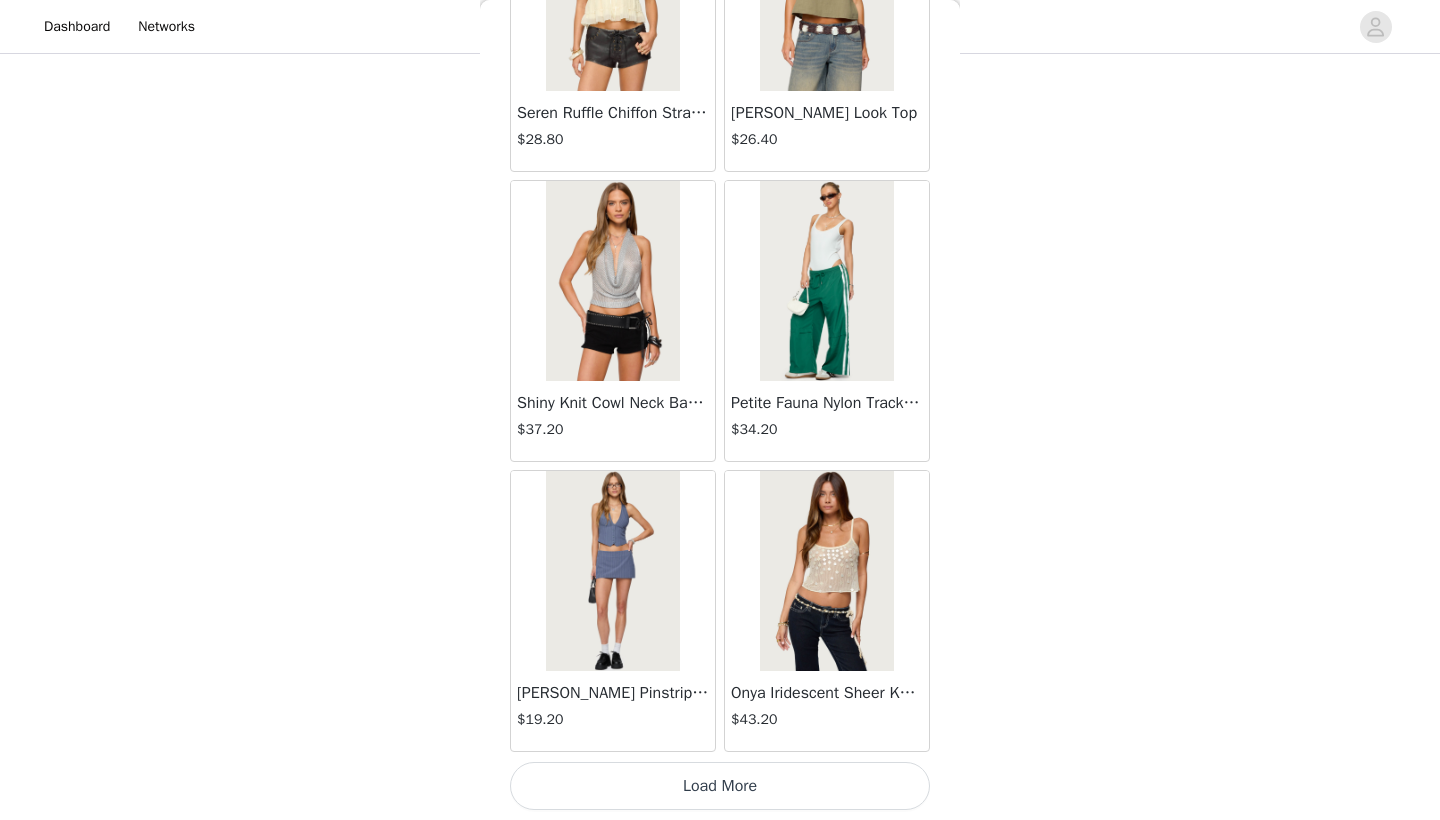 click on "Load More" at bounding box center (720, 786) 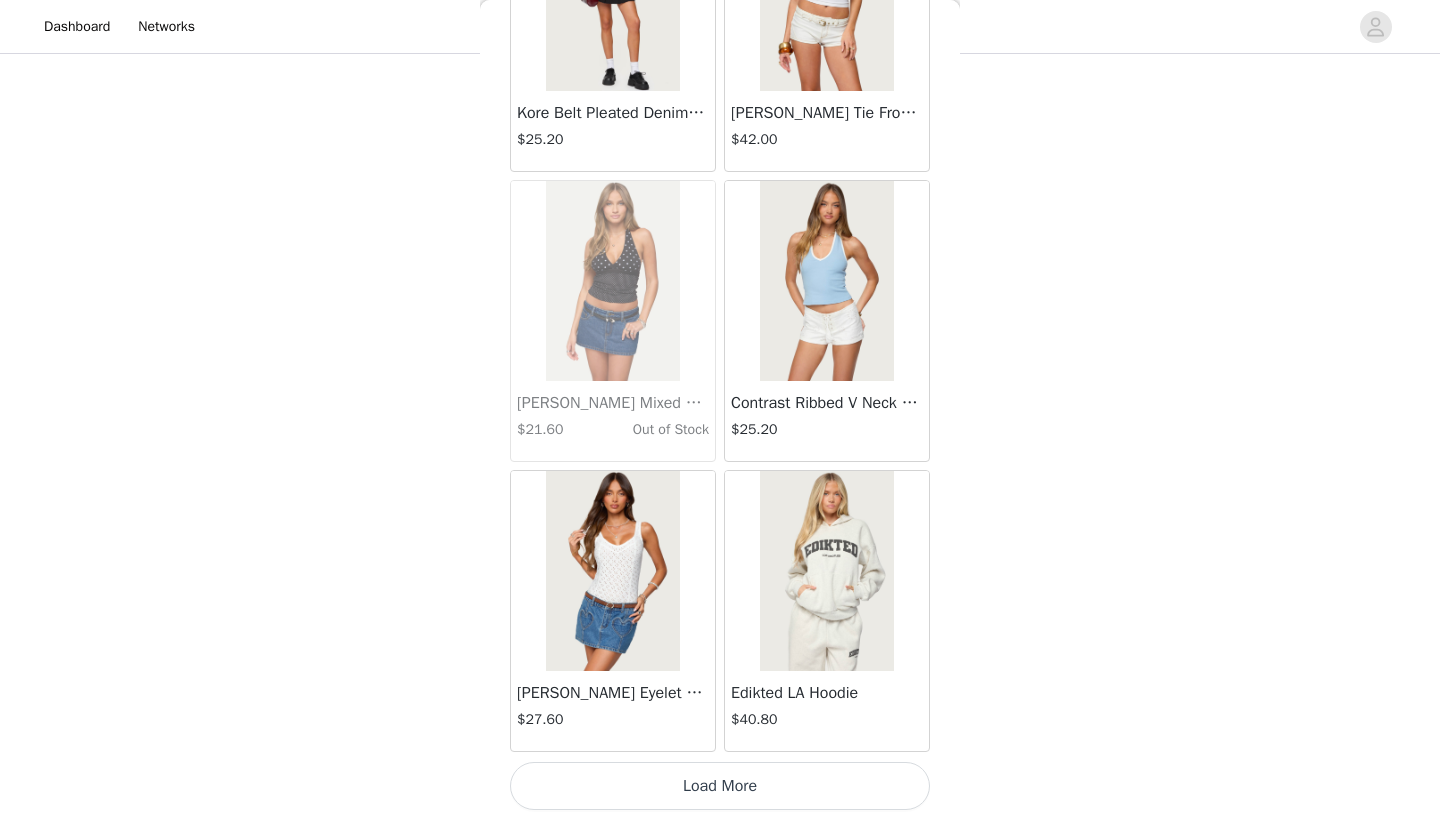 scroll, scrollTop: 22540, scrollLeft: 0, axis: vertical 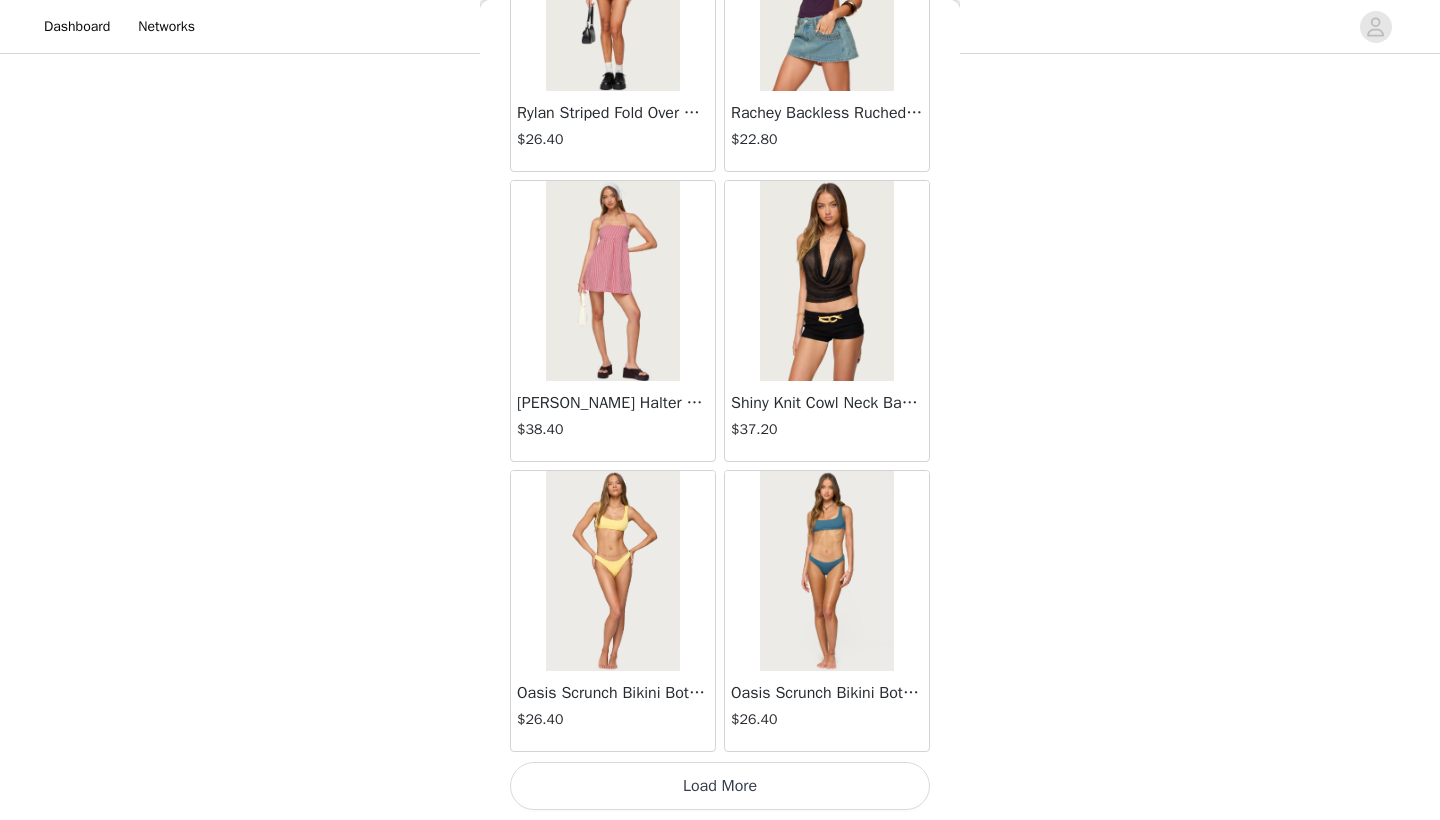 click on "Load More" at bounding box center [720, 786] 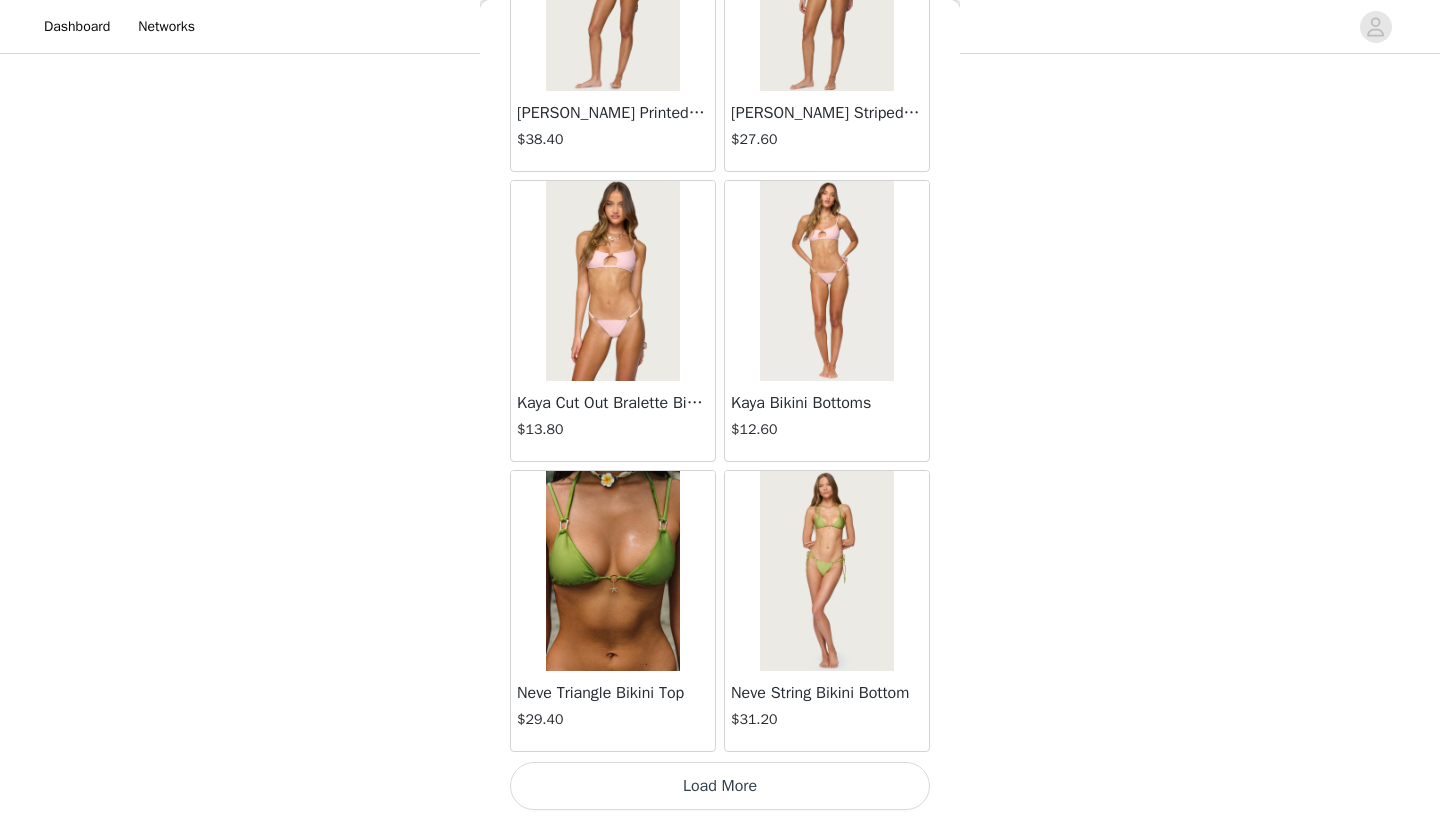 click on "Load More" at bounding box center [720, 786] 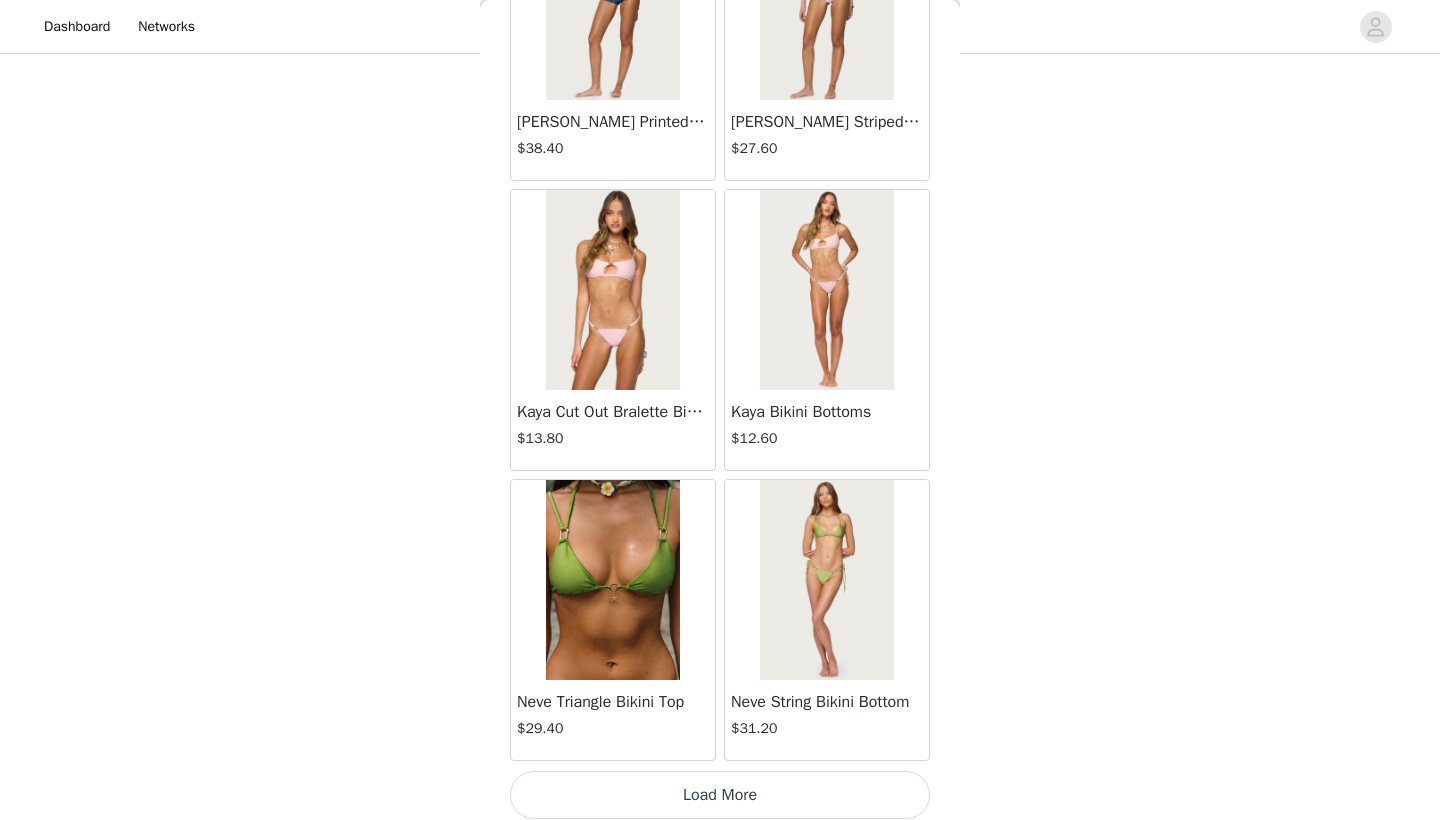scroll, scrollTop: 28331, scrollLeft: 0, axis: vertical 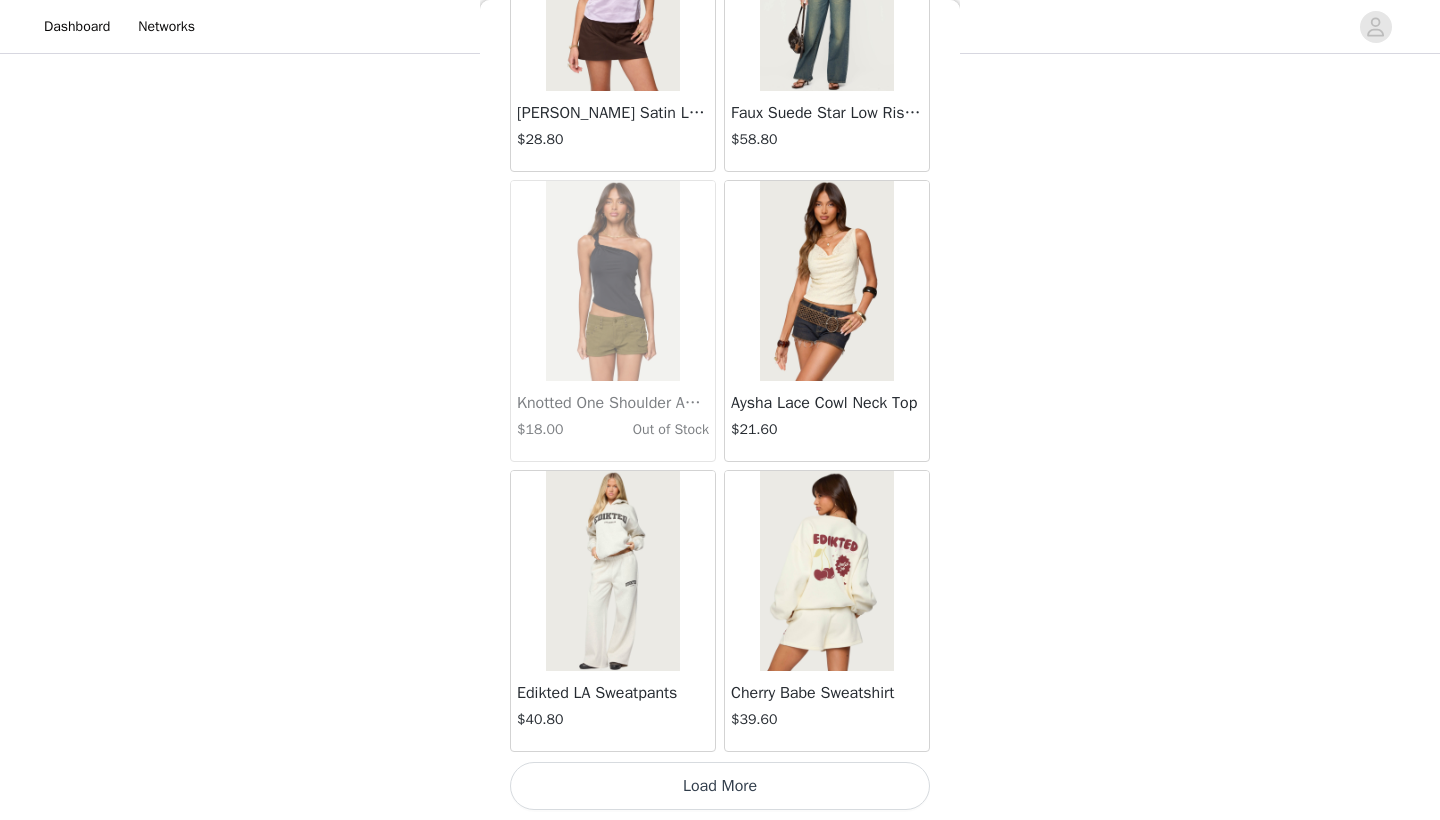 click on "Load More" at bounding box center (720, 786) 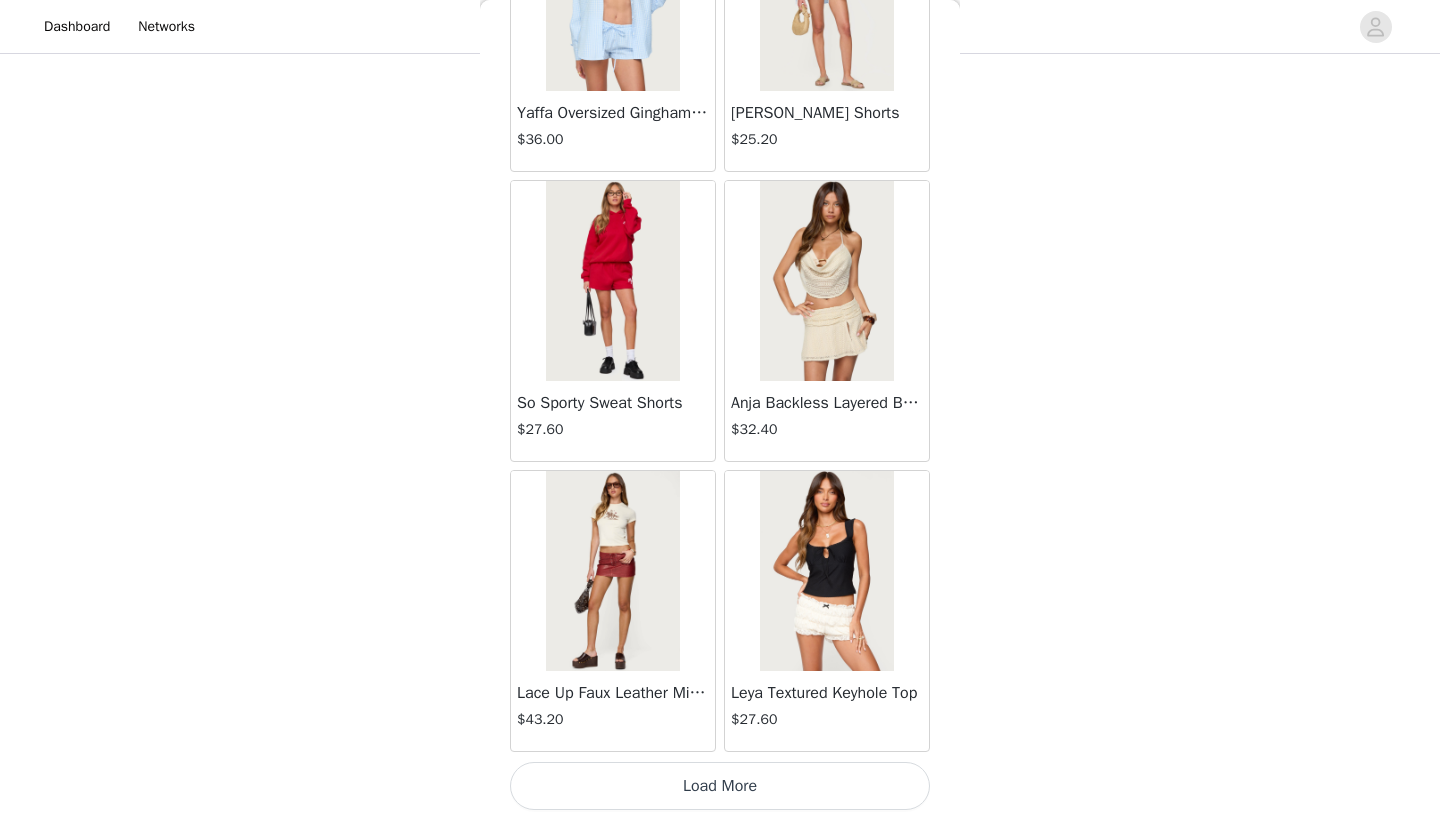 scroll, scrollTop: 34131, scrollLeft: 0, axis: vertical 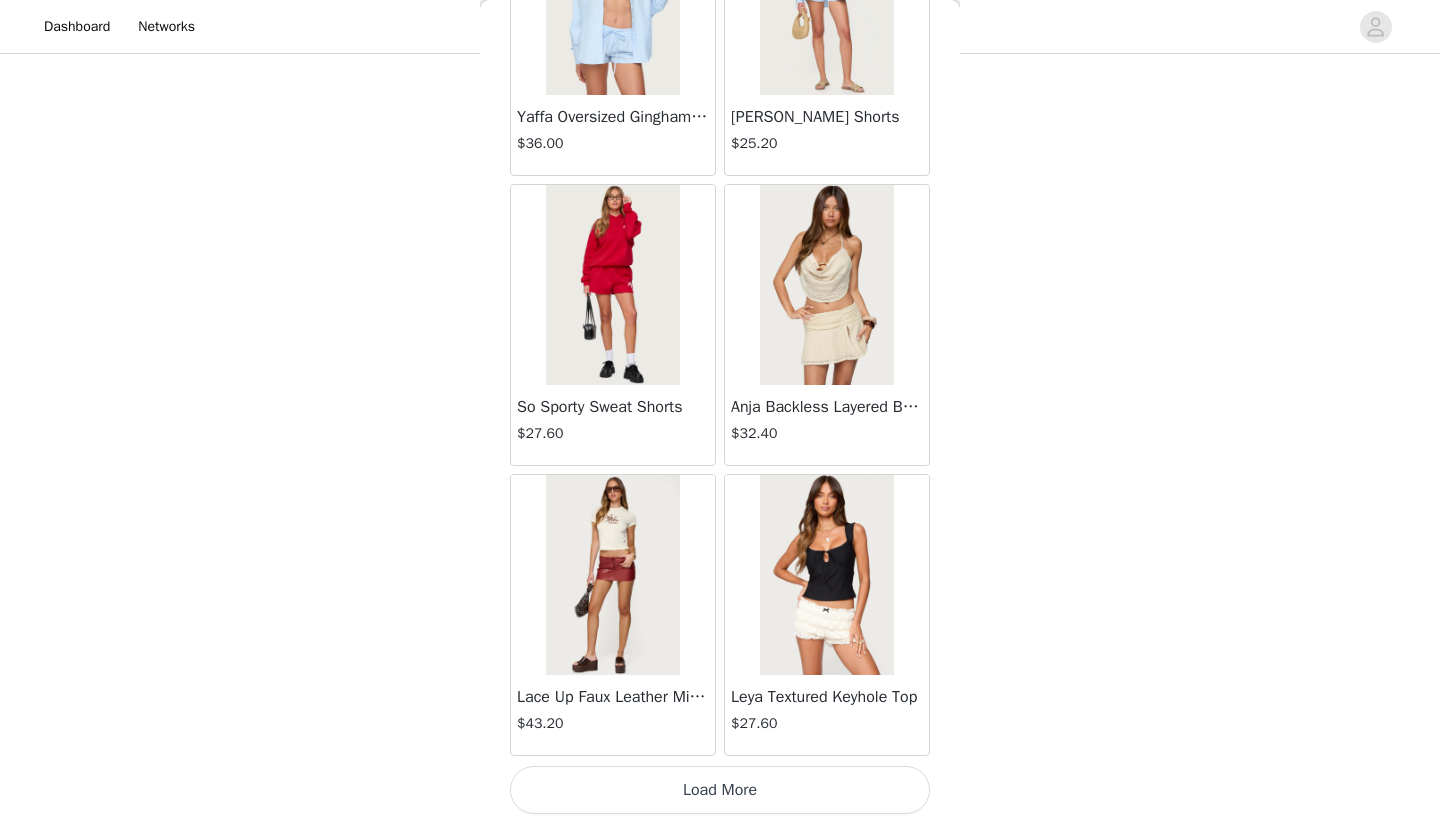 click on "Load More" at bounding box center [720, 790] 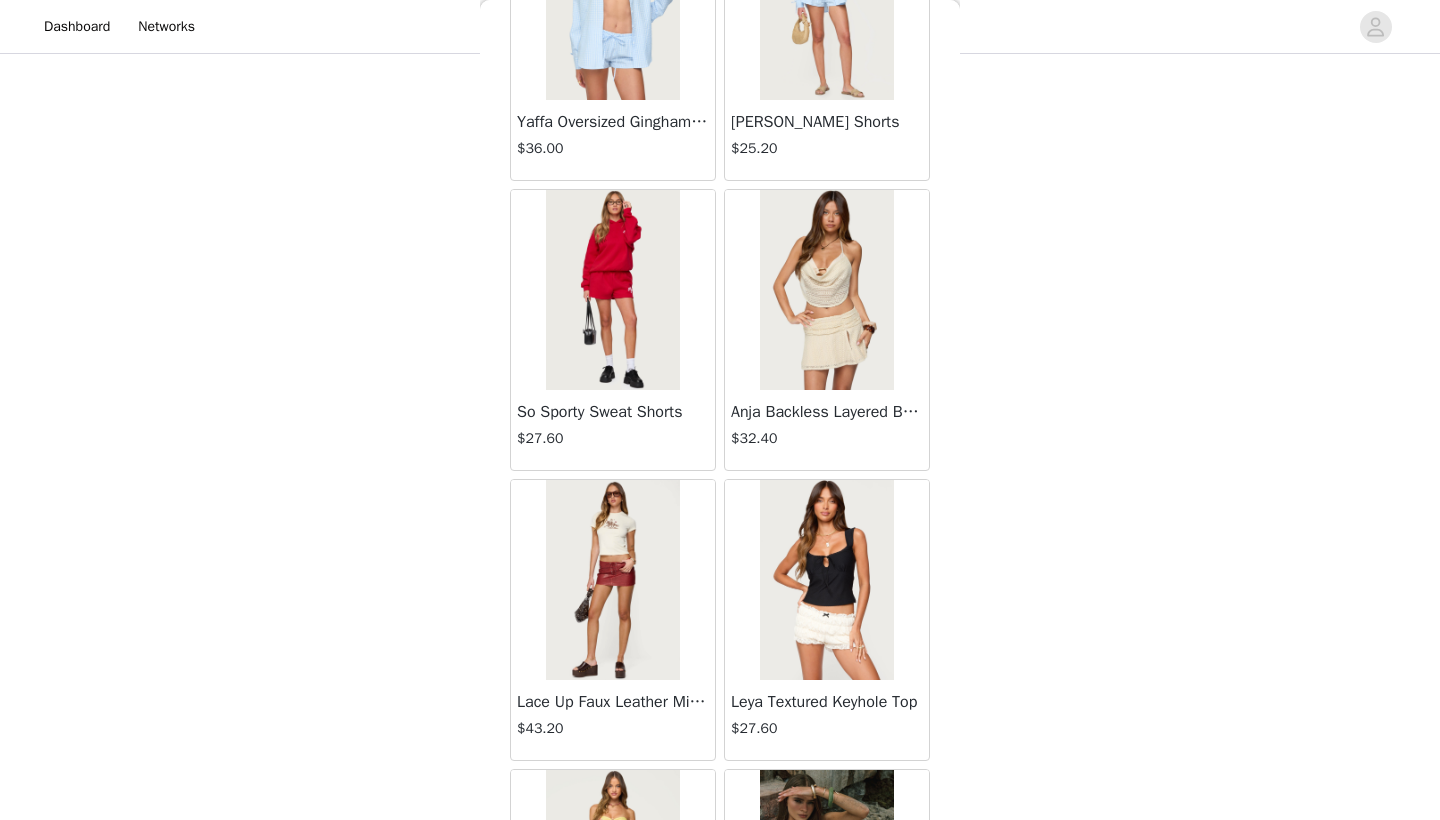 scroll, scrollTop: 453, scrollLeft: 0, axis: vertical 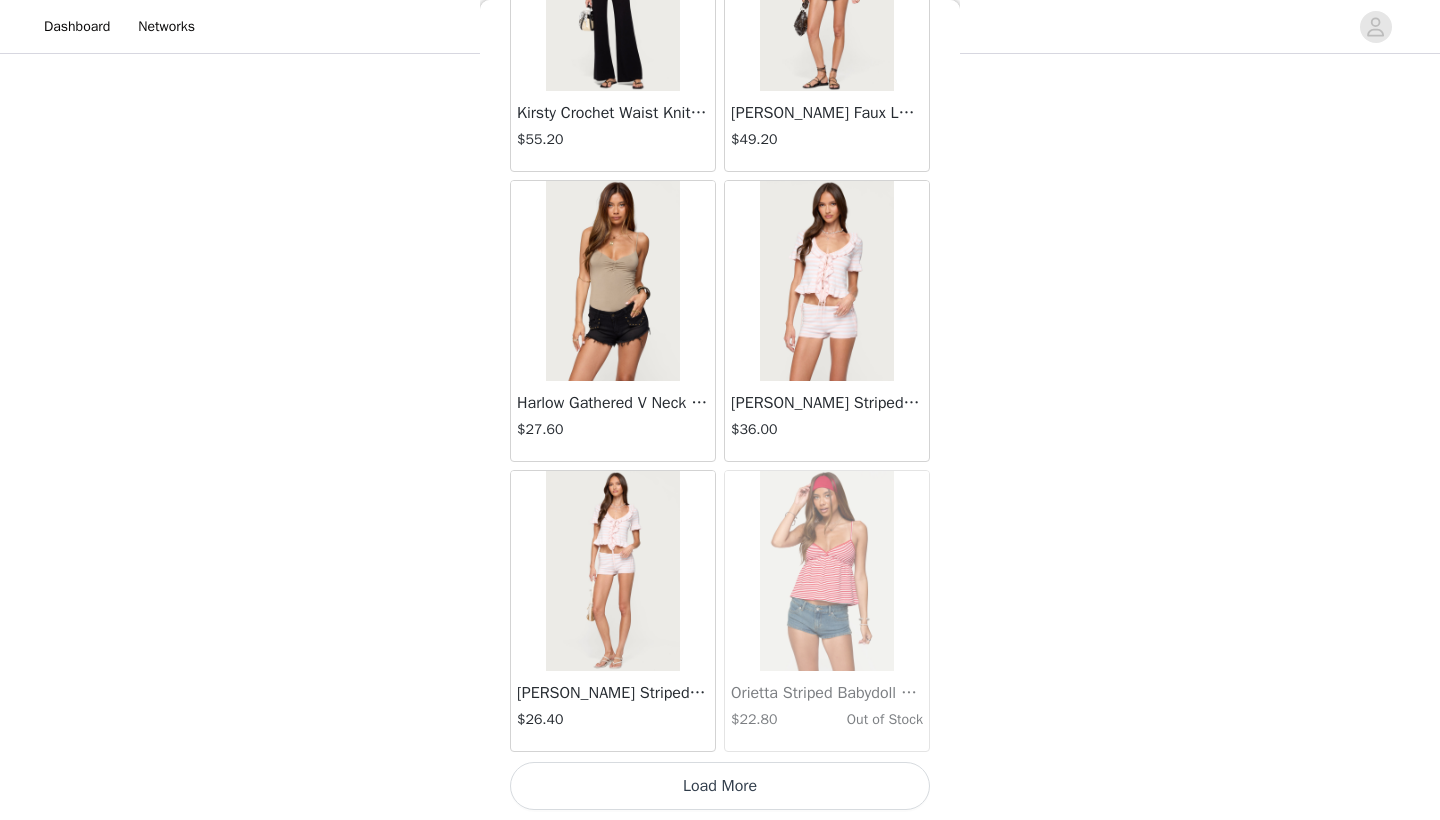 click on "Load More" at bounding box center [720, 786] 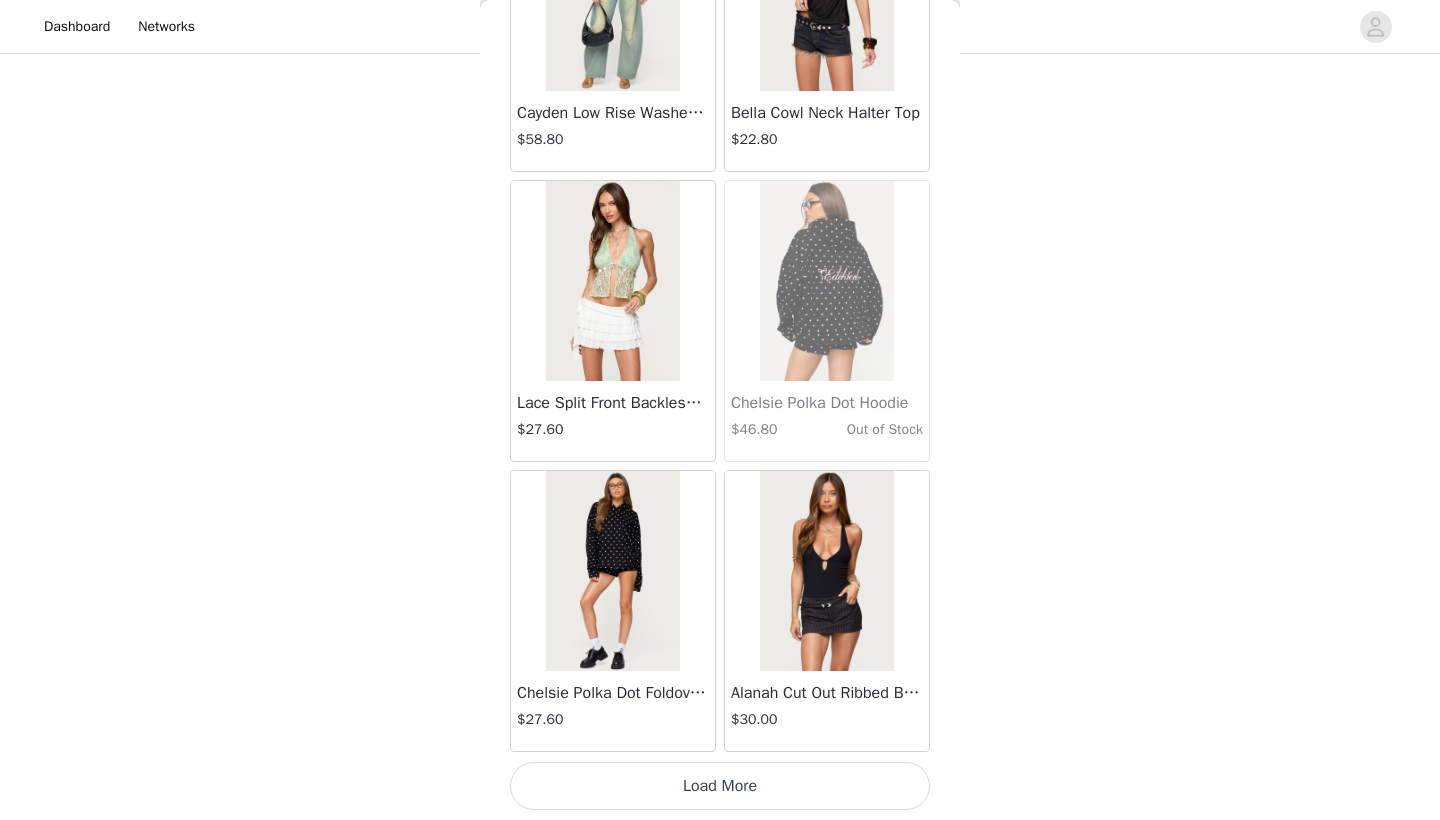 click on "Load More" at bounding box center (720, 786) 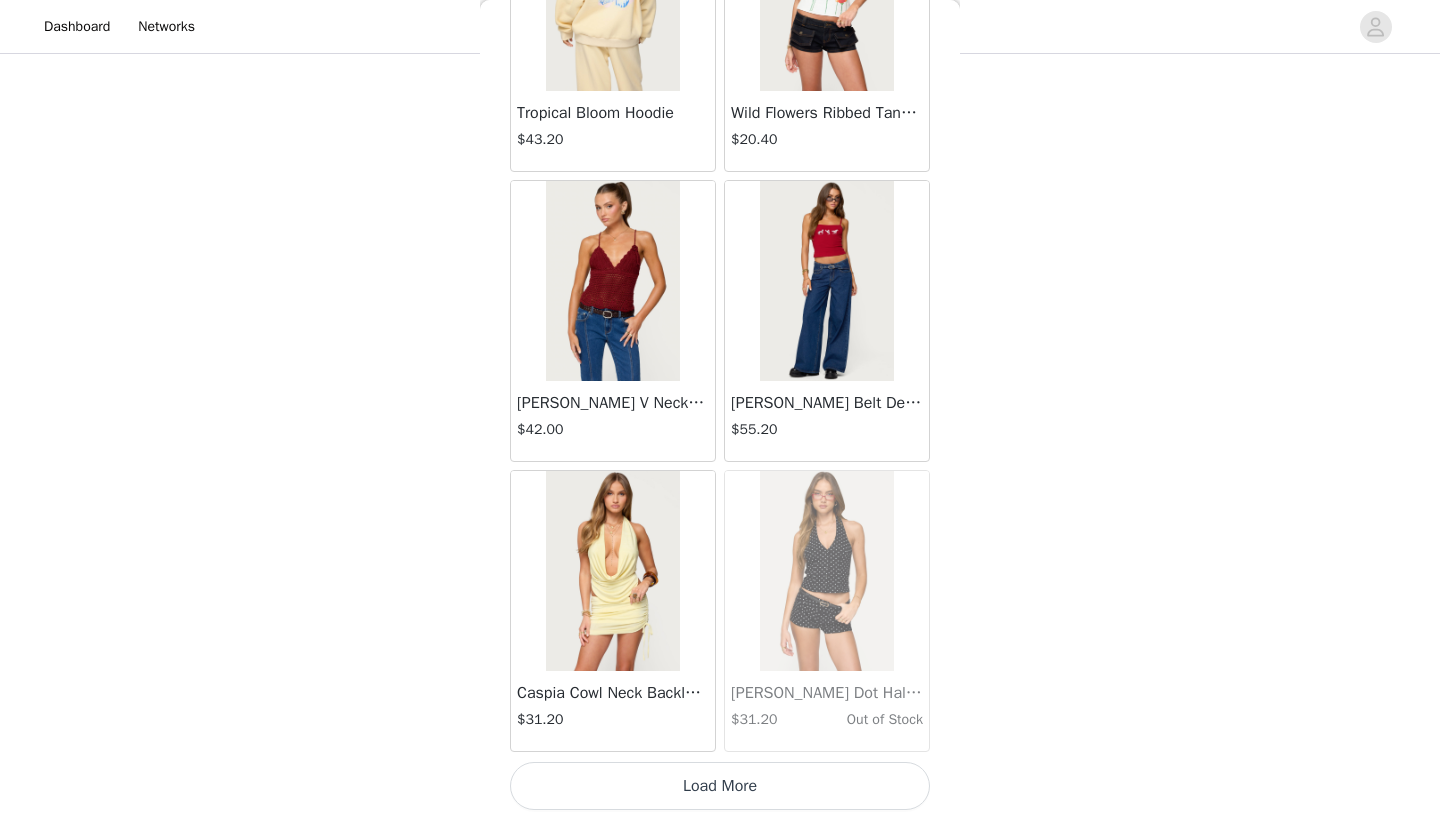 click on "Load More" at bounding box center (720, 786) 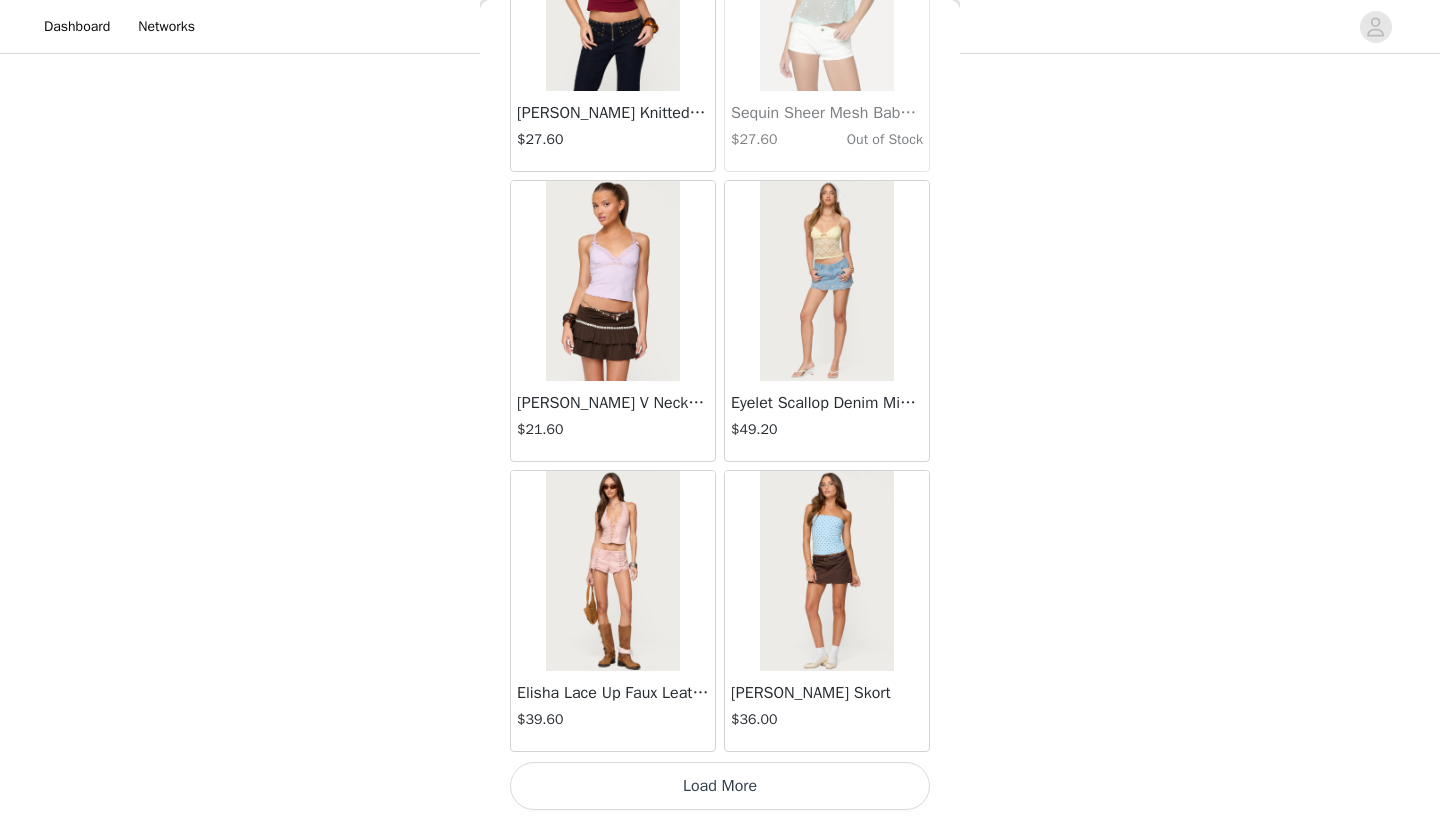 click on "Load More" at bounding box center [720, 786] 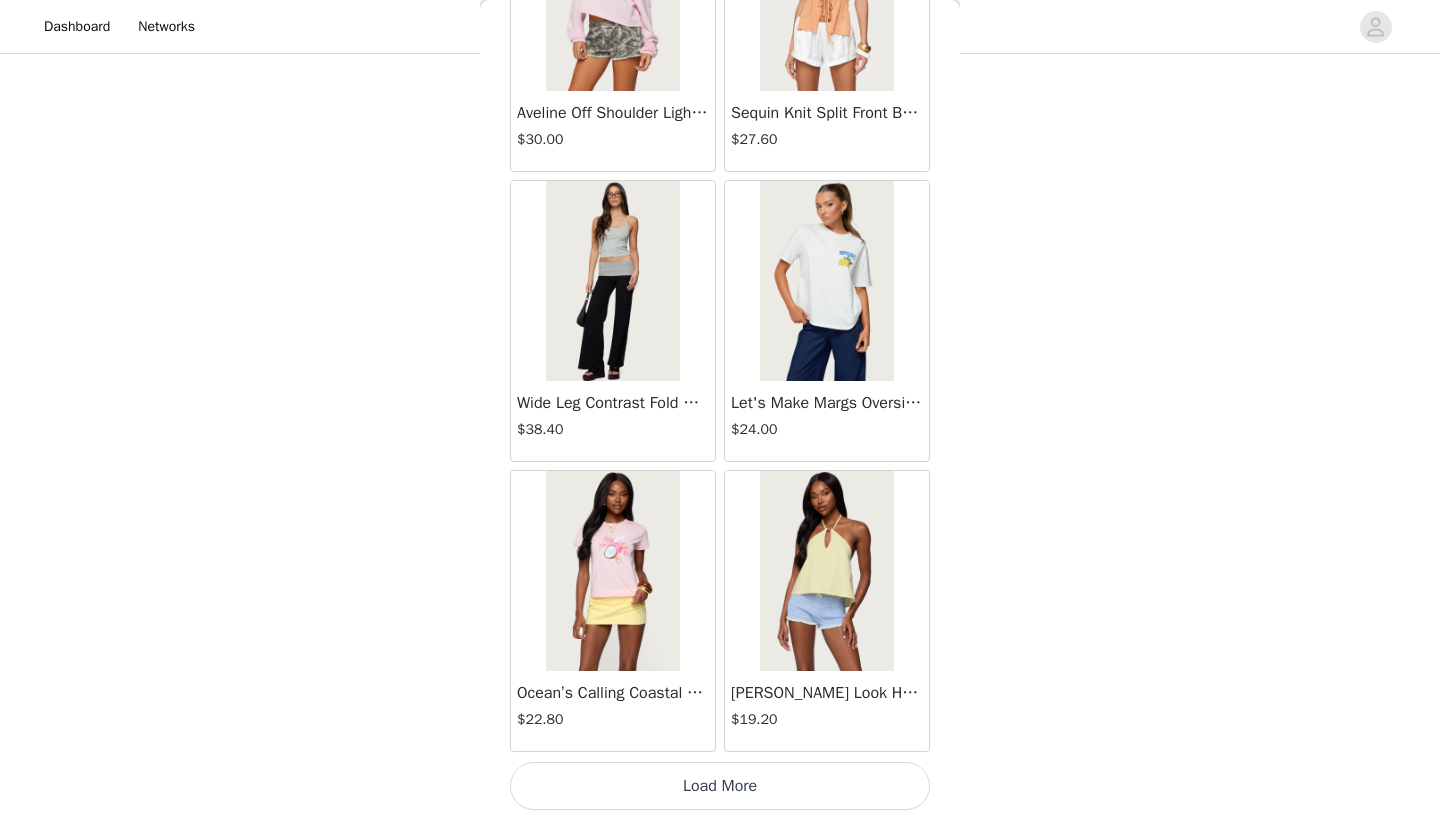 click on "Load More" at bounding box center [720, 786] 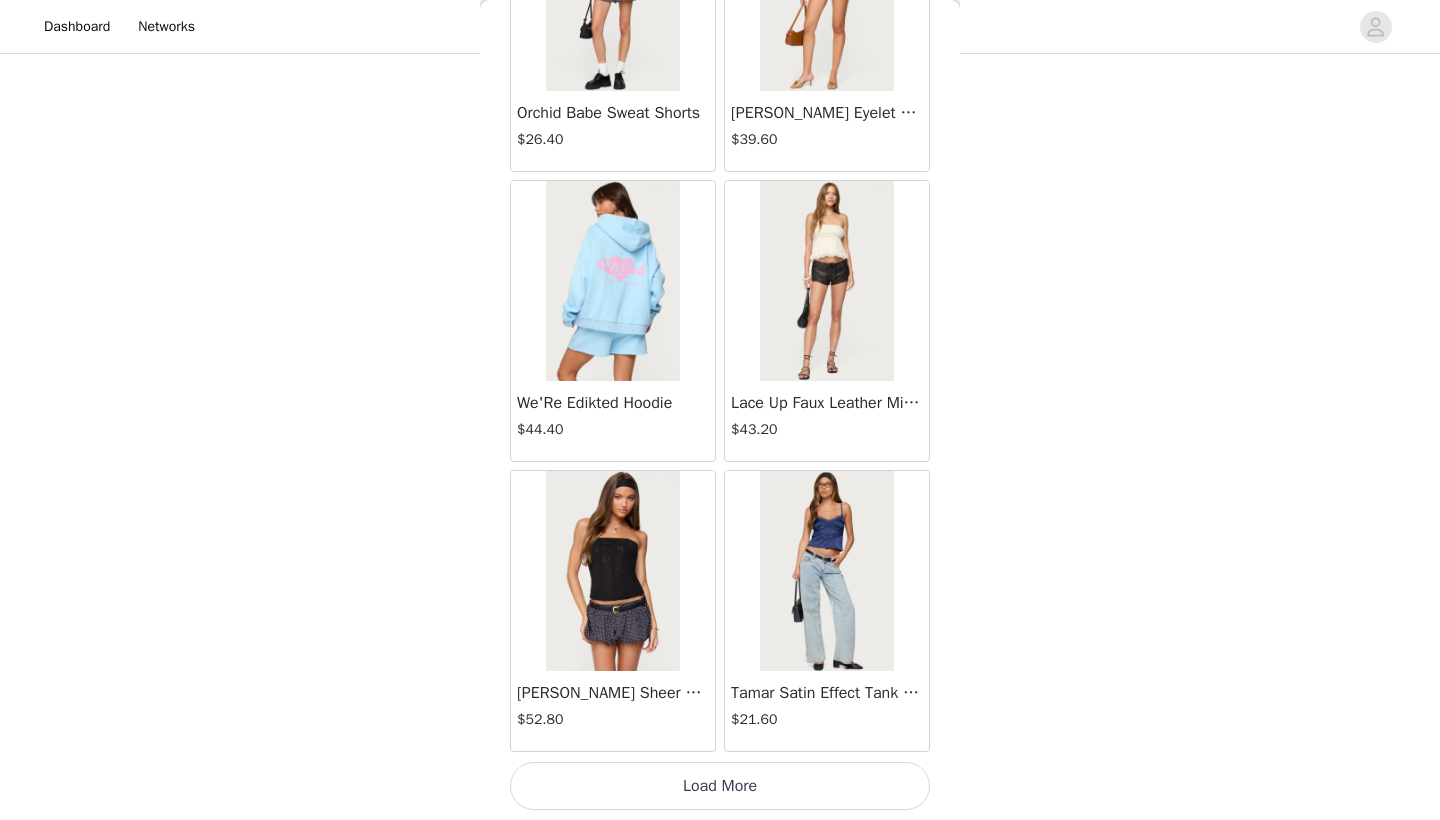 click on "Load More" at bounding box center [720, 786] 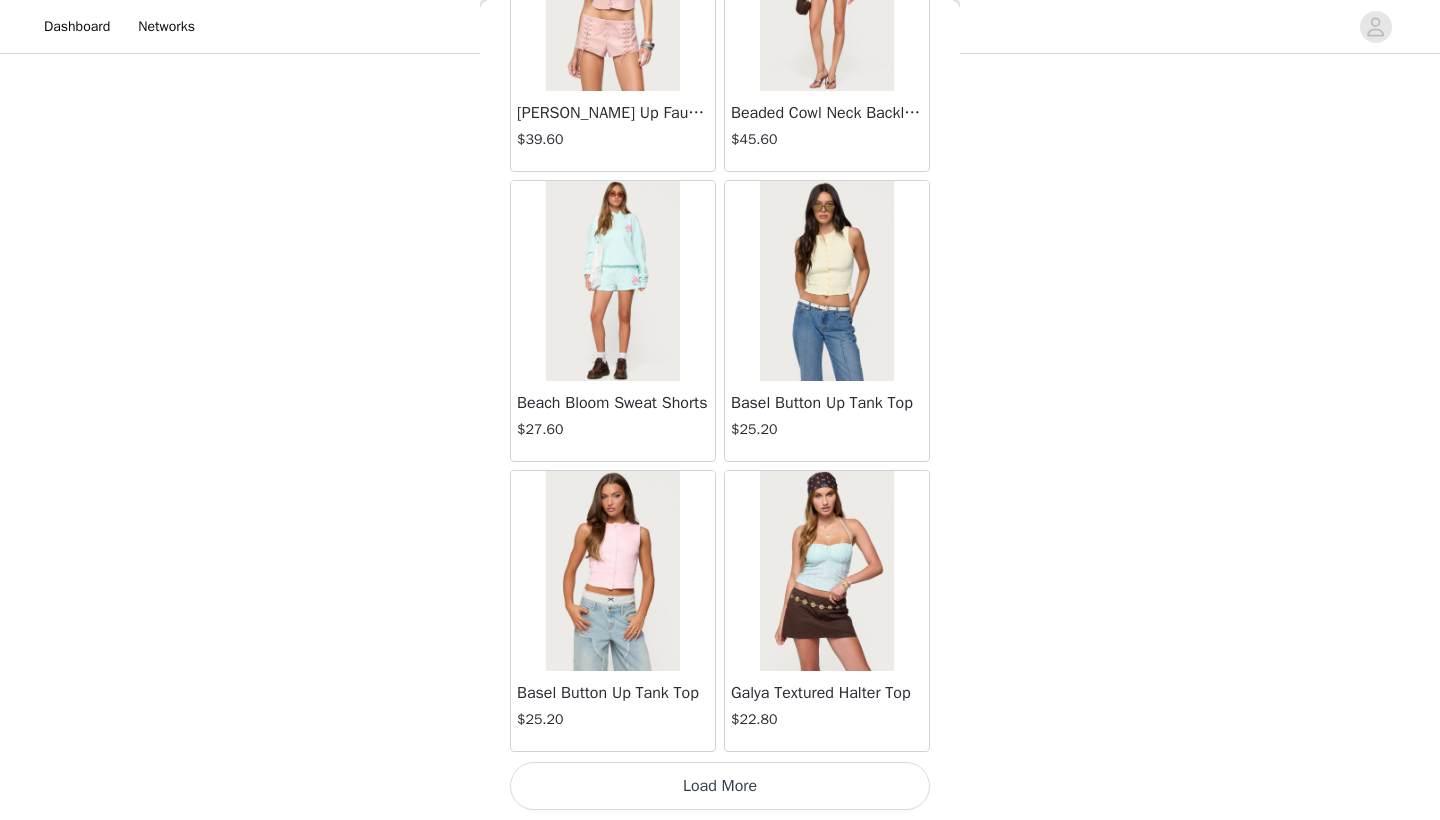 click on "Load More" at bounding box center [720, 786] 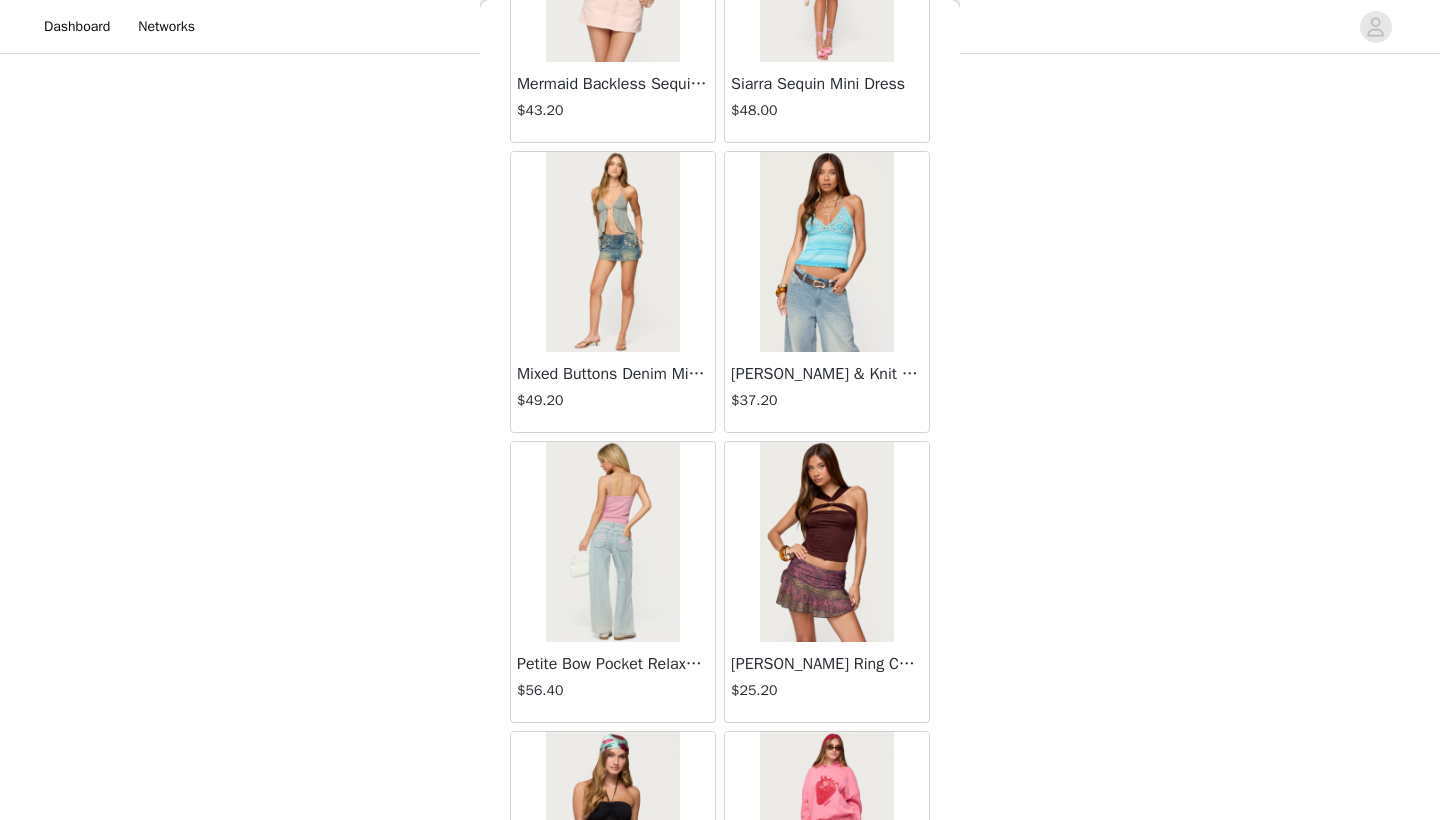 scroll, scrollTop: 55689, scrollLeft: 0, axis: vertical 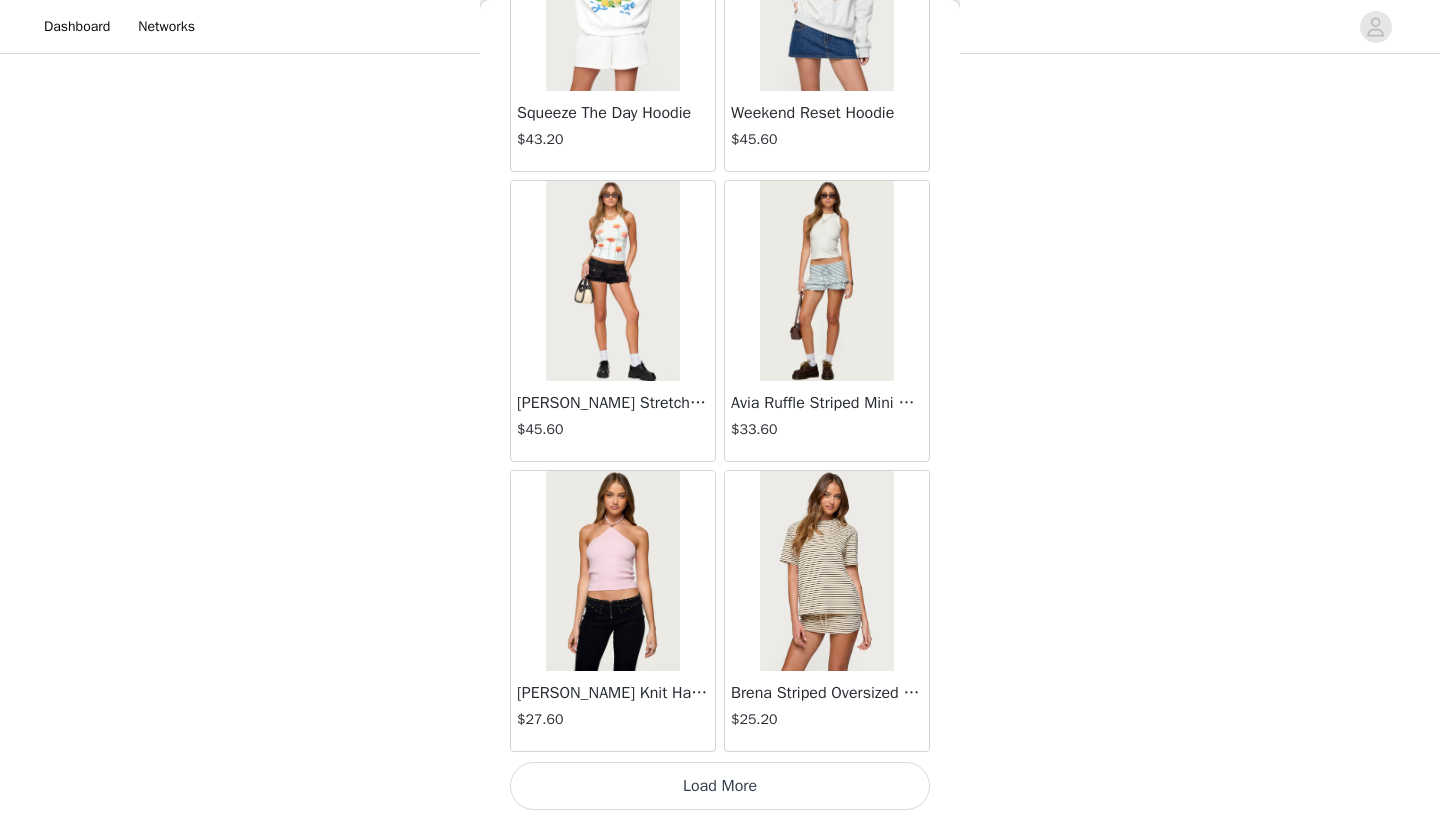 click on "Load More" at bounding box center (720, 786) 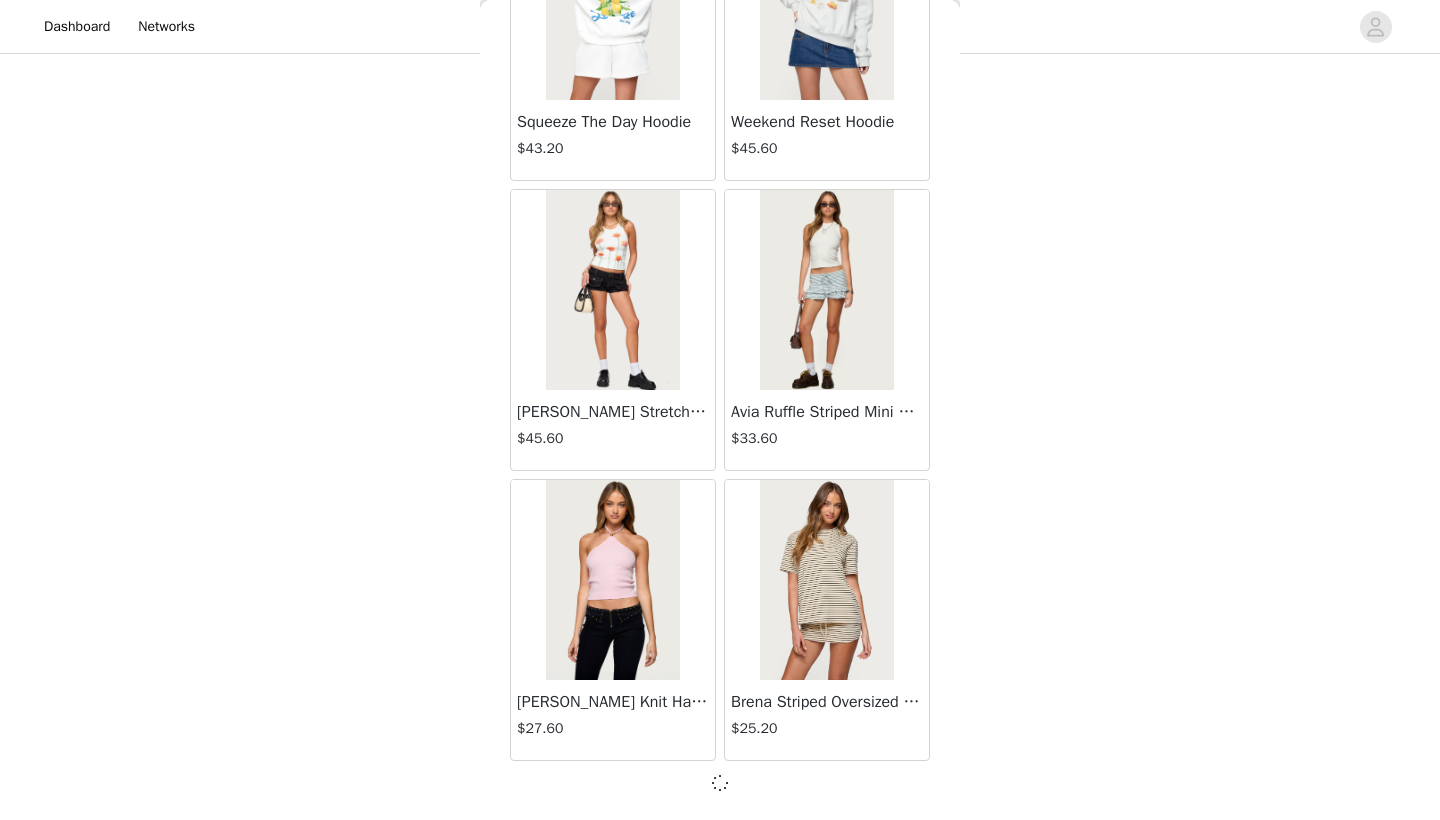 scroll, scrollTop: 57331, scrollLeft: 0, axis: vertical 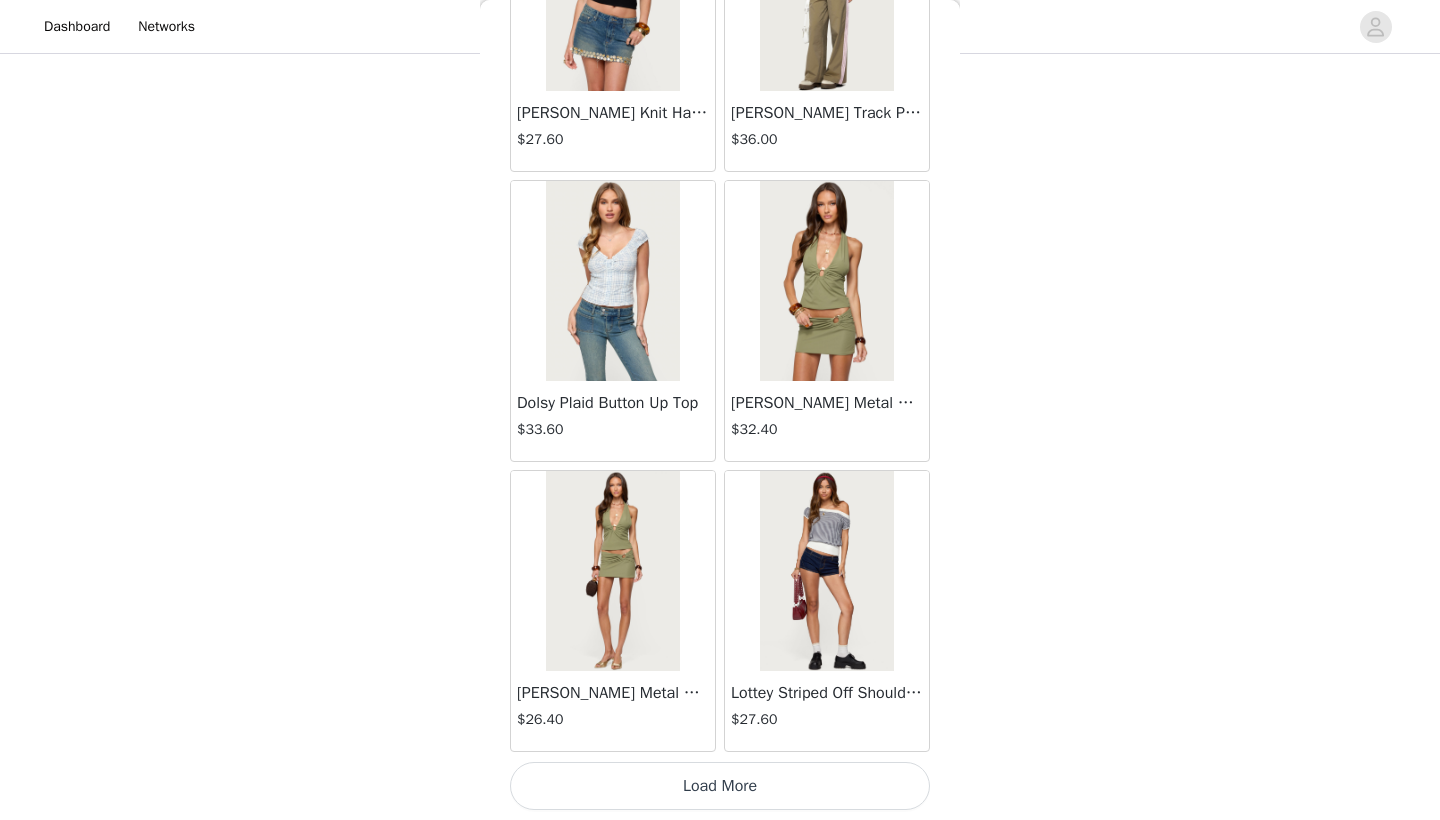 click on "Load More" at bounding box center (720, 786) 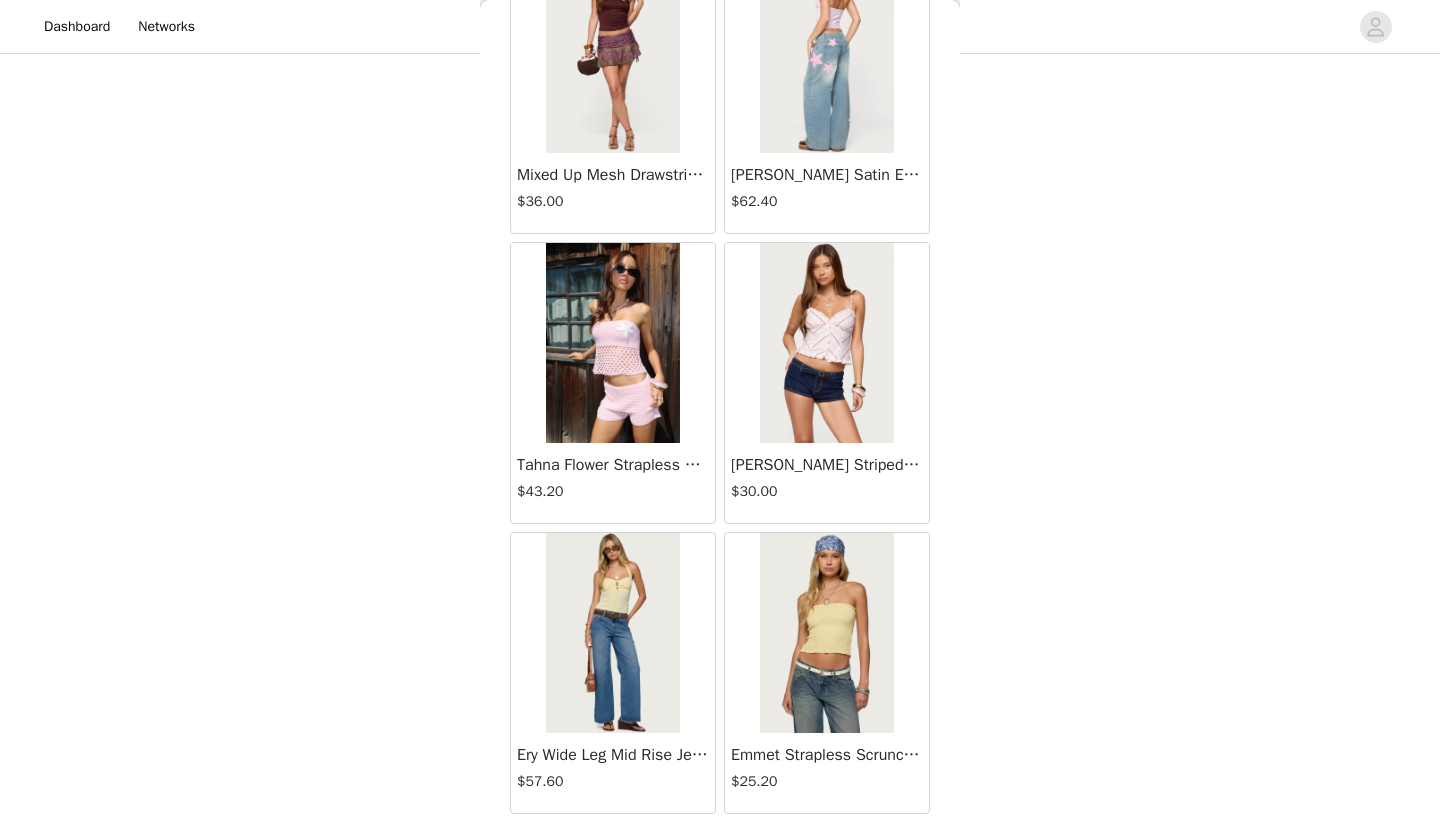 scroll, scrollTop: 63104, scrollLeft: 0, axis: vertical 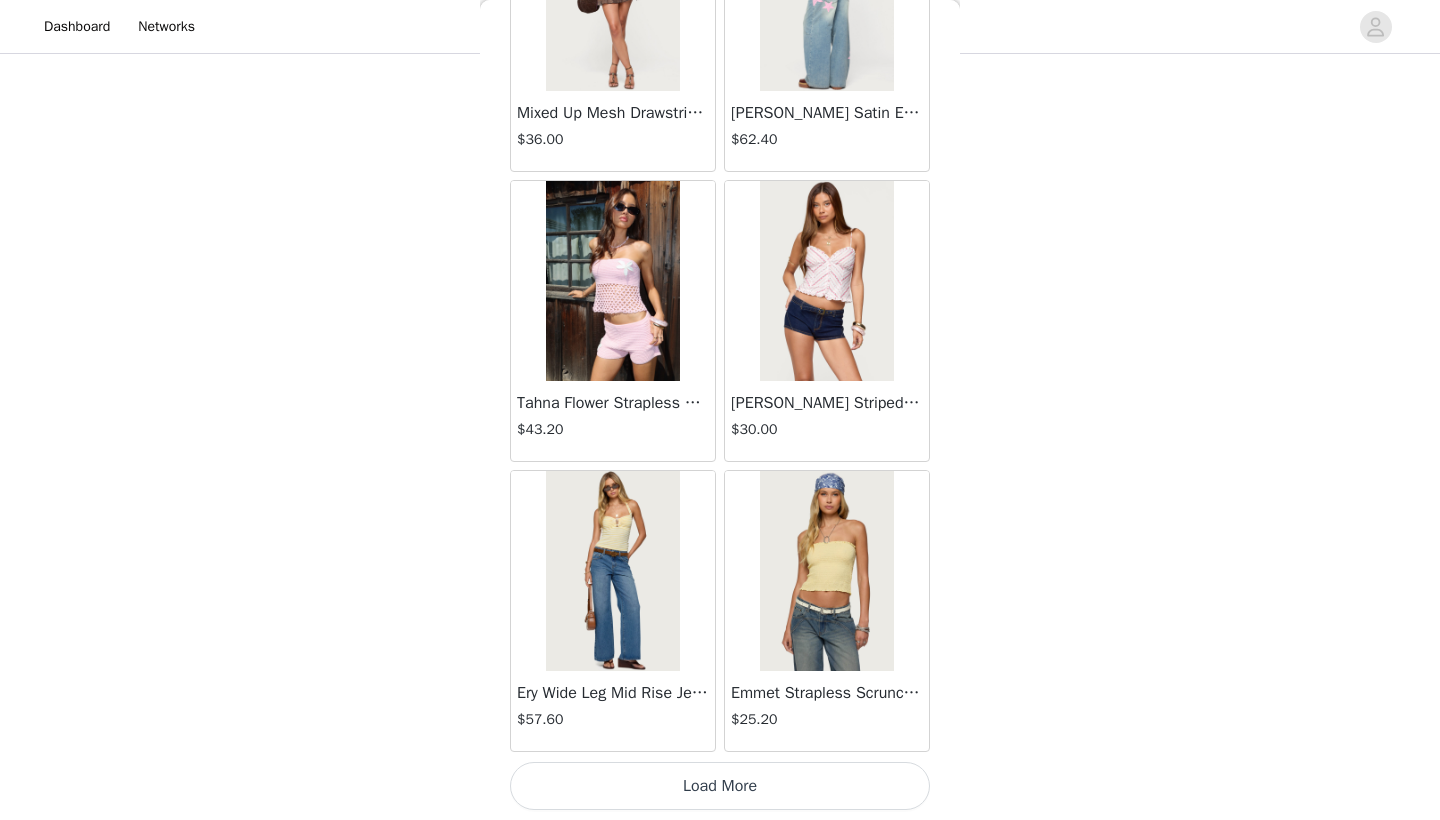 click on "Load More" at bounding box center [720, 786] 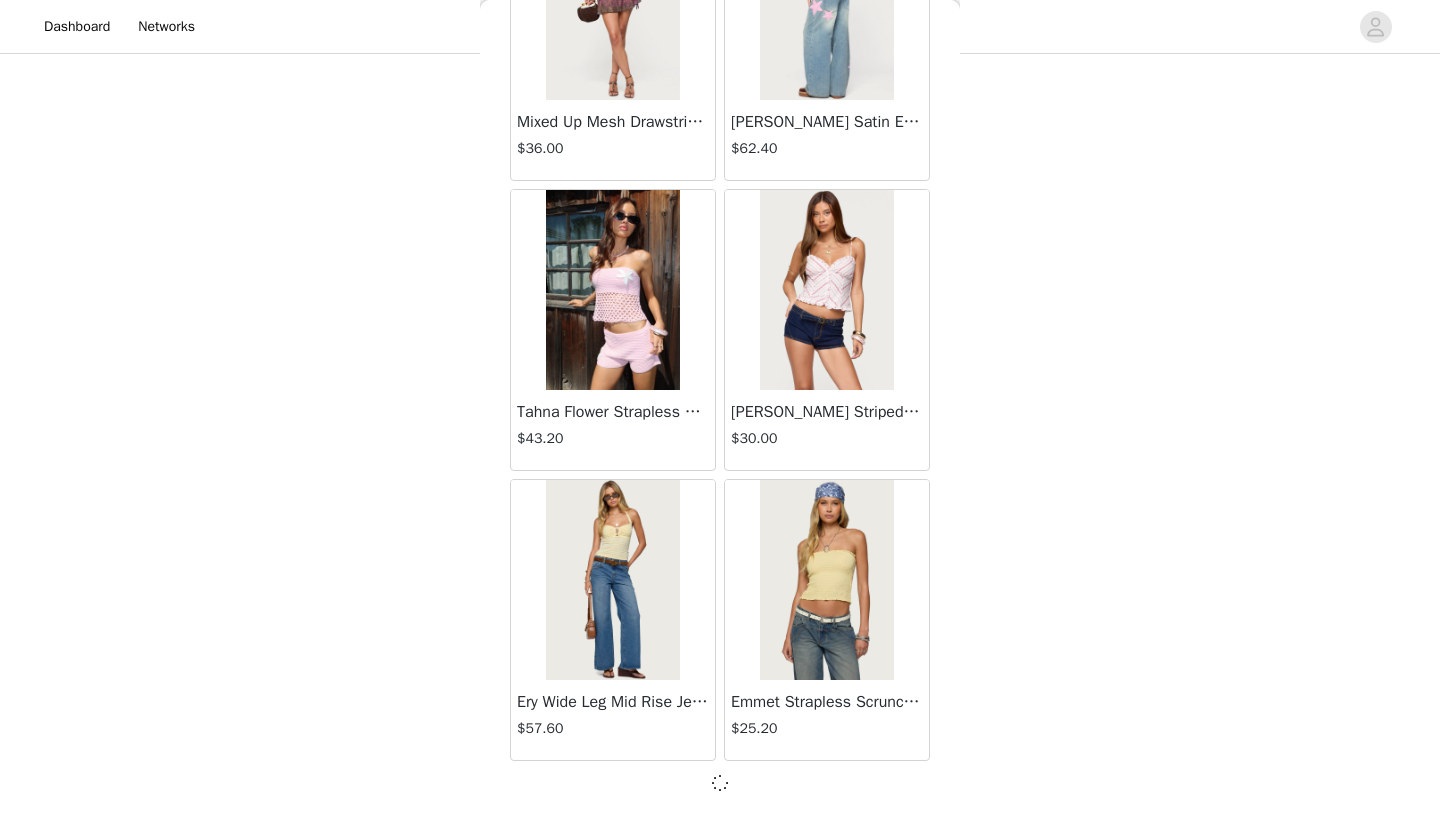 scroll, scrollTop: 63131, scrollLeft: 0, axis: vertical 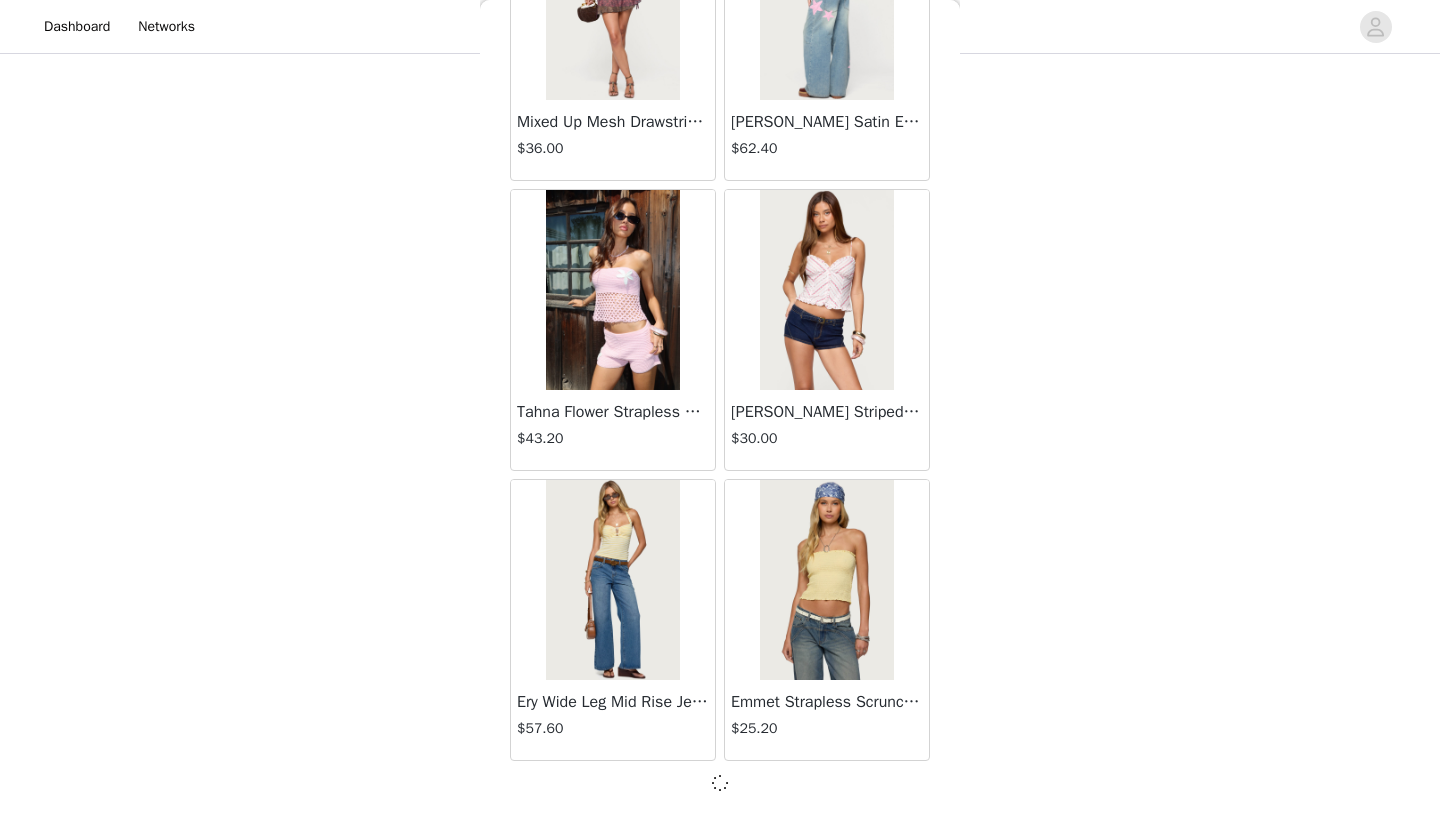 click at bounding box center (720, 783) 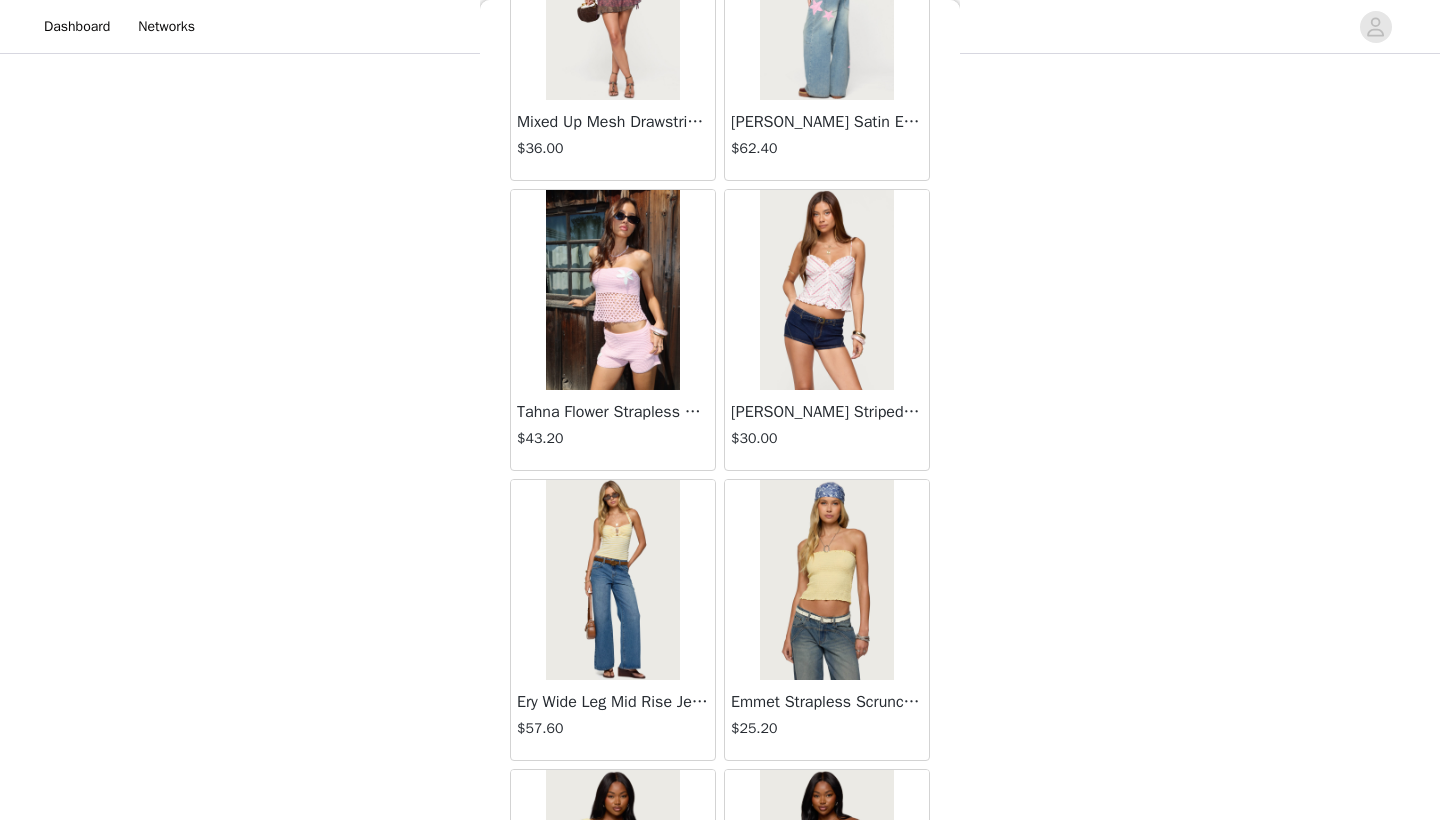 scroll, scrollTop: 443, scrollLeft: 0, axis: vertical 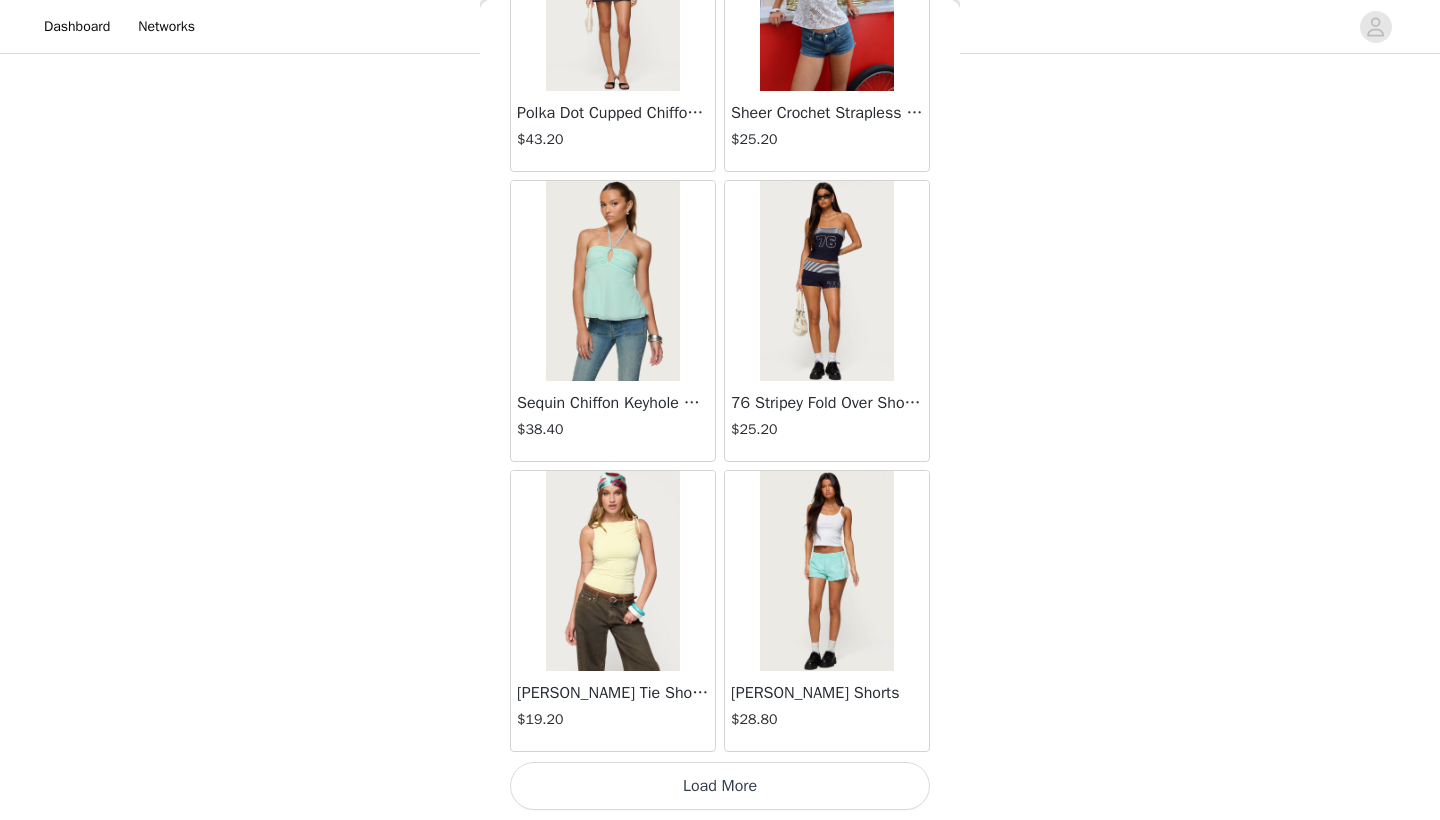 click on "Load More" at bounding box center (720, 786) 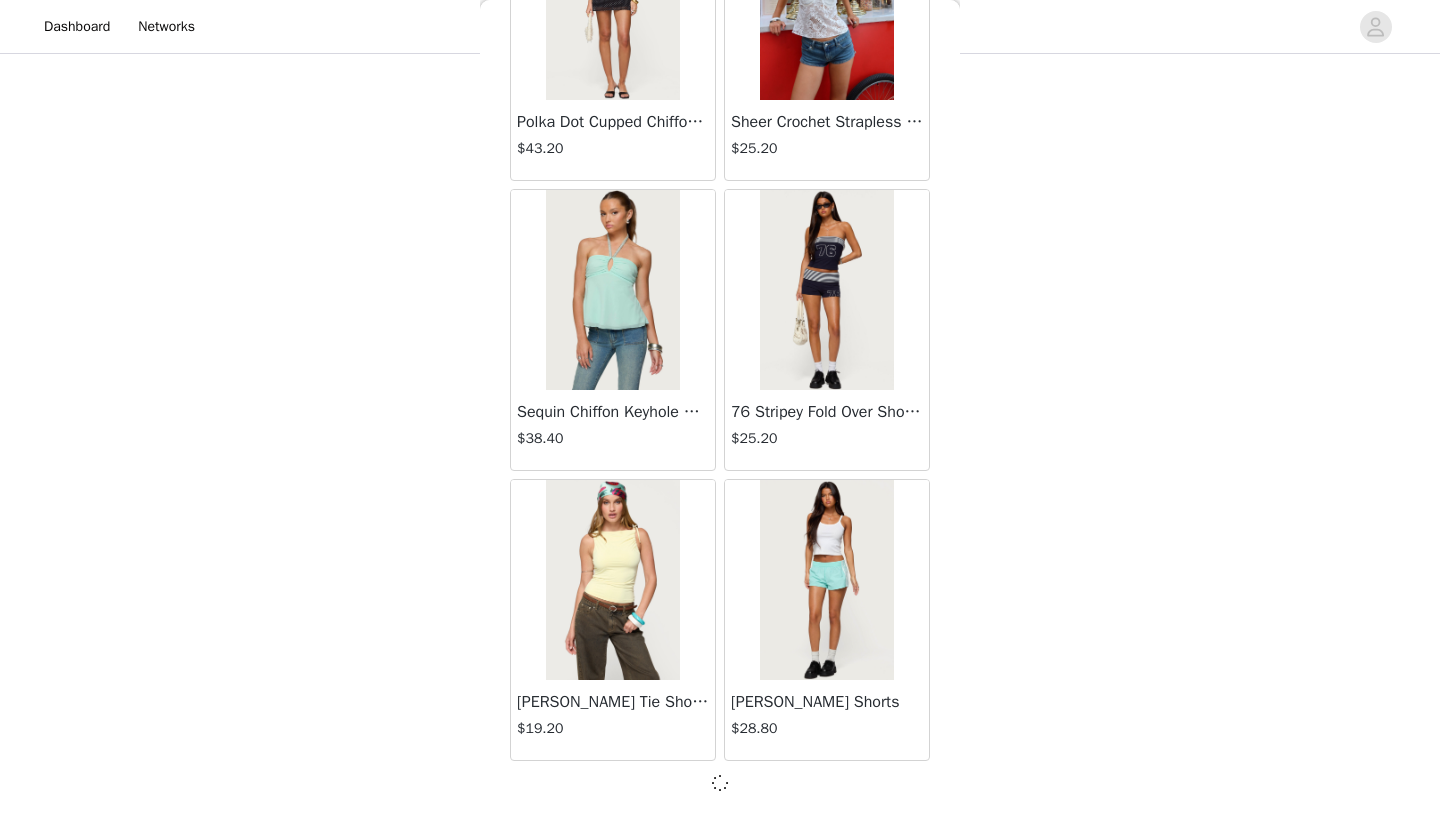 scroll, scrollTop: 66031, scrollLeft: 0, axis: vertical 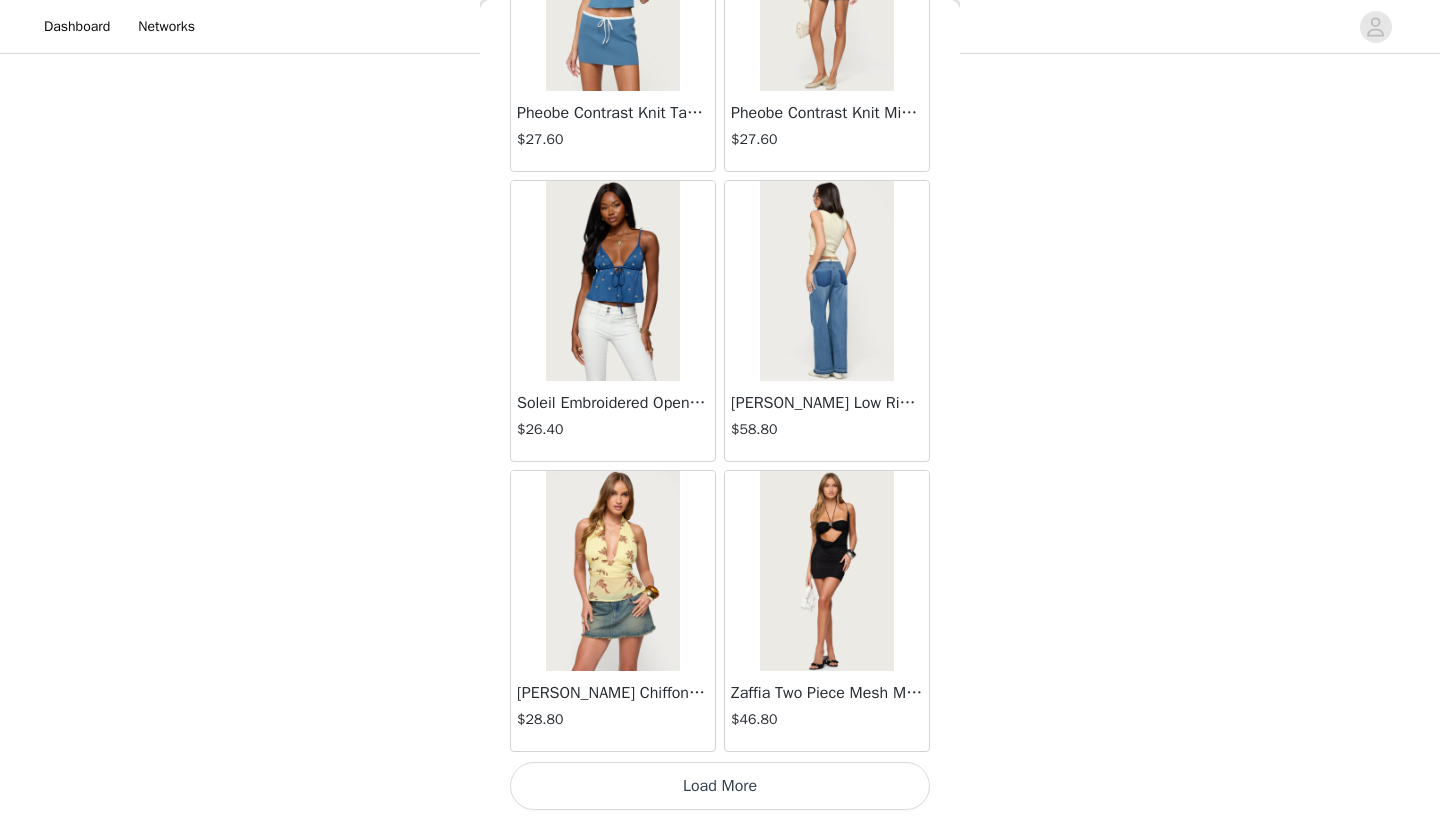 click on "Load More" at bounding box center (720, 786) 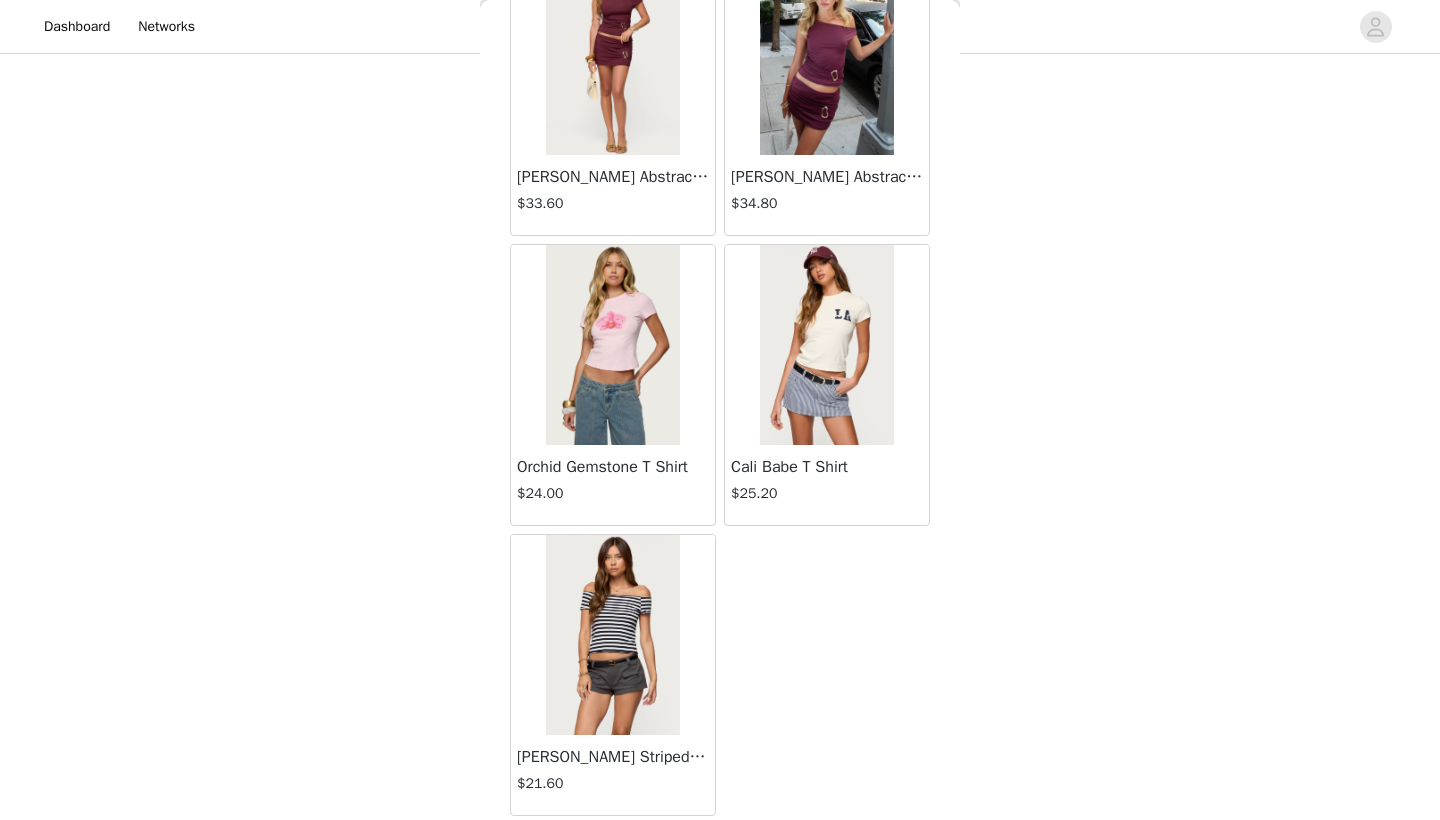scroll, scrollTop: 71196, scrollLeft: 0, axis: vertical 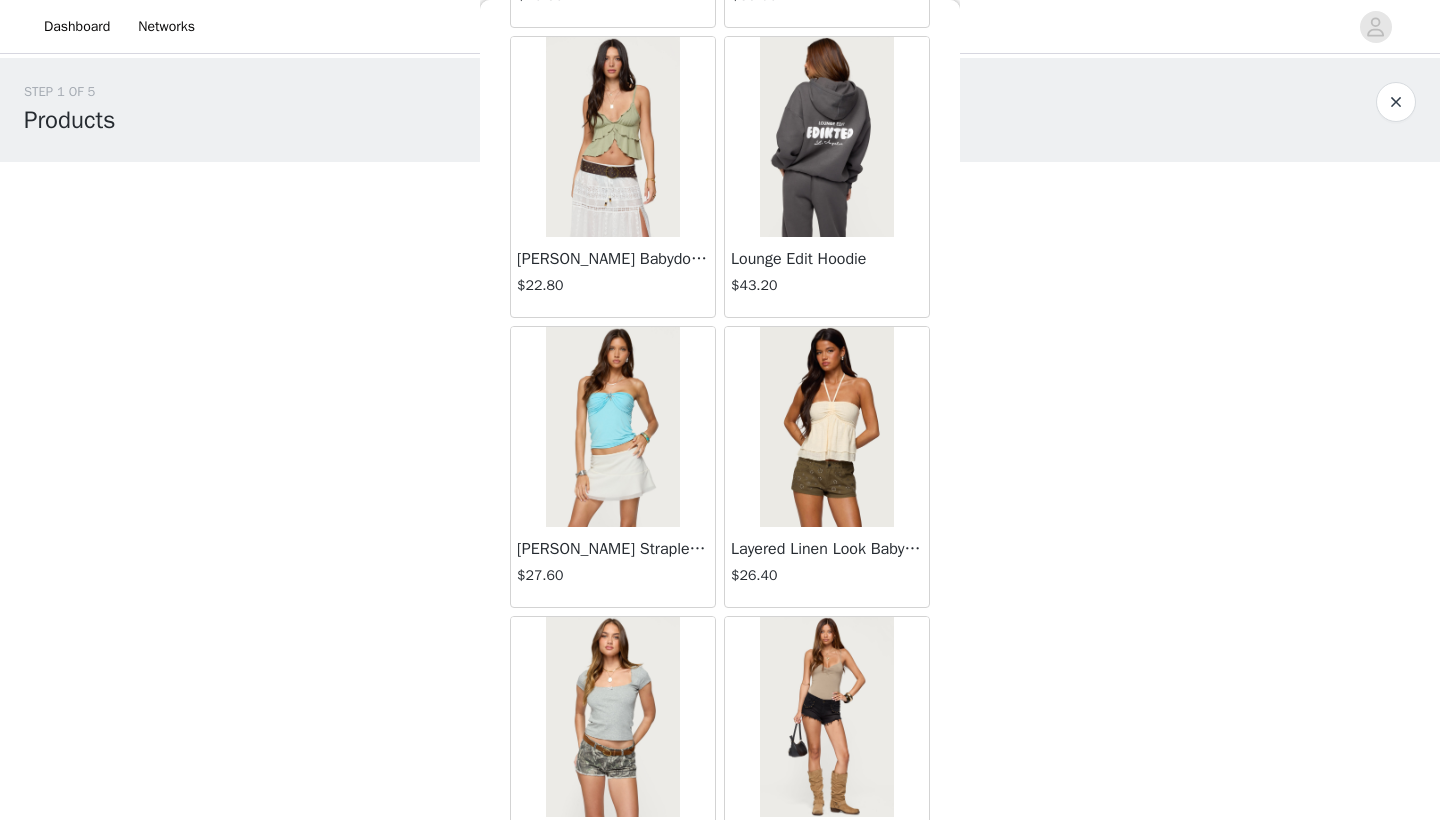 click at bounding box center [826, 427] 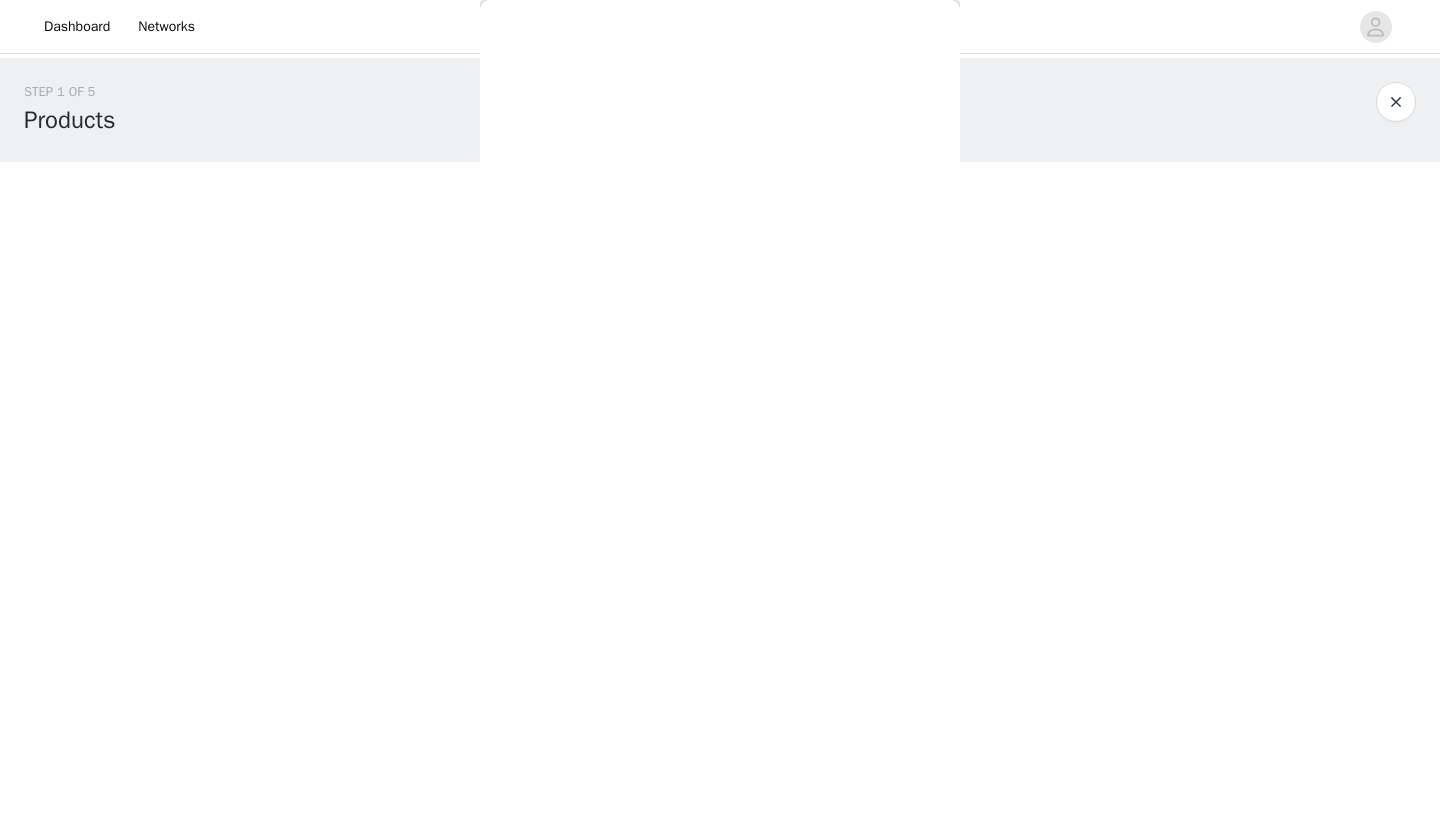 scroll, scrollTop: 179, scrollLeft: 0, axis: vertical 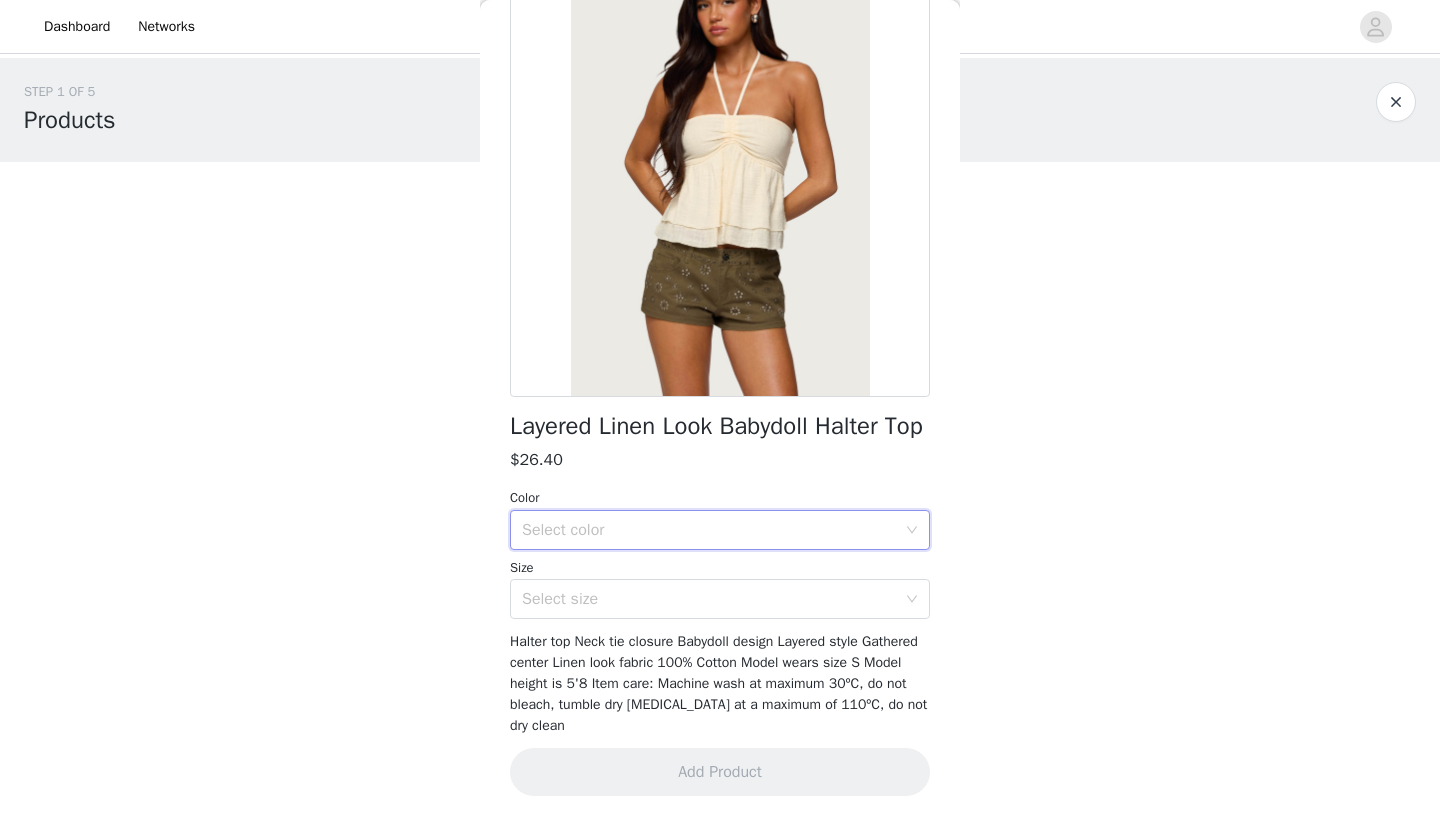 click on "Select color" at bounding box center [713, 530] 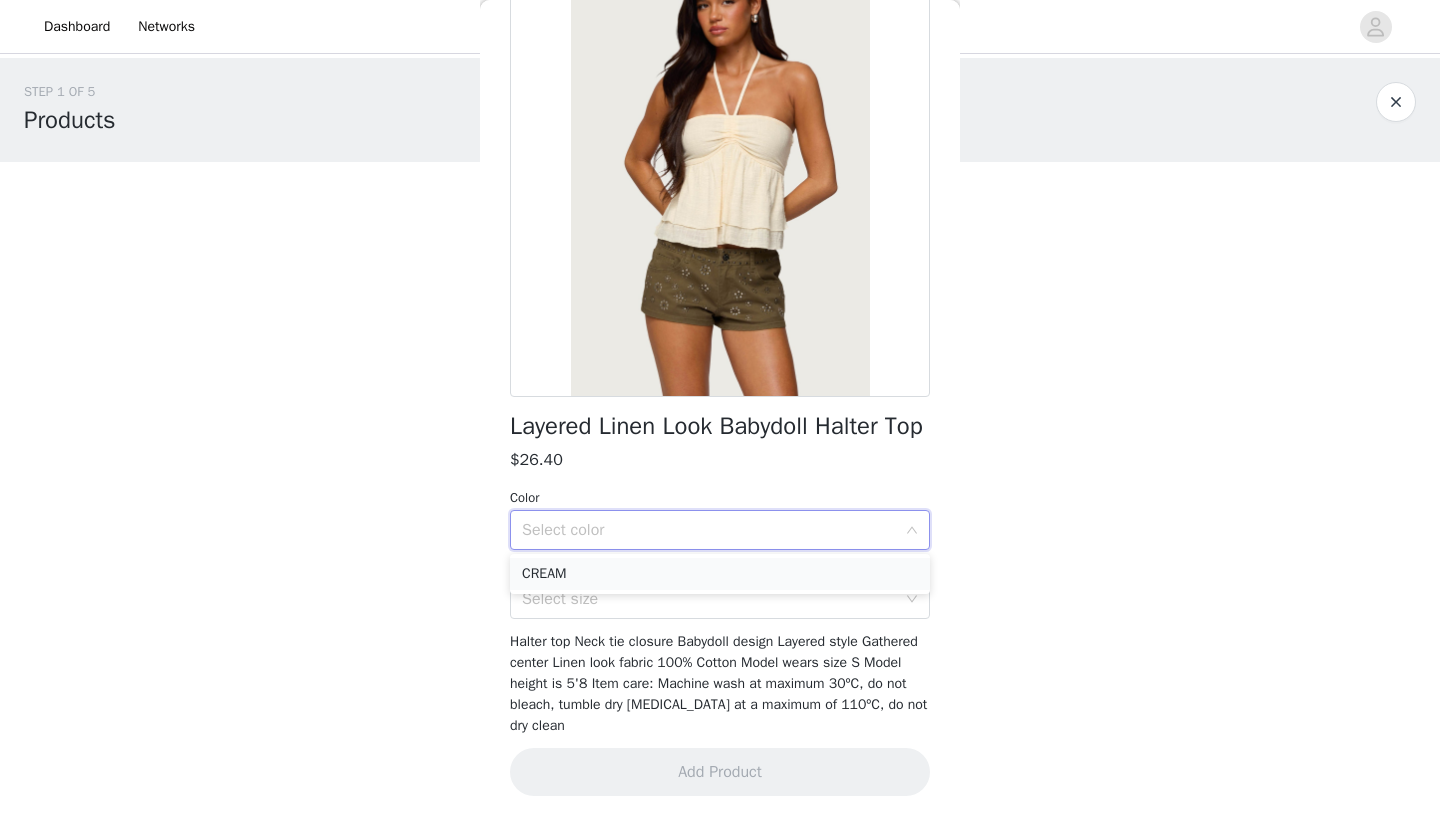 click on "CREAM" at bounding box center (720, 574) 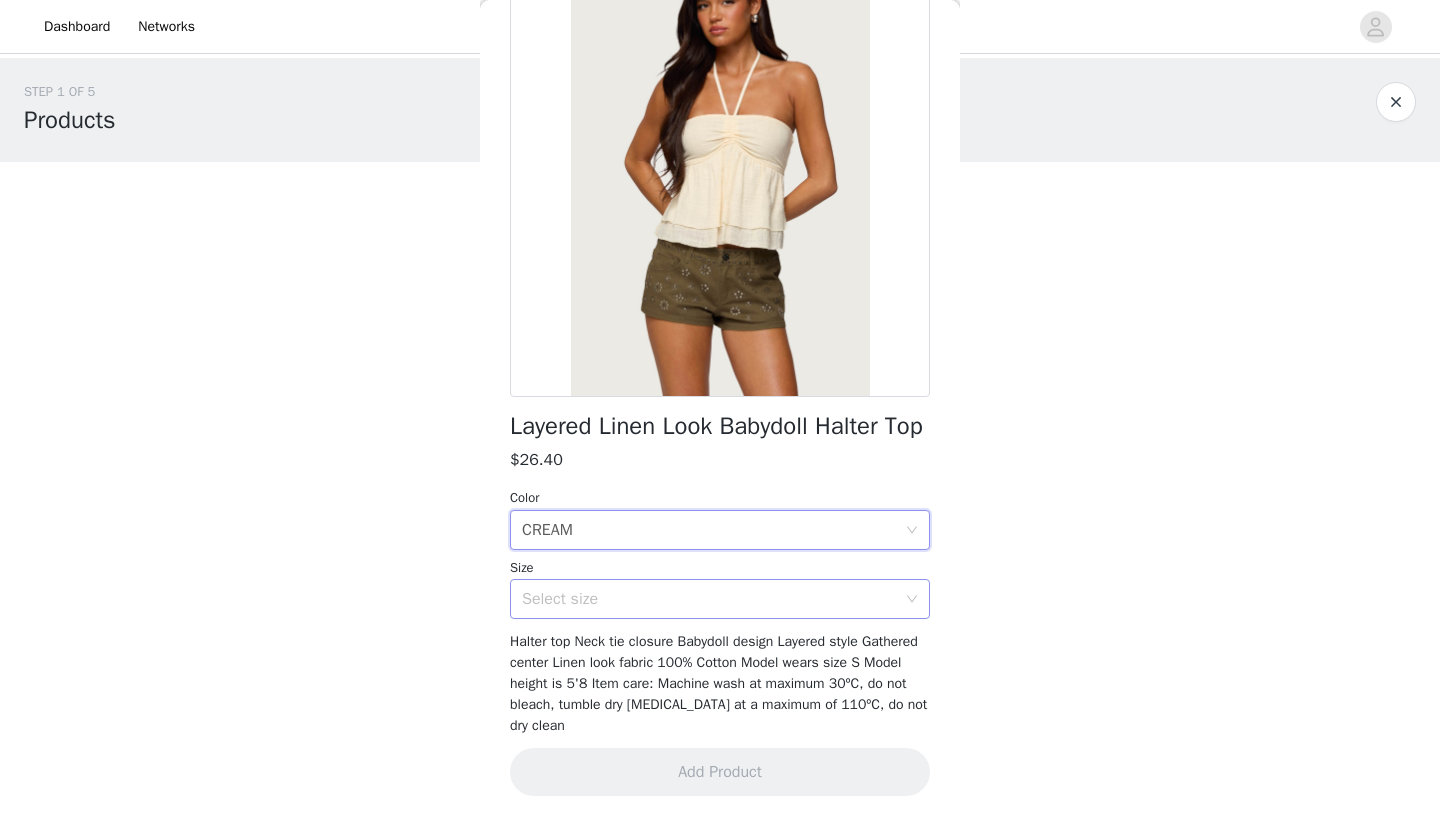 click on "Select size" at bounding box center [709, 599] 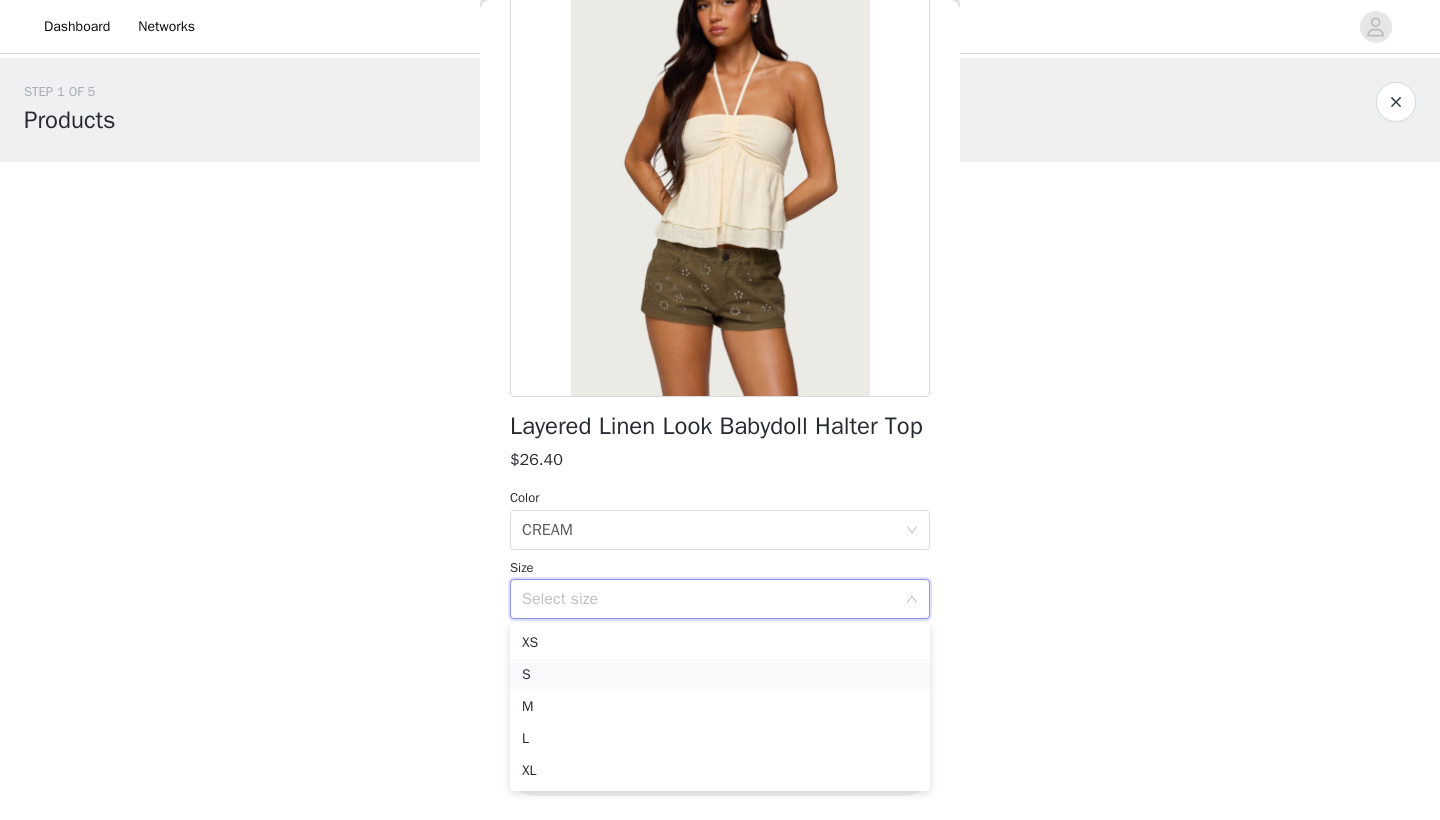 click on "S" at bounding box center (720, 675) 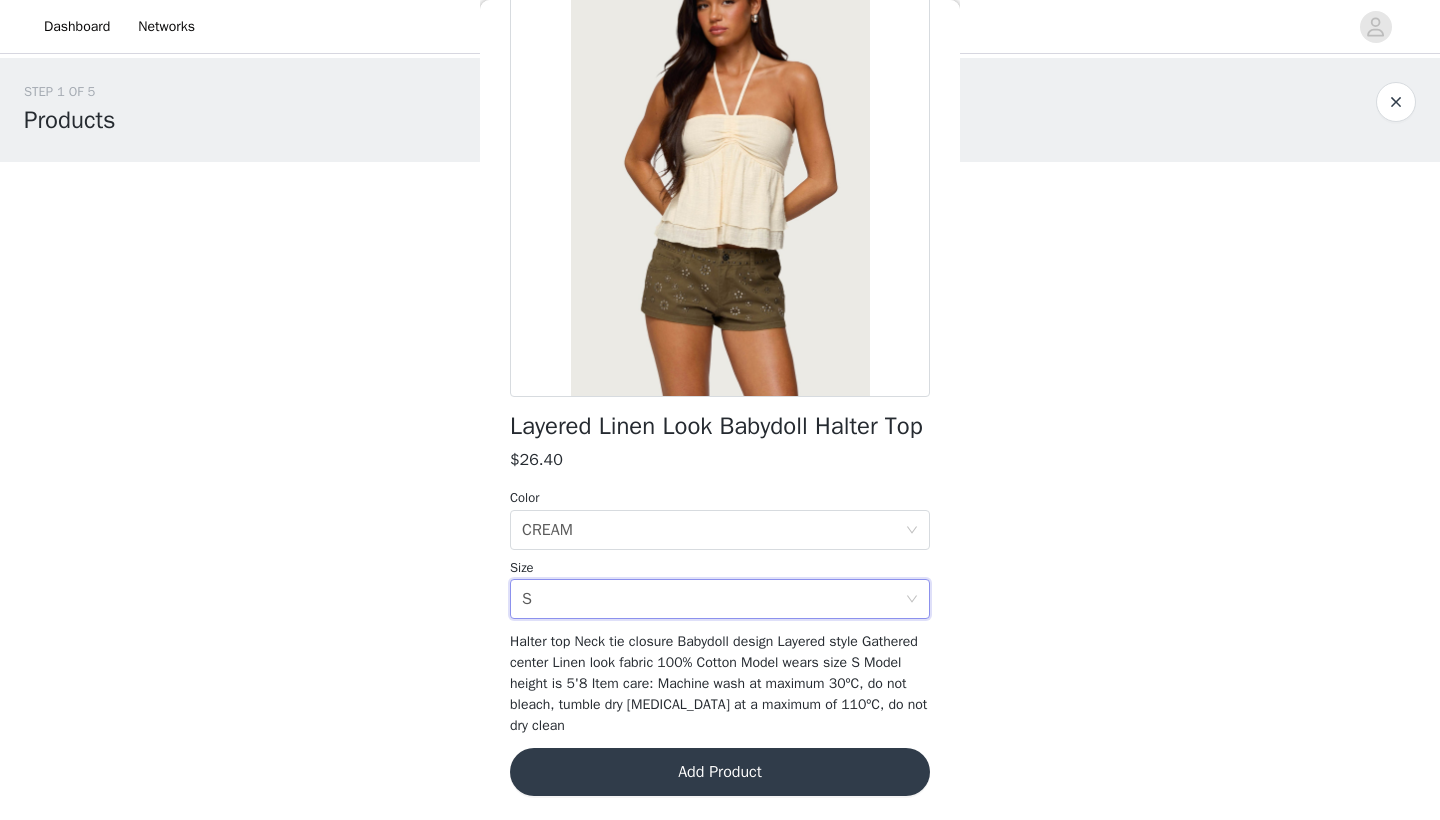 click on "Add Product" at bounding box center (720, 772) 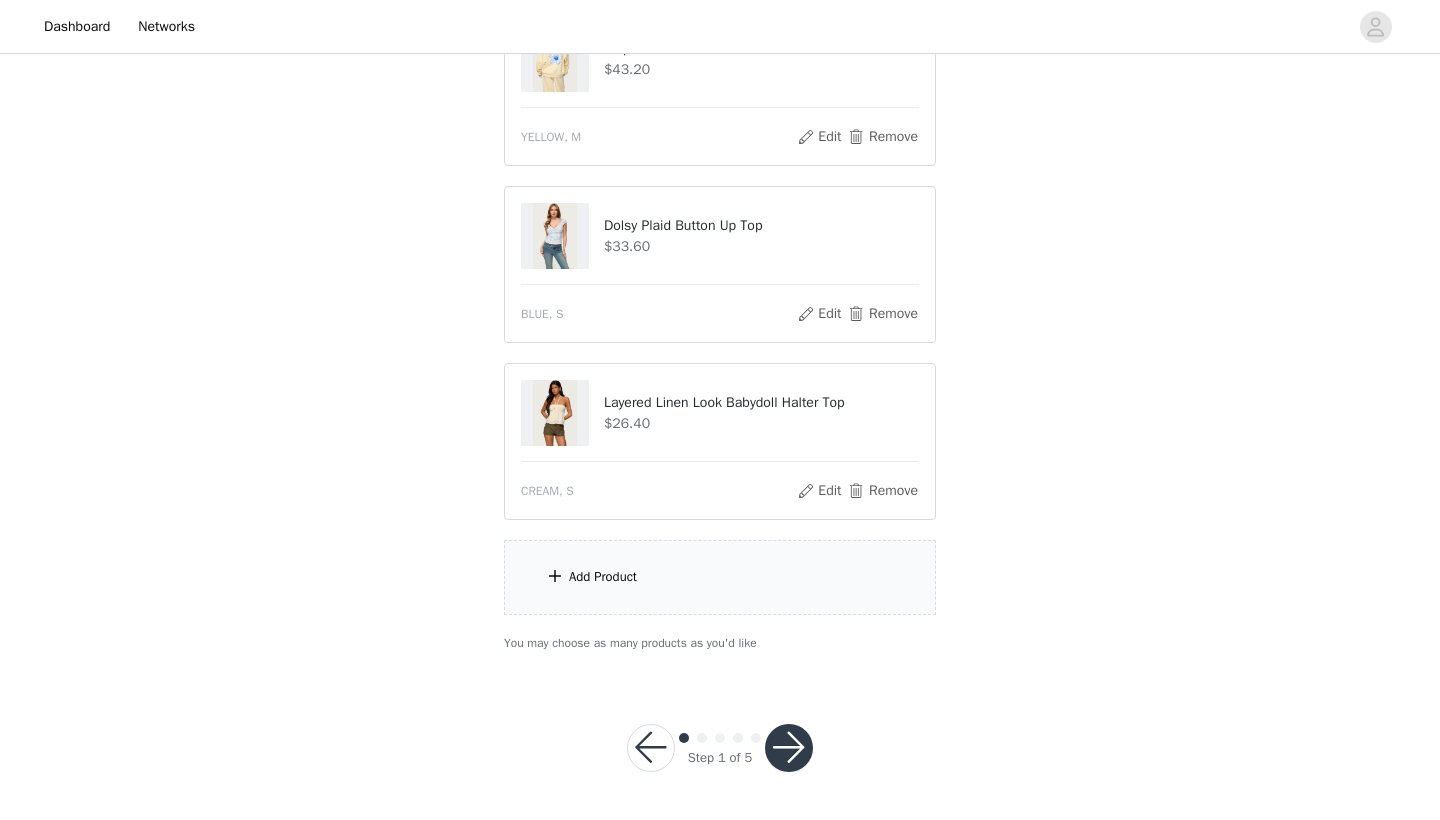 scroll, scrollTop: 620, scrollLeft: 0, axis: vertical 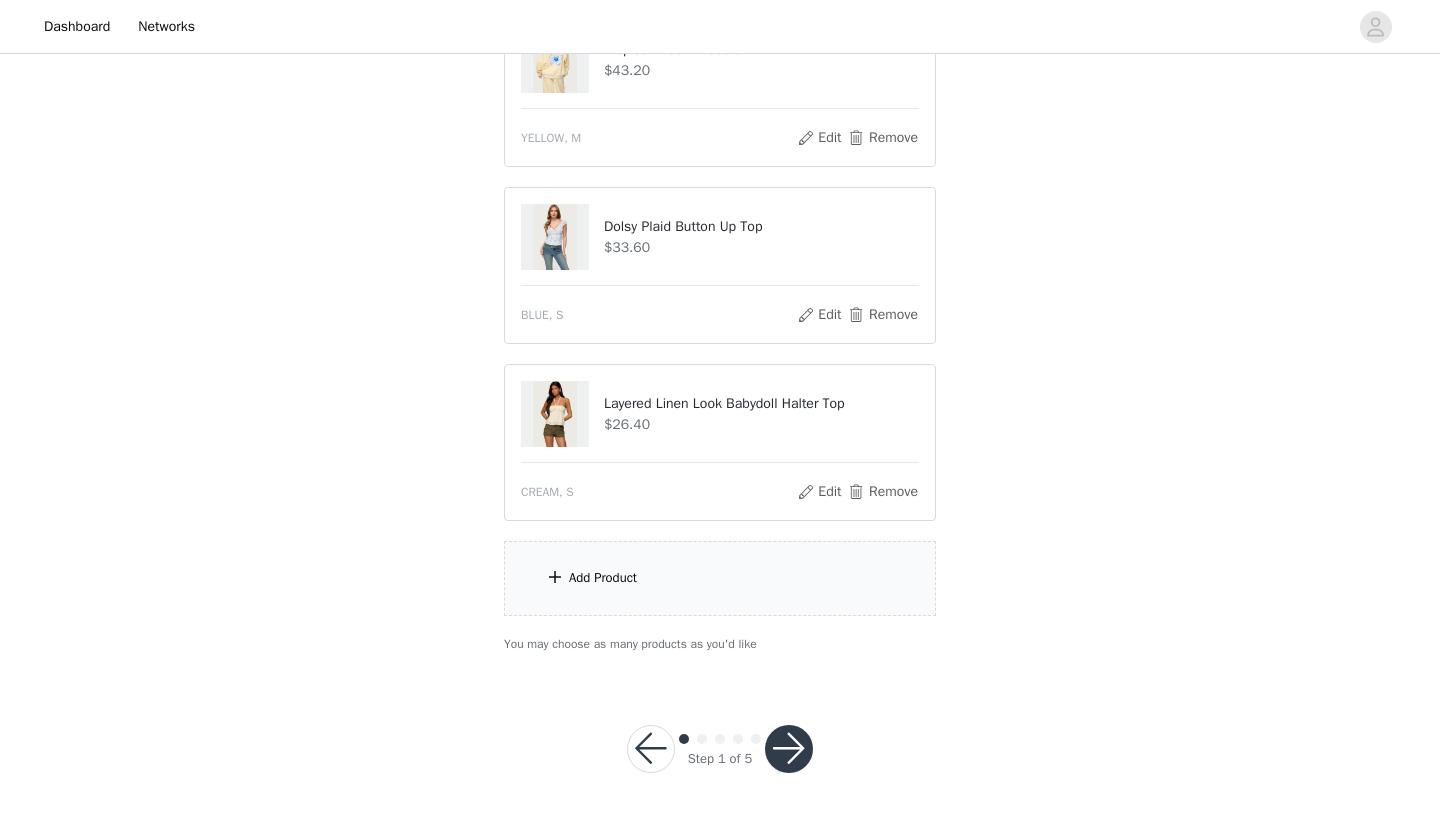 click on "Add Product" at bounding box center [720, 578] 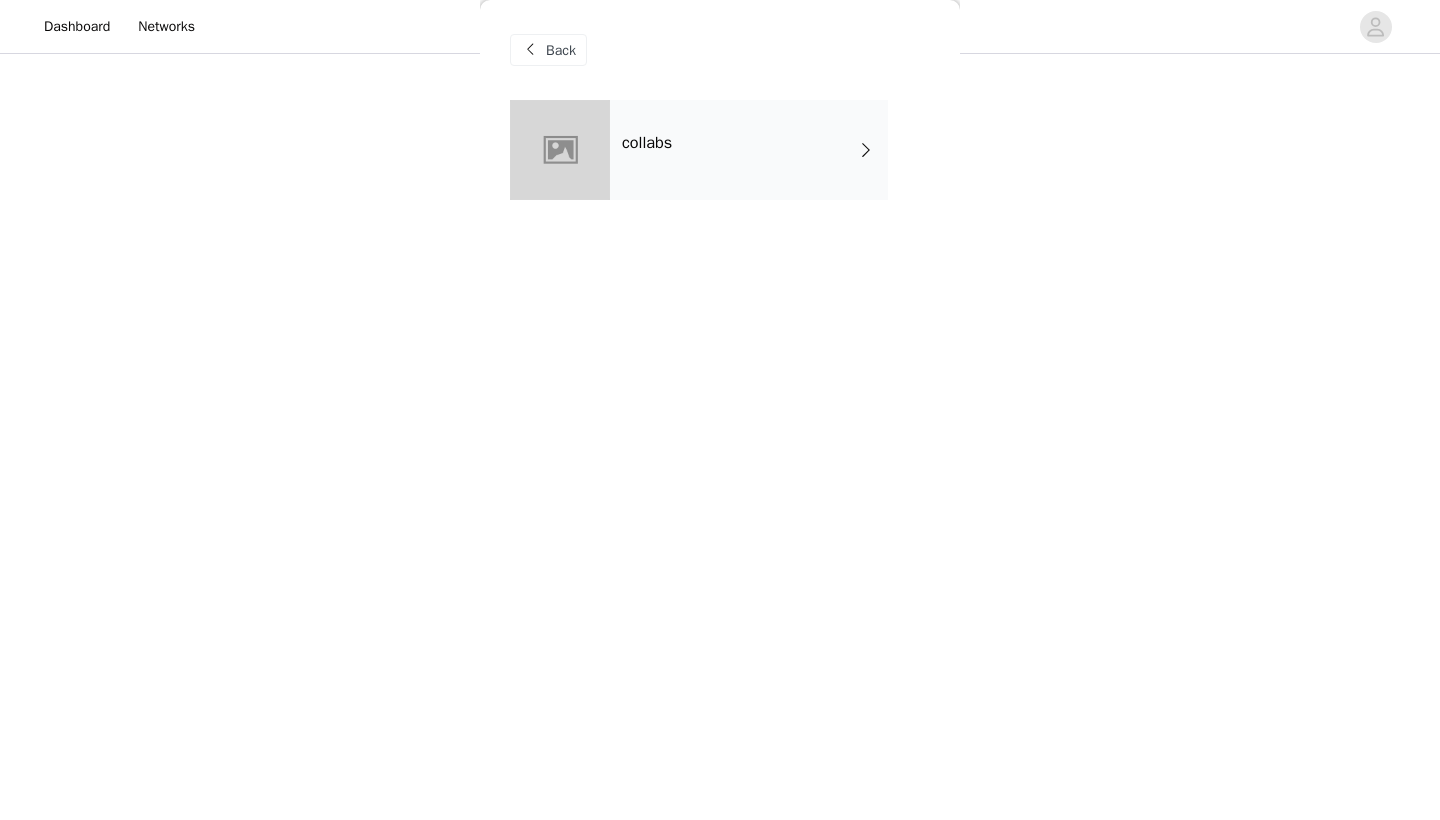 click on "collabs" at bounding box center [749, 150] 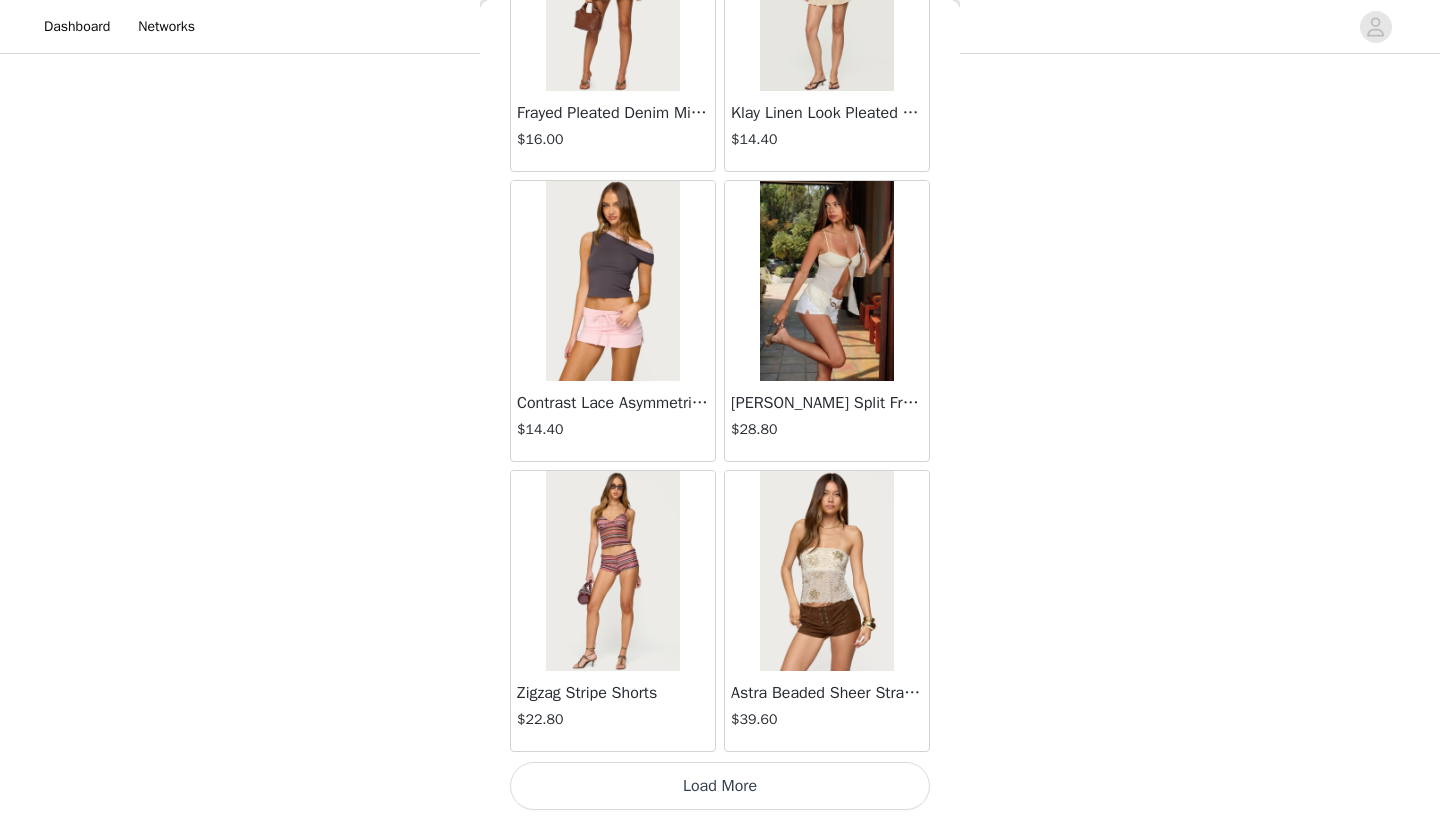 scroll, scrollTop: 2240, scrollLeft: 0, axis: vertical 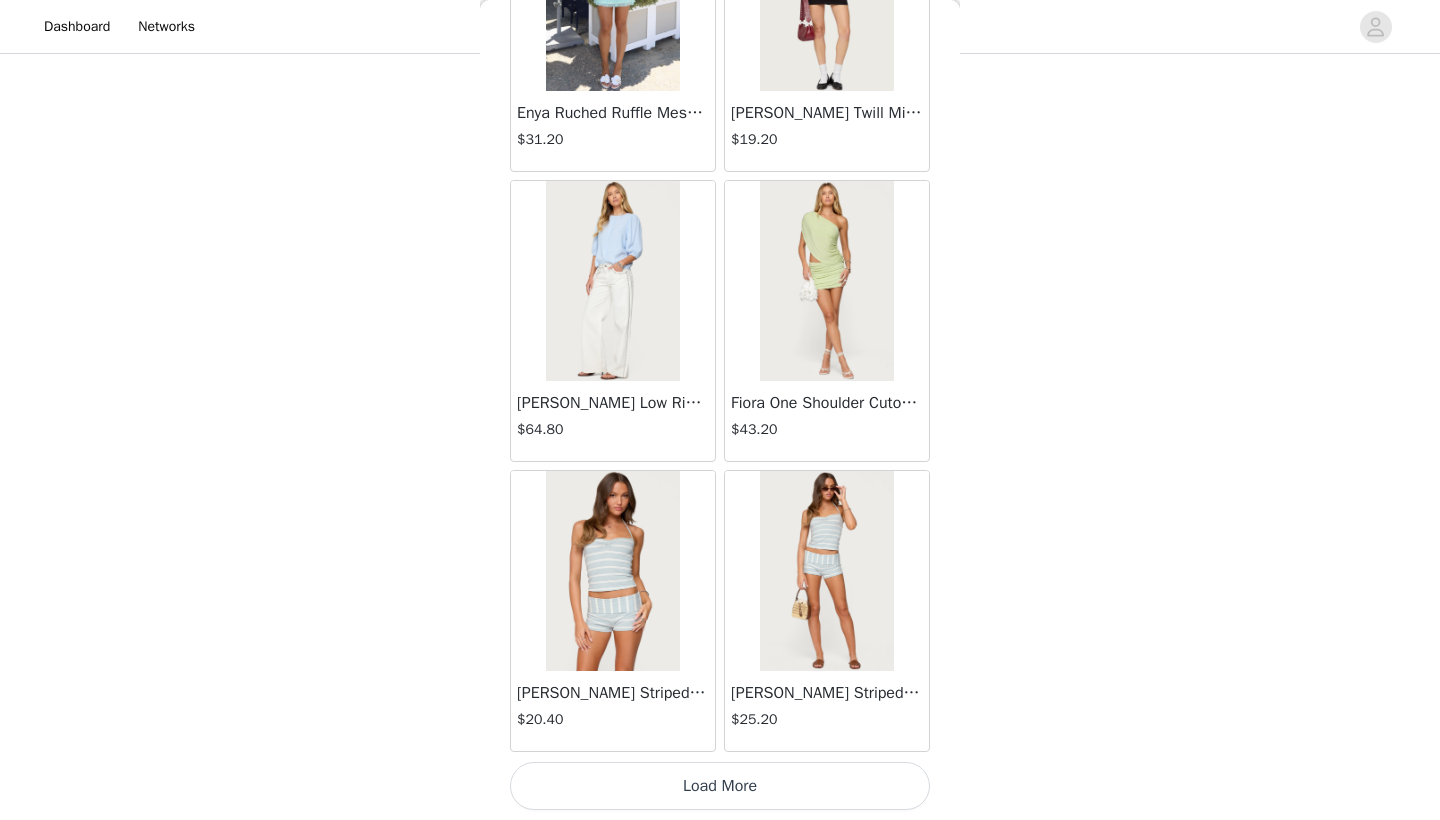 click on "Load More" at bounding box center (720, 786) 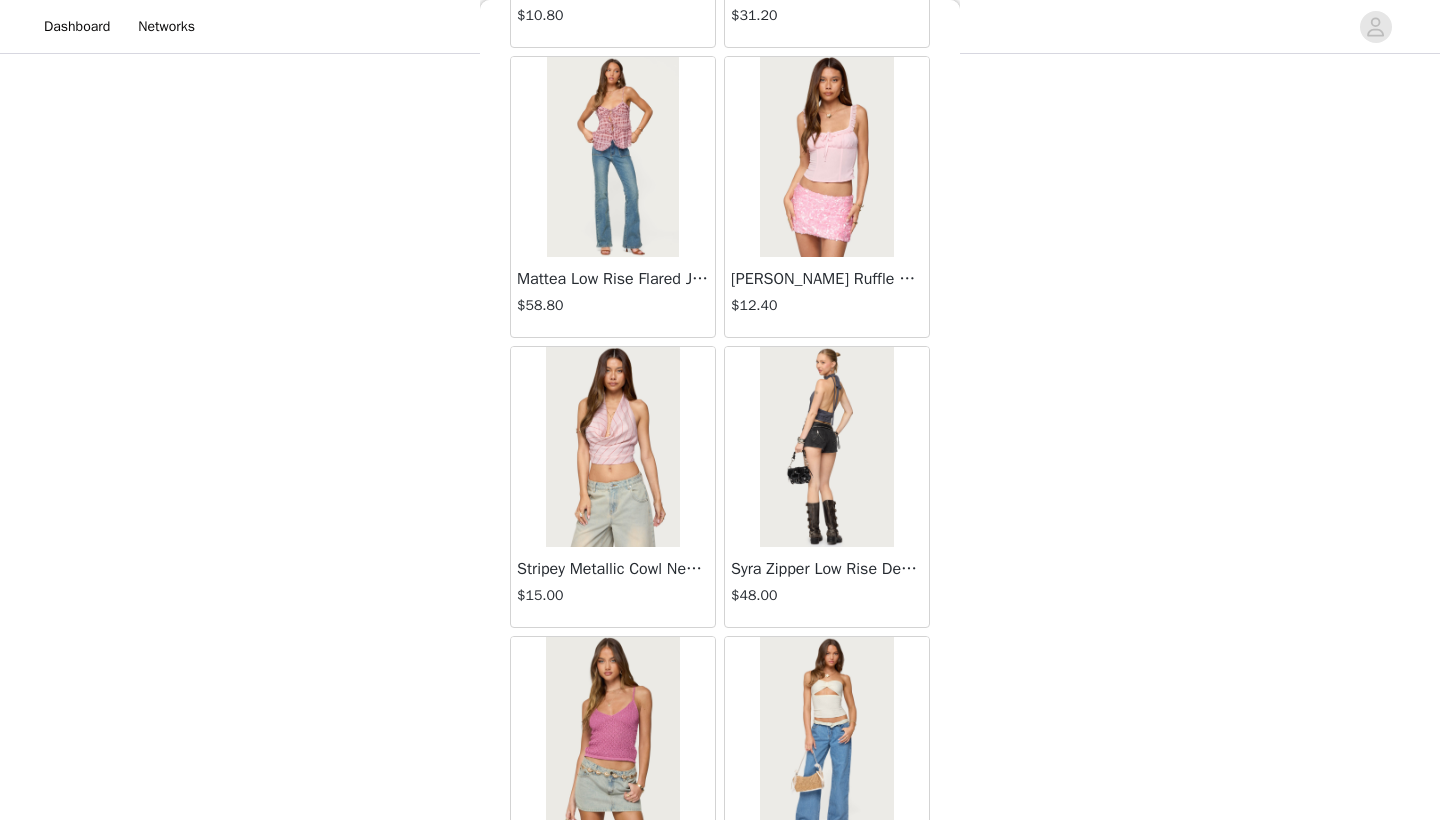 scroll, scrollTop: 7585, scrollLeft: 0, axis: vertical 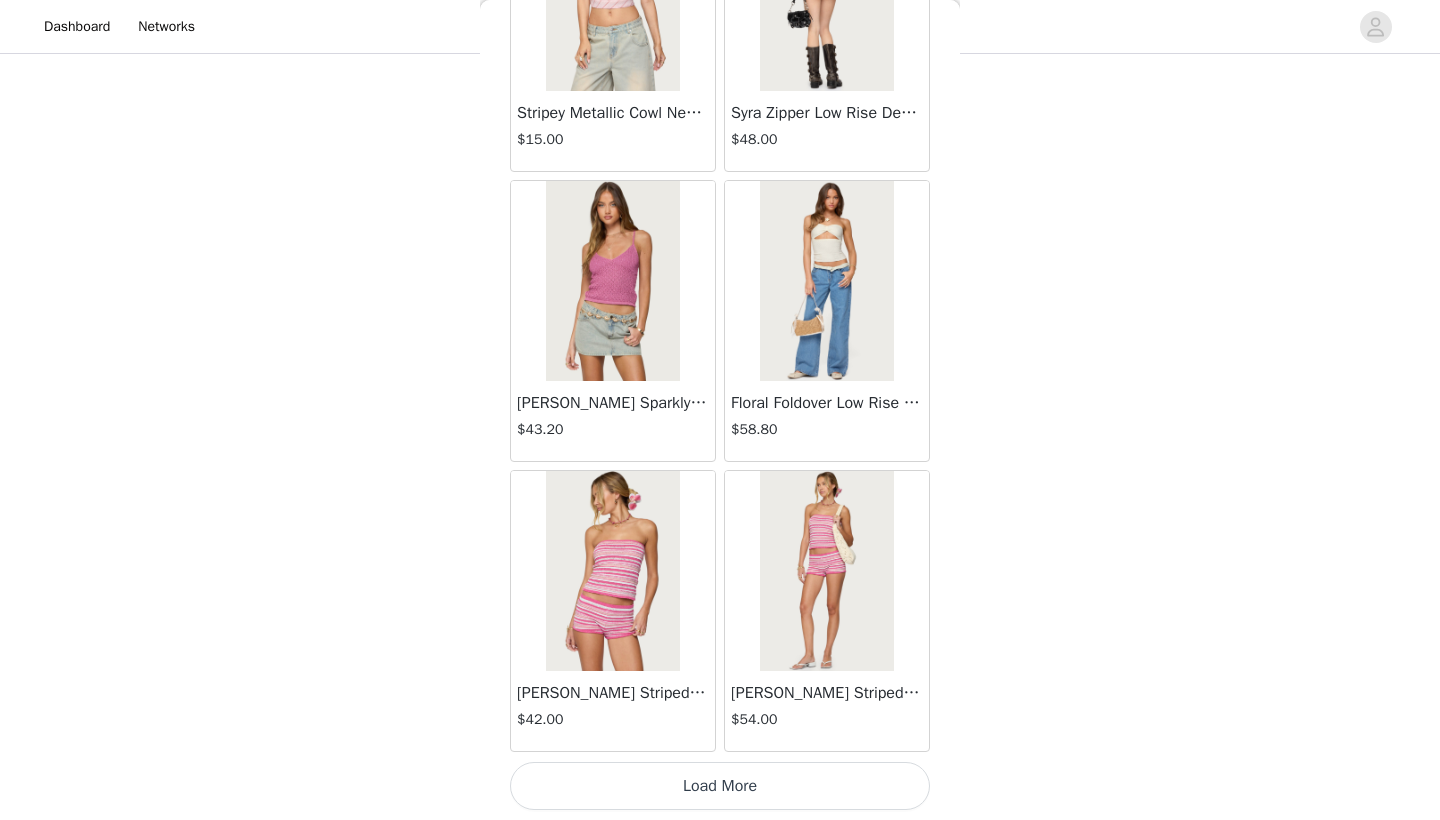 click on "Load More" at bounding box center (720, 786) 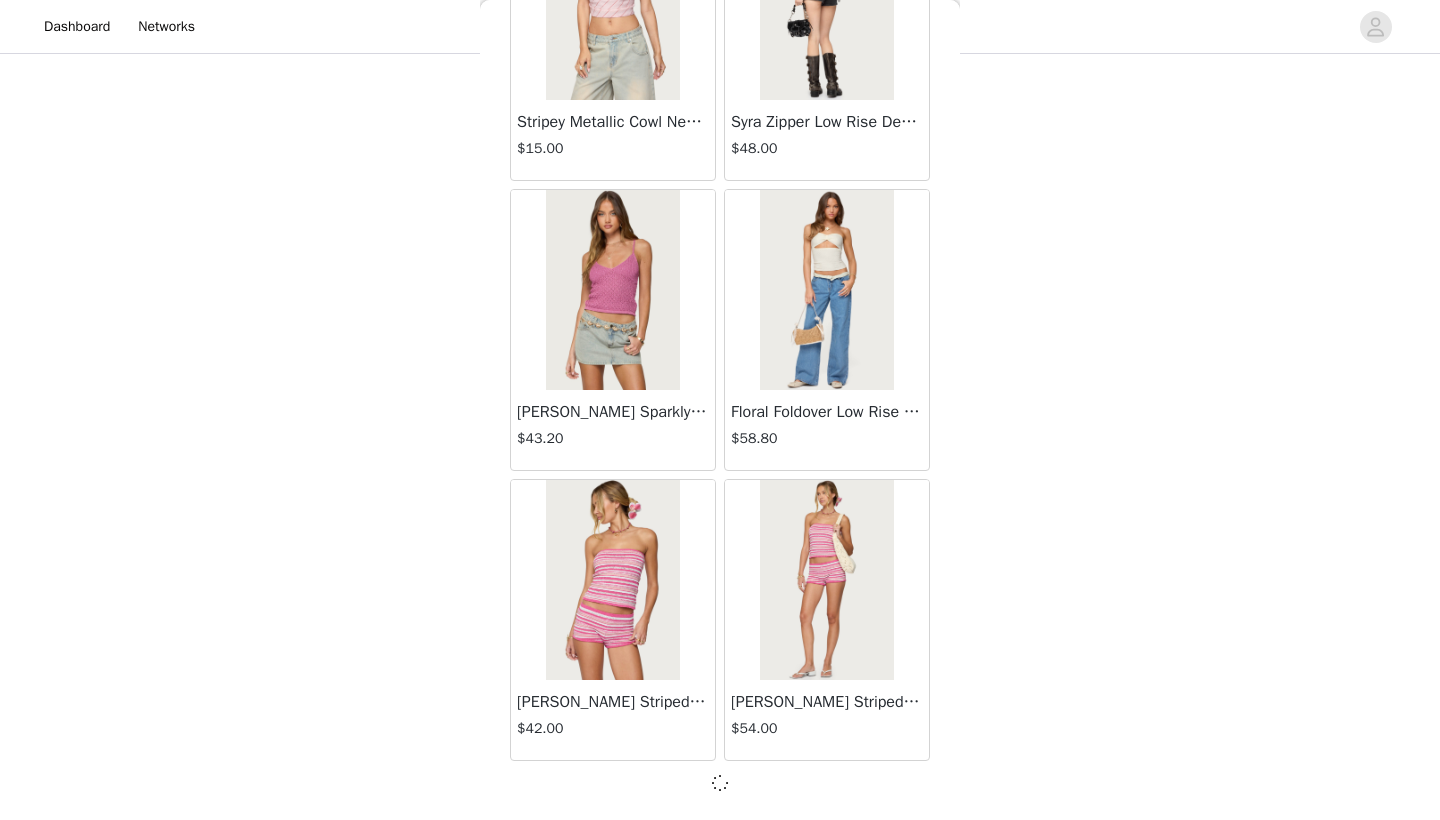 scroll, scrollTop: 8031, scrollLeft: 0, axis: vertical 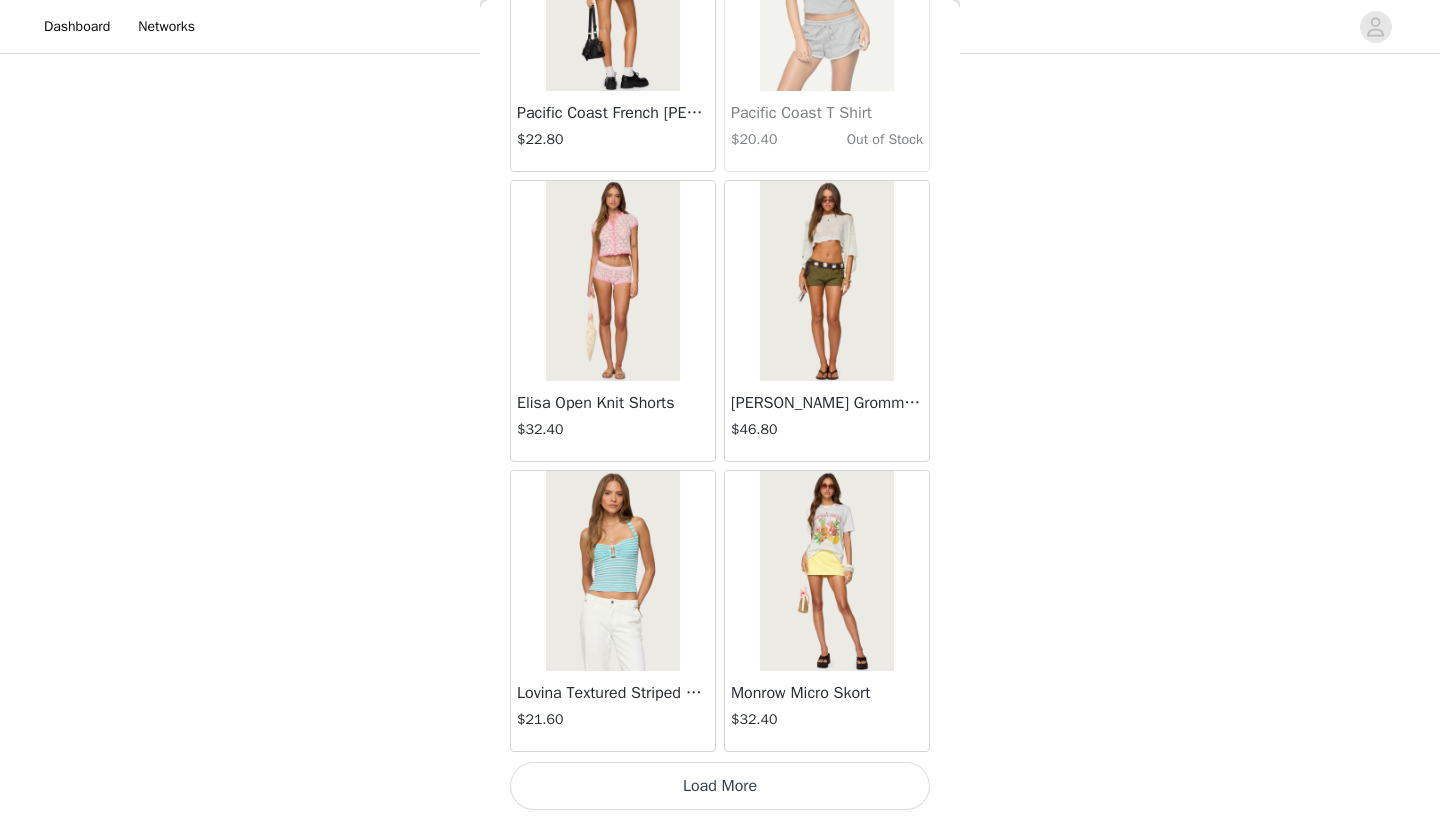click on "Load More" at bounding box center (720, 786) 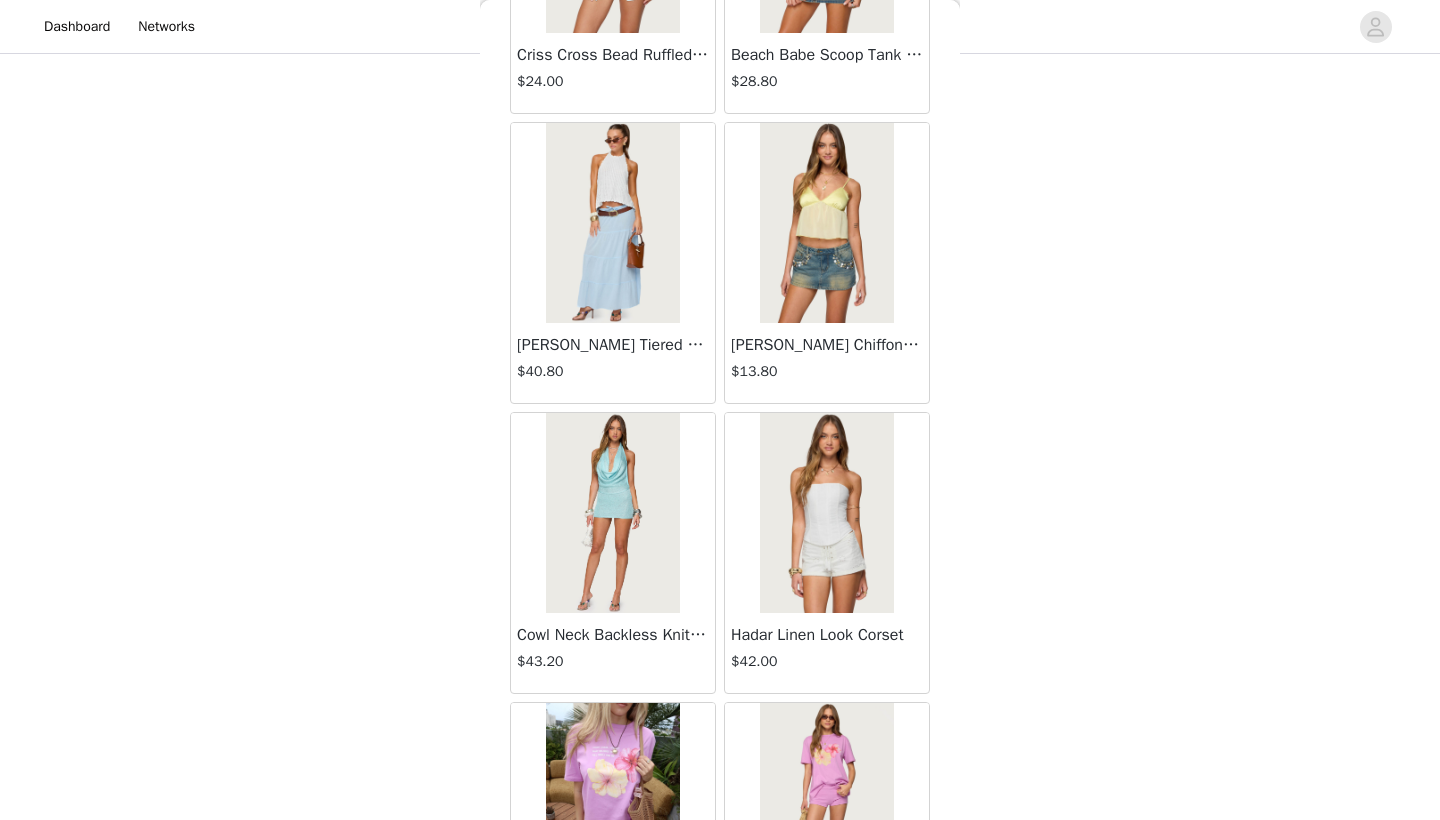 scroll, scrollTop: 13674, scrollLeft: 0, axis: vertical 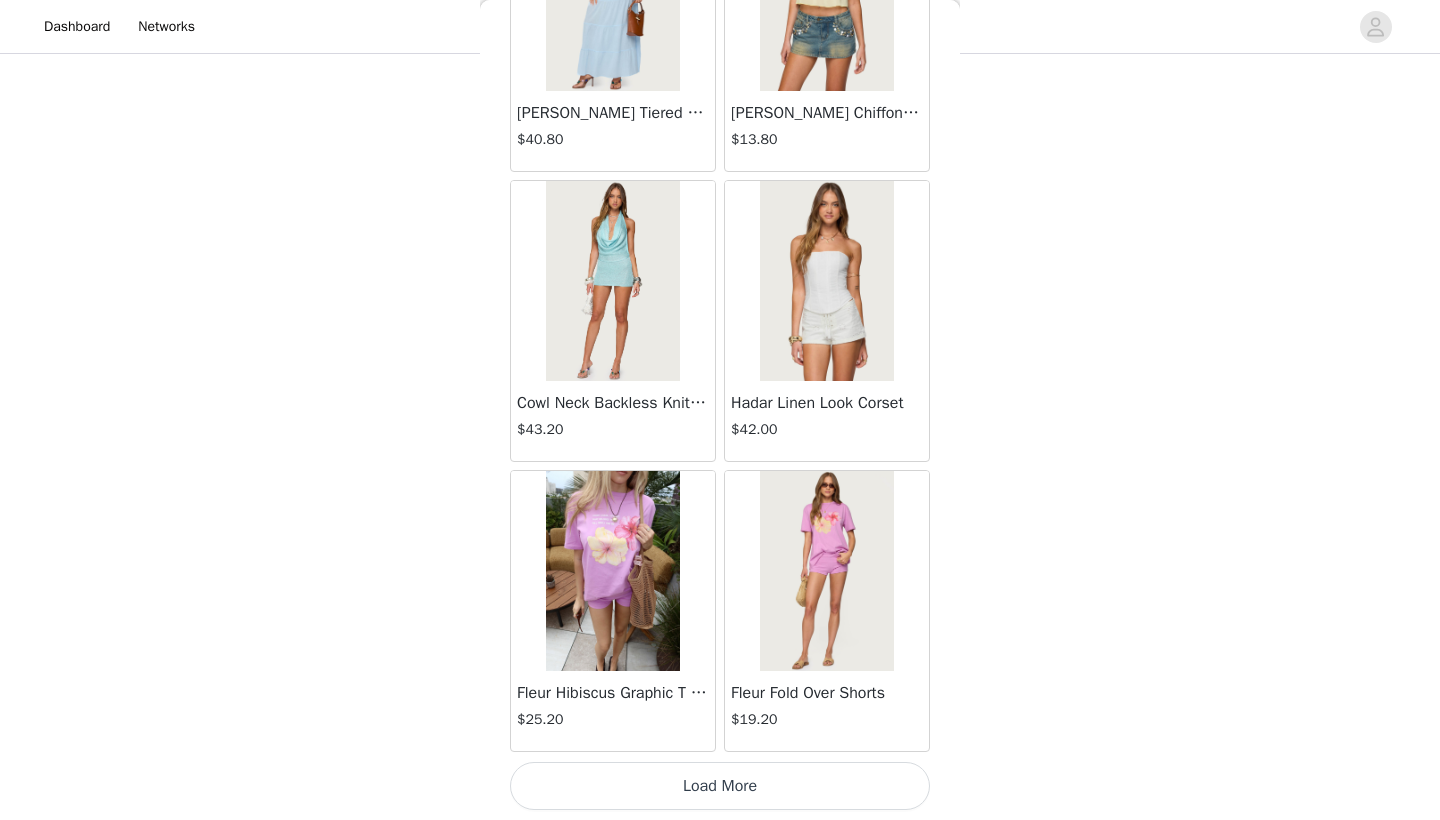 click on "Load More" at bounding box center [720, 786] 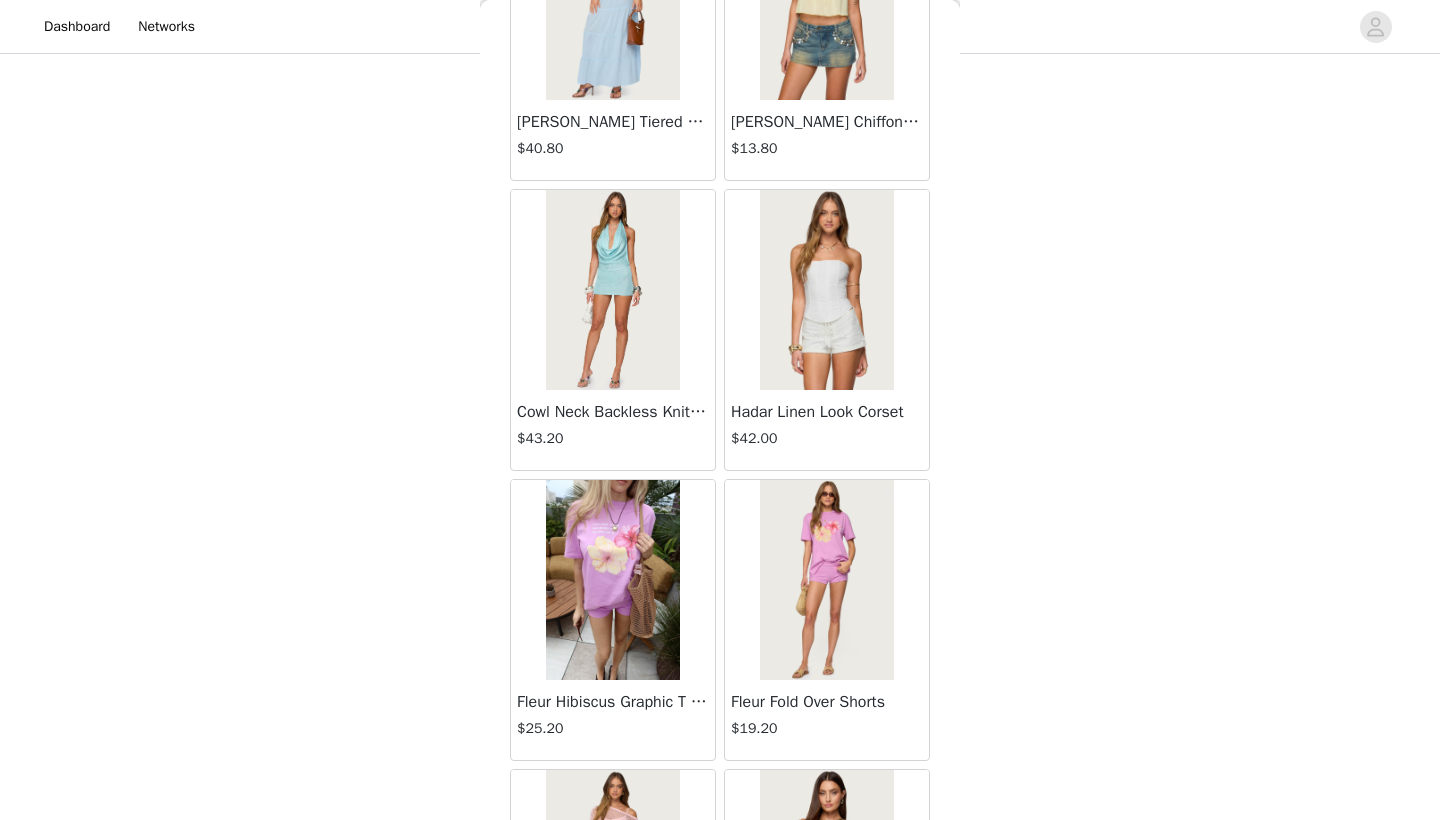 scroll, scrollTop: 621, scrollLeft: 0, axis: vertical 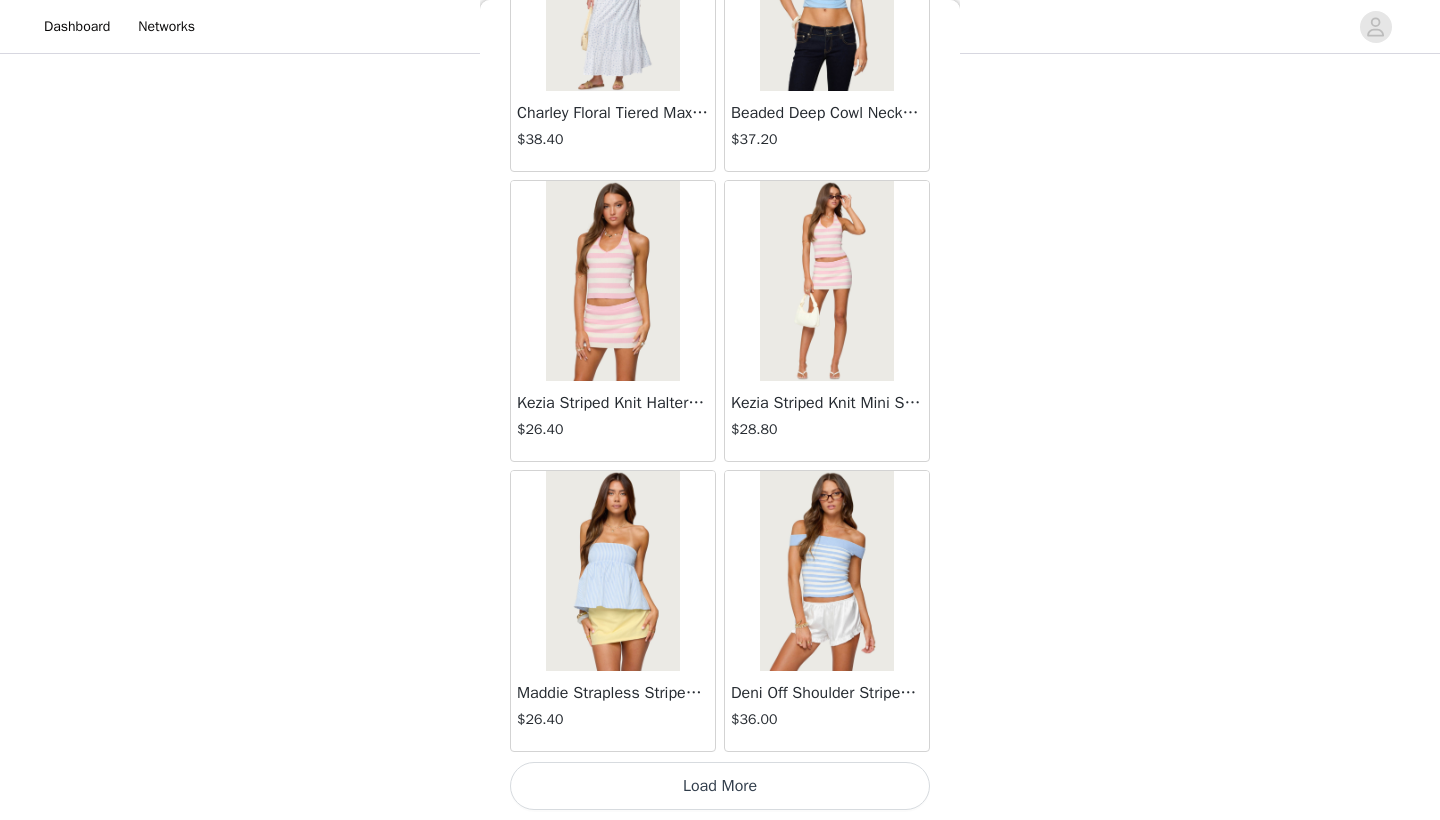 click on "Load More" at bounding box center (720, 786) 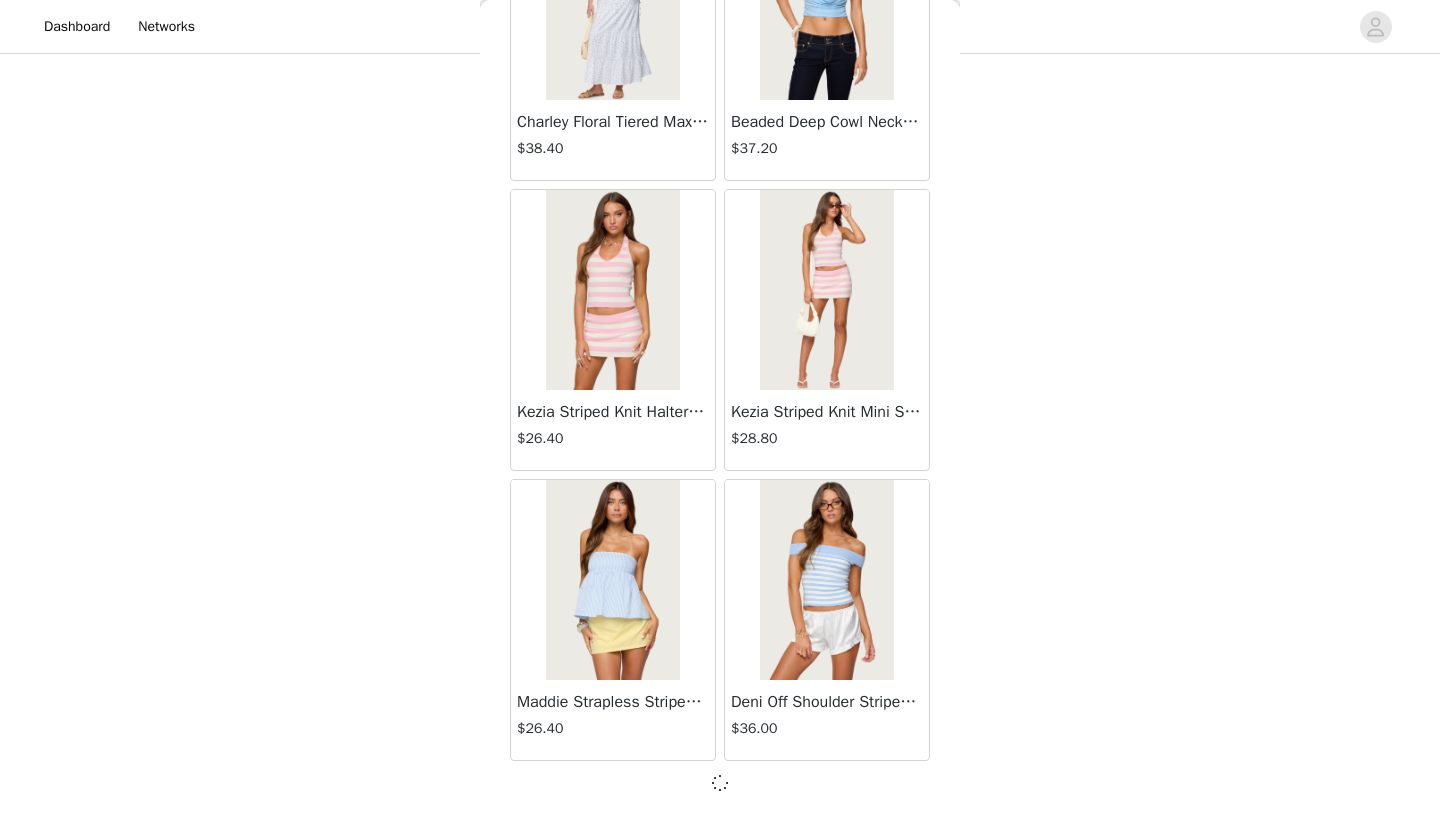 scroll, scrollTop: 16731, scrollLeft: 0, axis: vertical 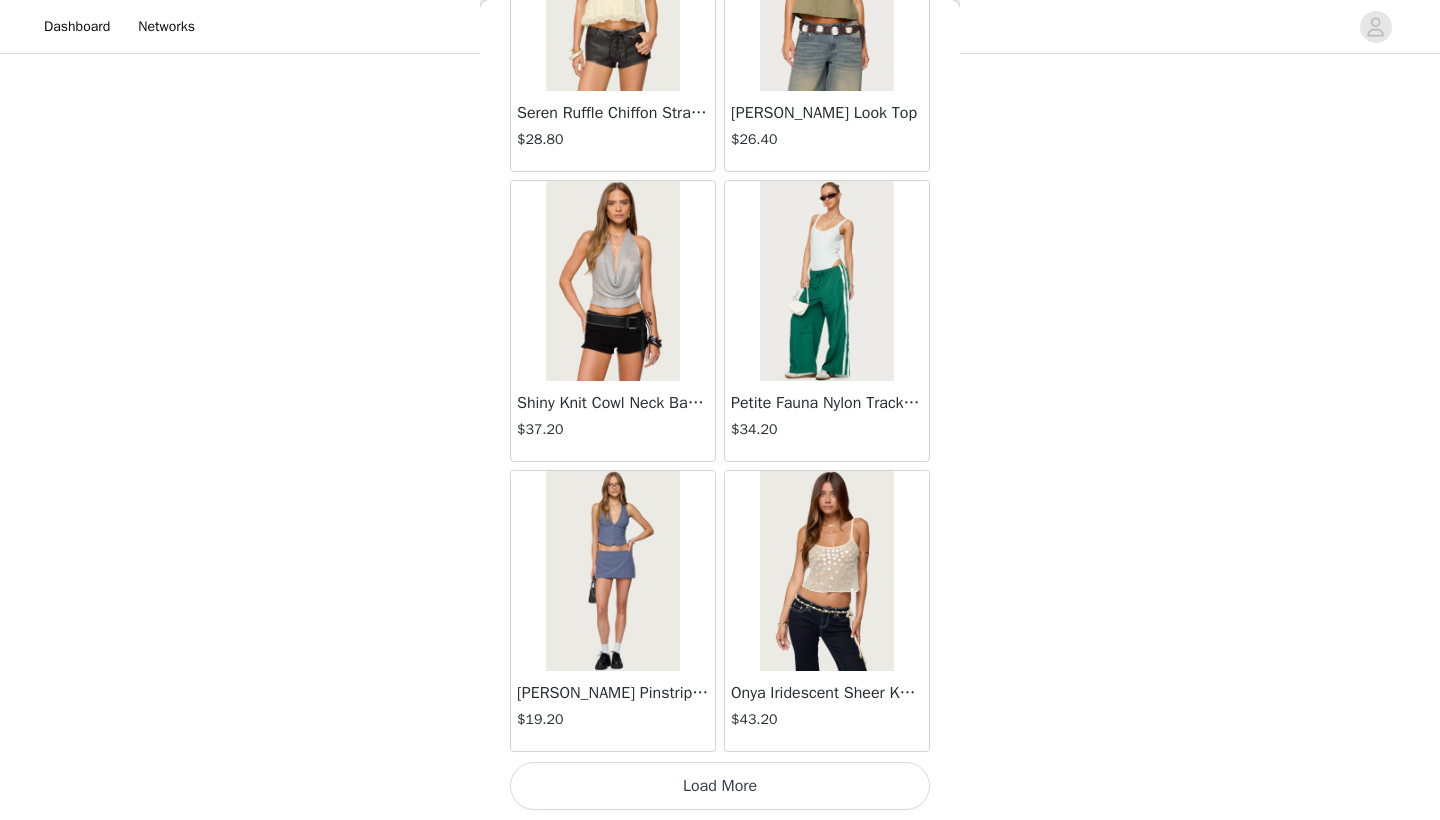 click on "Load More" at bounding box center (720, 786) 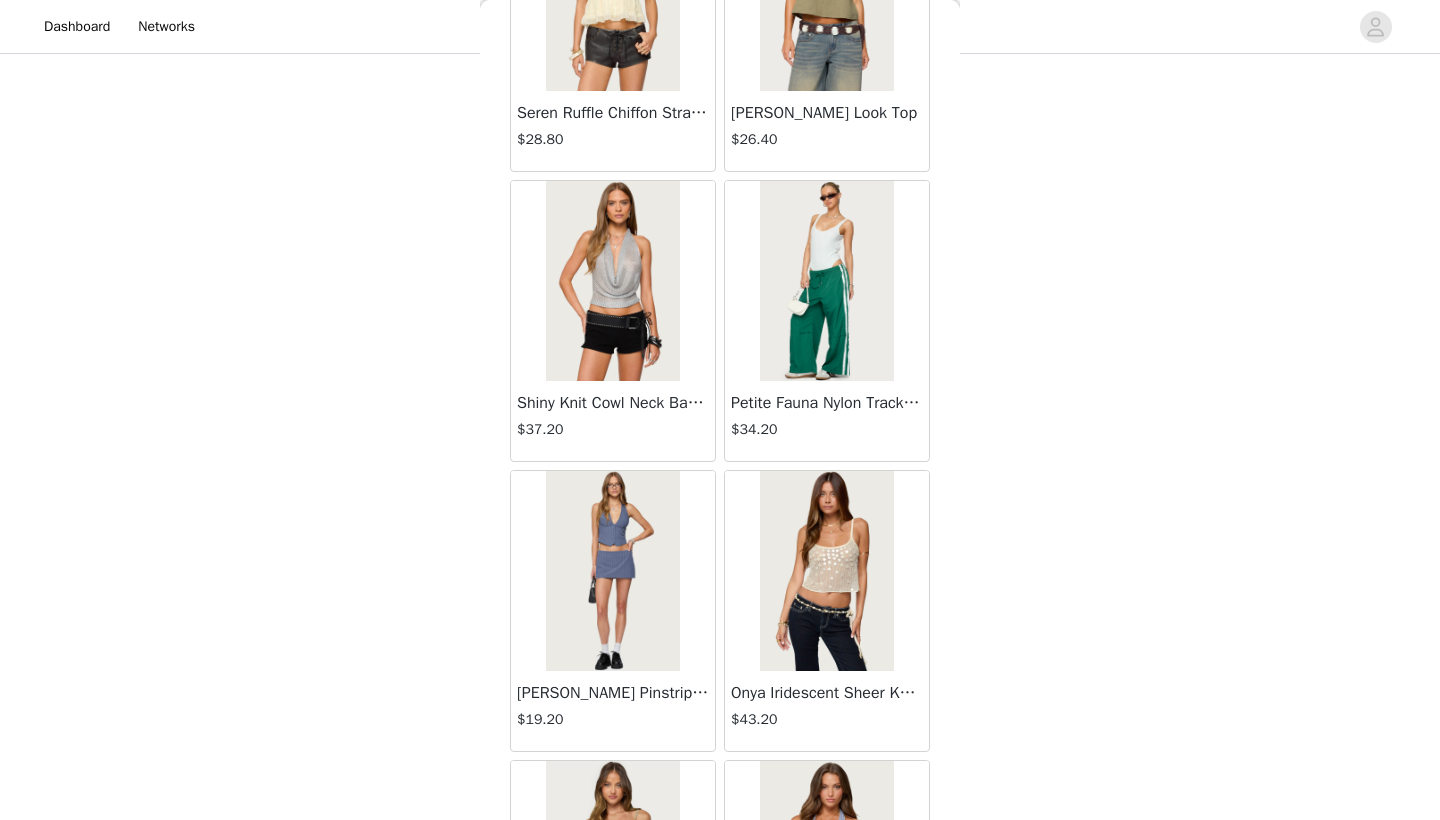scroll, scrollTop: 627, scrollLeft: 0, axis: vertical 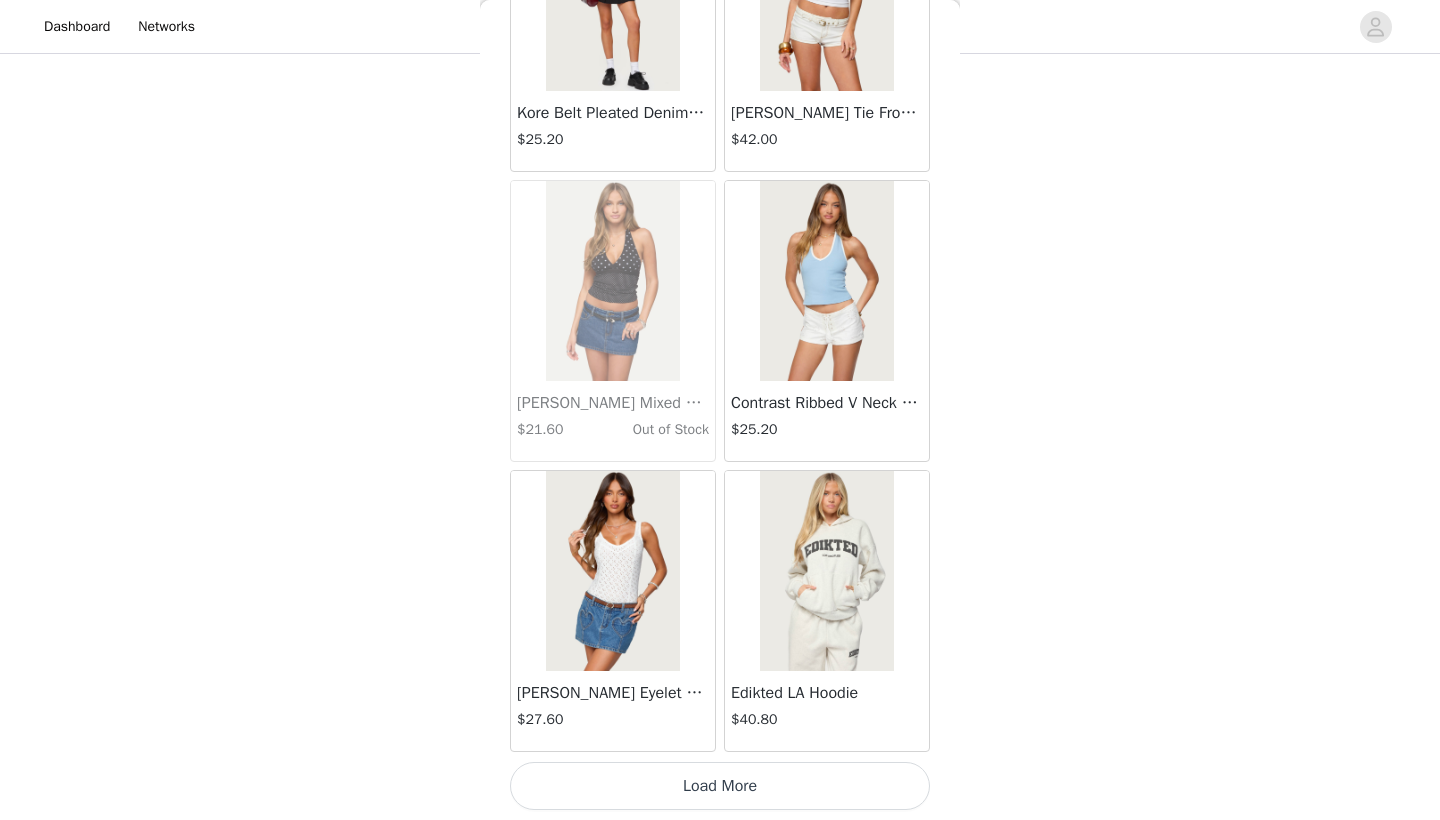 click on "Load More" at bounding box center [720, 786] 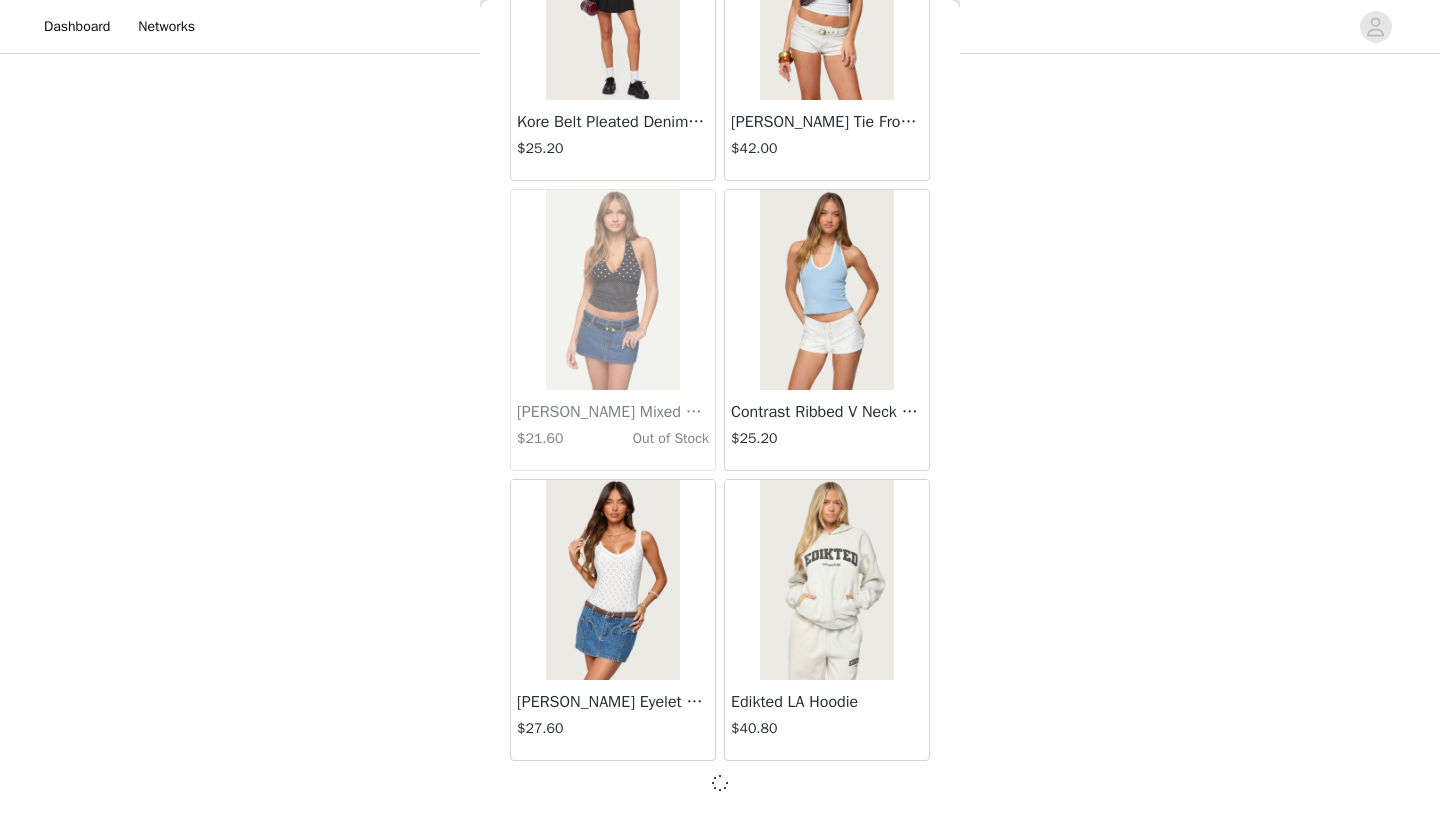 scroll, scrollTop: 22531, scrollLeft: 0, axis: vertical 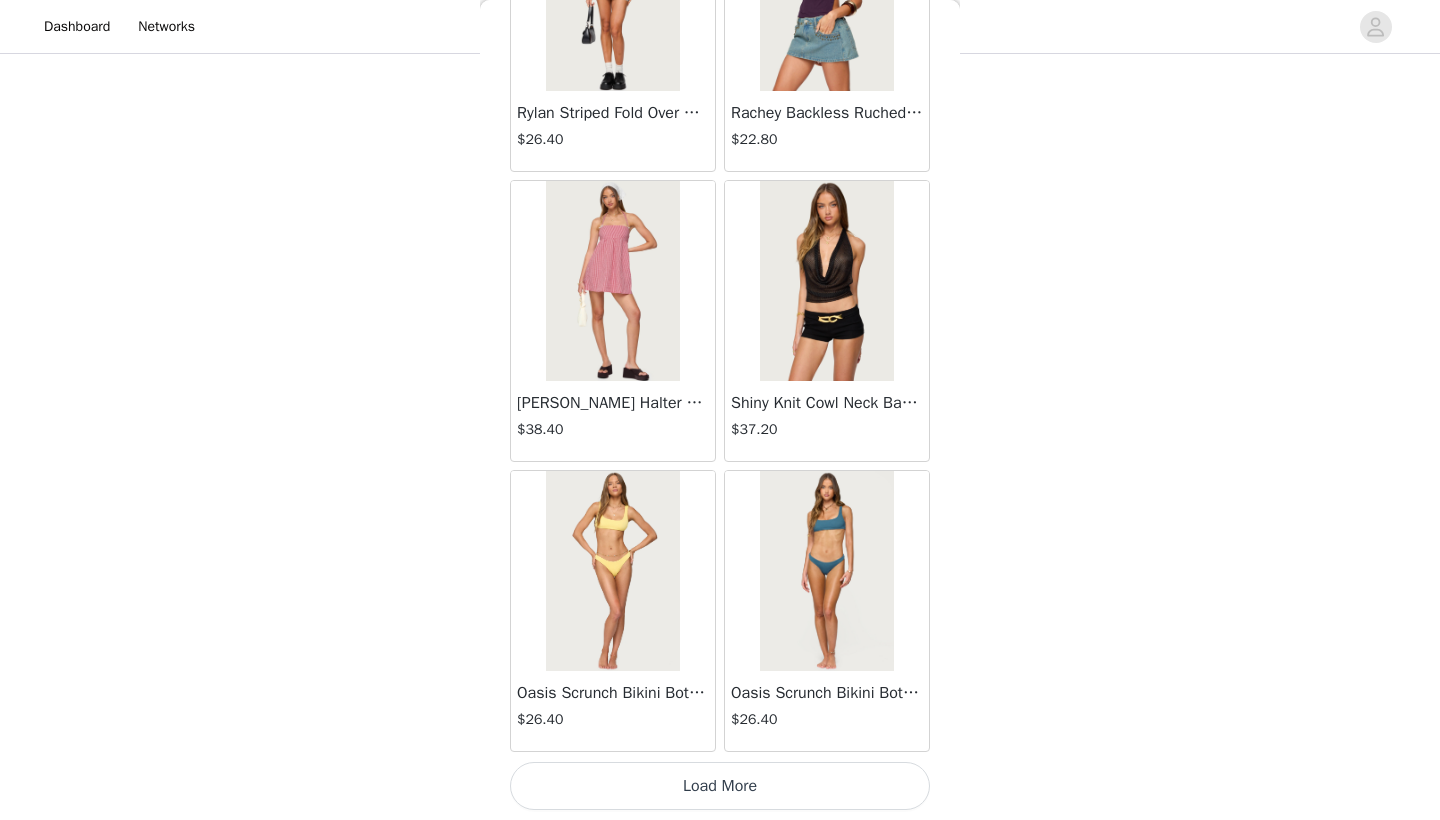 click on "Load More" at bounding box center (720, 786) 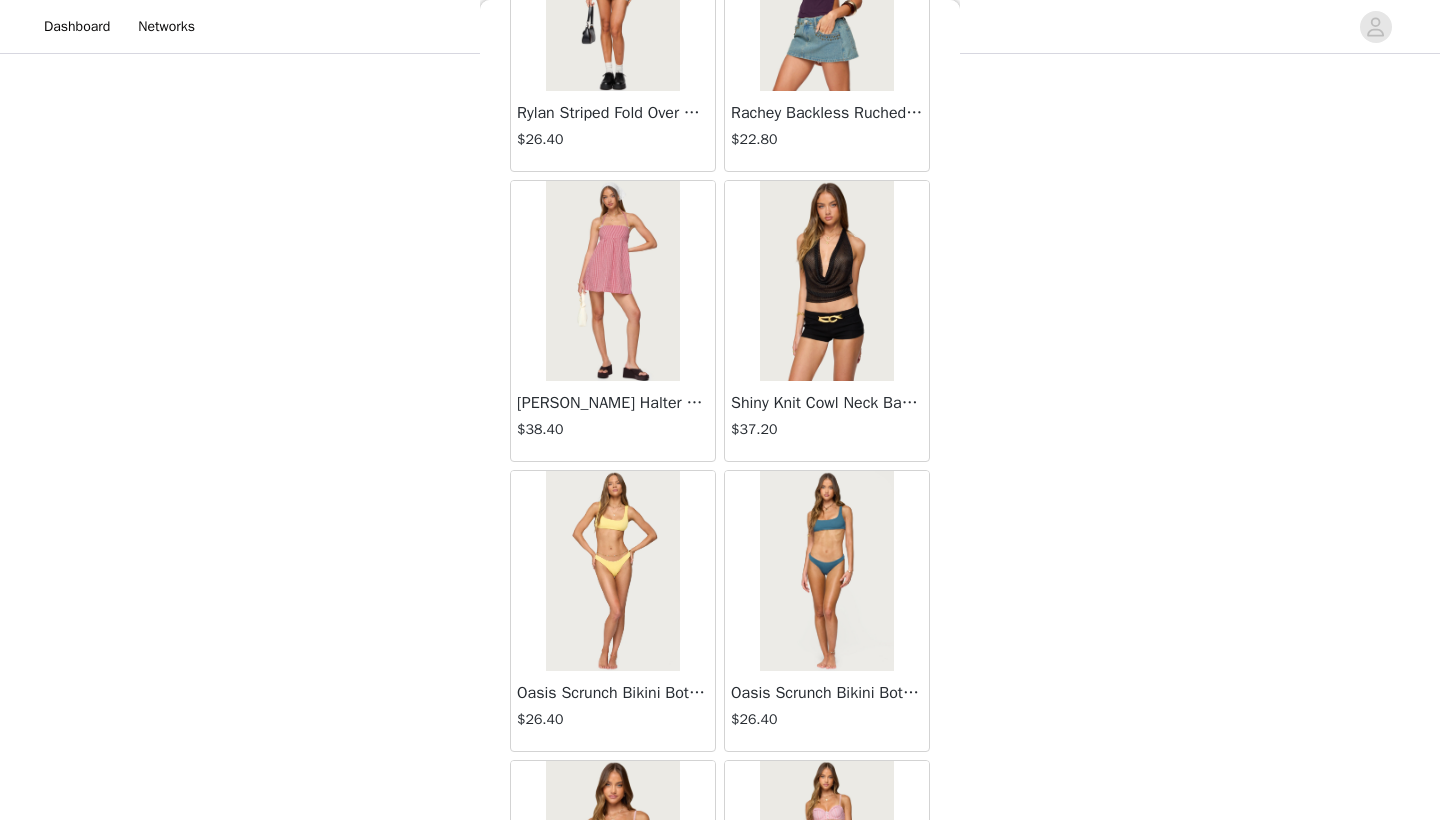 scroll, scrollTop: 629, scrollLeft: 0, axis: vertical 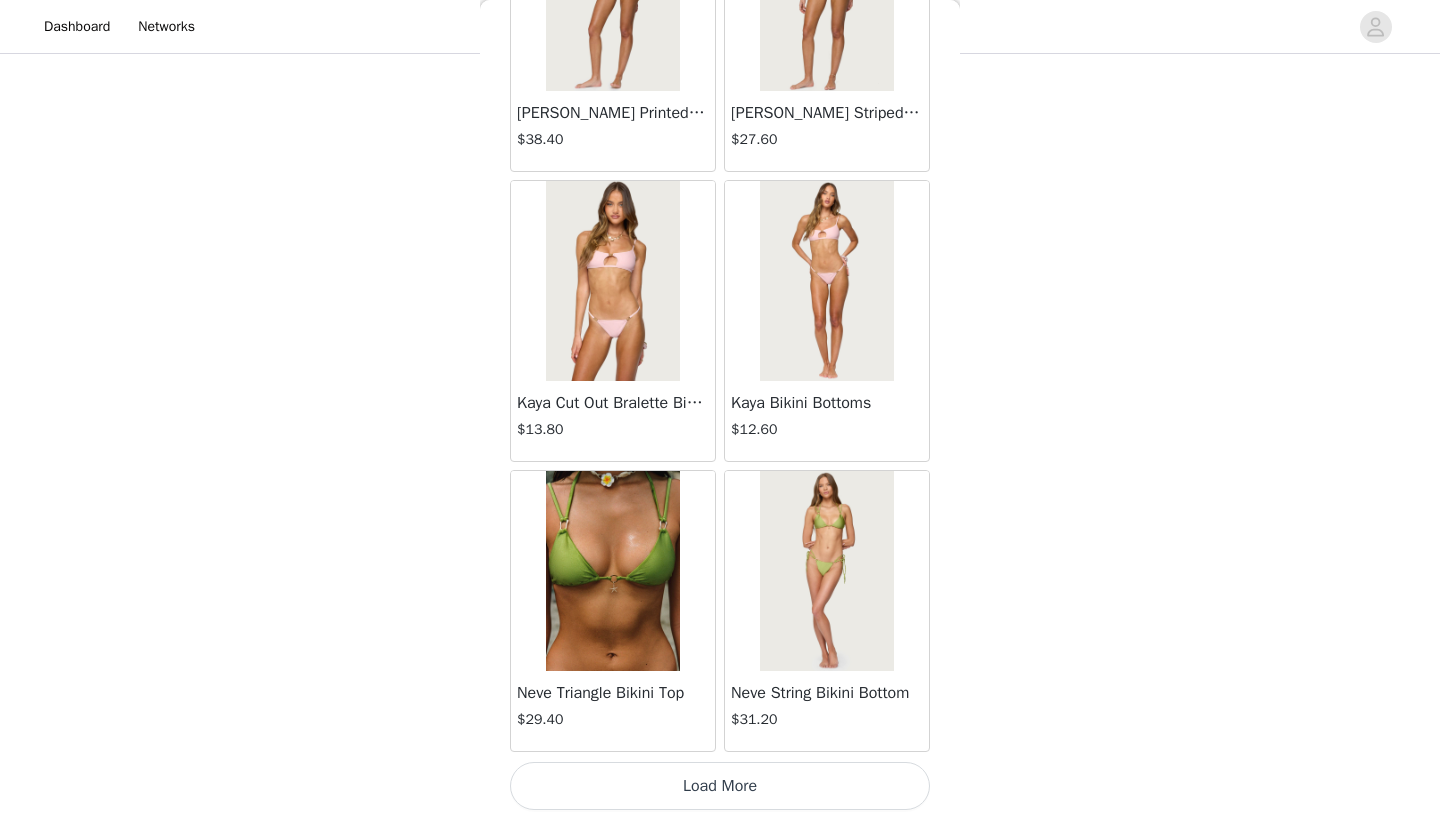 click on "Load More" at bounding box center [720, 786] 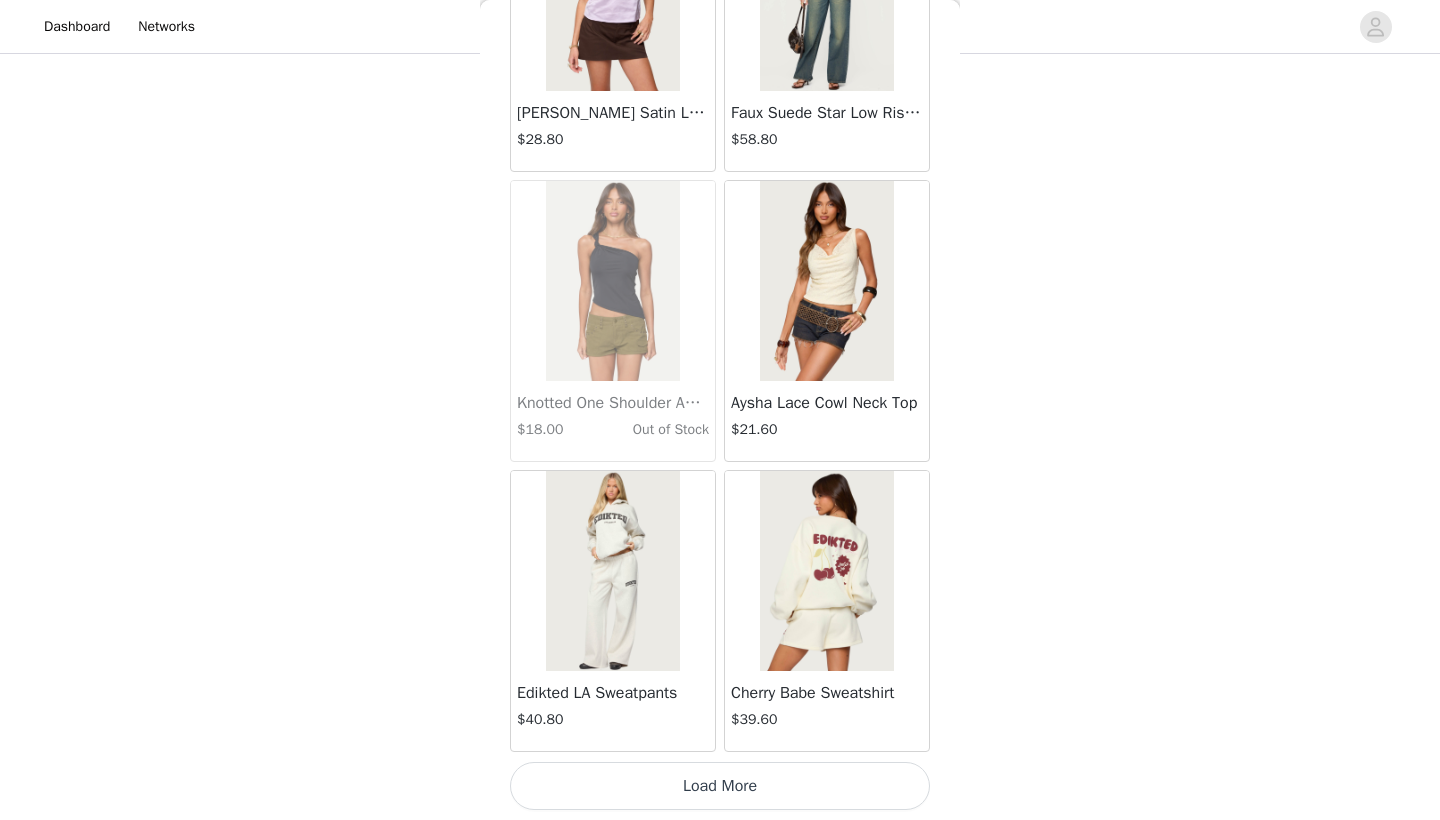 scroll, scrollTop: 31240, scrollLeft: 0, axis: vertical 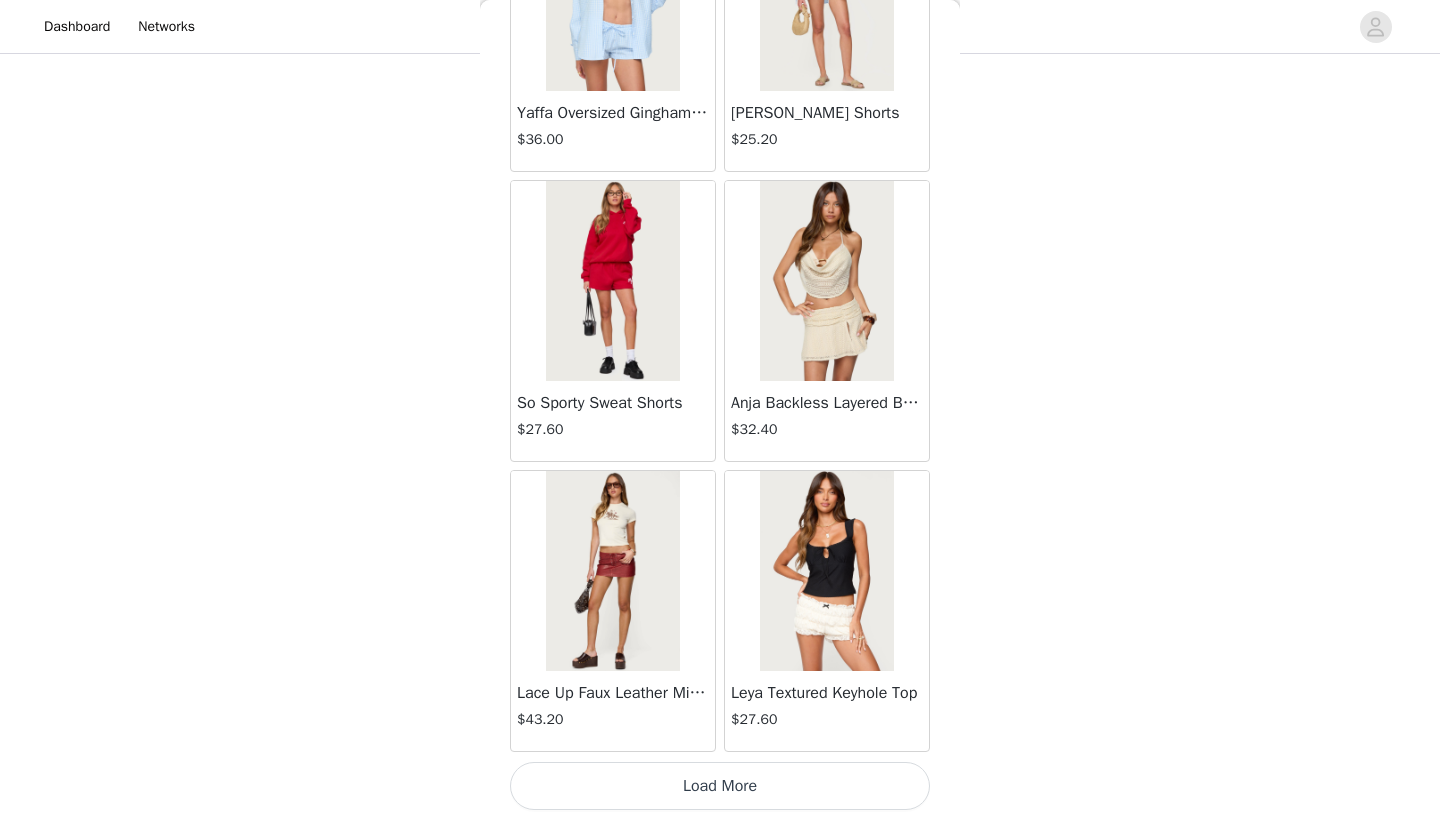 click on "Load More" at bounding box center (720, 786) 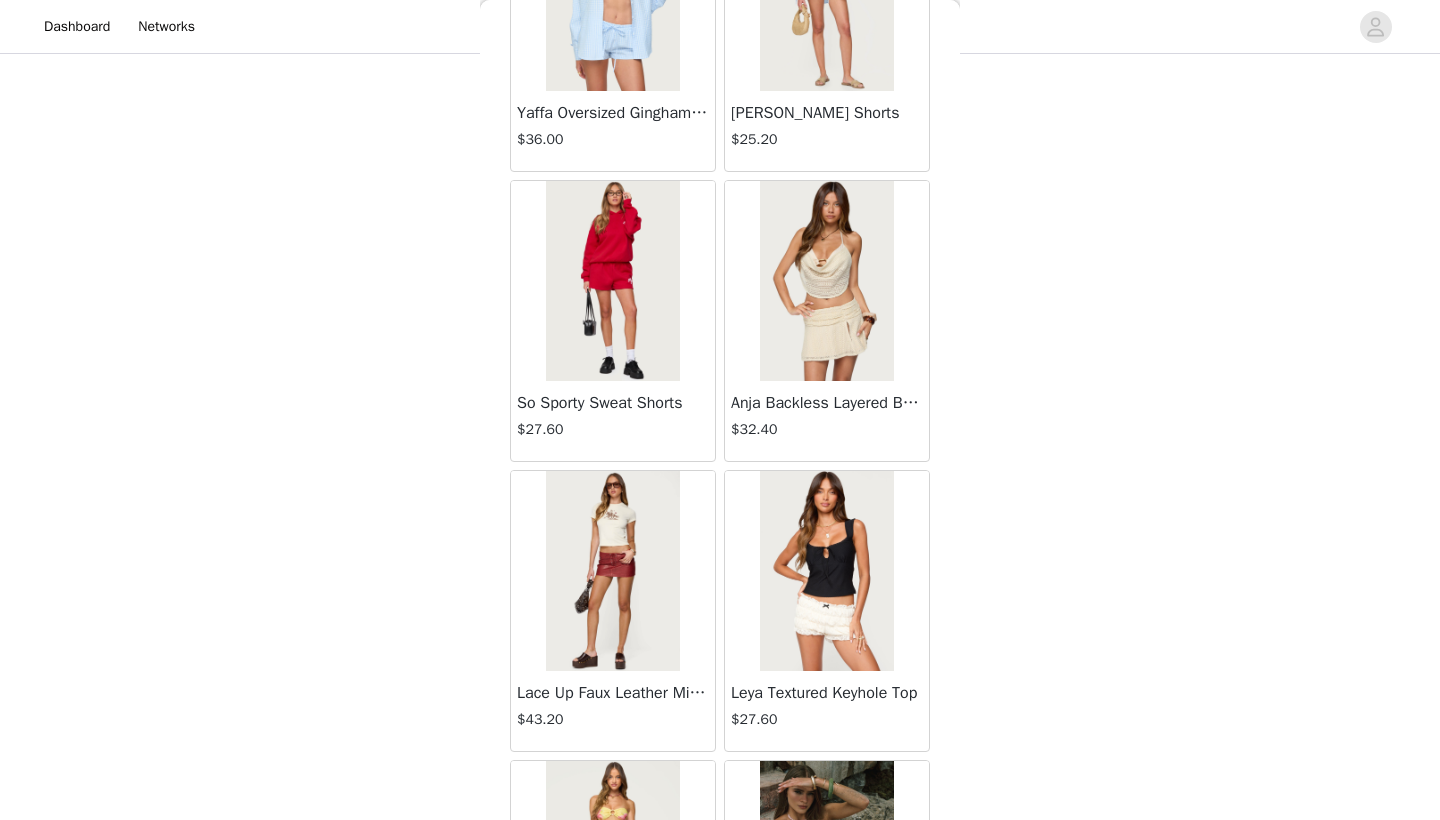 scroll, scrollTop: 34131, scrollLeft: 0, axis: vertical 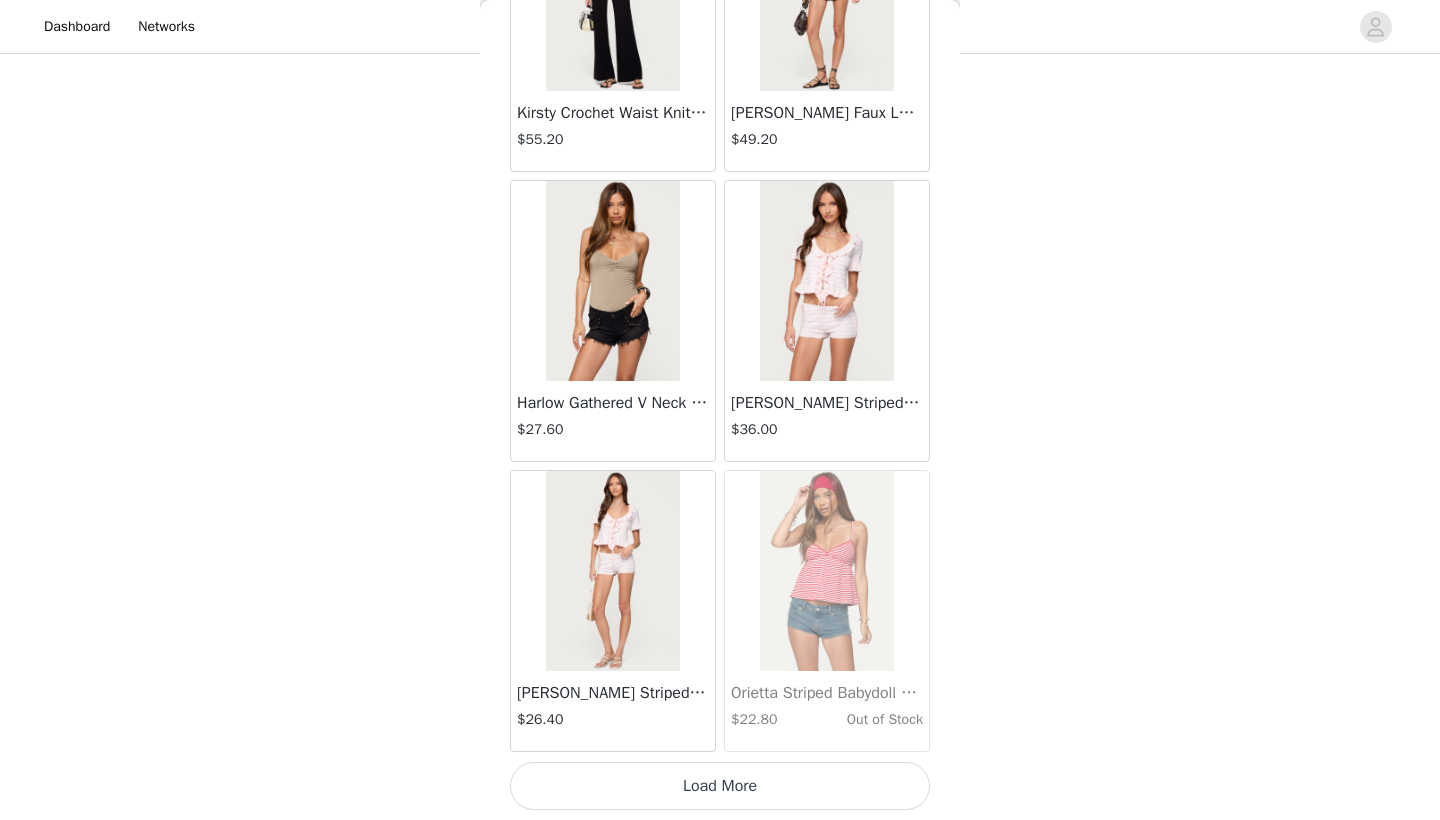 click on "Load More" at bounding box center (720, 786) 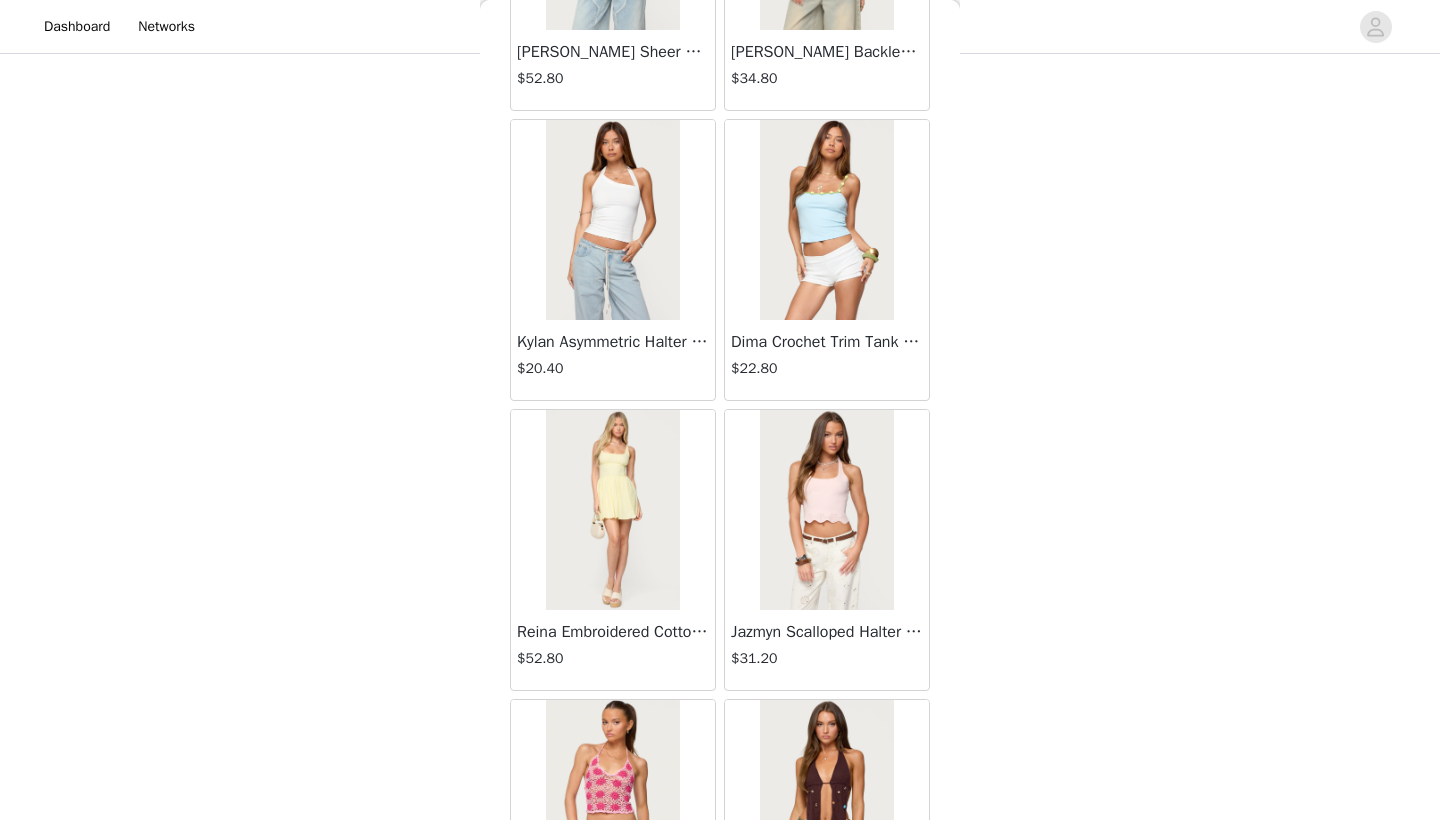 scroll, scrollTop: 38847, scrollLeft: 0, axis: vertical 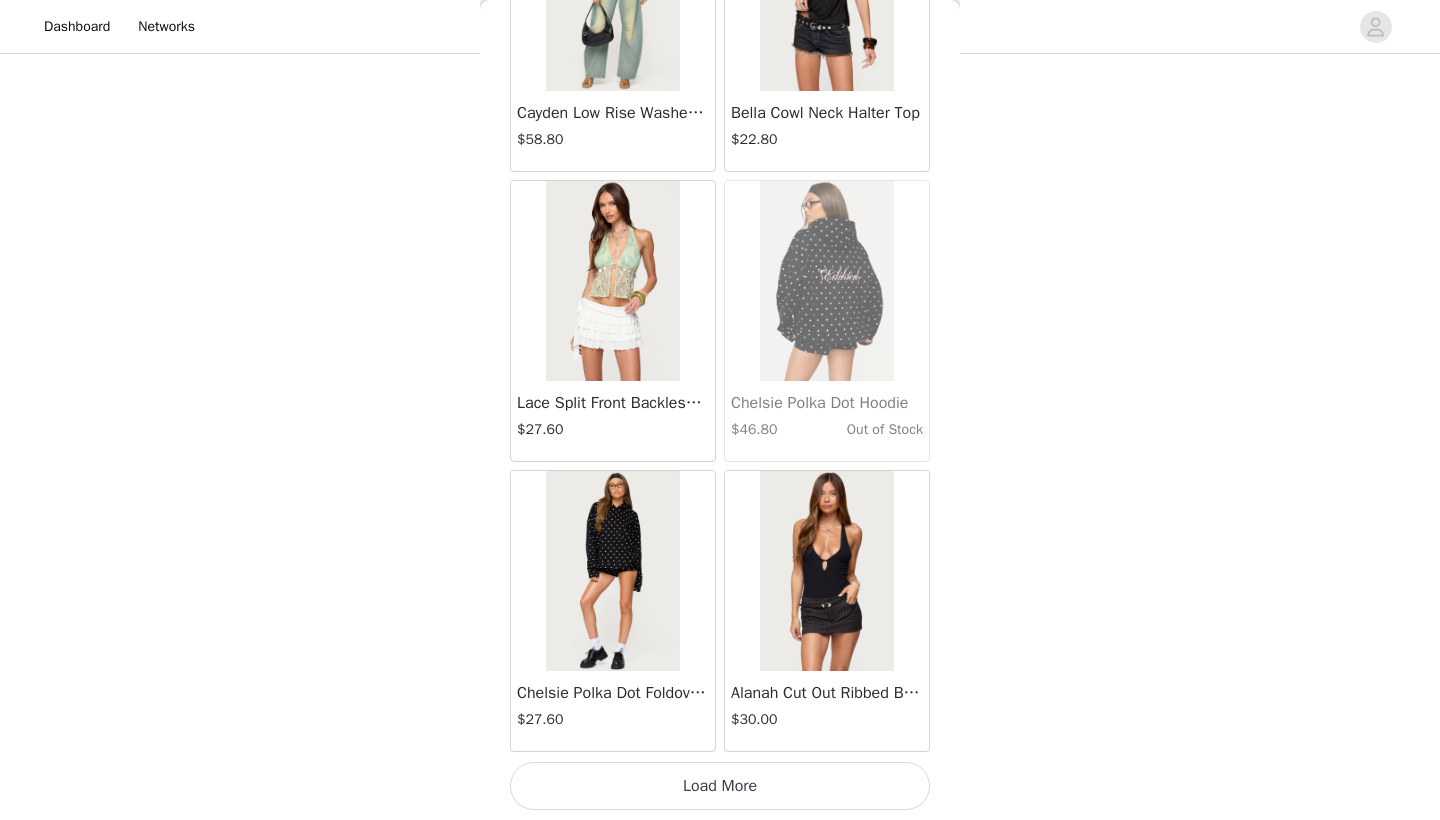 click on "Load More" at bounding box center [720, 786] 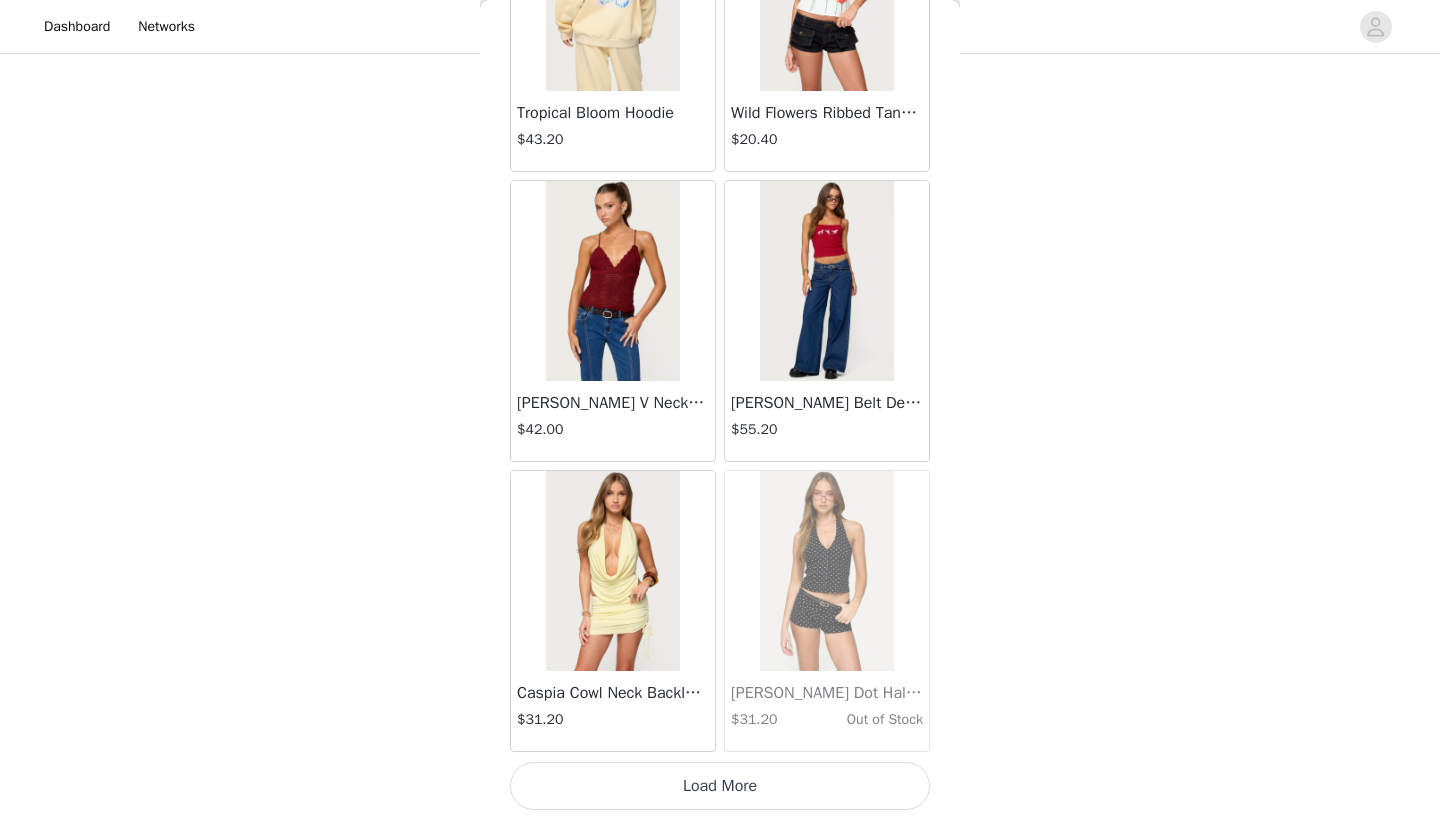 scroll, scrollTop: 42840, scrollLeft: 0, axis: vertical 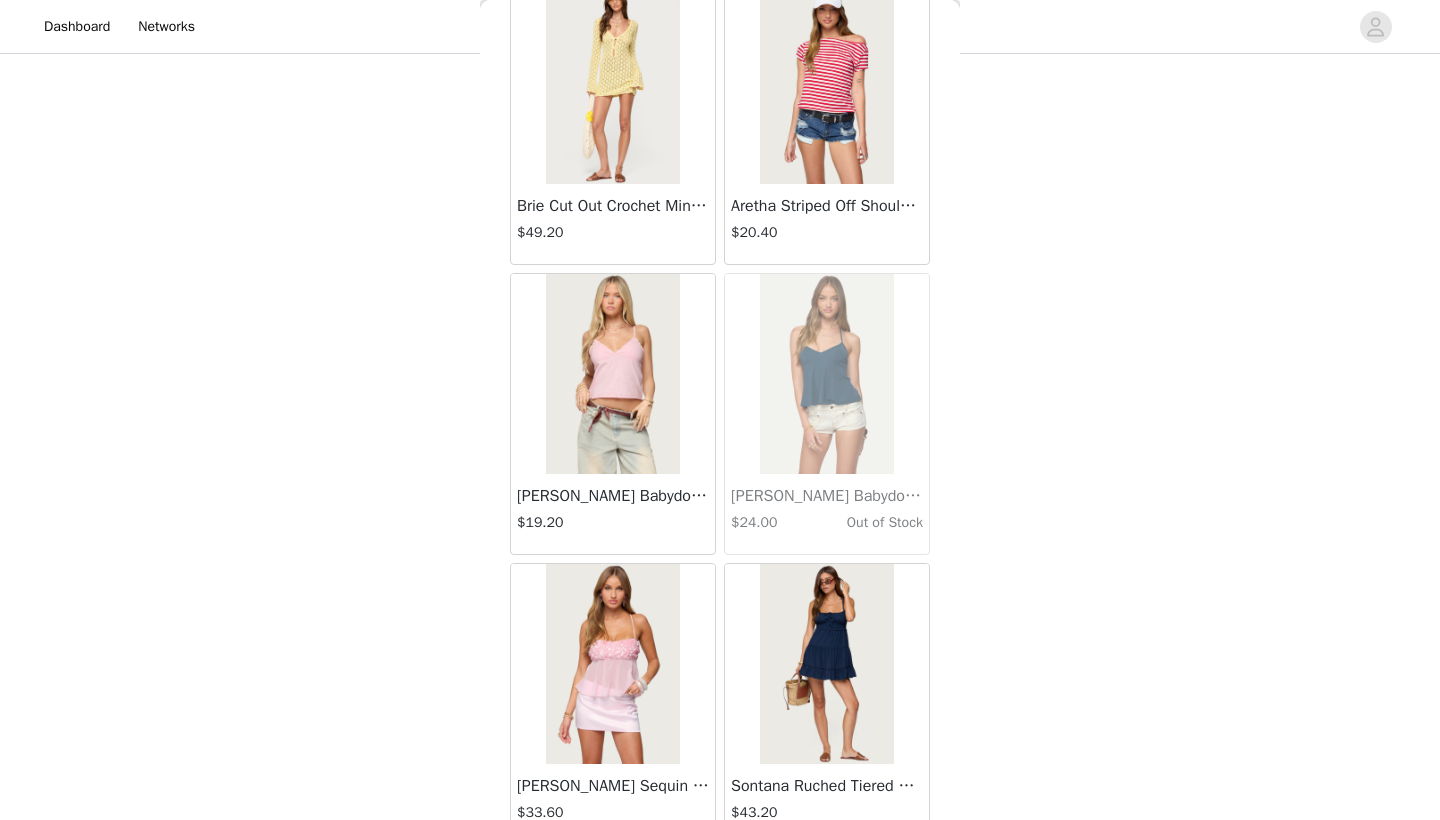 click at bounding box center (612, 374) 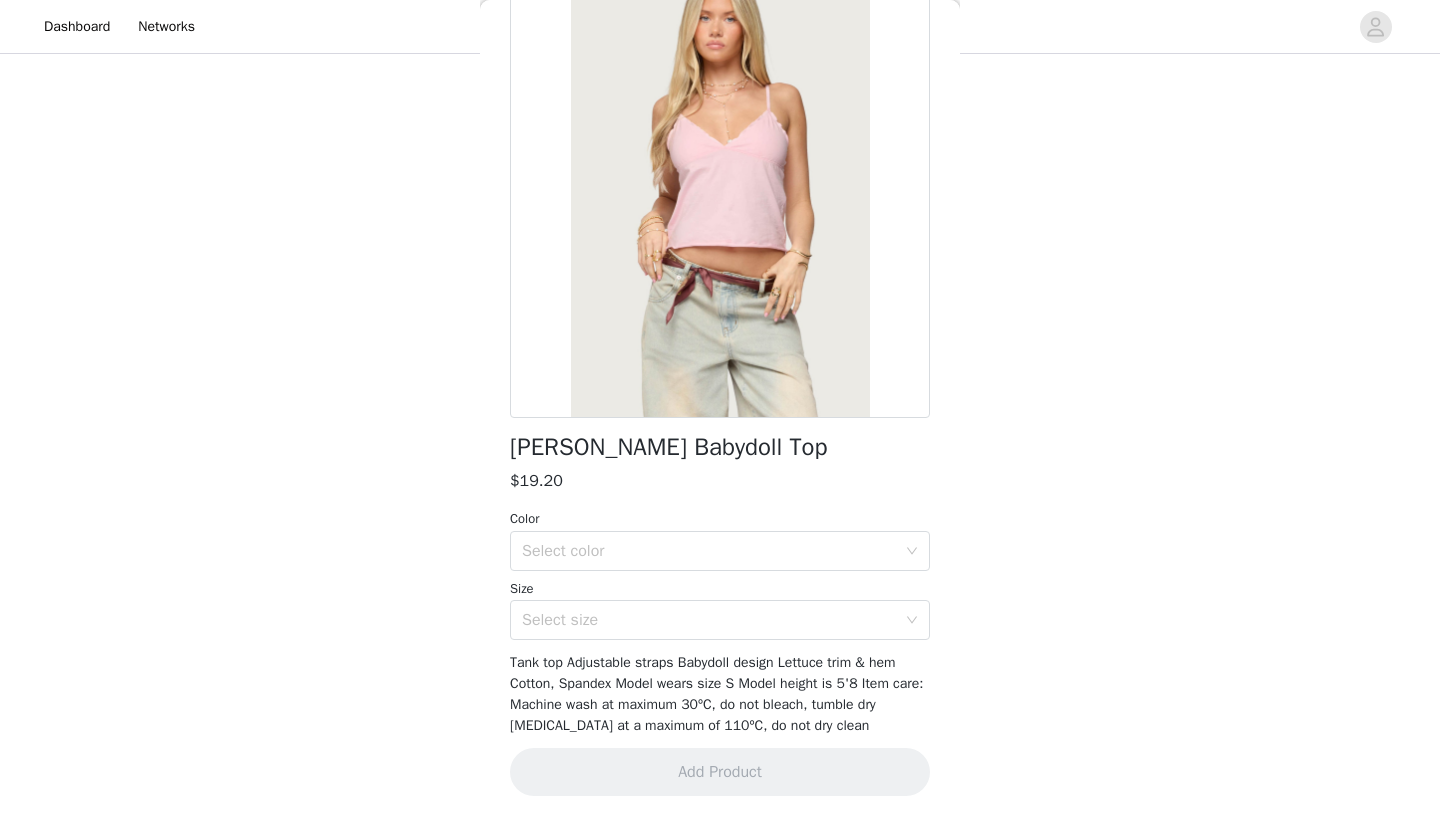 scroll, scrollTop: 131, scrollLeft: 0, axis: vertical 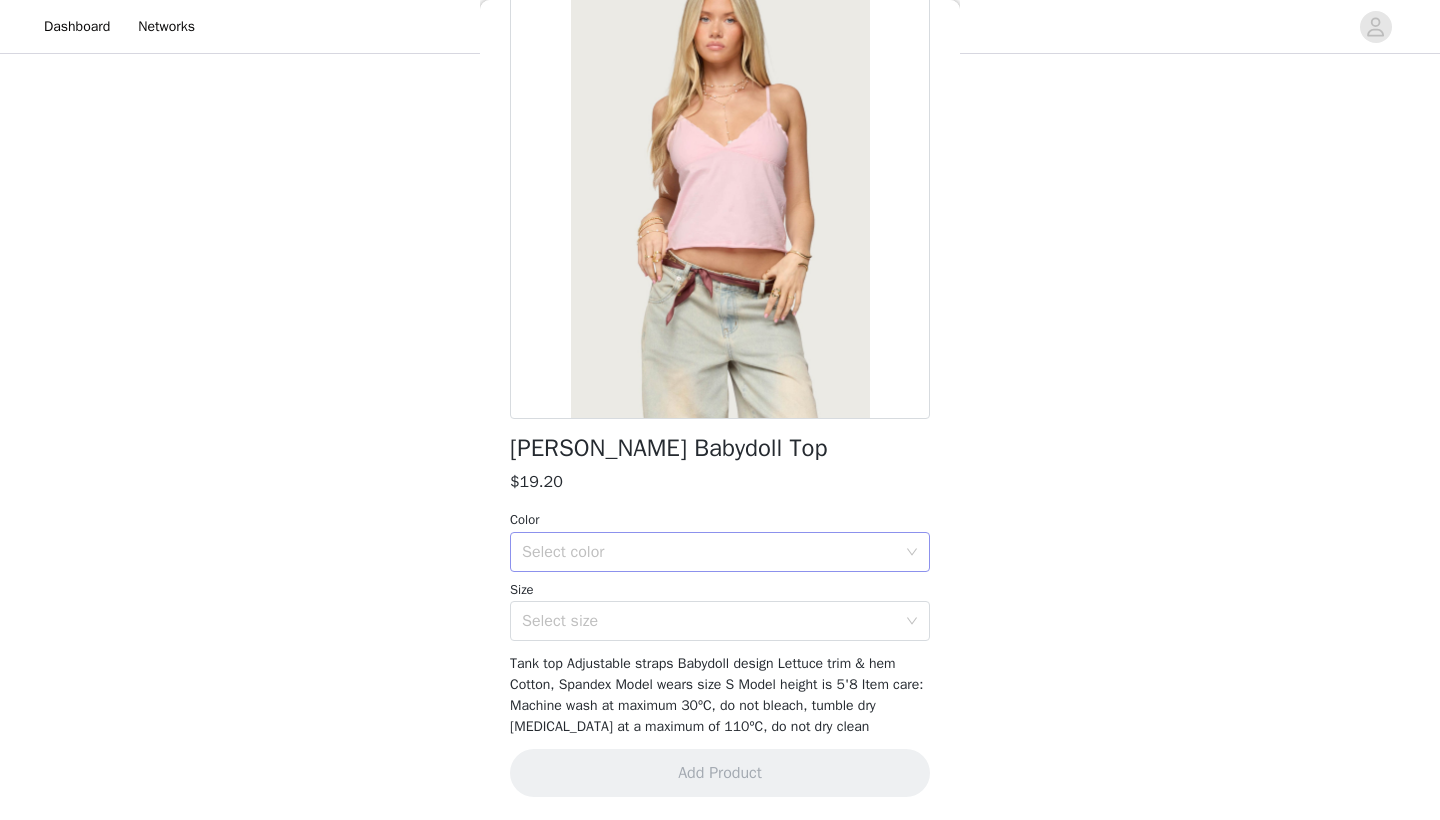 click on "Select color" at bounding box center (709, 552) 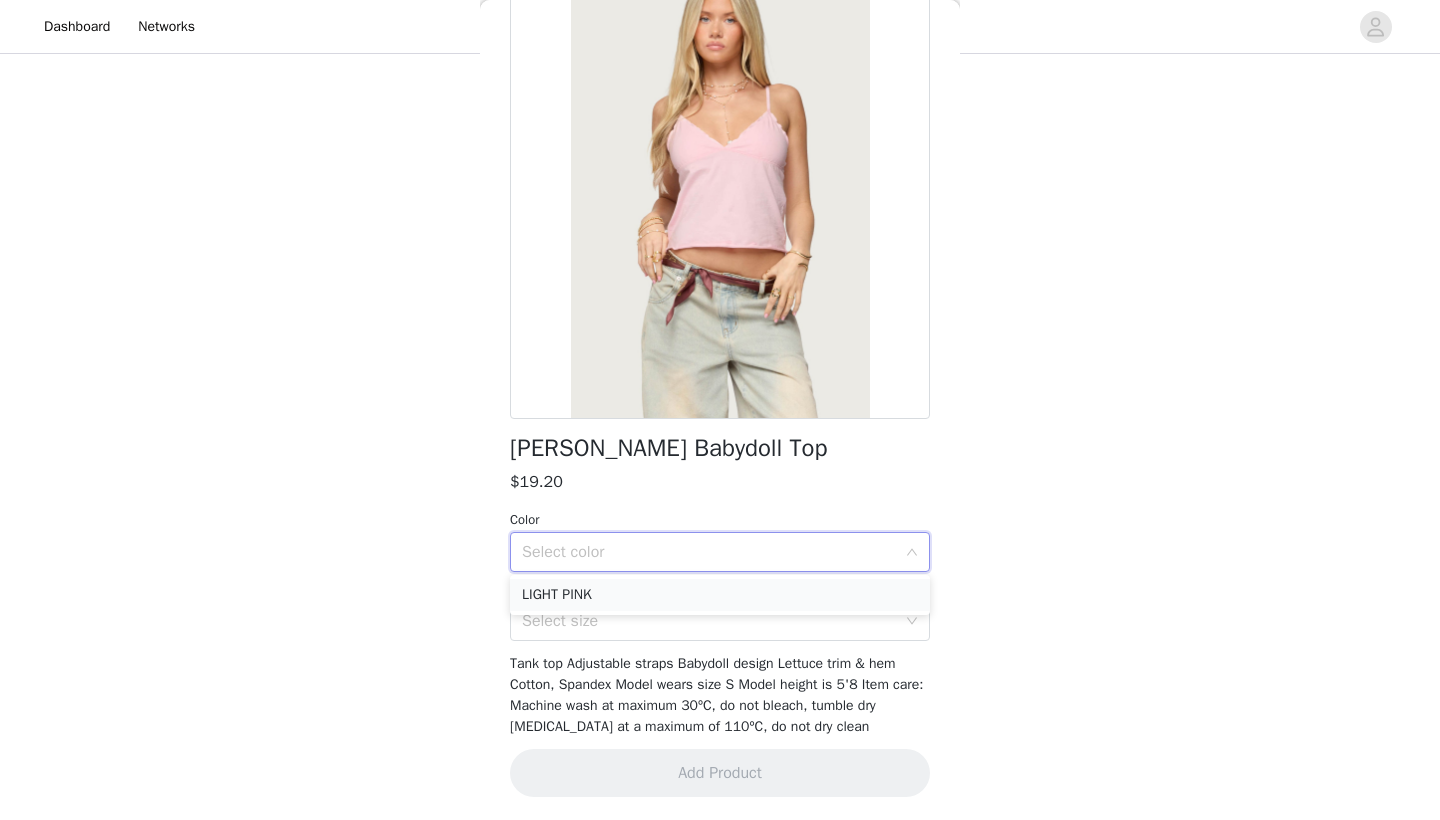 click on "LIGHT PINK" at bounding box center [720, 595] 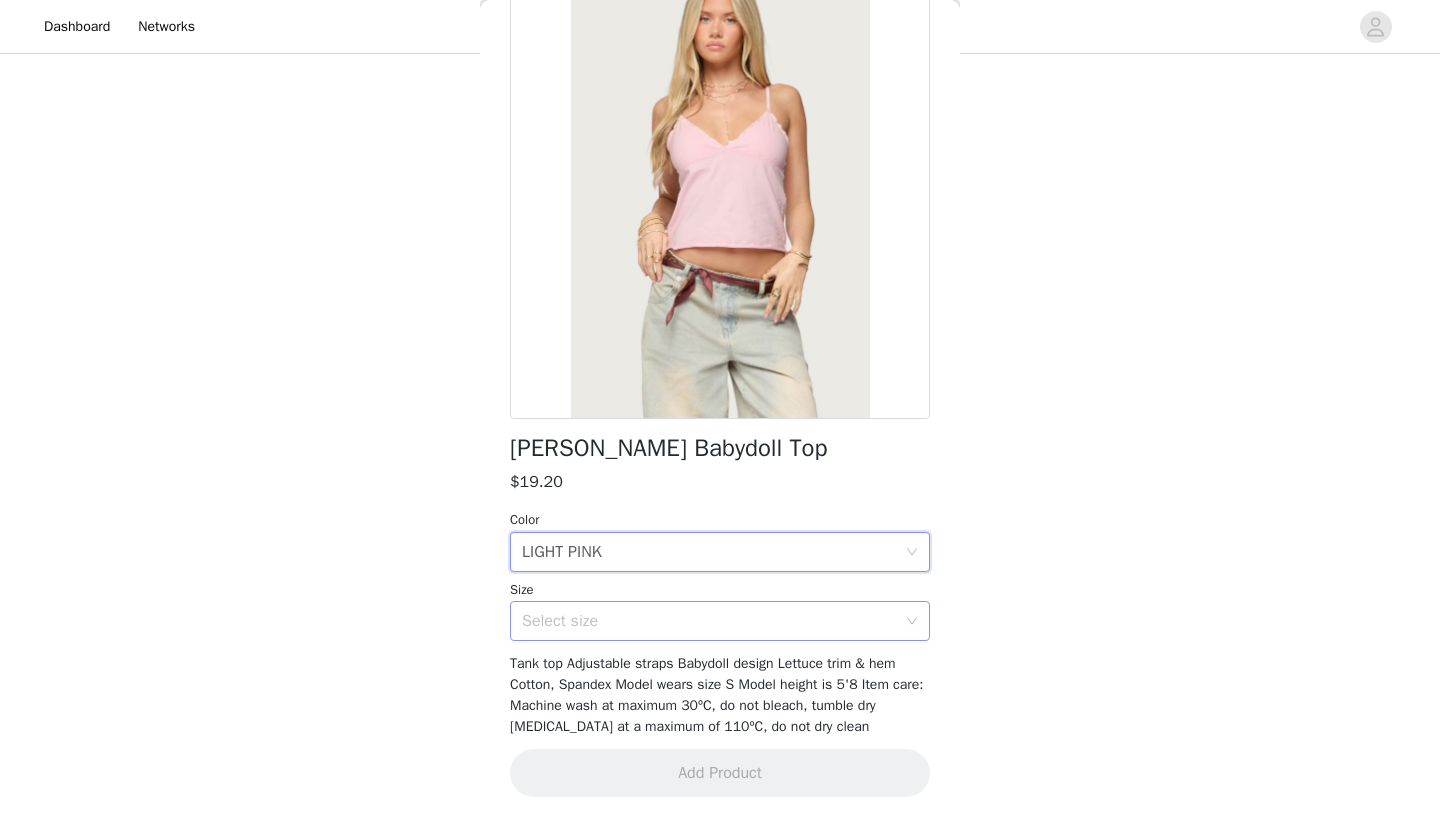 click on "Select size" at bounding box center (709, 621) 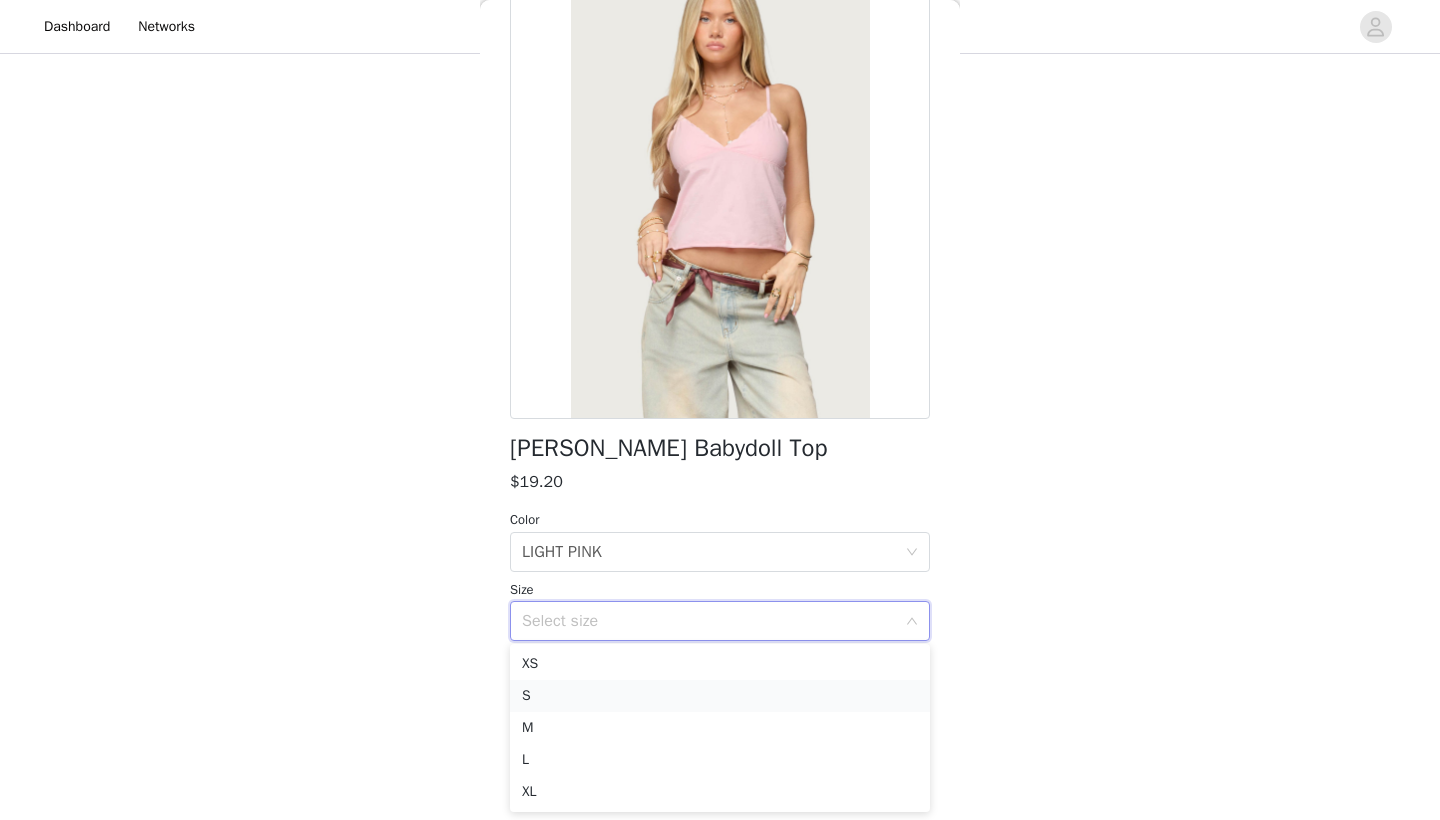 click on "S" at bounding box center (720, 696) 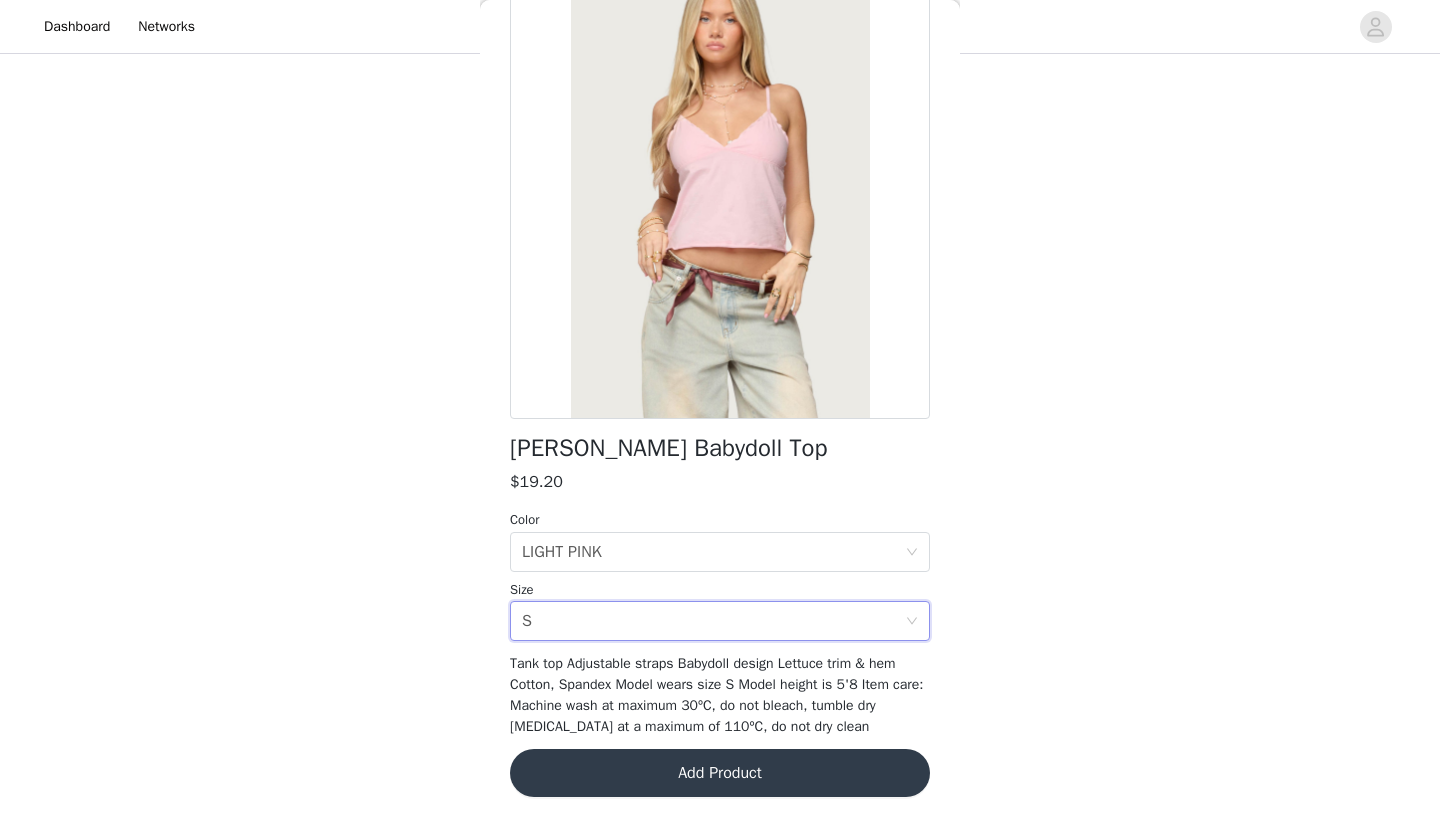 click on "Add Product" at bounding box center (720, 773) 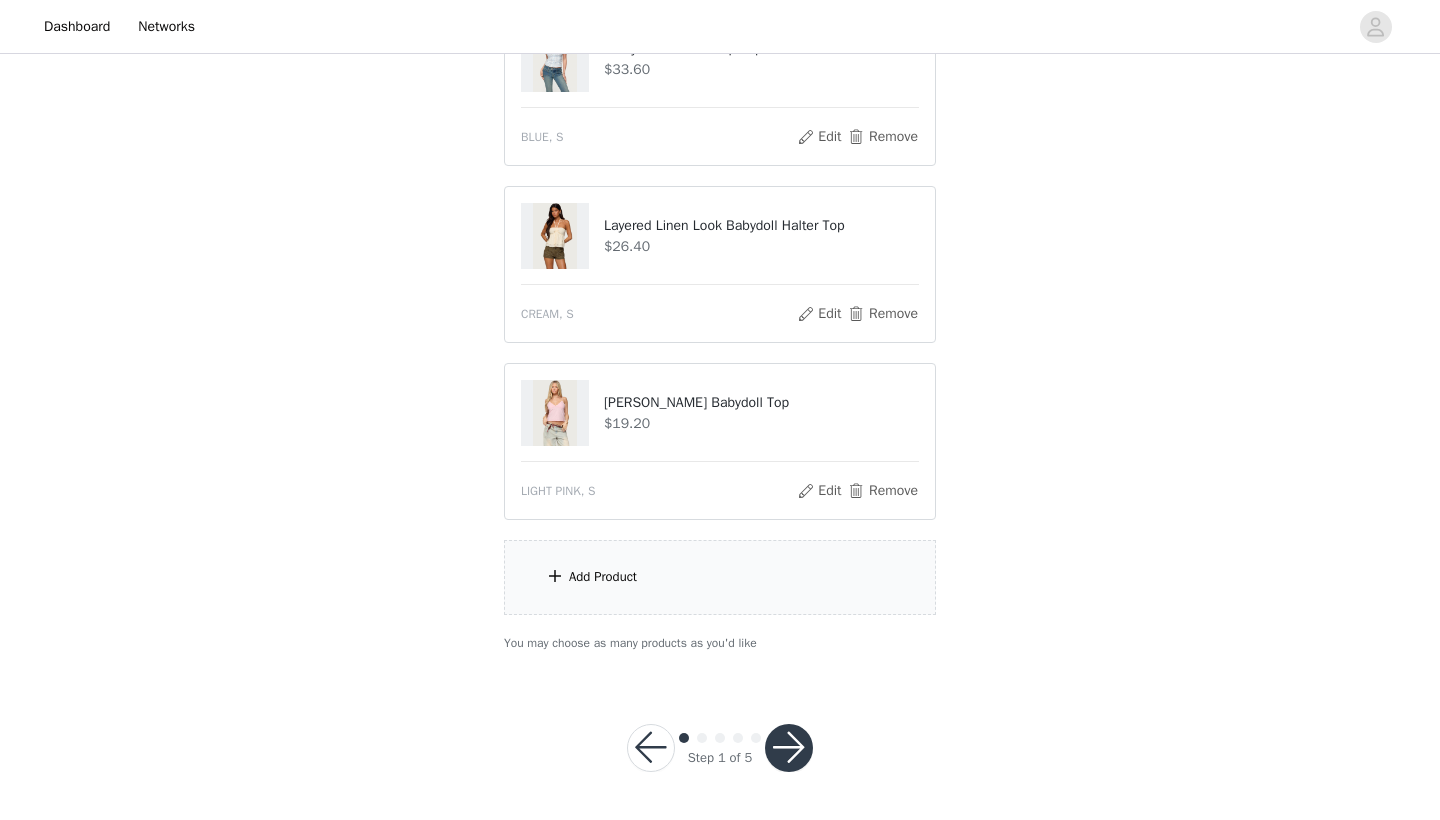 scroll, scrollTop: 797, scrollLeft: 0, axis: vertical 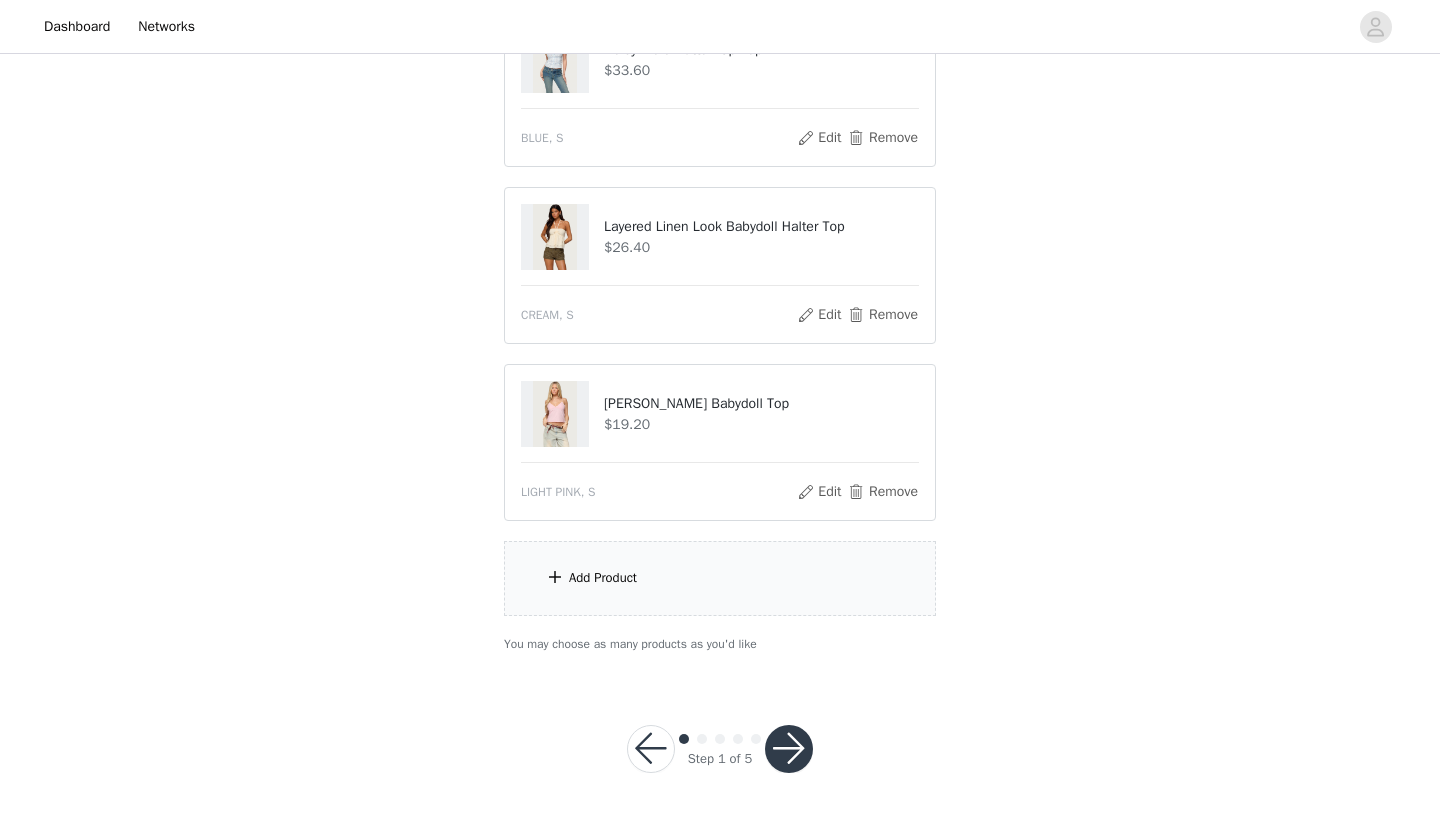 click at bounding box center (789, 749) 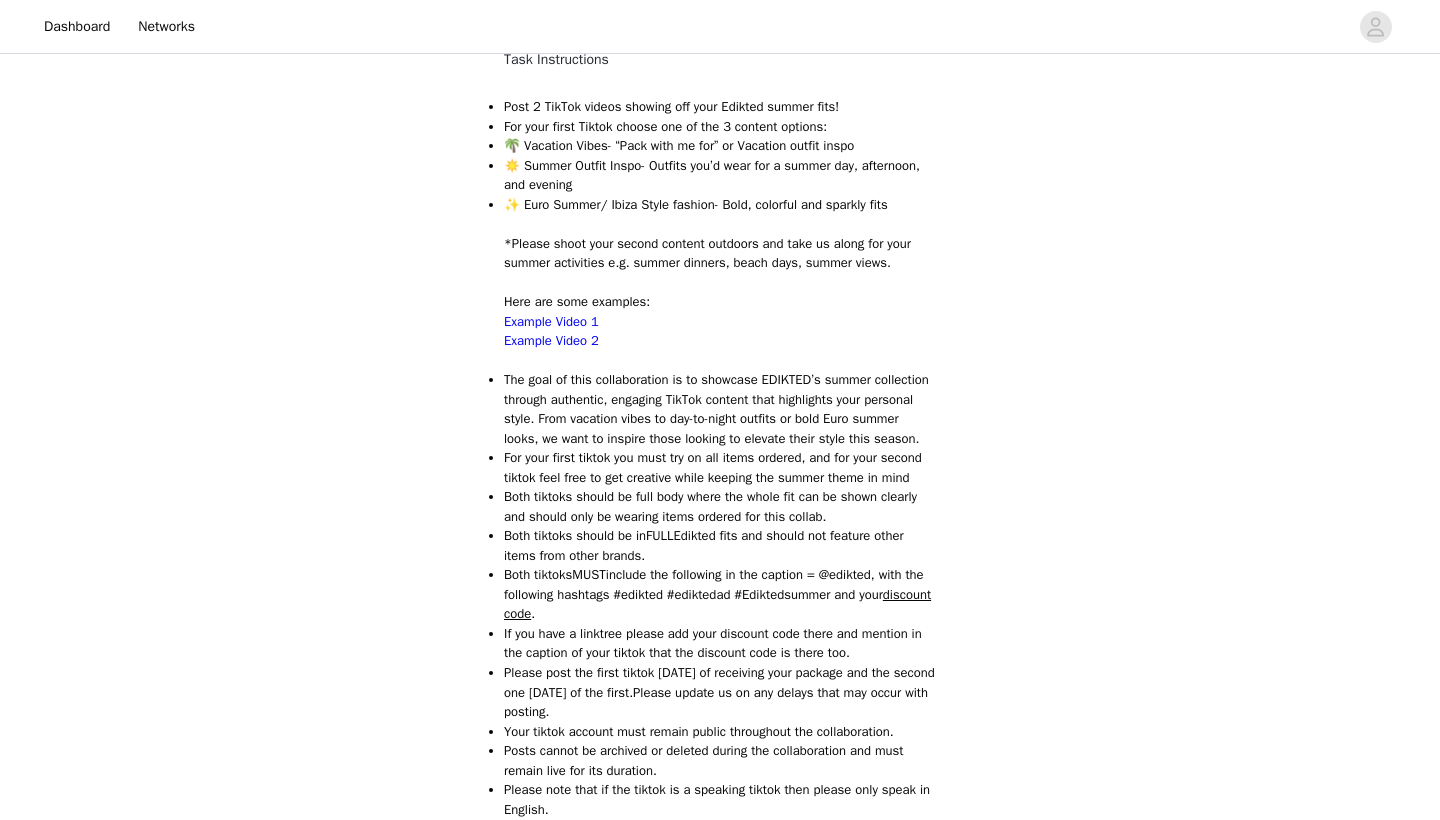 scroll, scrollTop: 282, scrollLeft: 0, axis: vertical 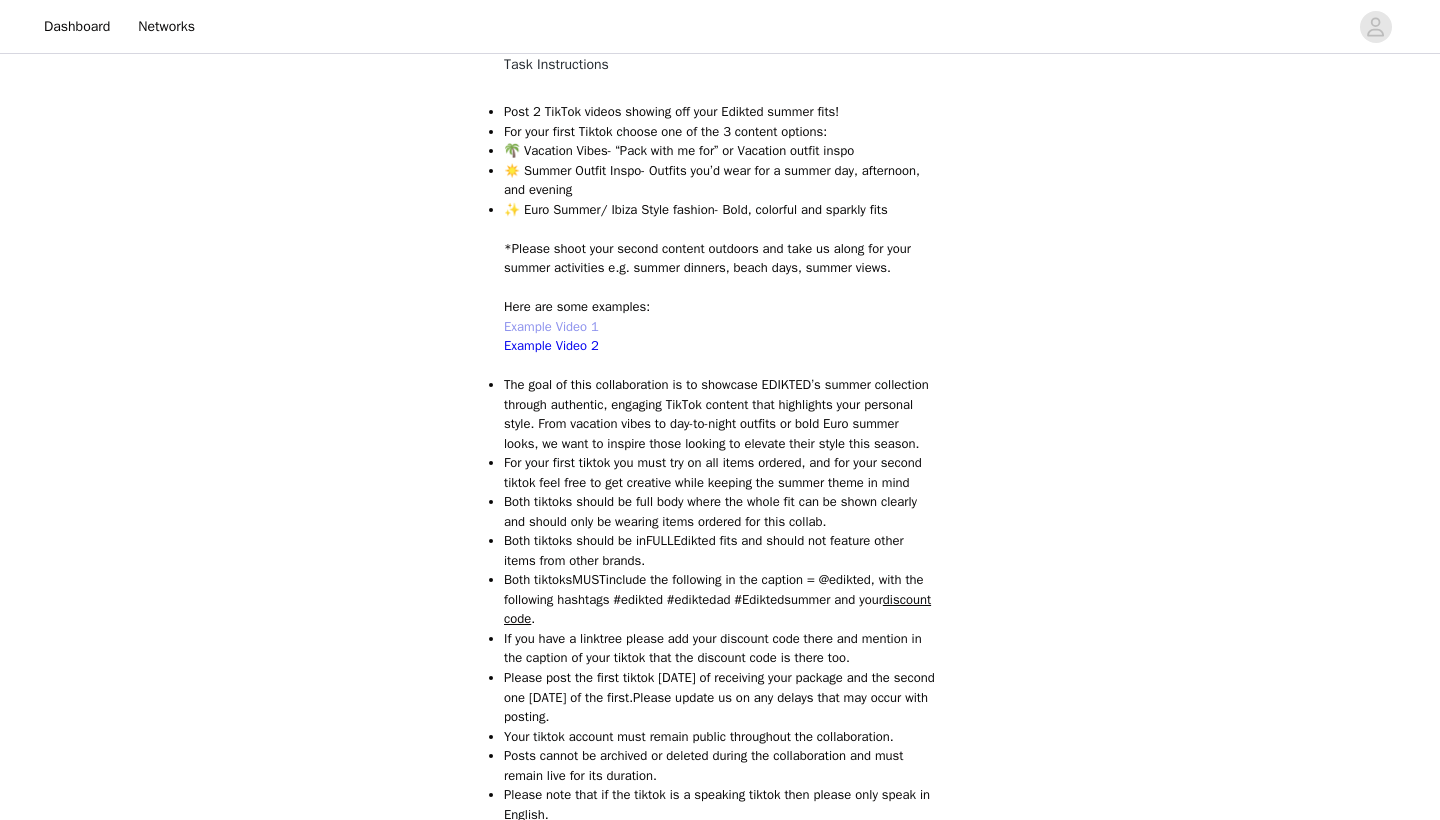 click on "Example Video 1" at bounding box center [551, 326] 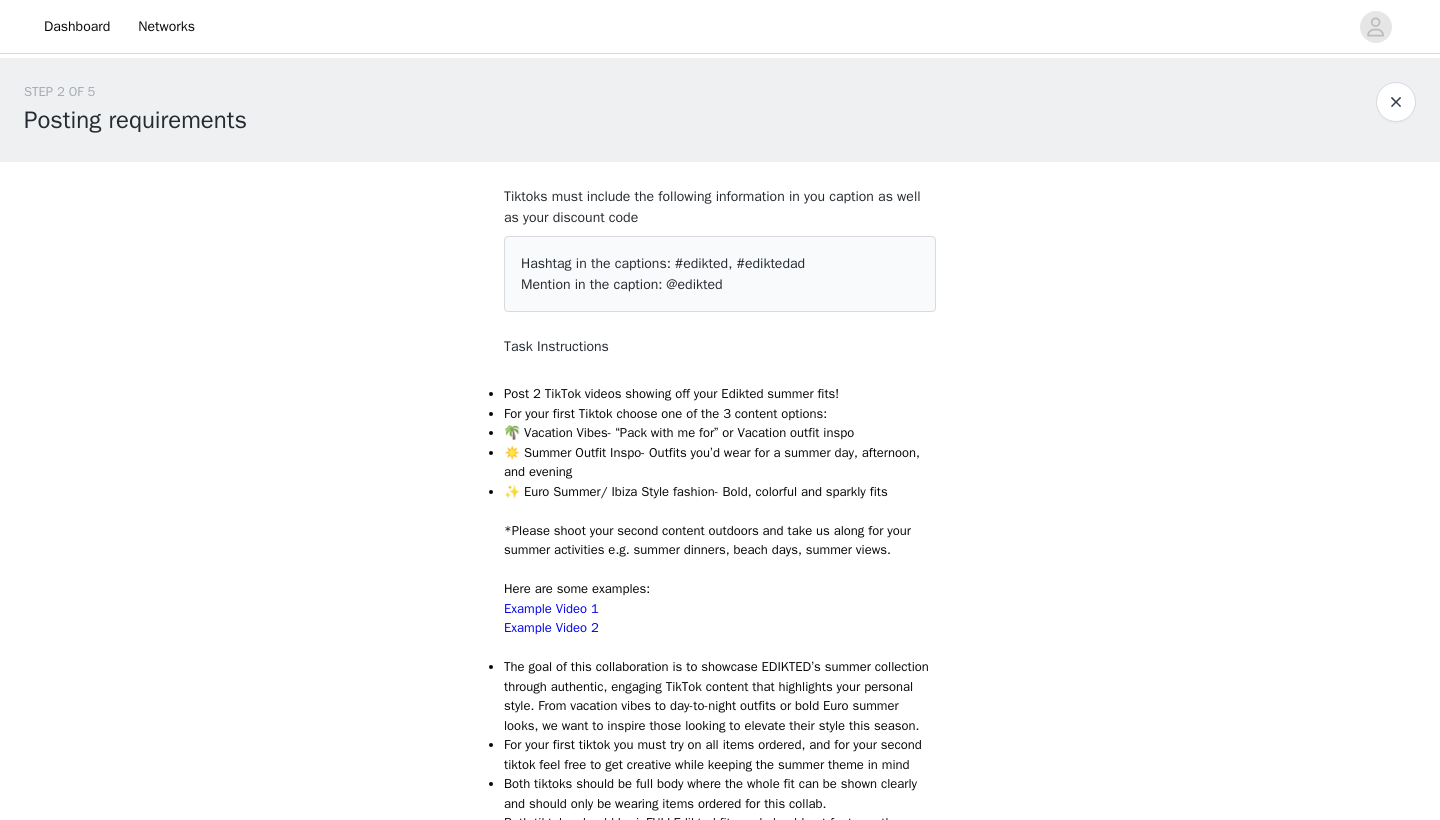 scroll, scrollTop: 282, scrollLeft: 0, axis: vertical 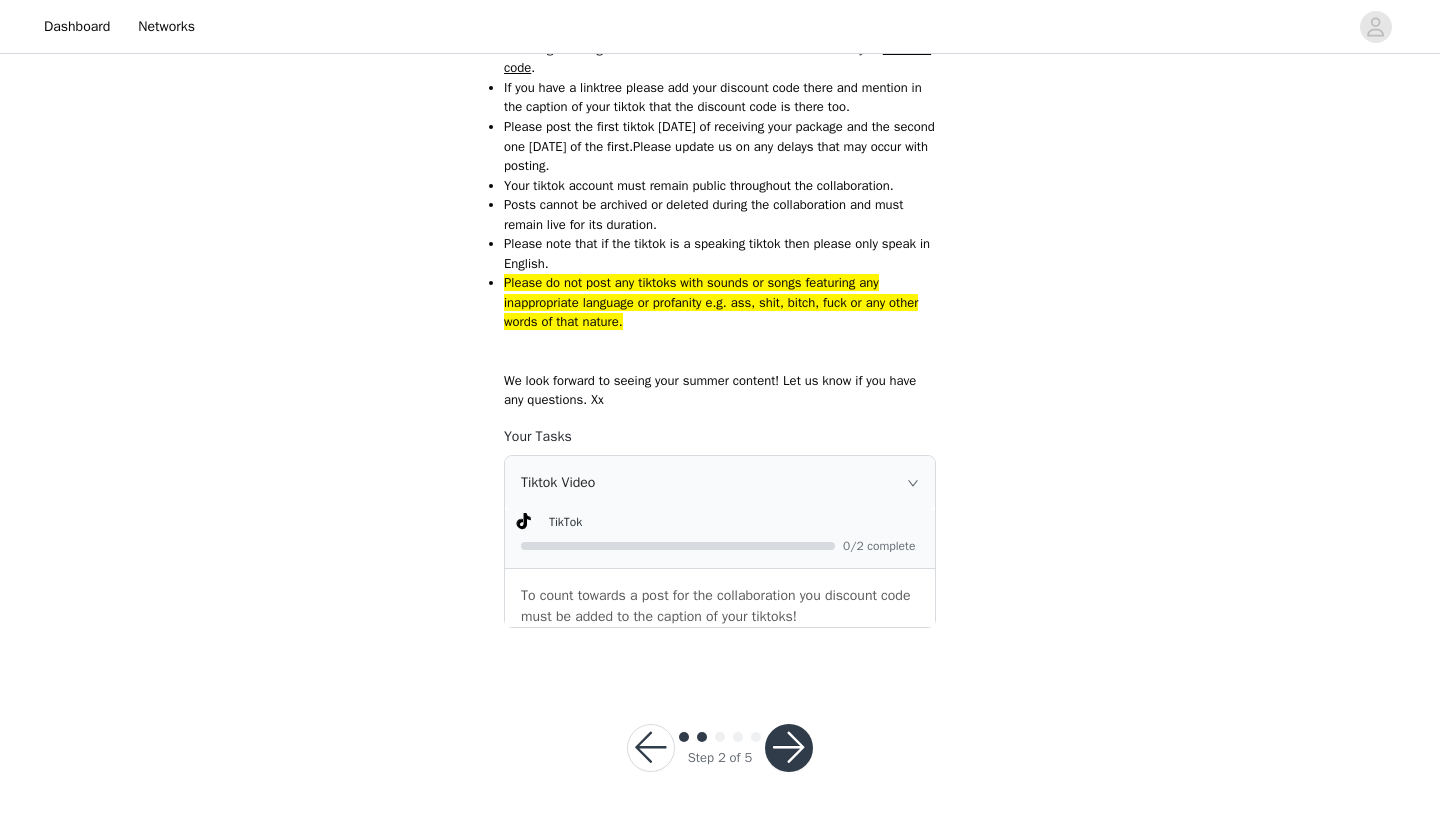 click at bounding box center (651, 748) 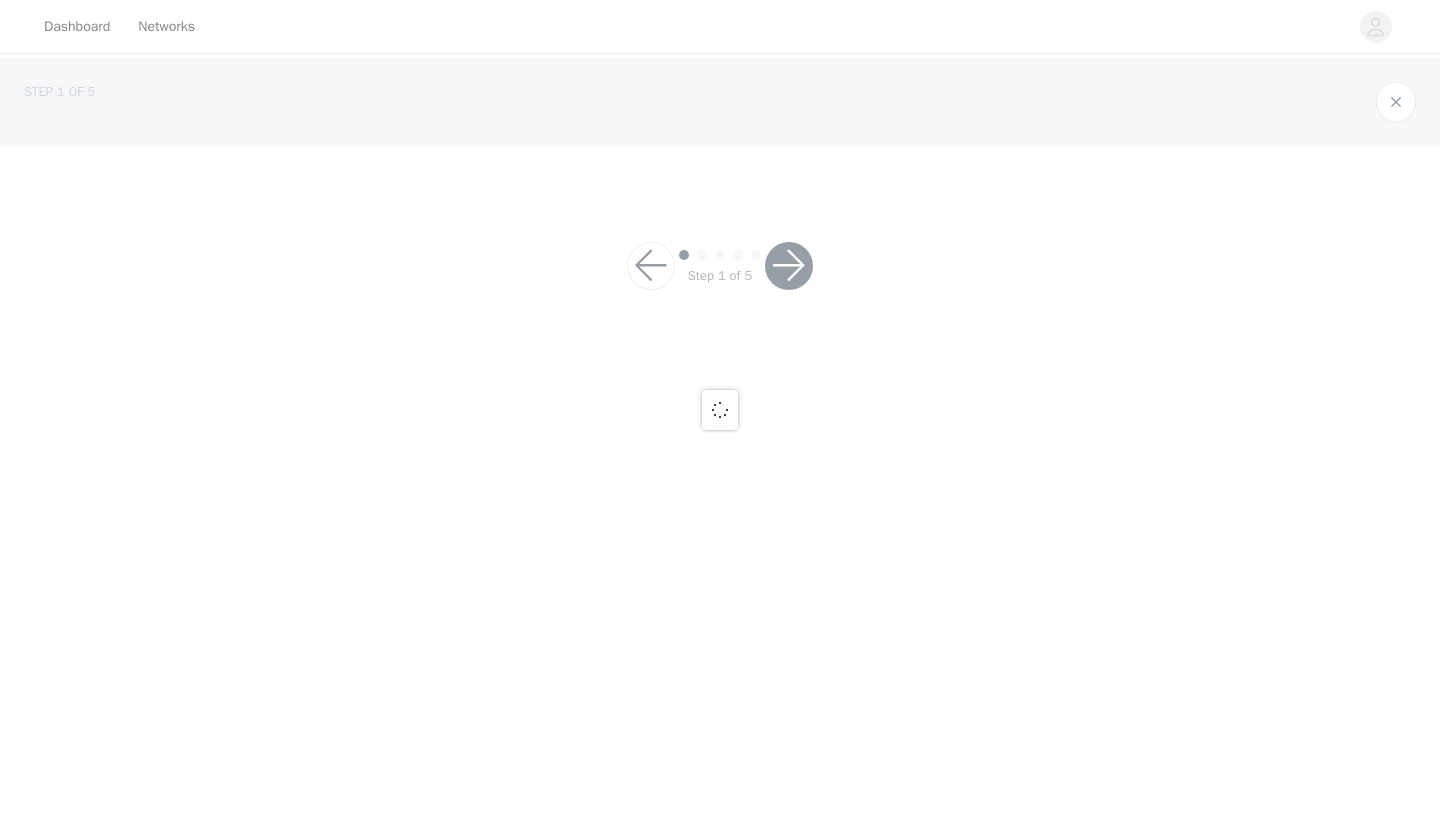 scroll, scrollTop: 0, scrollLeft: 0, axis: both 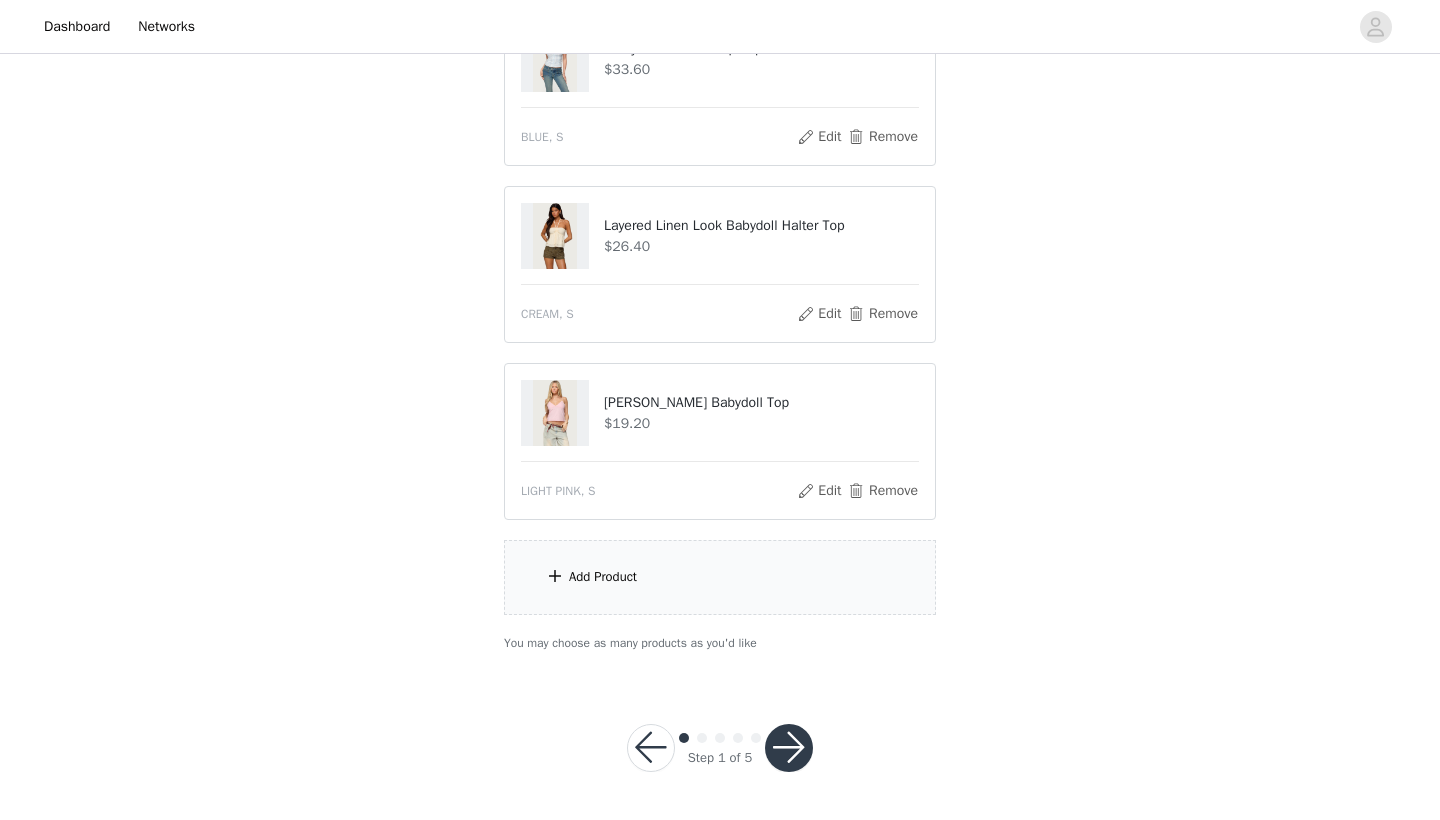 click at bounding box center (789, 748) 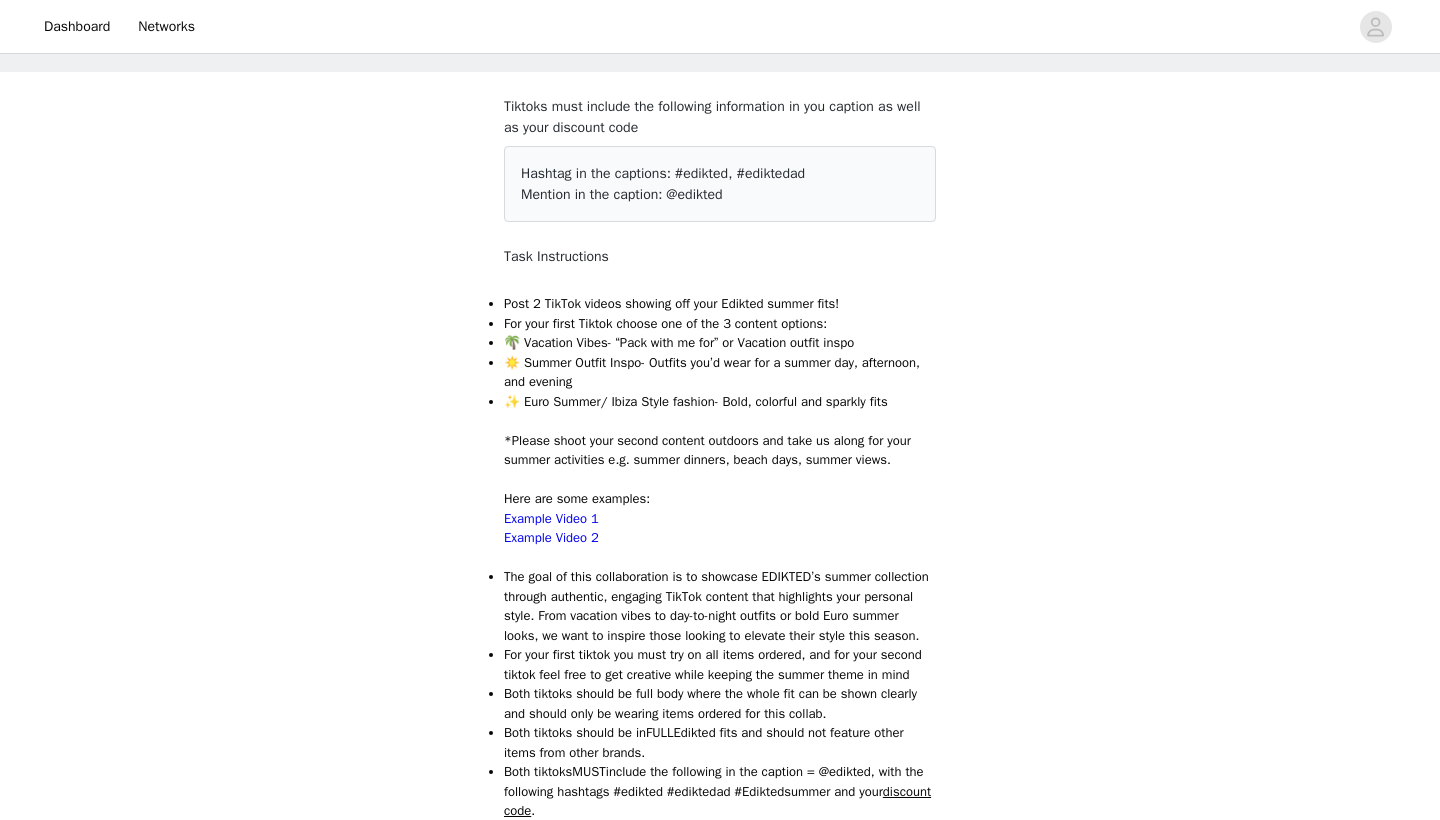 scroll, scrollTop: 132, scrollLeft: 0, axis: vertical 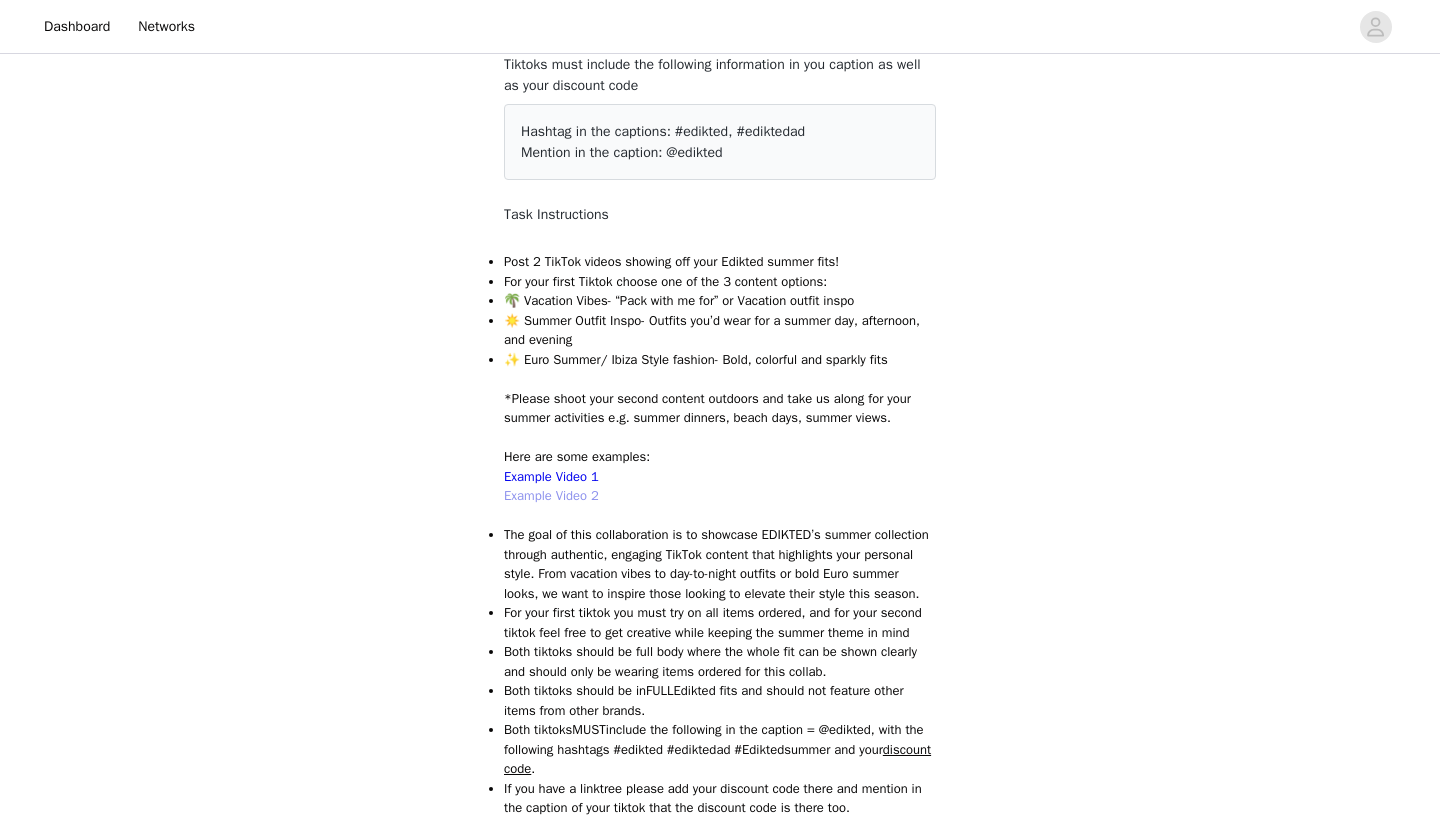 click on "Example Video 2" at bounding box center [551, 495] 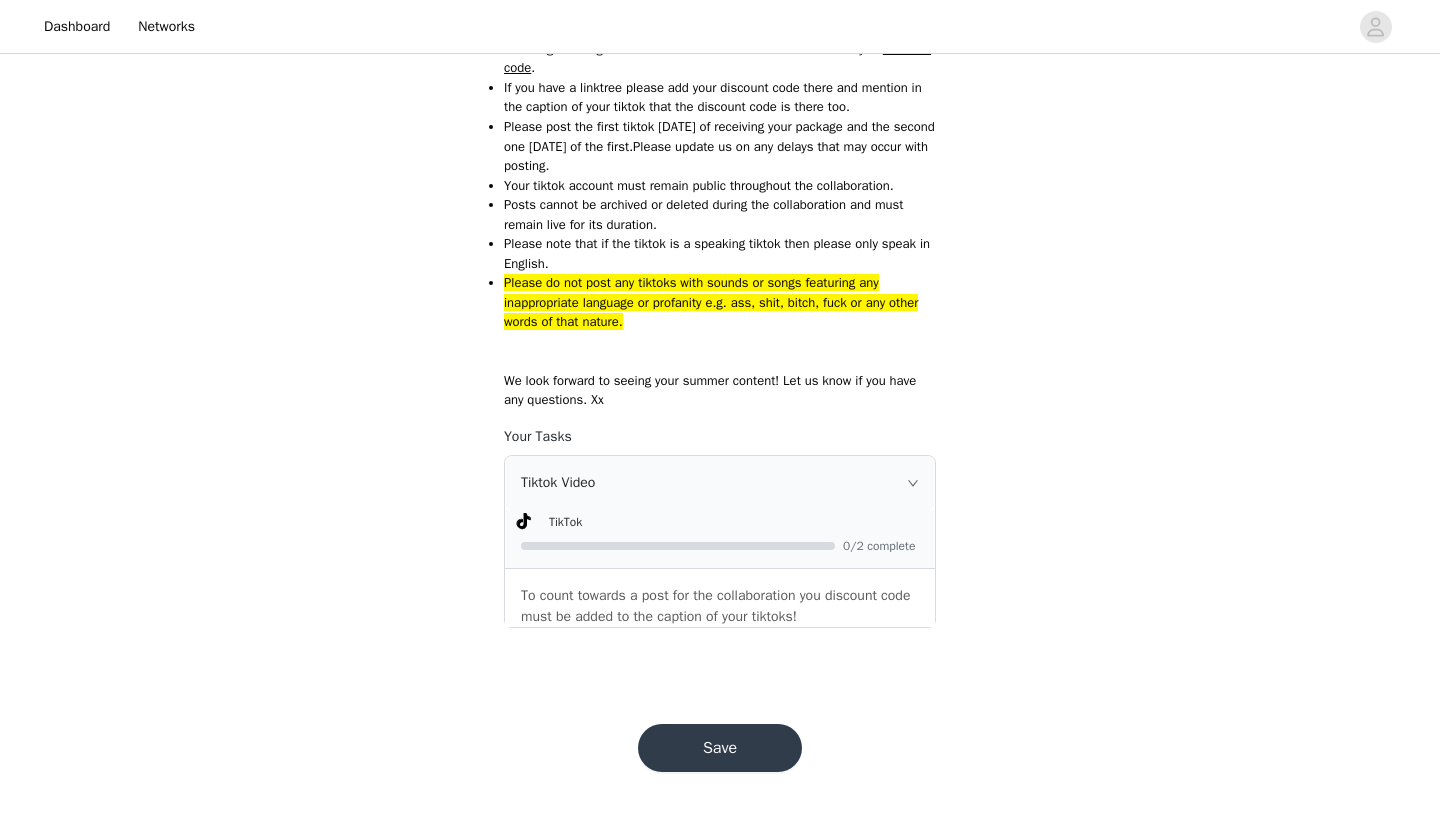 scroll, scrollTop: 855, scrollLeft: 0, axis: vertical 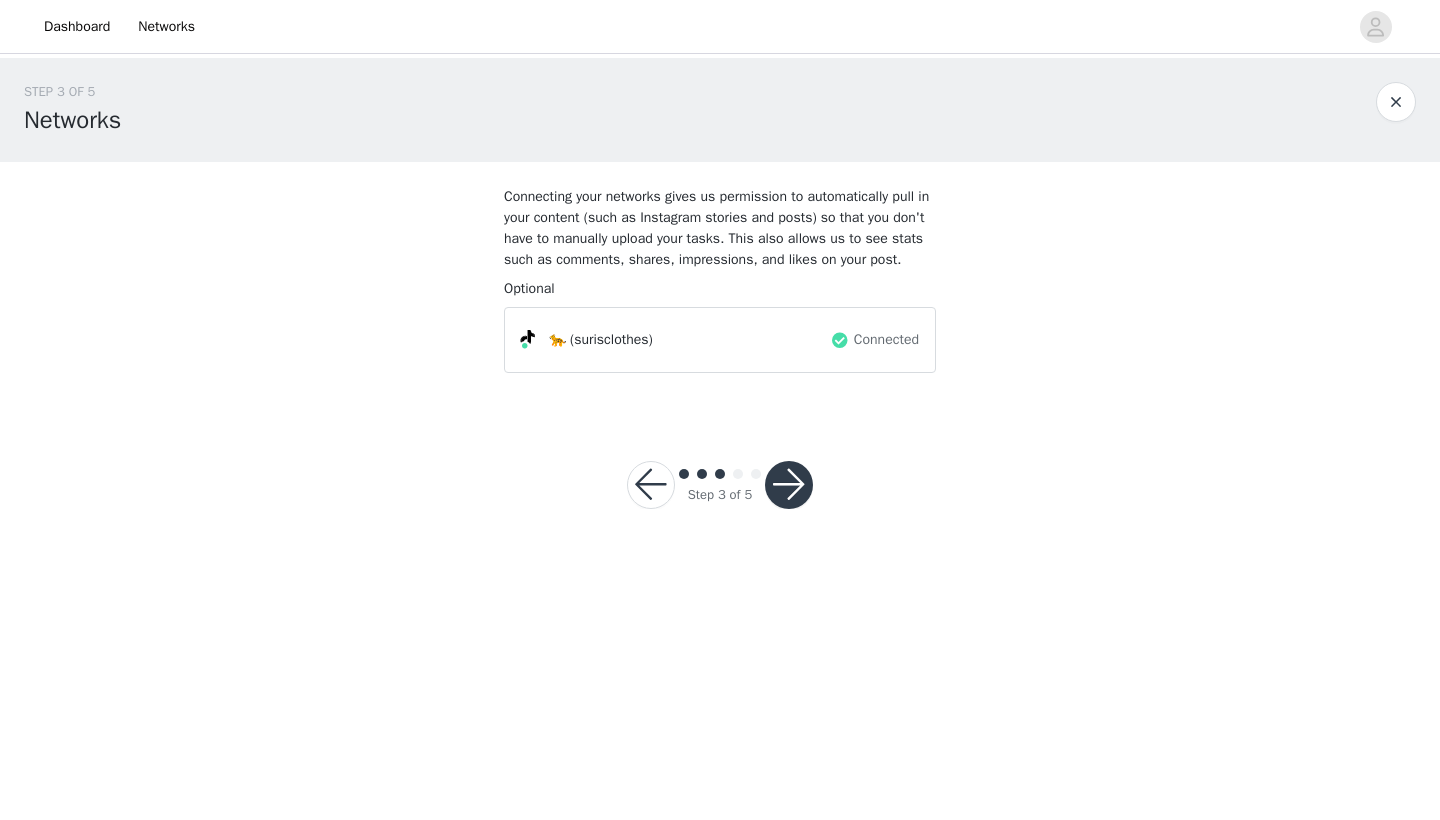 click at bounding box center [789, 485] 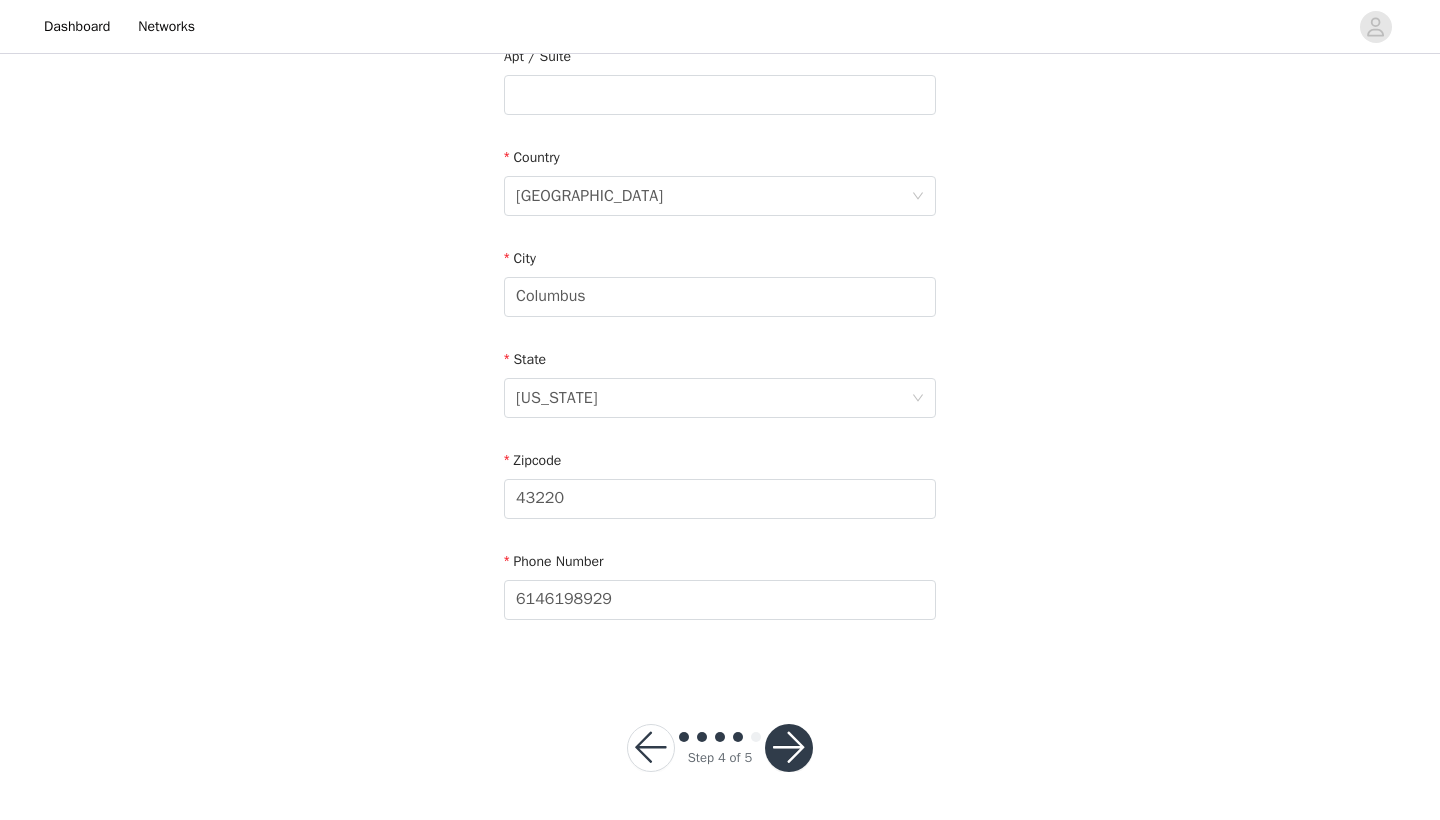 scroll, scrollTop: 543, scrollLeft: 0, axis: vertical 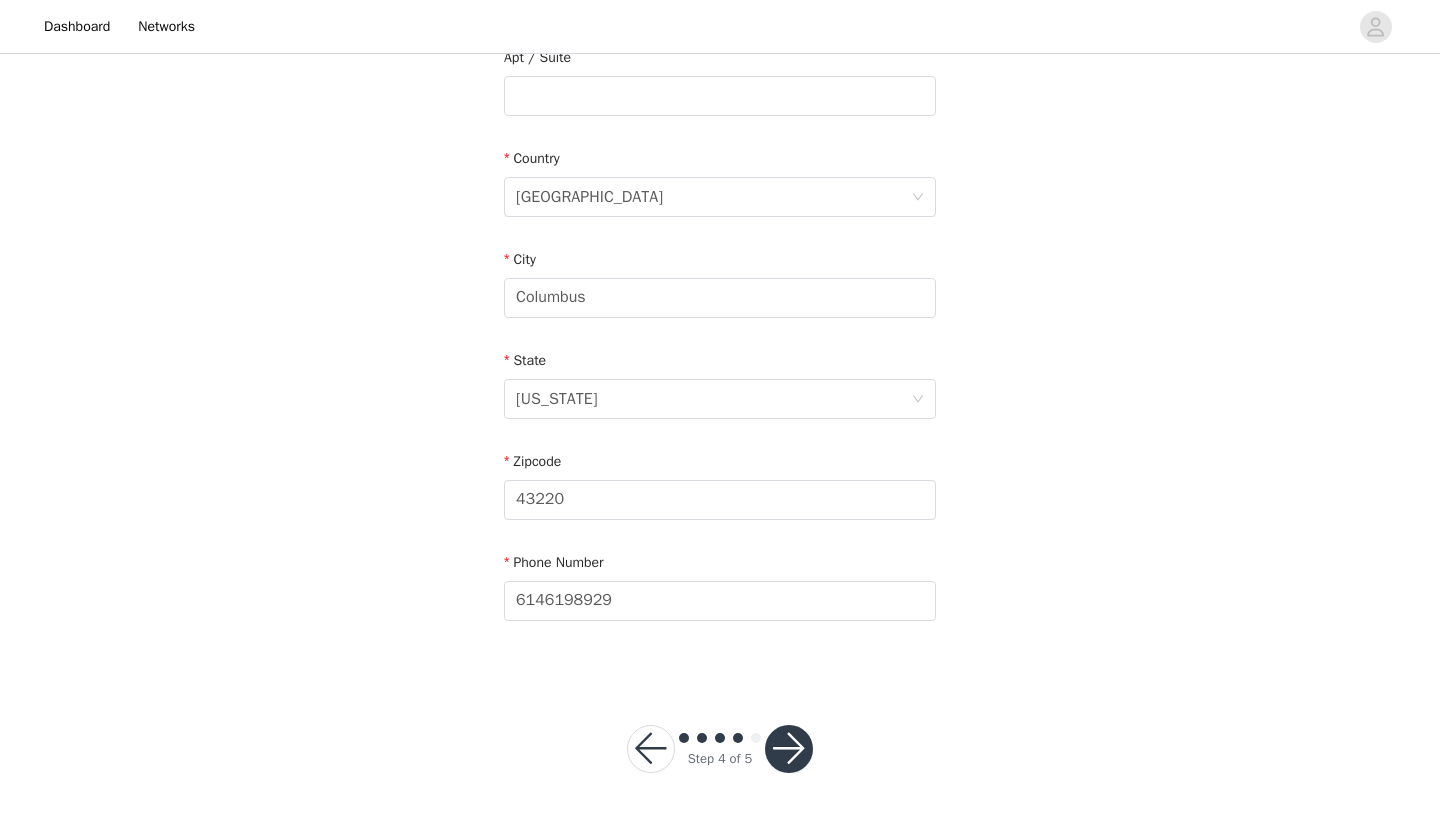 click at bounding box center (789, 749) 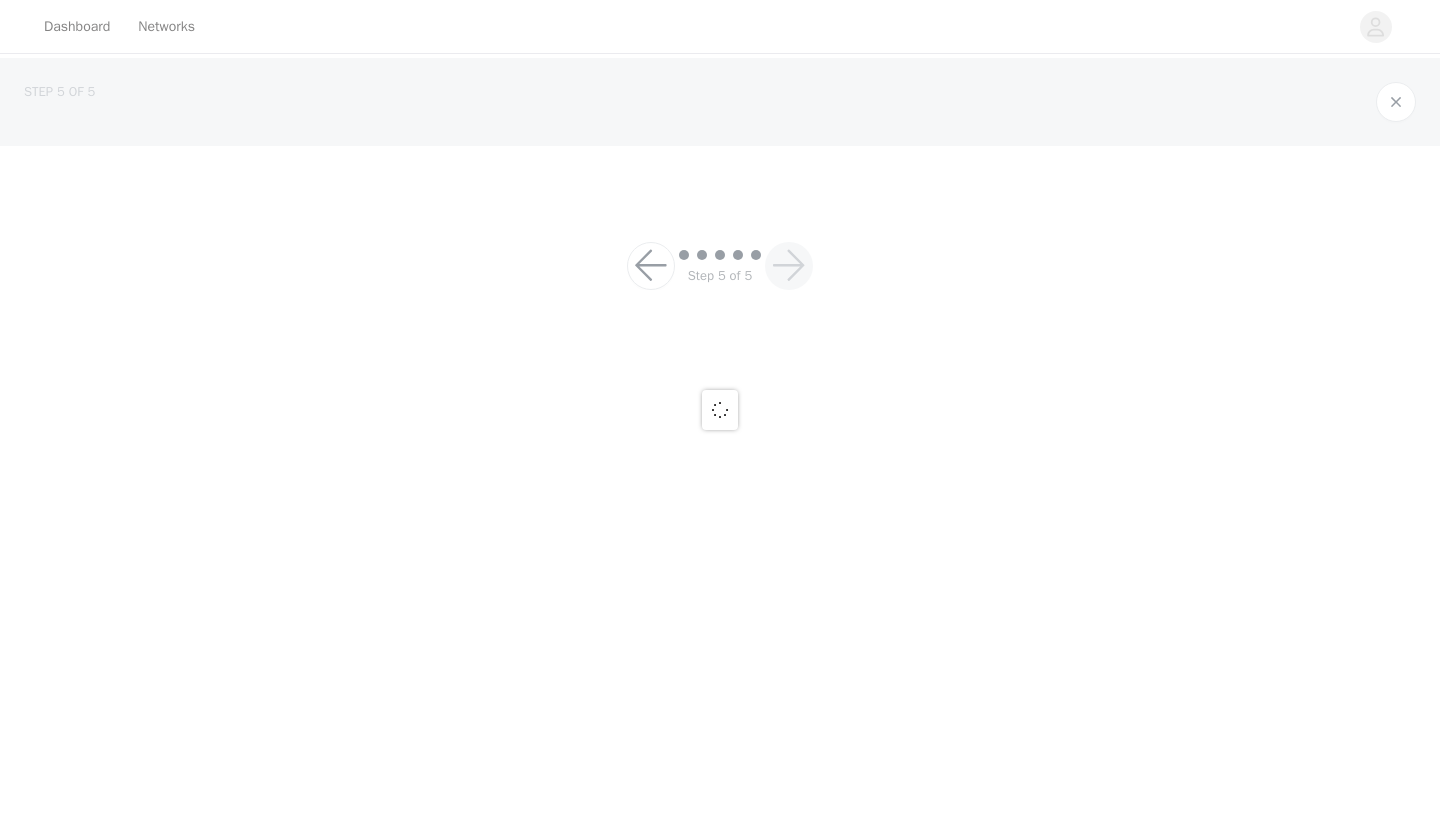scroll, scrollTop: 0, scrollLeft: 0, axis: both 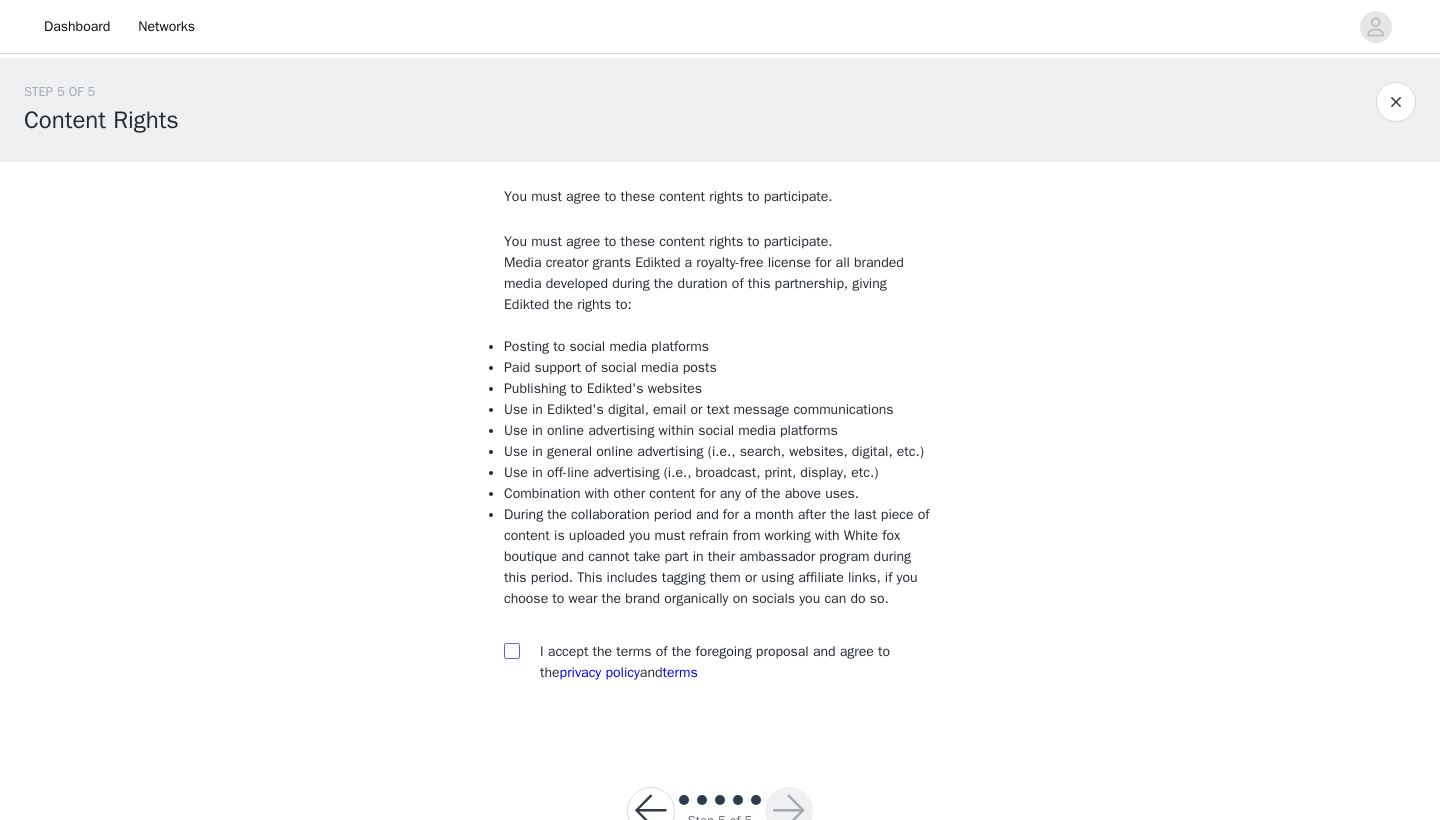 click at bounding box center [511, 650] 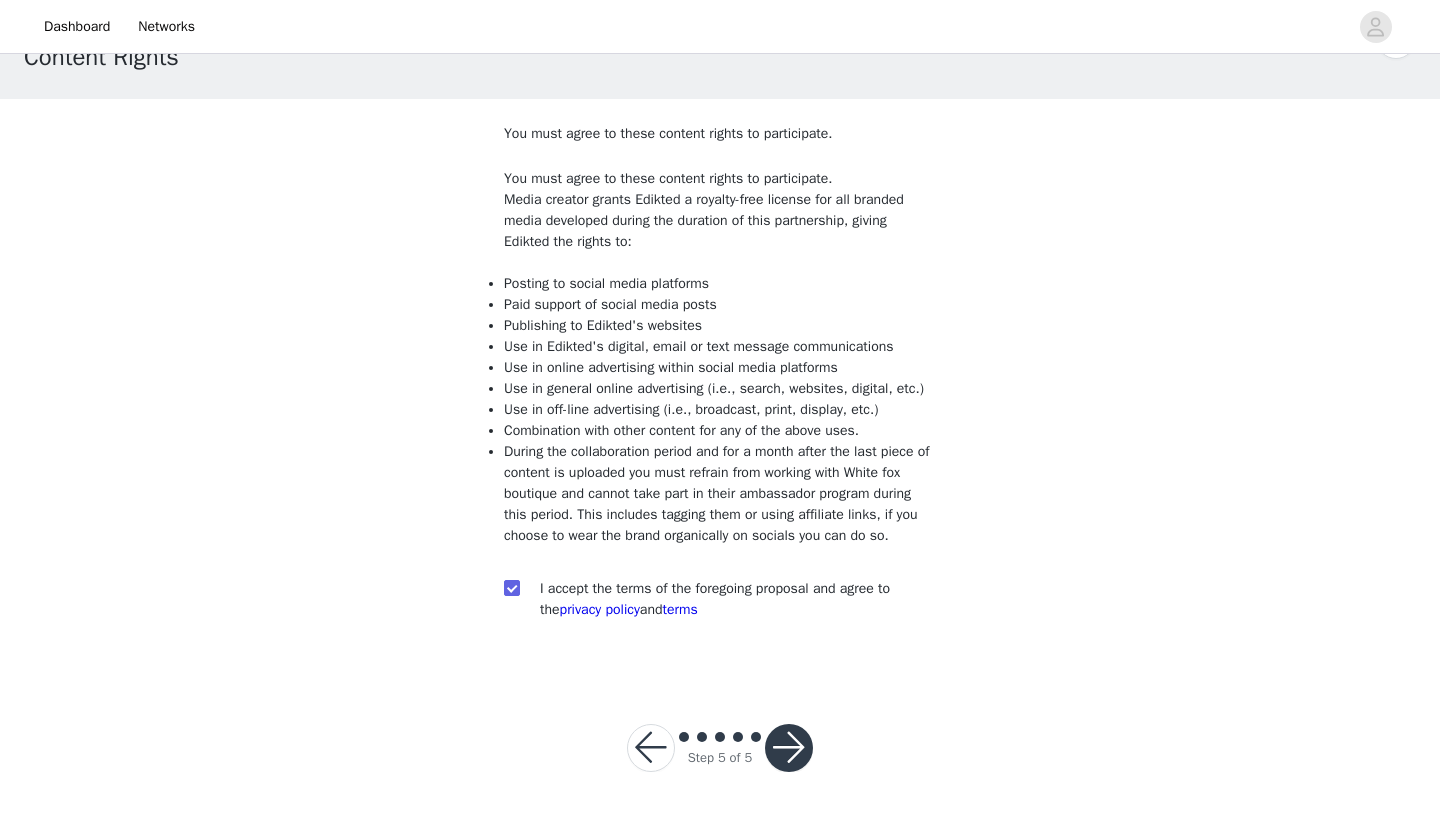 scroll, scrollTop: 104, scrollLeft: 0, axis: vertical 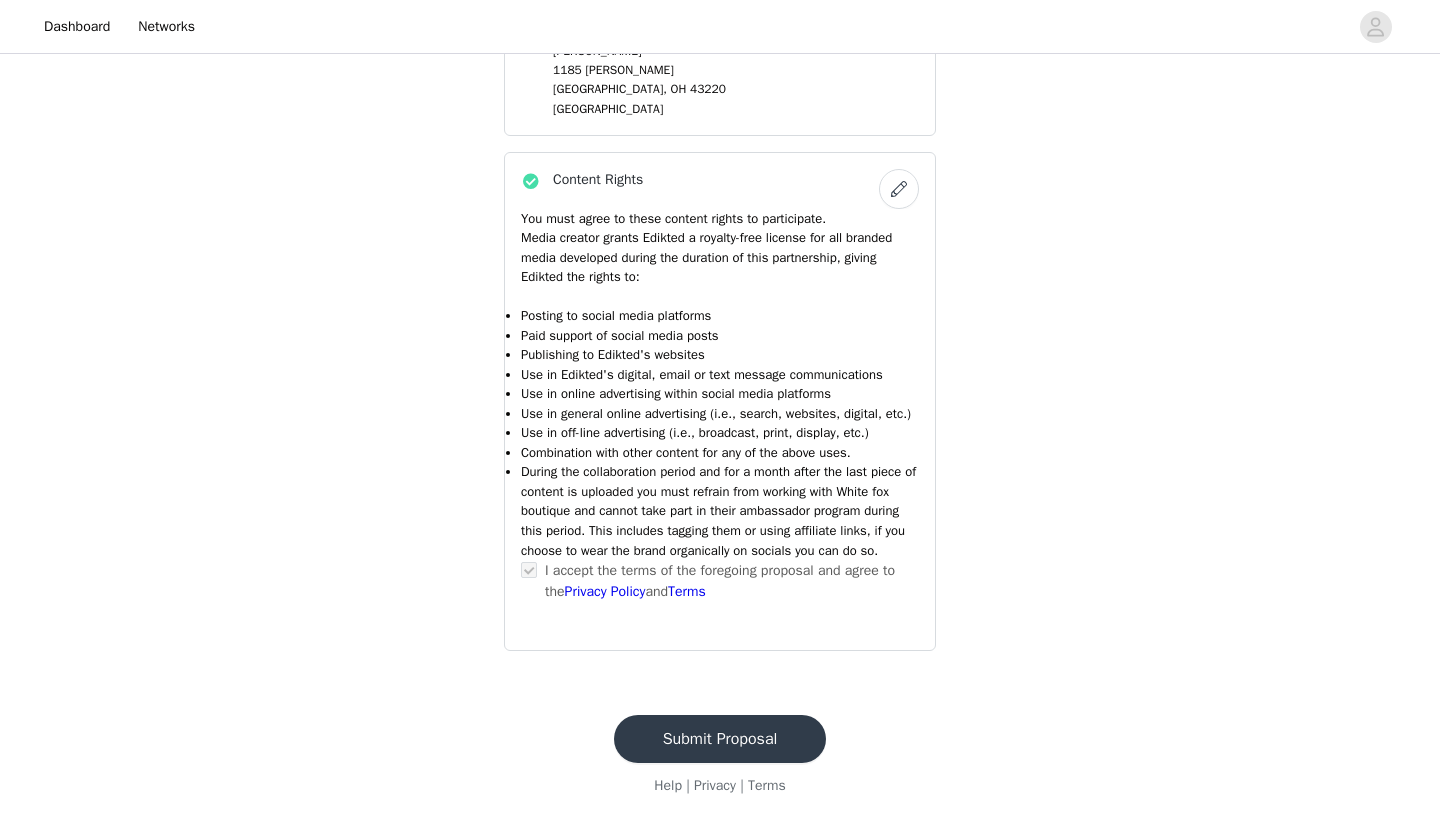 click on "Submit Proposal" at bounding box center (720, 739) 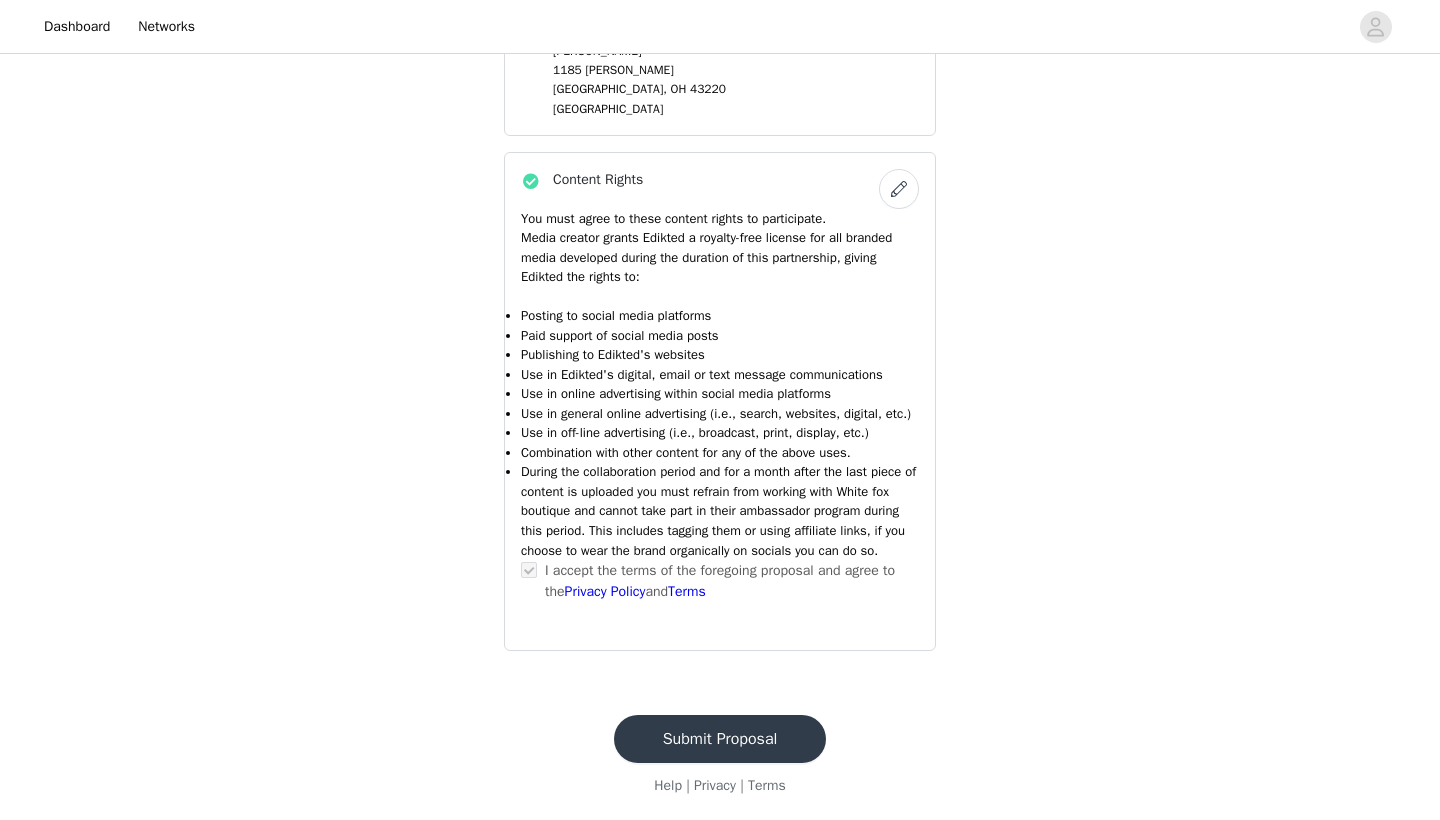 scroll, scrollTop: 0, scrollLeft: 0, axis: both 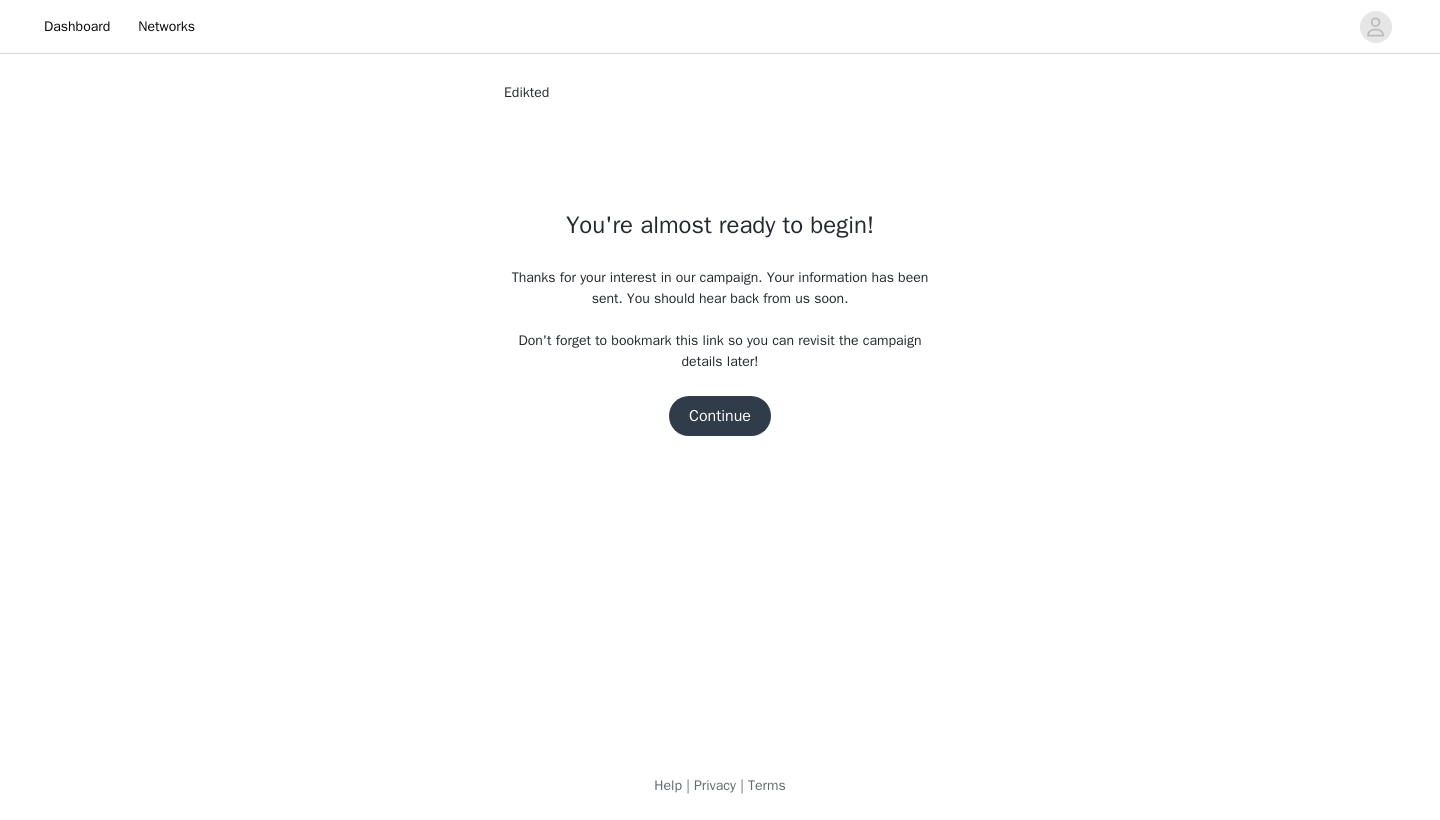 click on "Continue" at bounding box center (720, 416) 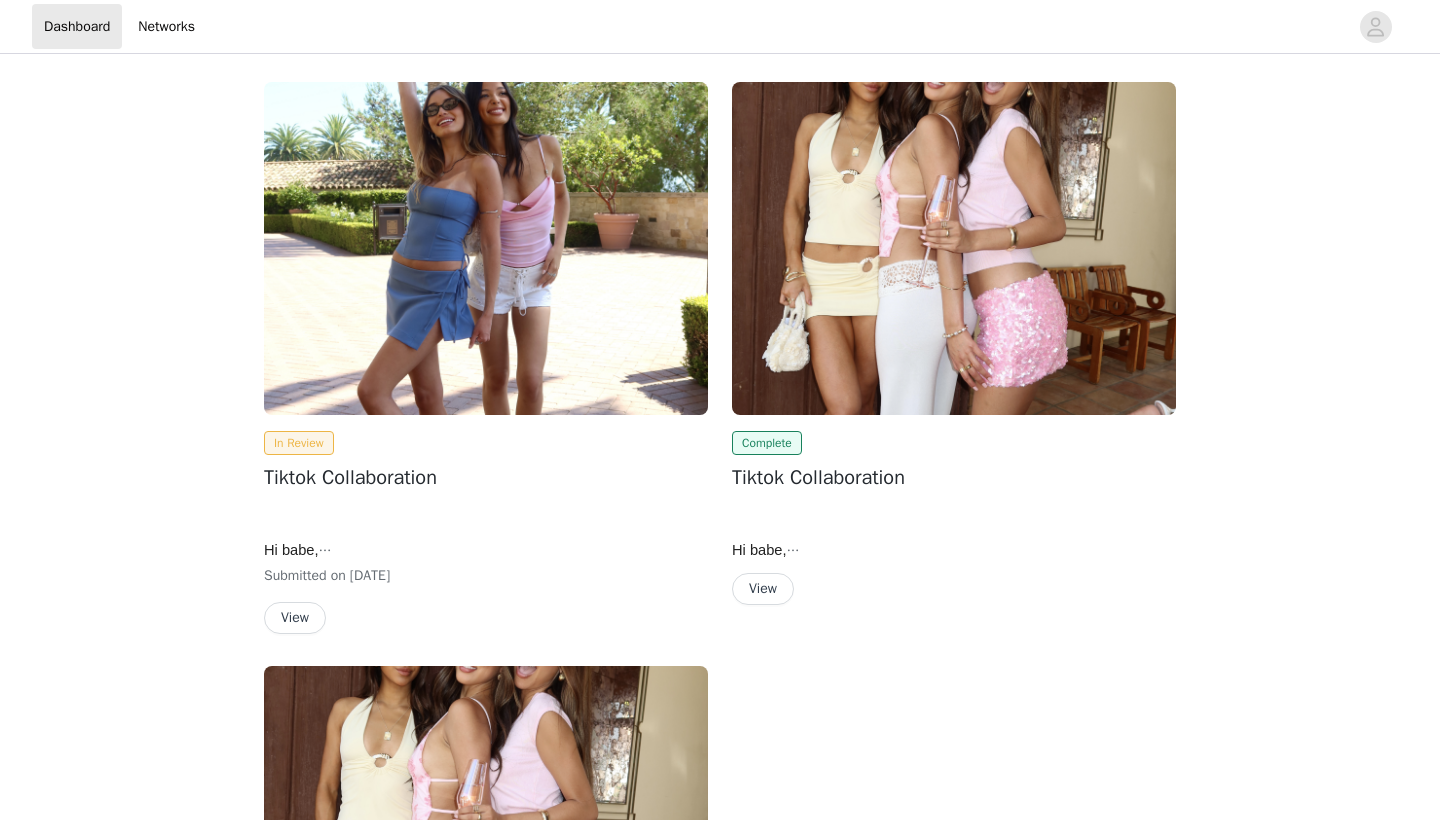 scroll, scrollTop: 0, scrollLeft: 0, axis: both 